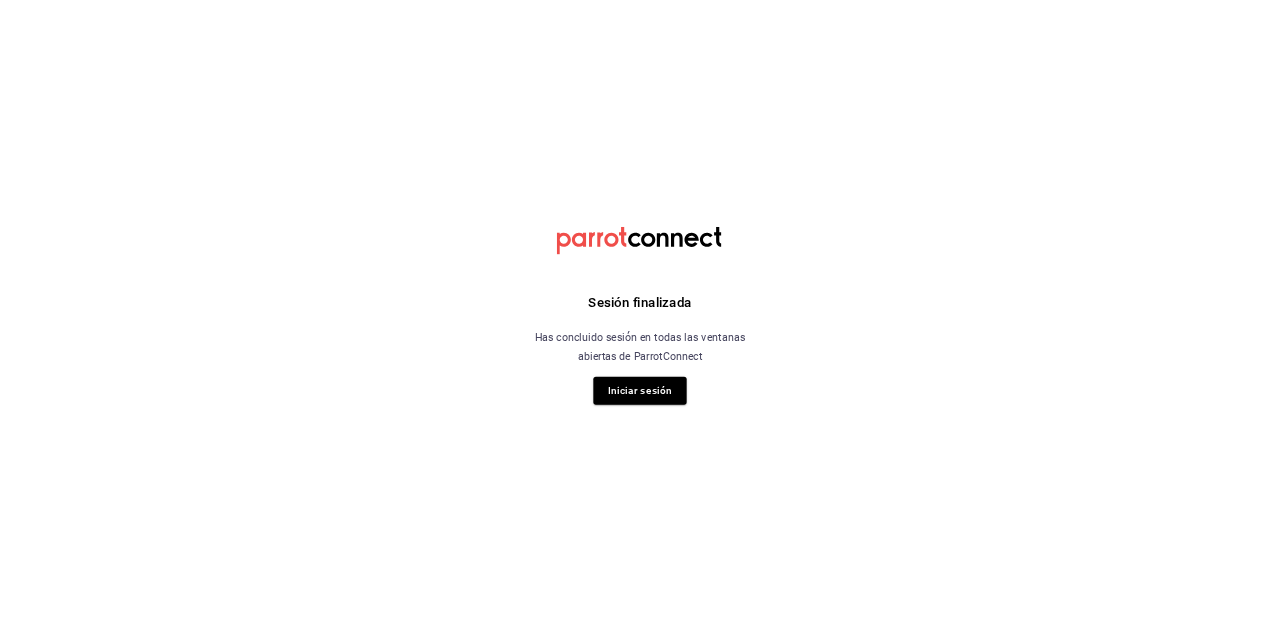 scroll, scrollTop: 0, scrollLeft: 0, axis: both 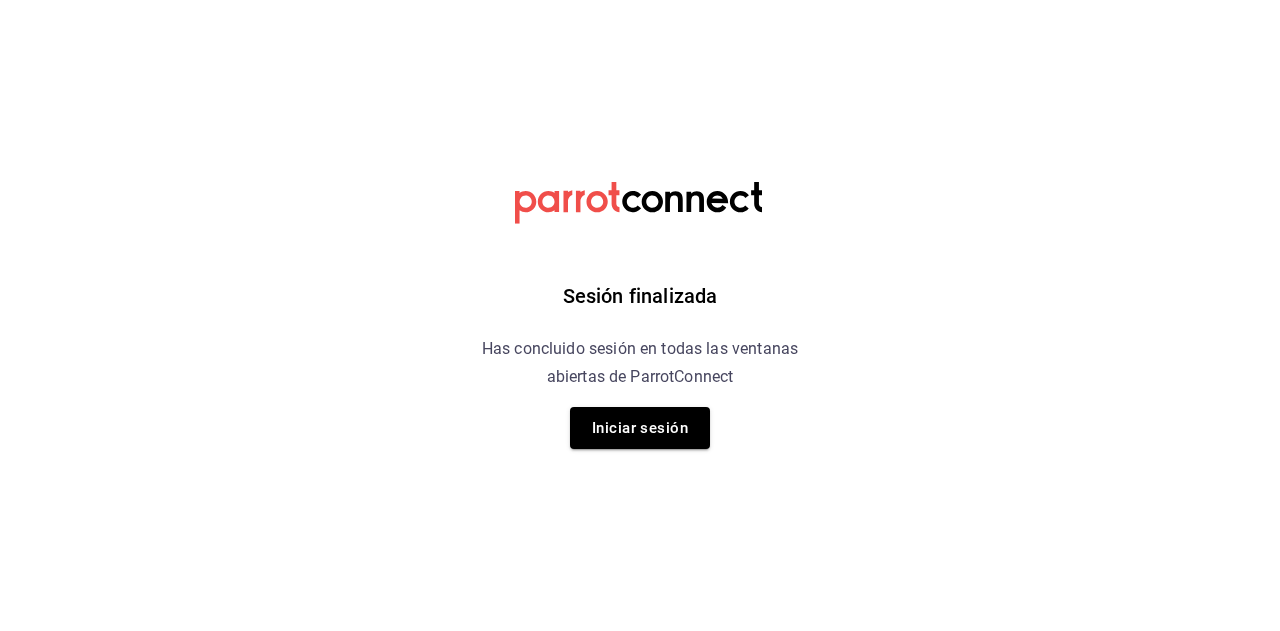 click on "Sesión finalizada Has concluido sesión en todas las ventanas abiertas de ParrotConnect Iniciar sesión" at bounding box center (640, 315) 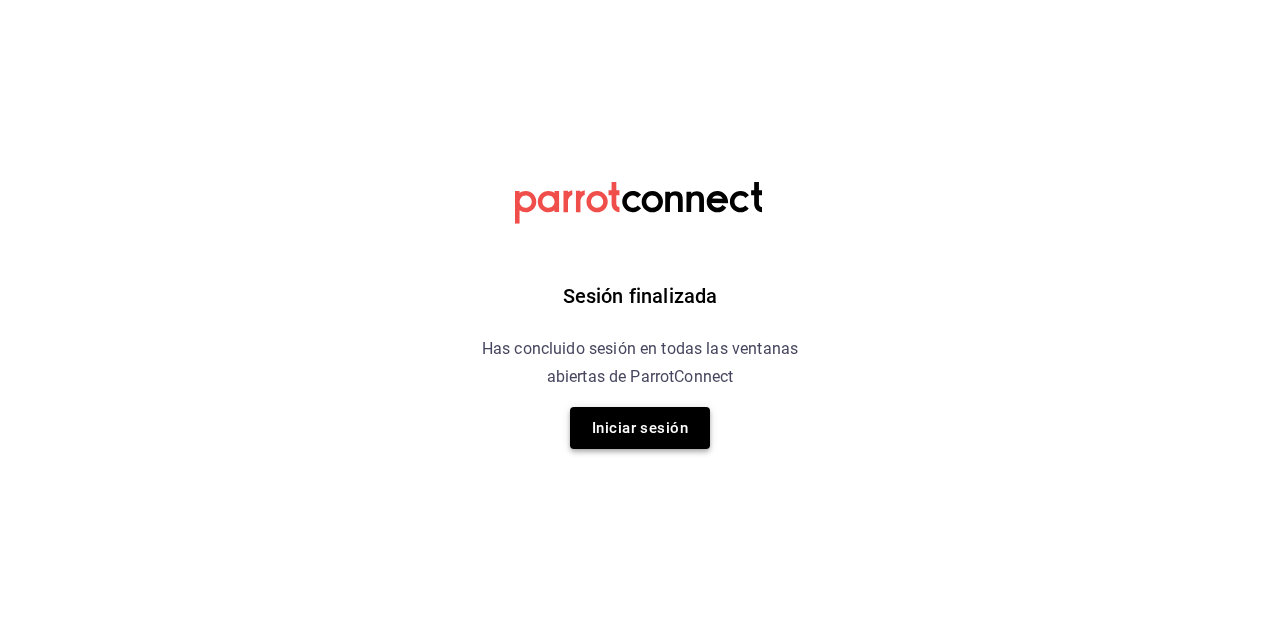click on "Iniciar sesión" at bounding box center (640, 428) 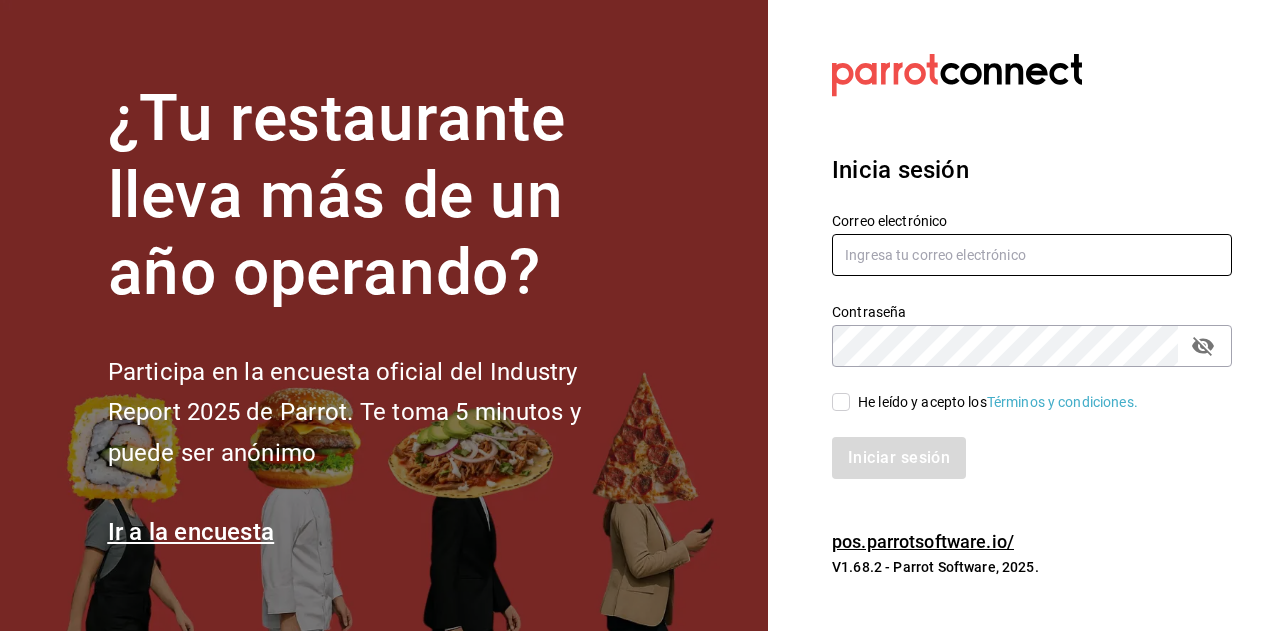 type on "[USERNAME]@example.com" 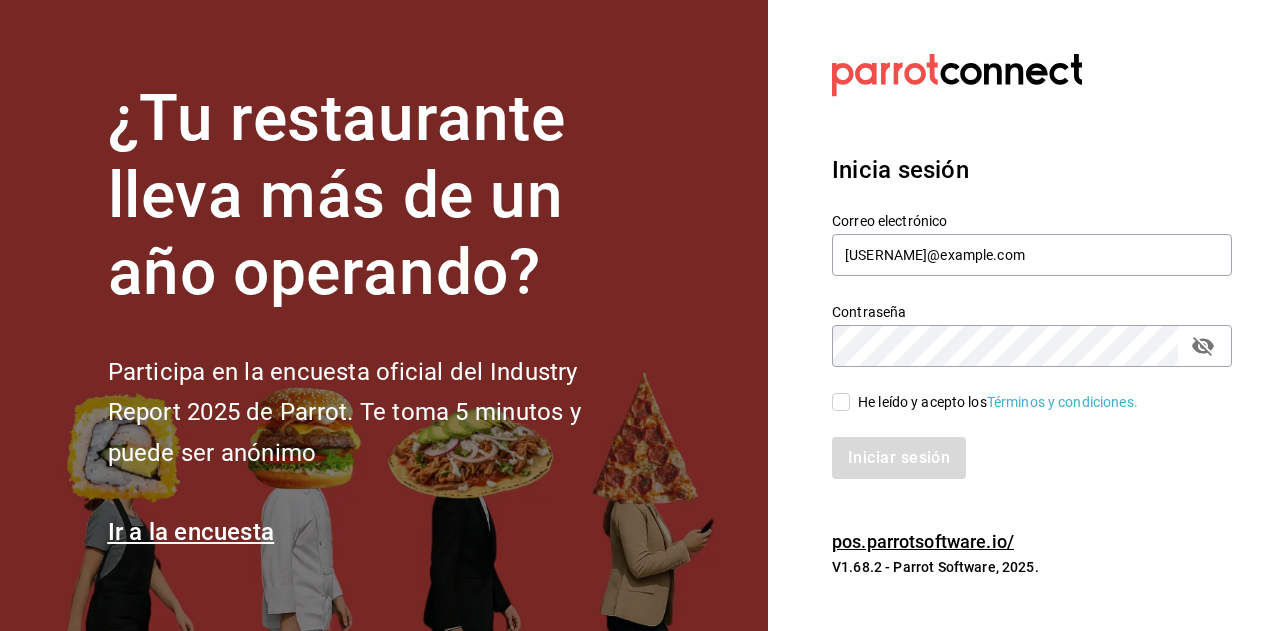 click on "He leído y acepto los  Términos y condiciones." at bounding box center (841, 402) 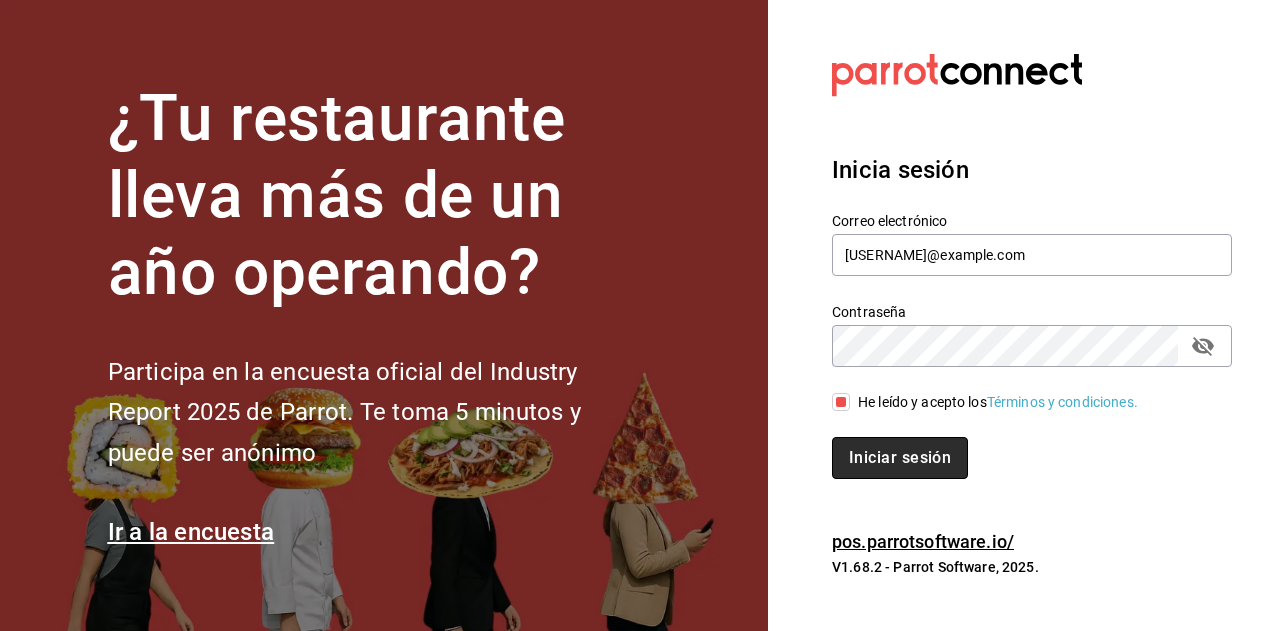 click on "Iniciar sesión" at bounding box center [900, 458] 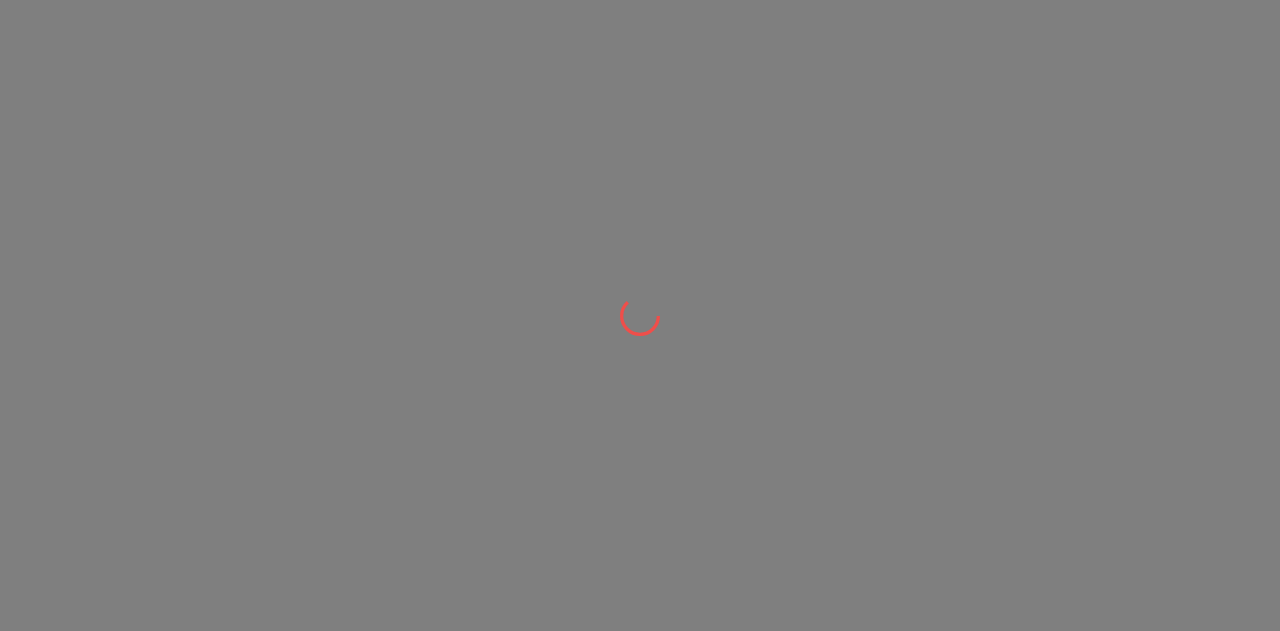 scroll, scrollTop: 0, scrollLeft: 0, axis: both 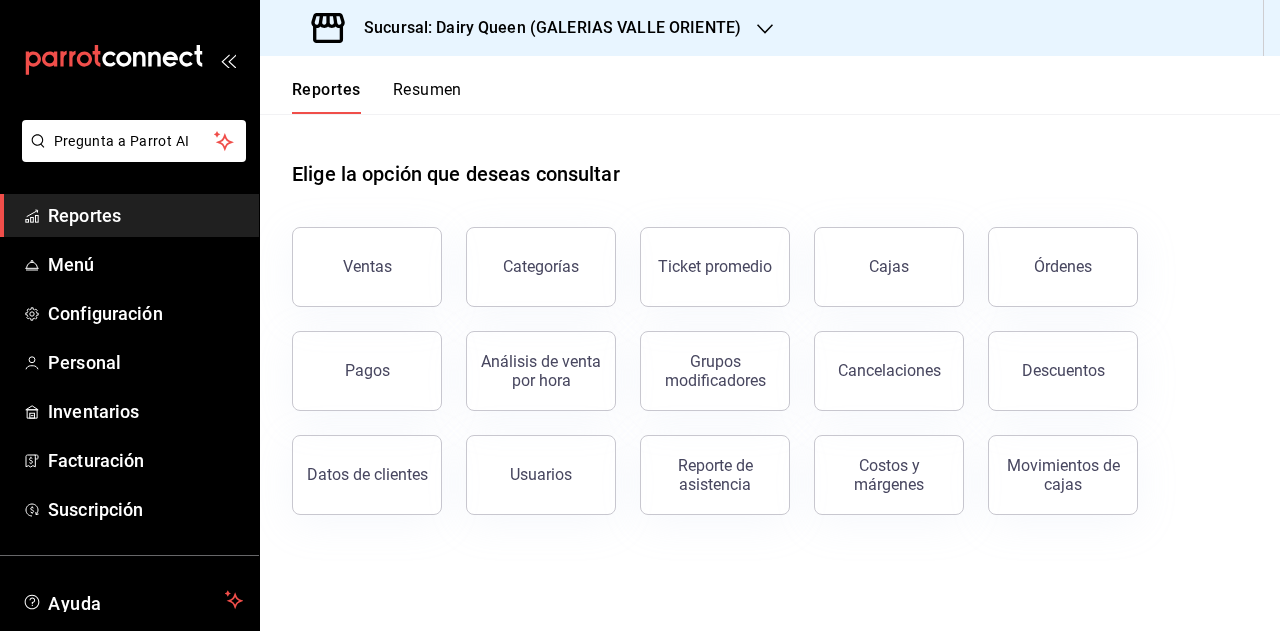 click on "Resumen" at bounding box center (427, 97) 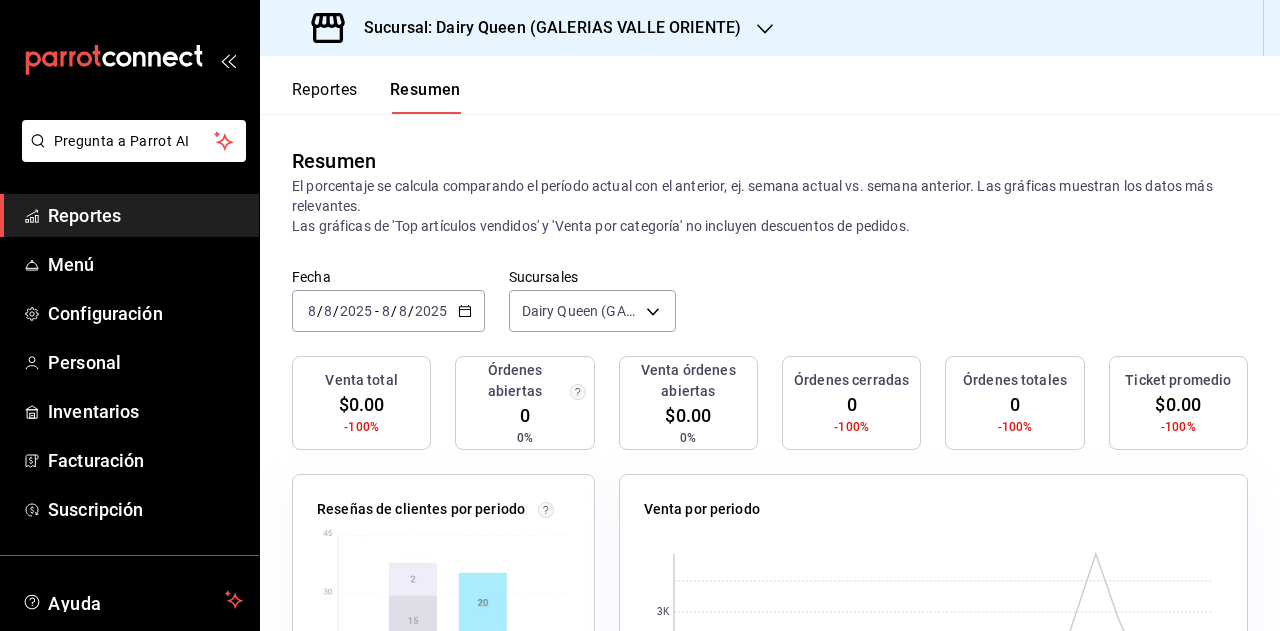click on "2025-08-08 8 / 8 / 2025 - 2025-08-08 8 / 8 / 2025" at bounding box center (388, 311) 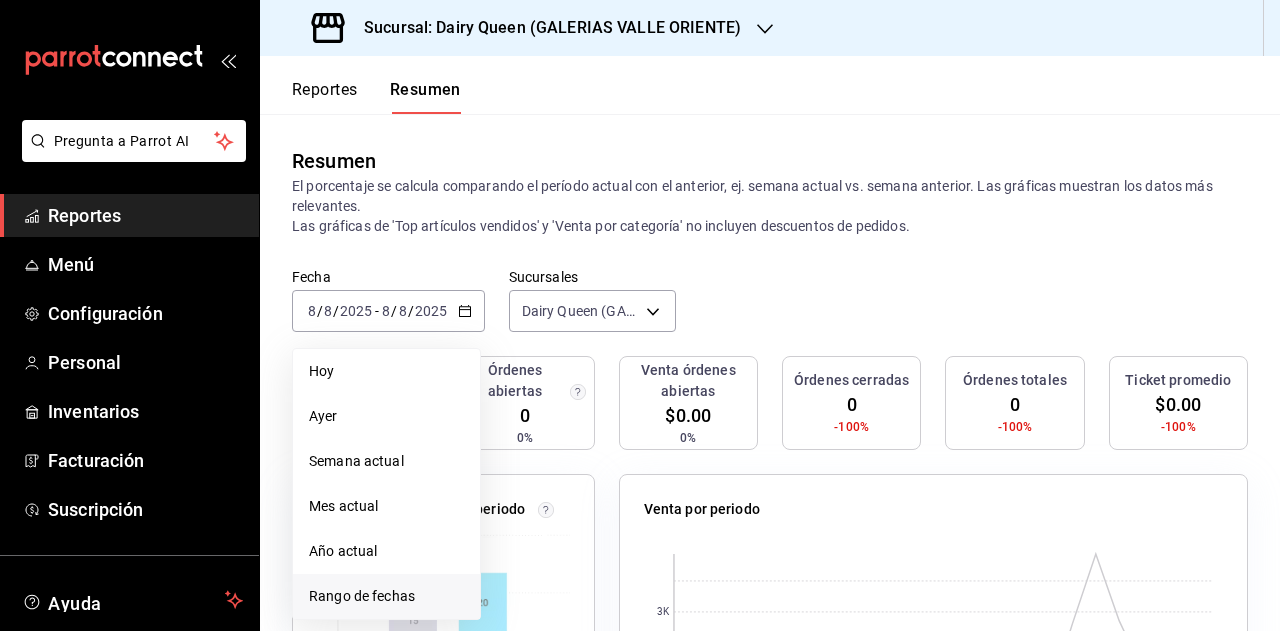 click on "Rango de fechas" at bounding box center [386, 596] 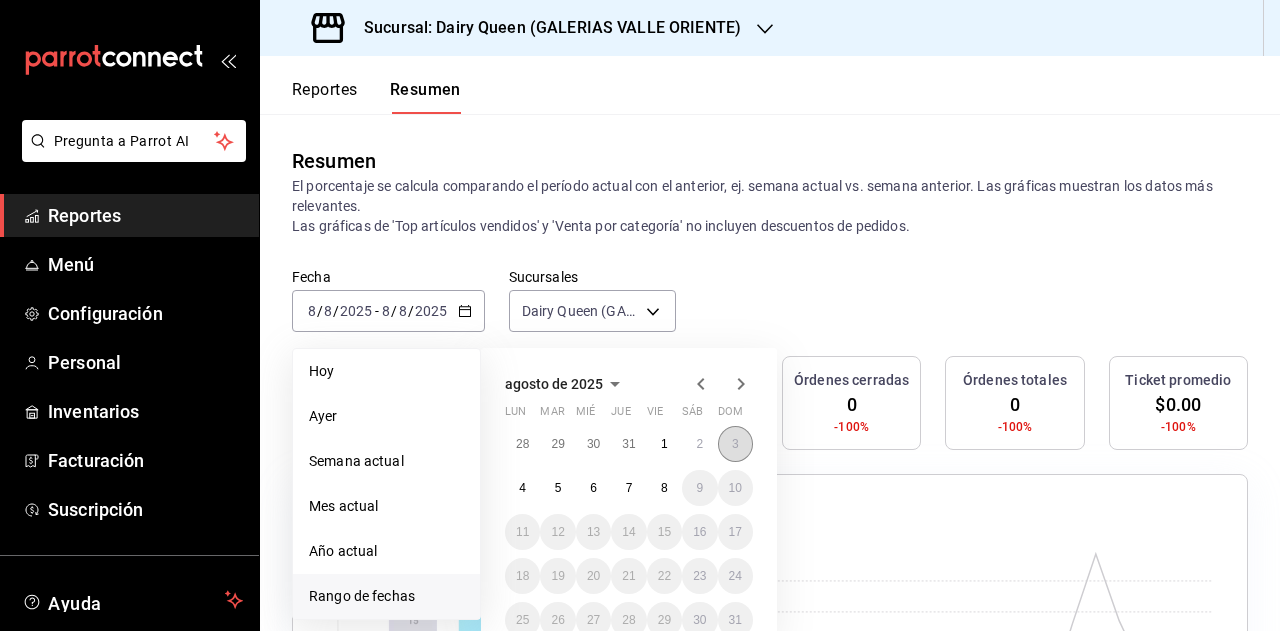 click on "3" at bounding box center [735, 444] 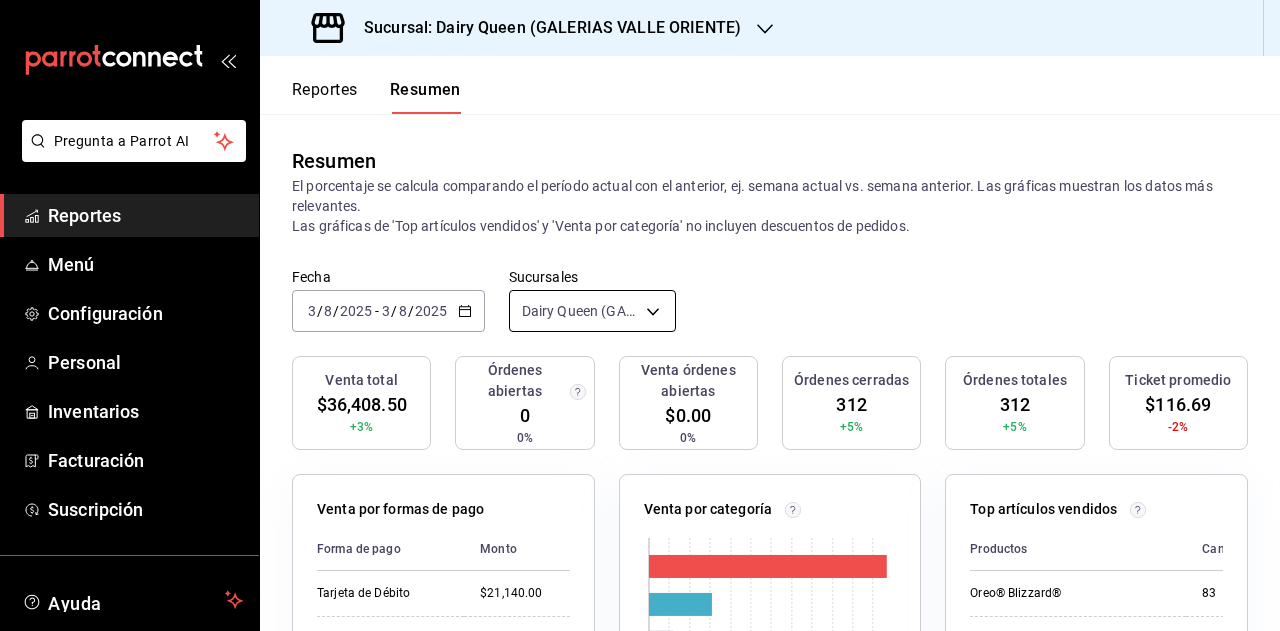 drag, startPoint x: 650, startPoint y: 336, endPoint x: 651, endPoint y: 309, distance: 27.018513 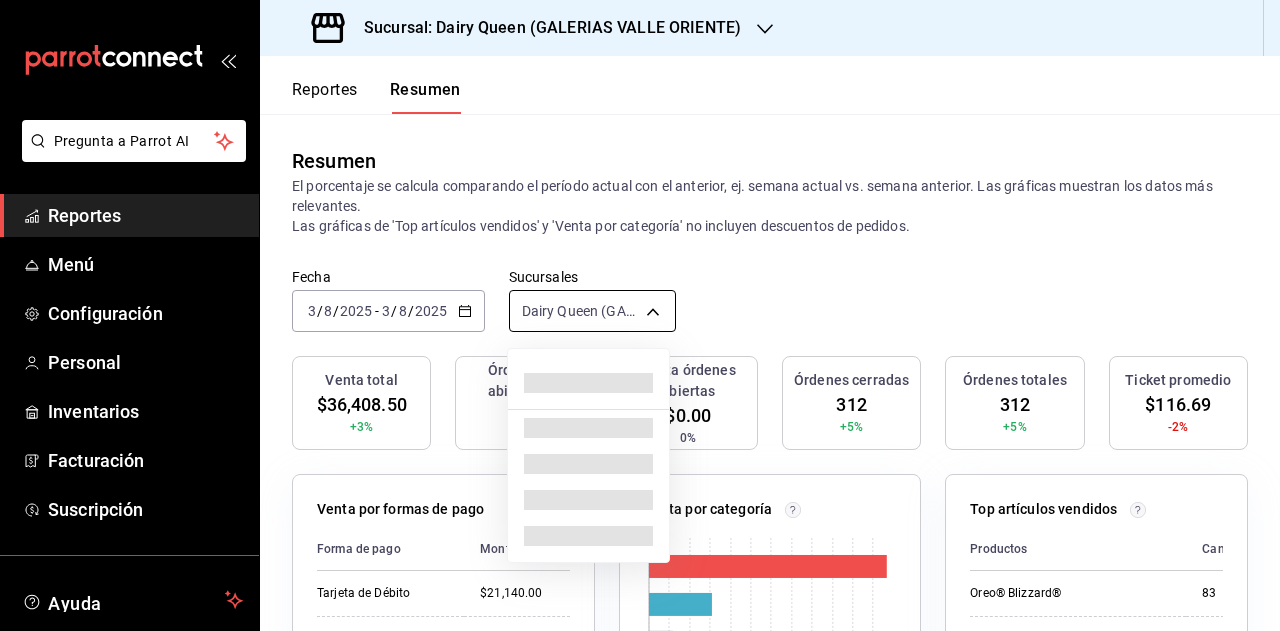 click on "Pregunta a Parrot AI Reportes   Menú   Configuración   Personal   Inventarios   Facturación   Suscripción   Ayuda Recomienda Parrot   Super Admin Parrot   Sugerir nueva función   Sucursal: Dairy Queen ([PERSON]) Reportes Resumen Resumen El porcentaje se calcula comparando el período actual con el anterior, ej. semana actual vs. semana anterior. Las gráficas muestran los datos más relevantes.  Las gráficas de 'Top artículos vendidos' y 'Venta por categoría' no incluyen descuentos de pedidos. Fecha [DATE] [DATE] - [DATE] [DATE] Sucursales Dairy Queen ([PERSON]) [object Object] Venta total $36,408.50 +3% Órdenes abiertas 0 0% Venta órdenes abiertas $0.00 0% Órdenes cerradas 312 +5% Órdenes totales 312 +5% Ticket promedio $116.69 -2% Venta por formas de pago Forma de pago Monto Tarjeta de Débito $21,140.00 Efectivo $15,268.50 Venta por categoría   0 5K 10K 15K 20K Categoría Monto Blizzard® $23,348.00 Conos $6,220.00 Malteadas $2,323.00 Slush   83" at bounding box center (640, 315) 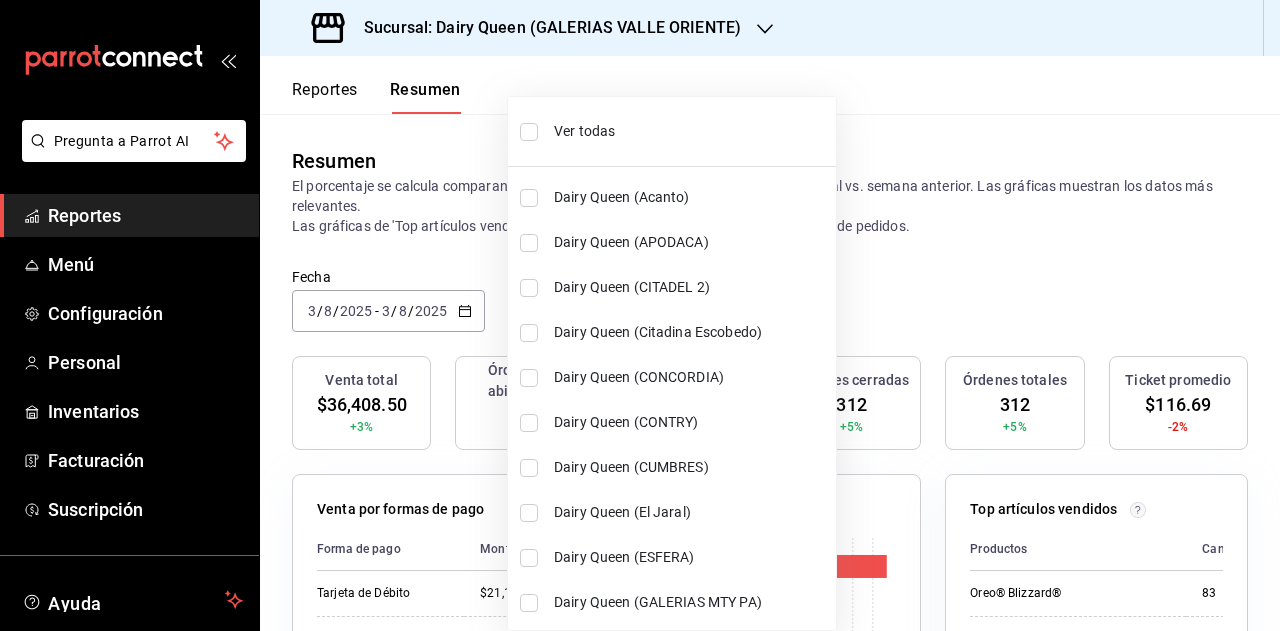 click on "Ver todas" at bounding box center (672, 131) 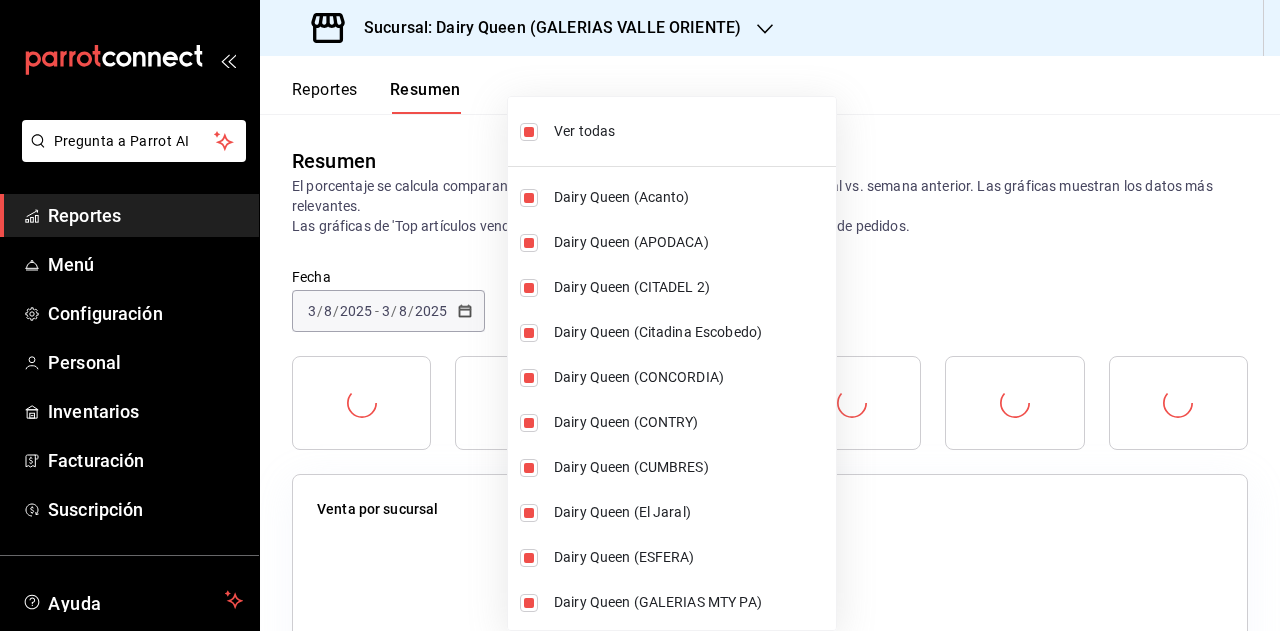 click at bounding box center [640, 315] 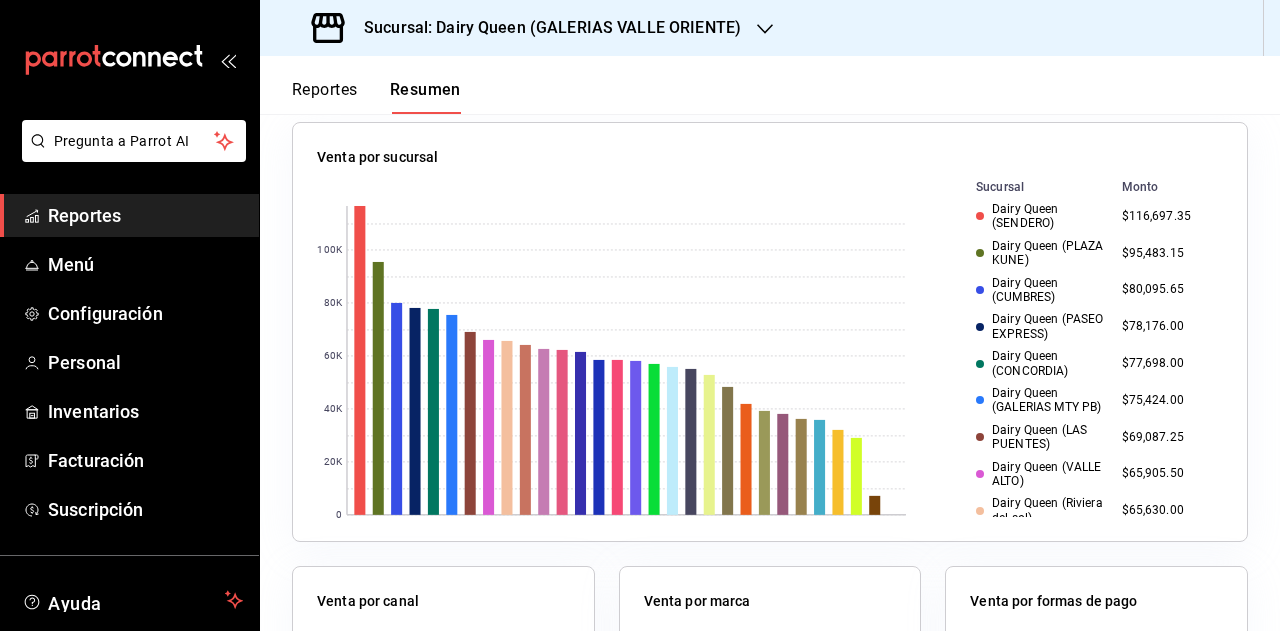 scroll, scrollTop: 300, scrollLeft: 0, axis: vertical 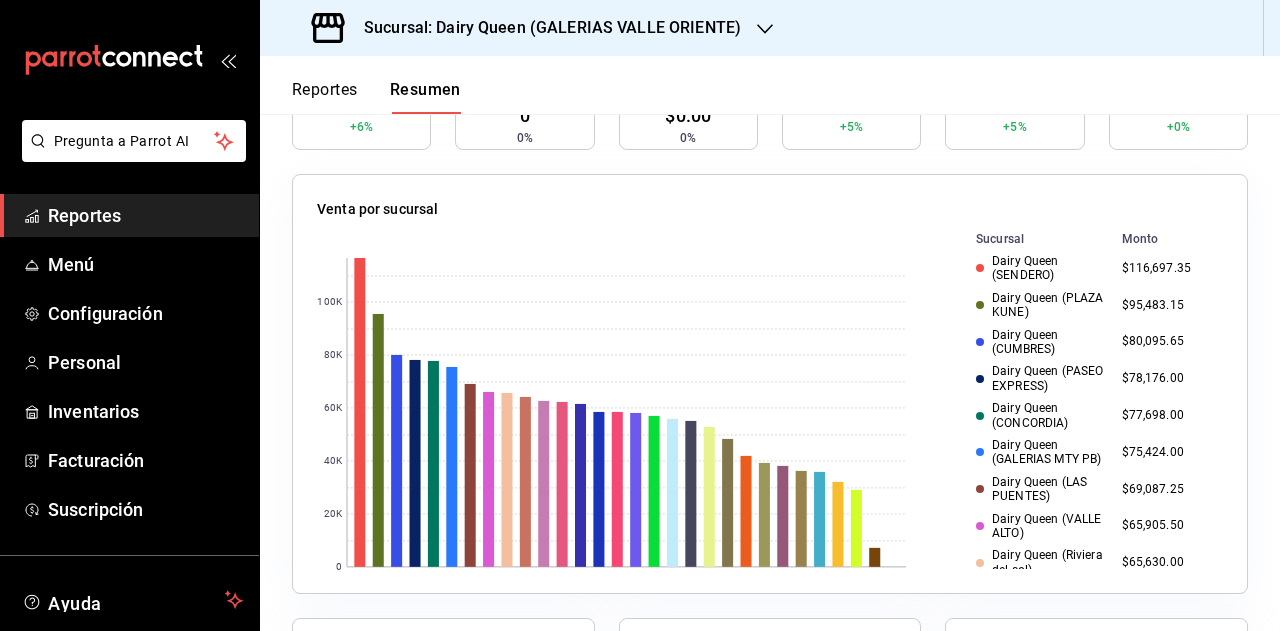 click on "Reportes" at bounding box center (145, 215) 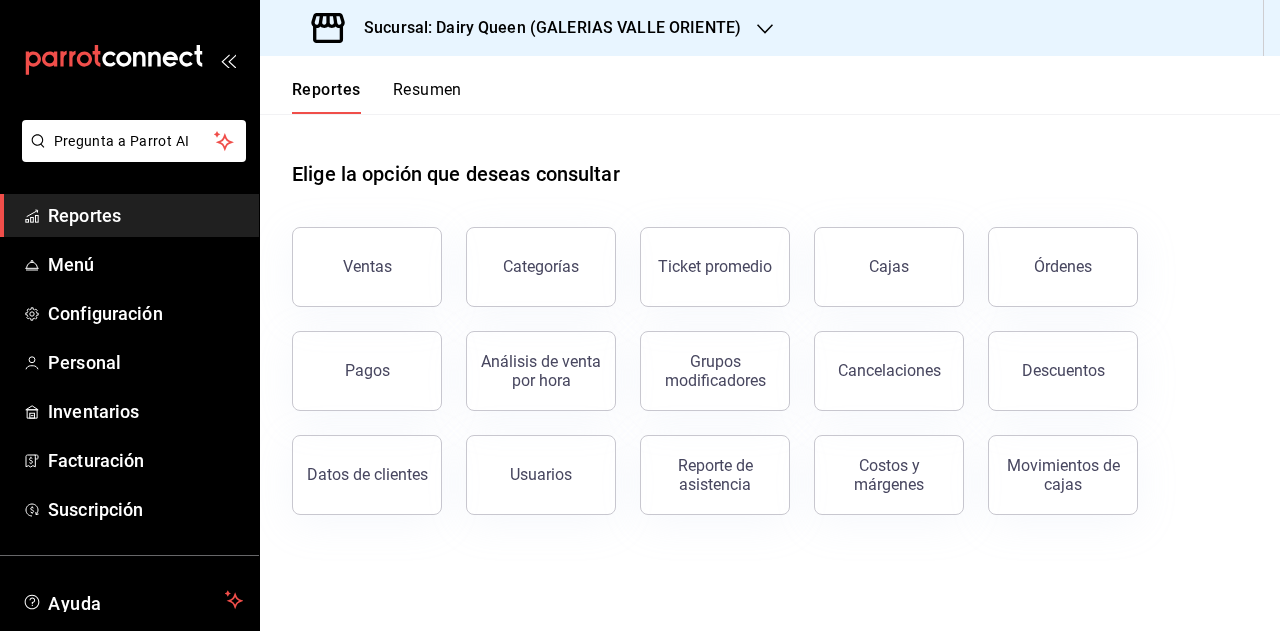 drag, startPoint x: 412, startPoint y: 342, endPoint x: 401, endPoint y: 348, distance: 12.529964 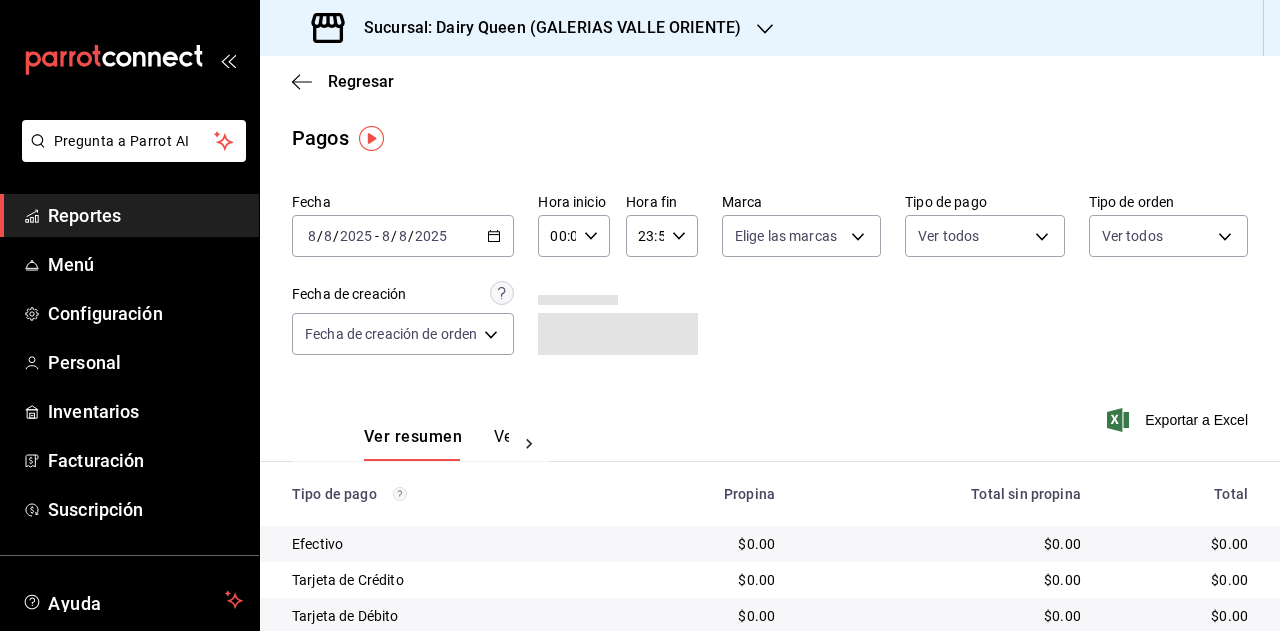 click on "2025-08-08 8 / 8 / 2025 - 2025-08-08 8 / 8 / 2025" at bounding box center (403, 236) 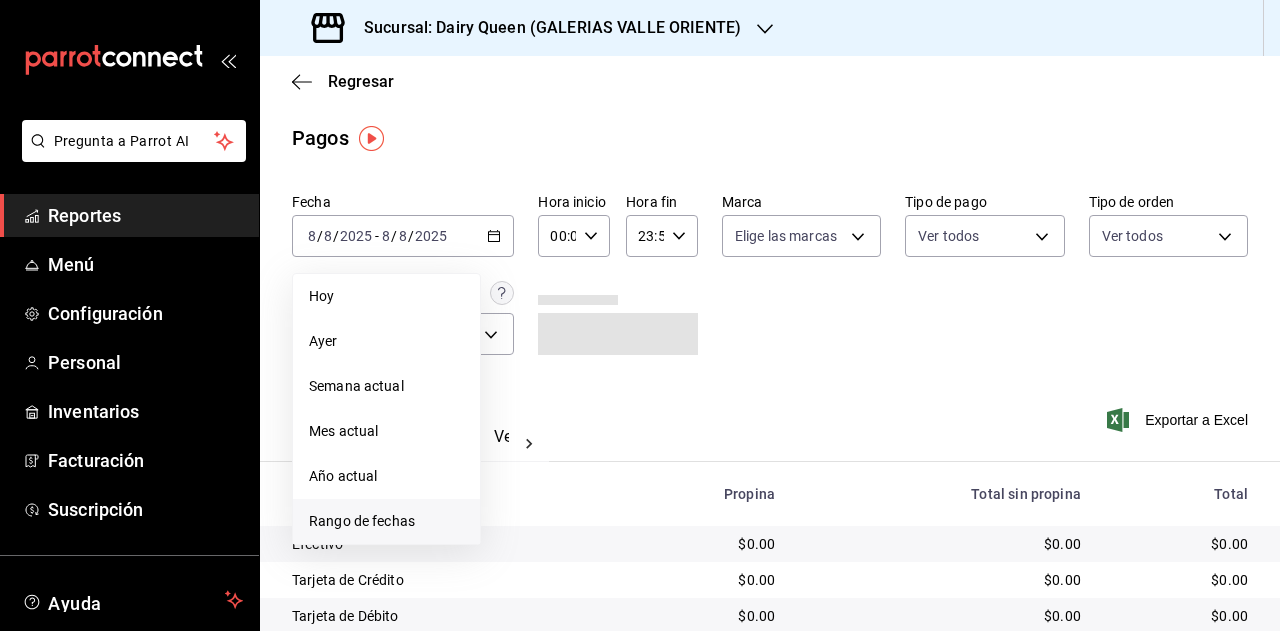 click on "Rango de fechas" at bounding box center [386, 521] 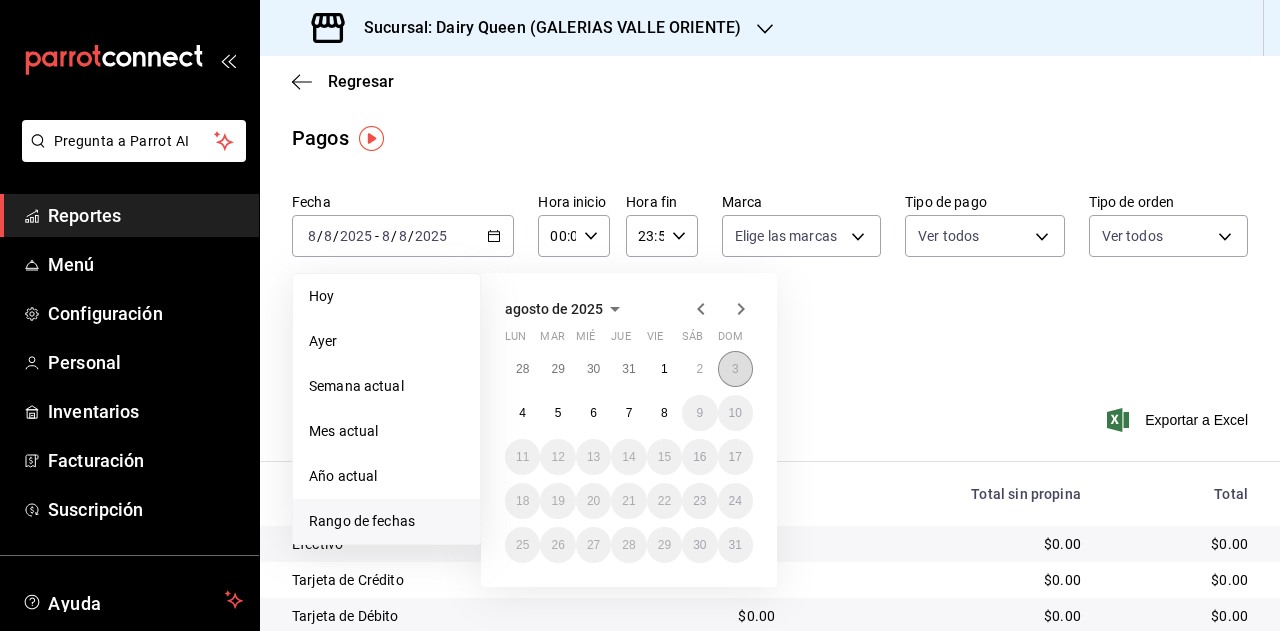 click on "3" at bounding box center (735, 369) 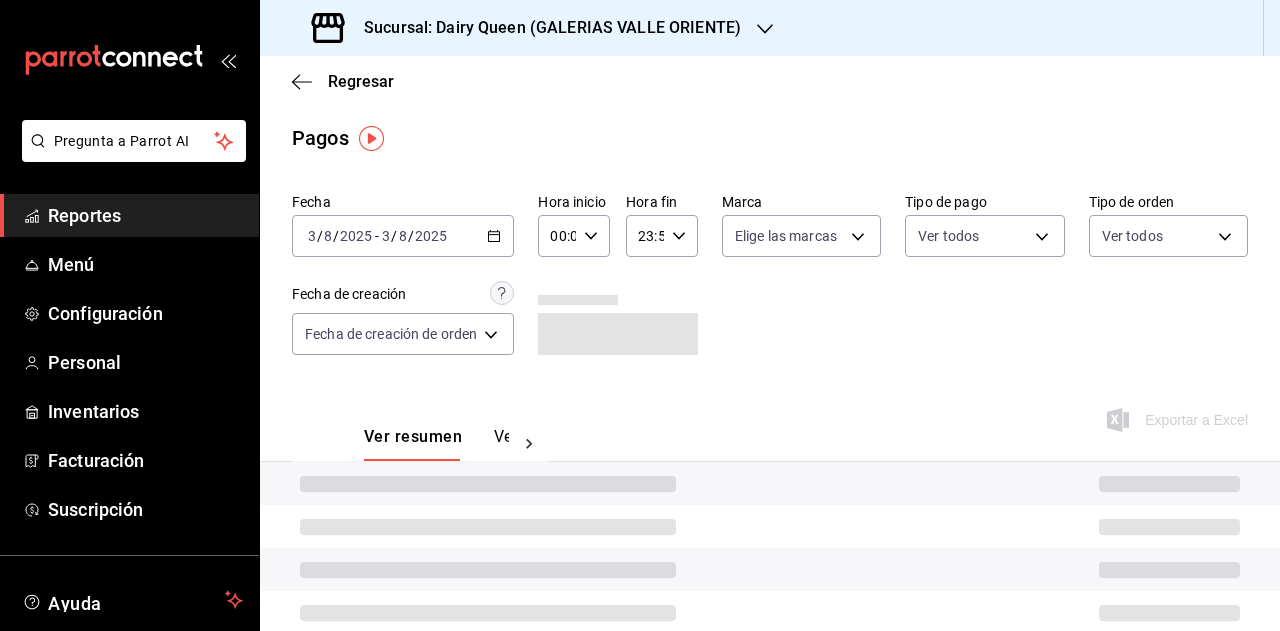 click on "Fecha 2025-08-03 3 / 8 / 2025 - 2025-08-03 3 / 8 / 2025 Hora inicio 00:00 Hora inicio Hora fin 23:59 Hora fin Marca Elige las marcas Tipo de pago Ver todos Tipo de orden Ver todos Fecha de creación   Fecha de creación de orden ORDER" at bounding box center (770, 282) 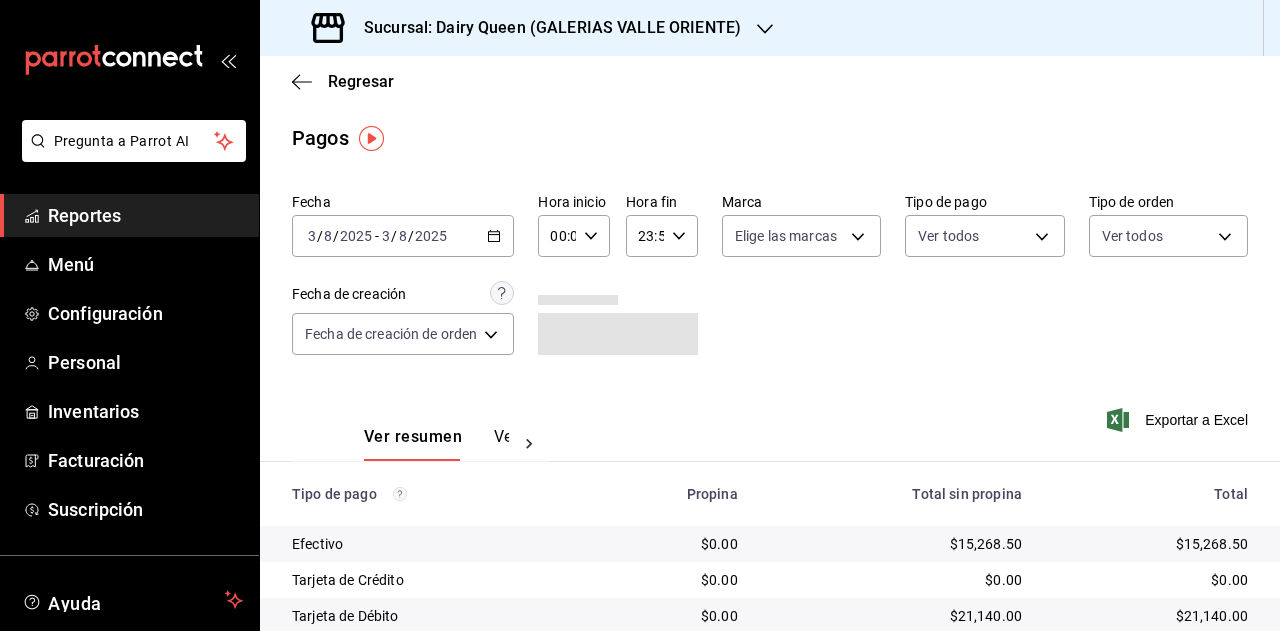 click on "Sucursal: Dairy Queen (GALERIAS VALLE ORIENTE)" at bounding box center (544, 28) 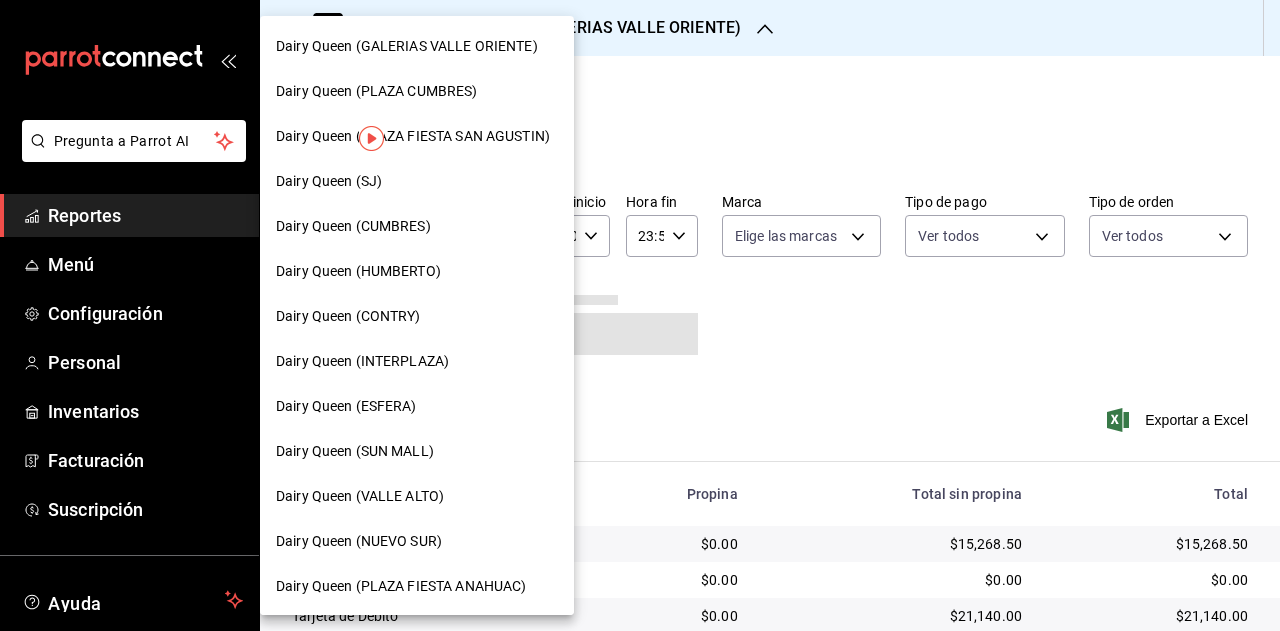click on "Dairy Queen (HUMBERTO)" at bounding box center (358, 271) 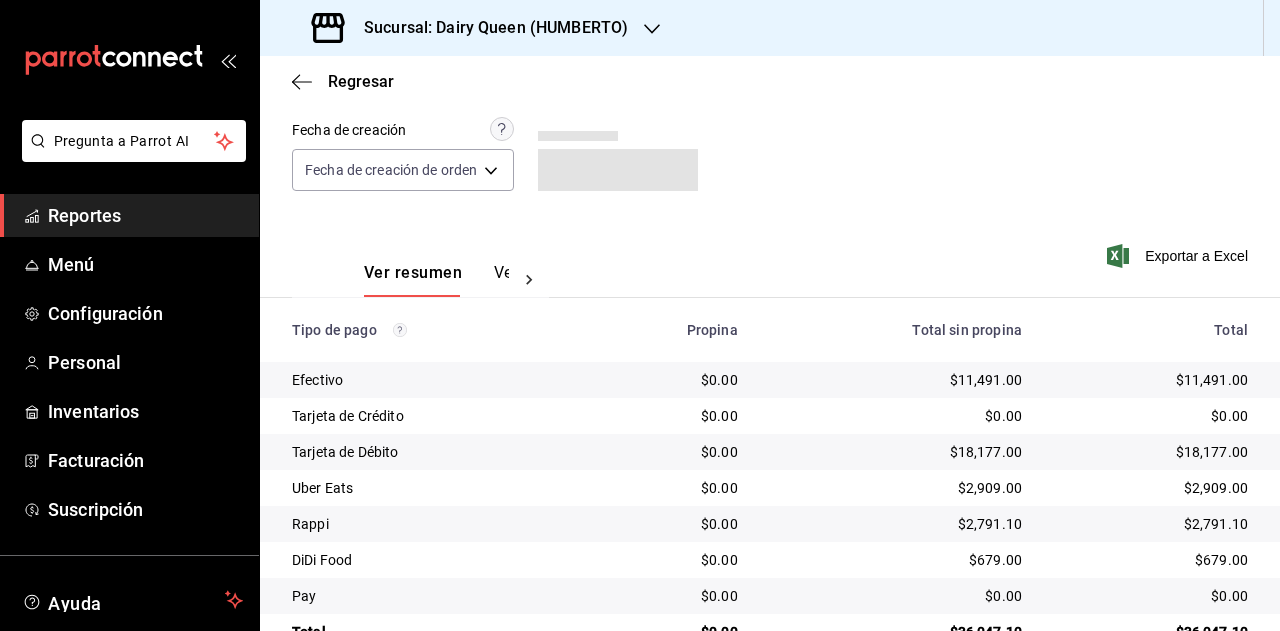 scroll, scrollTop: 215, scrollLeft: 0, axis: vertical 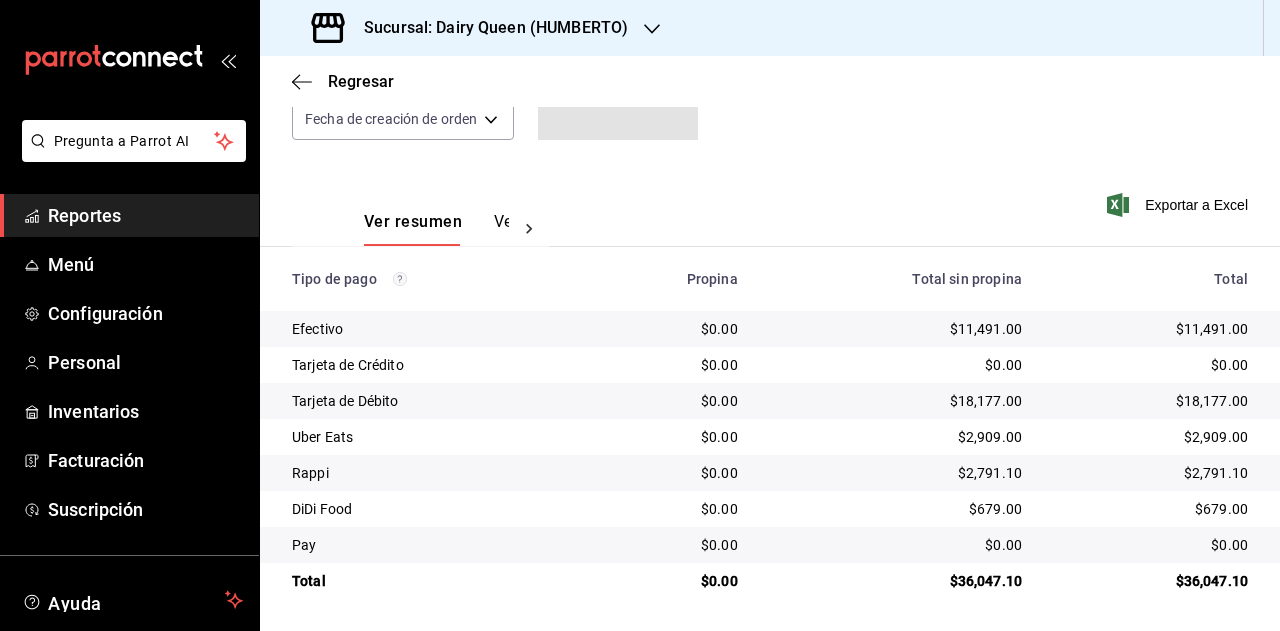 click on "$2,909.00" at bounding box center [1151, 437] 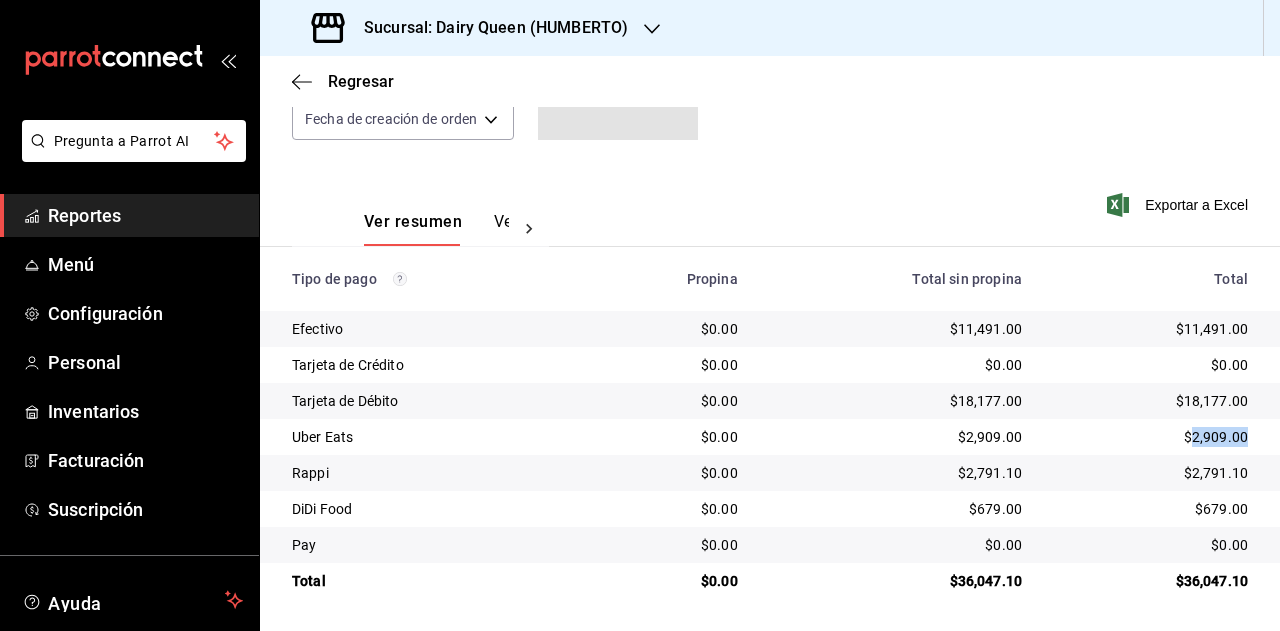click on "$2,909.00" at bounding box center (1151, 437) 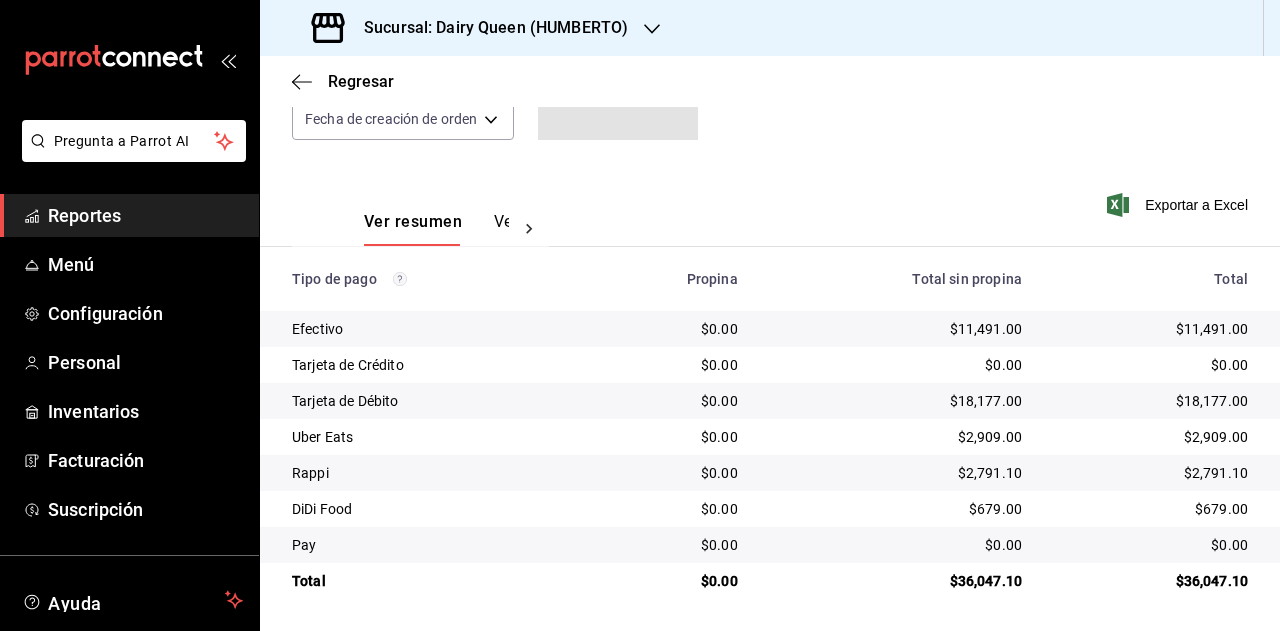 click on "$2,791.10" at bounding box center (1151, 473) 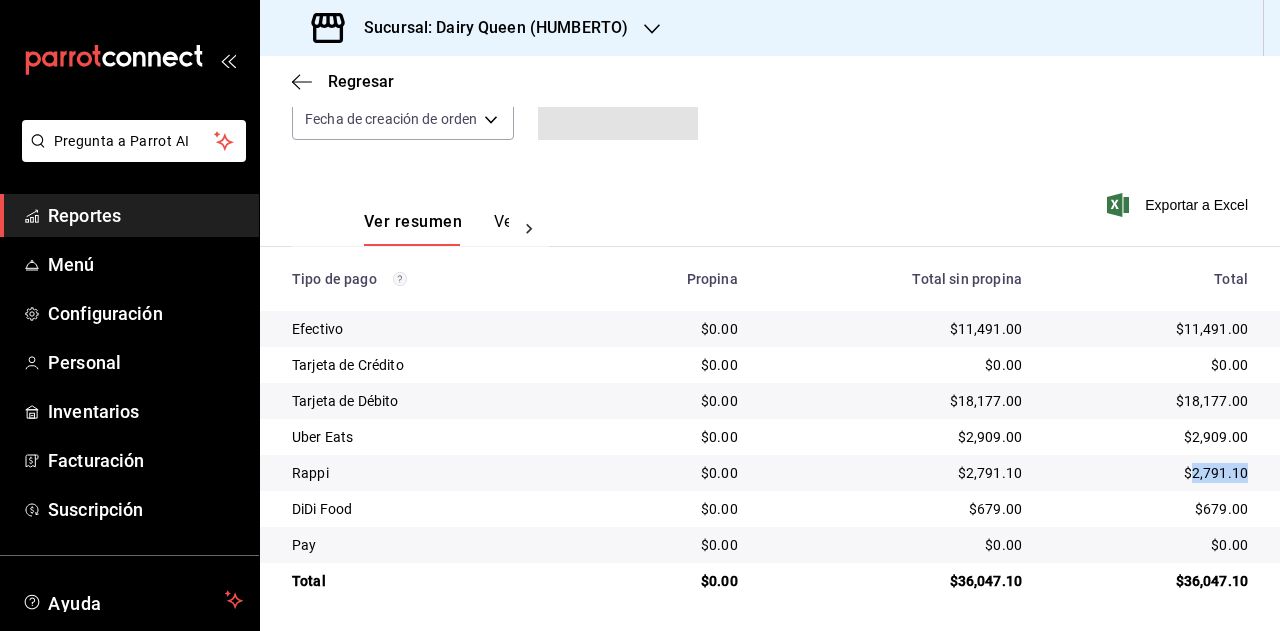 click on "$2,791.10" at bounding box center [1151, 473] 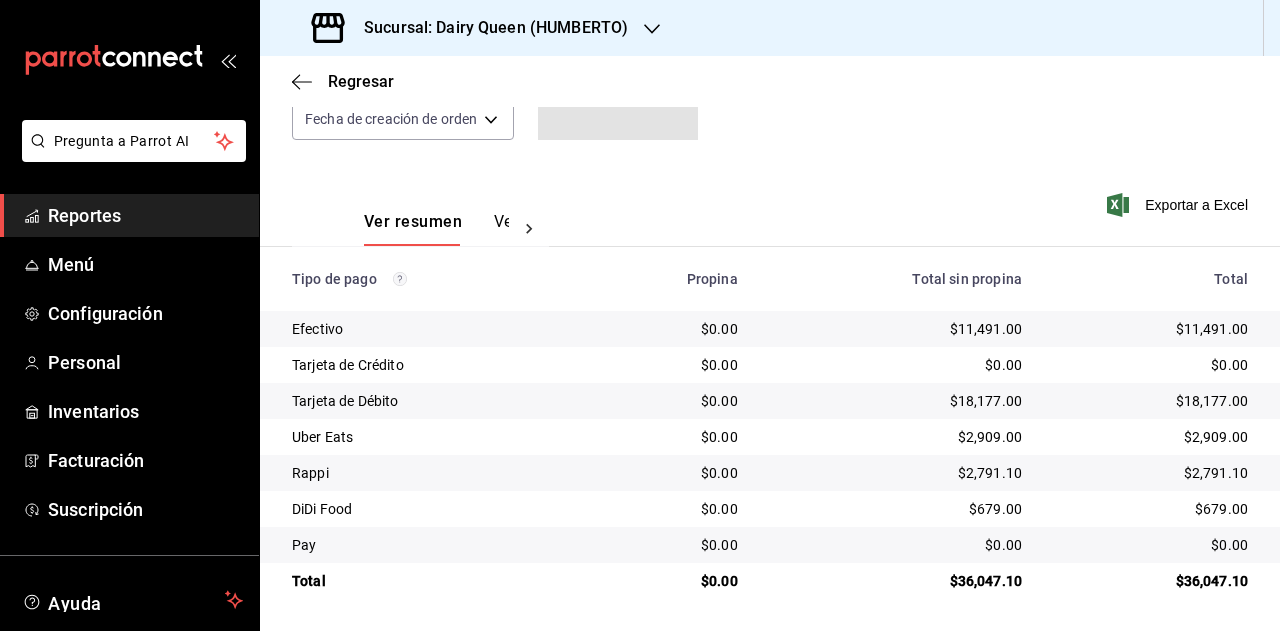 click on "$679.00" at bounding box center [1151, 509] 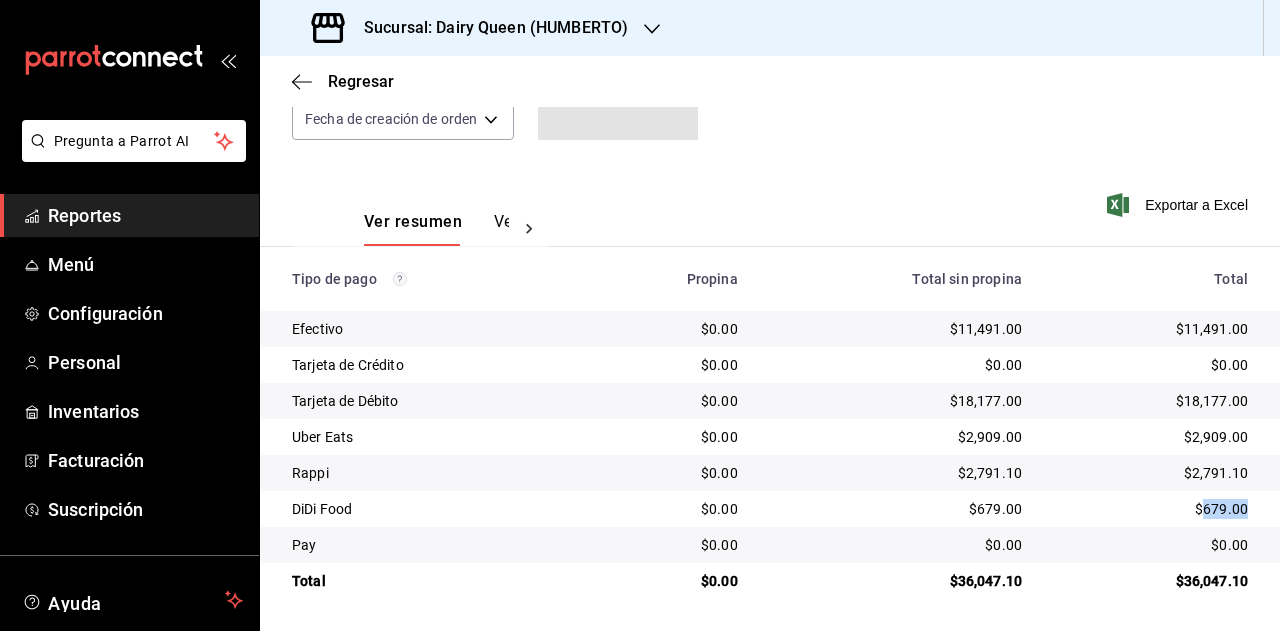 click on "$679.00" at bounding box center (1151, 509) 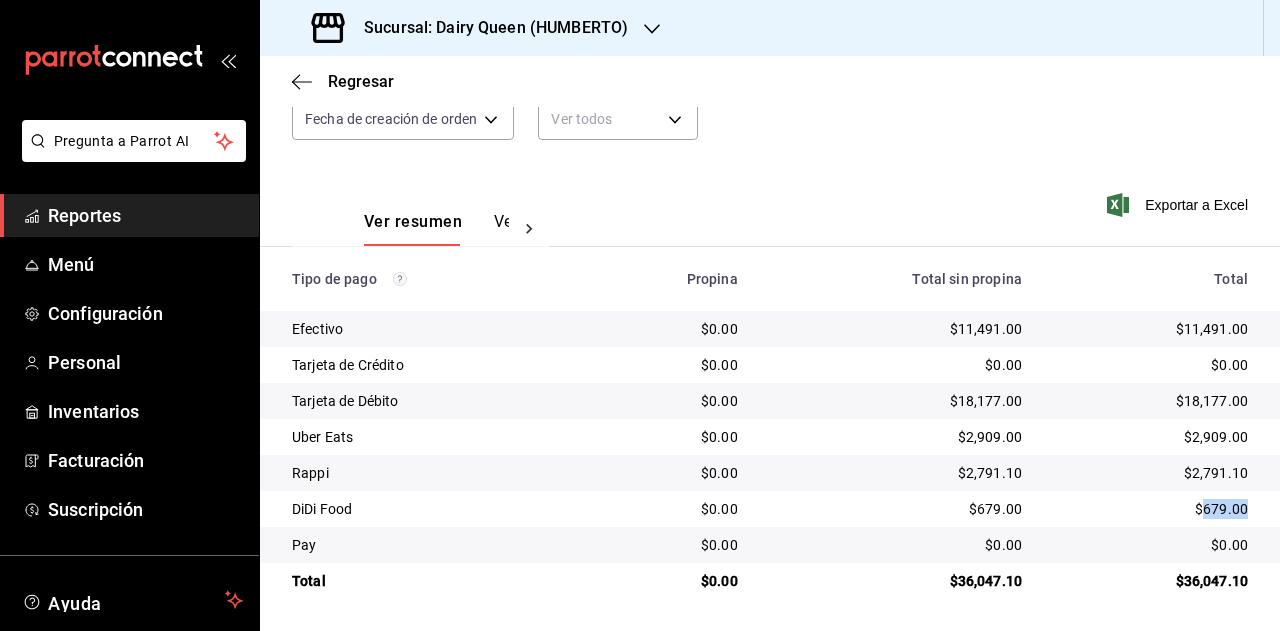 click on "Reportes" at bounding box center (145, 215) 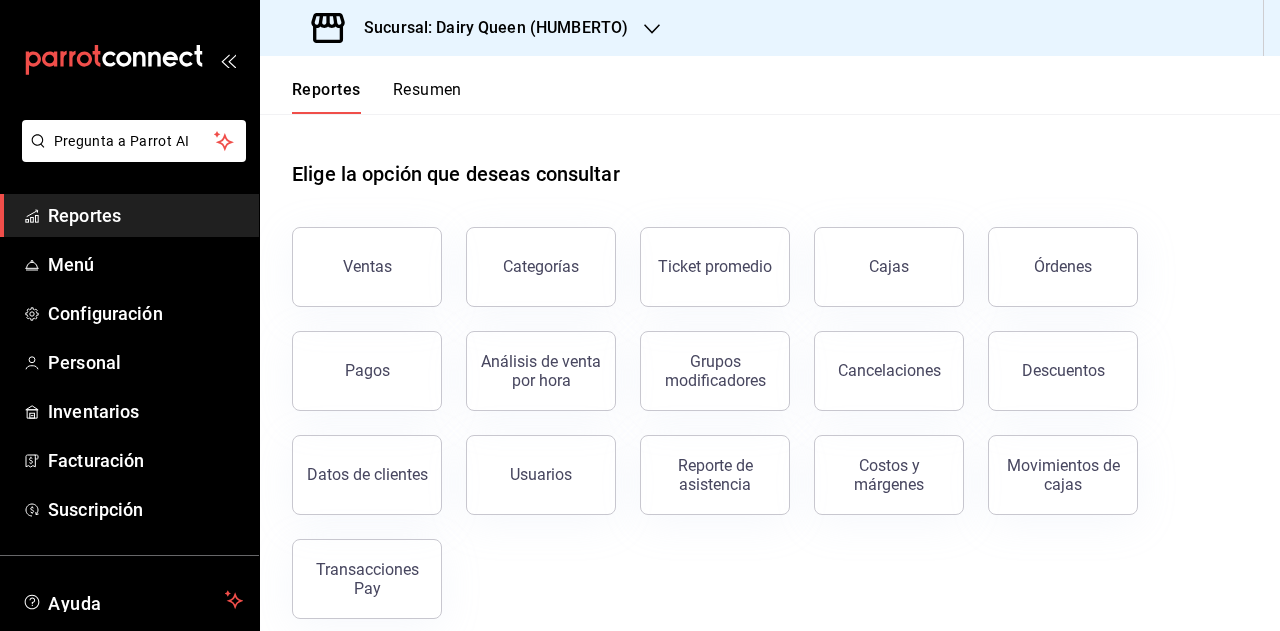 click on "Reportes Resumen" at bounding box center (361, 85) 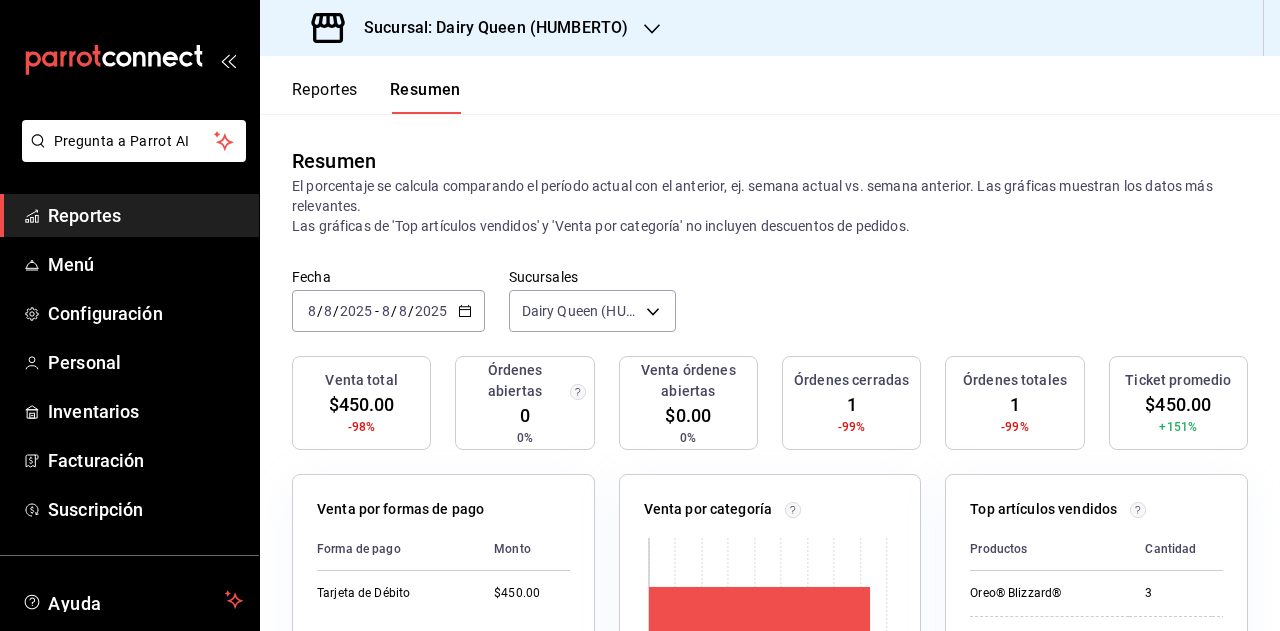 click on "2025-08-08 8 / 8 / 2025 - 2025-08-08 8 / 8 / 2025" at bounding box center [388, 311] 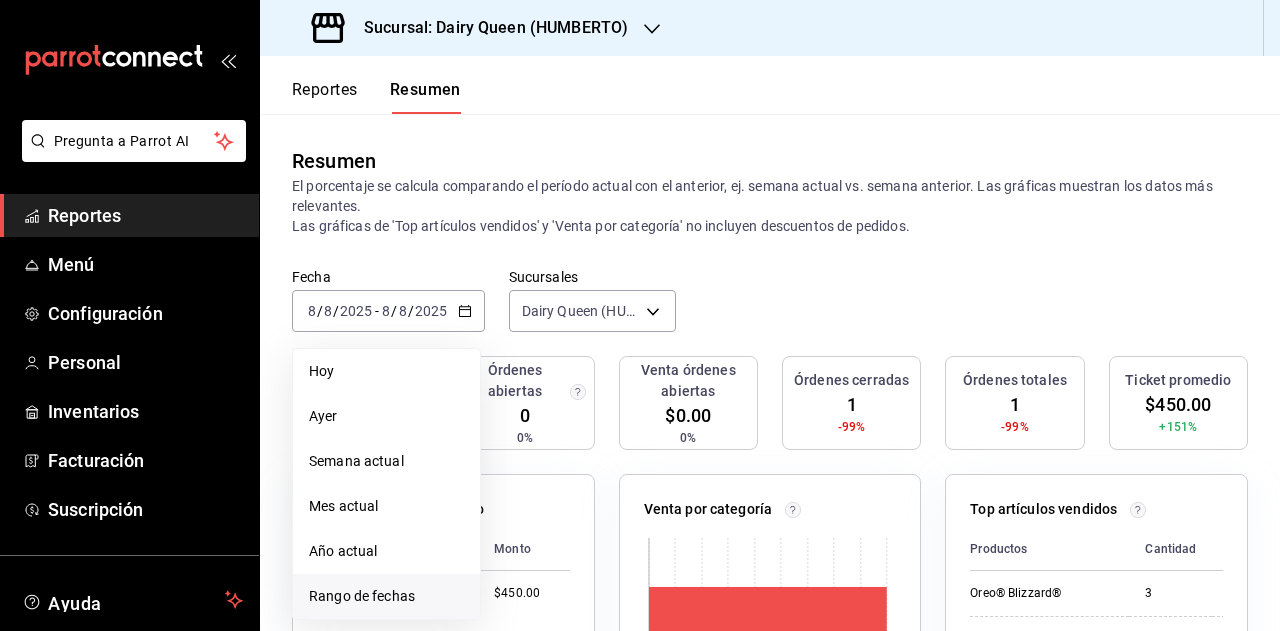 click on "Rango de fechas" at bounding box center [386, 596] 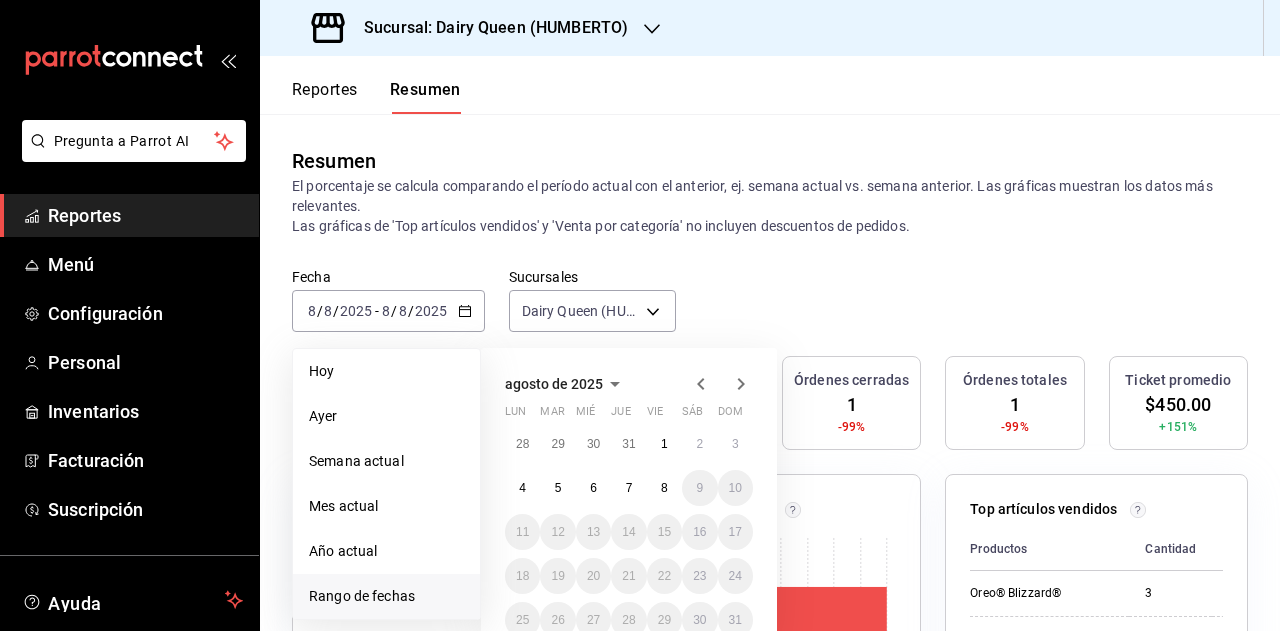 click on "agosto de 2025 lun mar mié jue vie sáb dom 28 29 30 31 1 2 3 4 5 6 7 8 9 10 11 12 13 14 15 16 17 18 19 20 21 22 23 24 25 26 27 28 29 30 31" at bounding box center (629, 493) 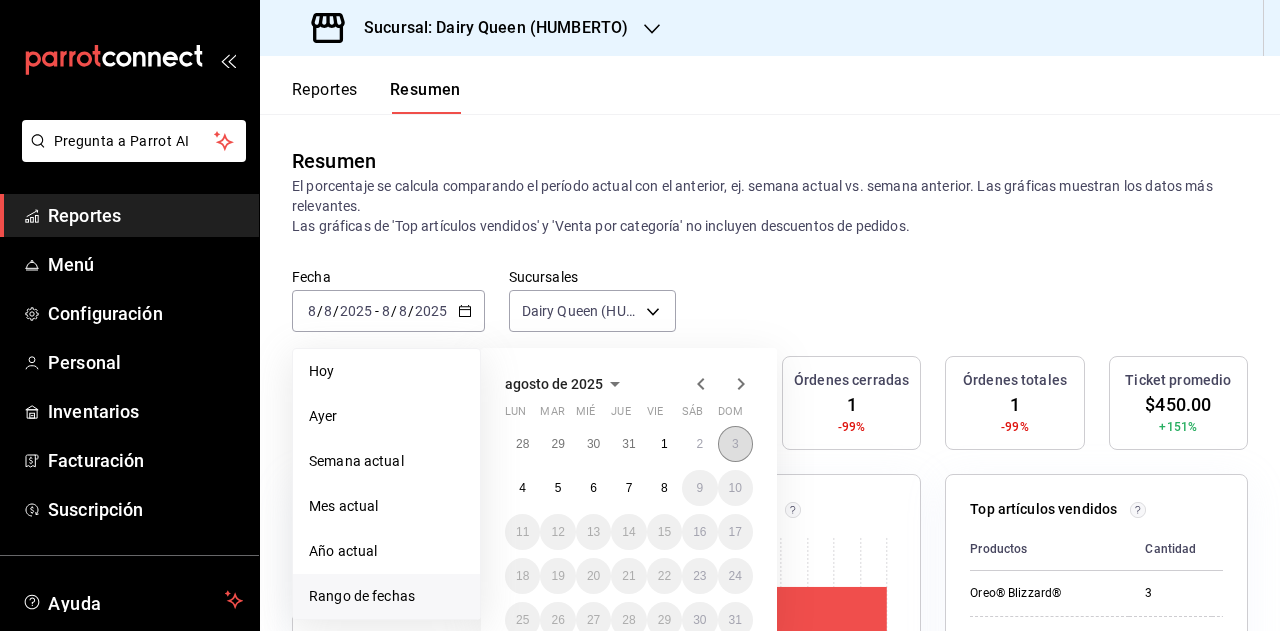 click on "3" at bounding box center [735, 444] 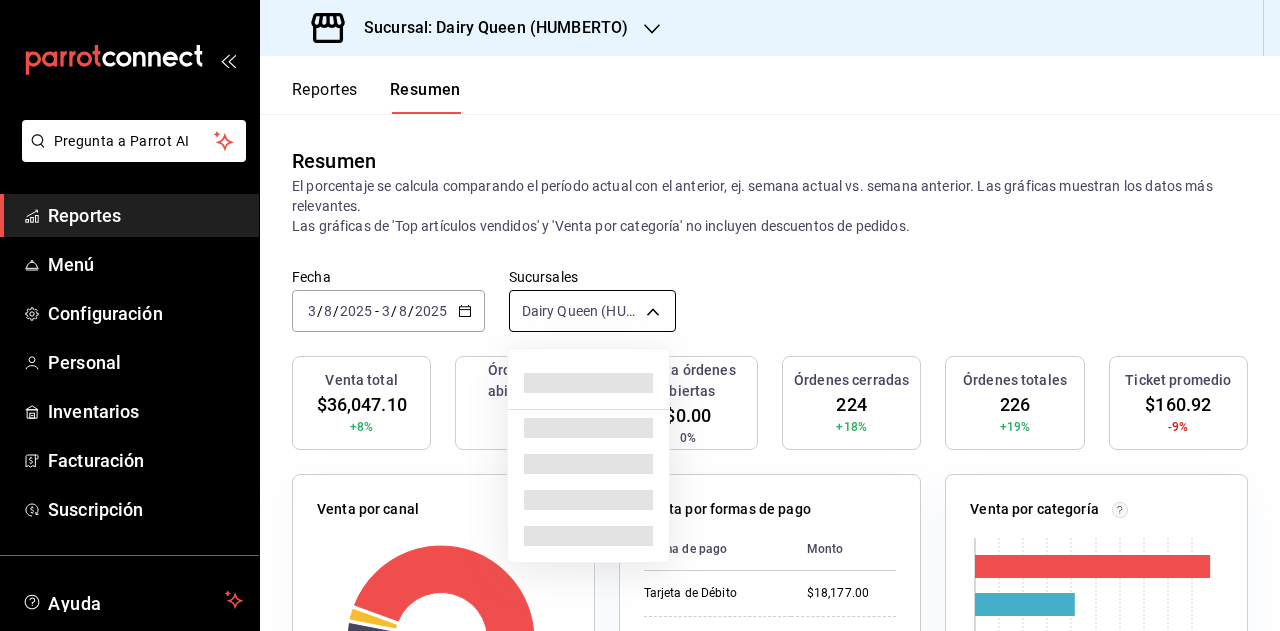 click on "Pregunta a Parrot AI Reportes   Menú   Configuración   Personal   Inventarios   Facturación   Suscripción   Ayuda Recomienda Parrot   Super Admin Parrot   Sugerir nueva función   Sucursal: Dairy Queen ([PERSON]) Reportes Resumen Resumen El porcentaje se calcula comparando el período actual con el anterior, ej. semana actual vs. semana anterior. Las gráficas muestran los datos más relevantes.  Las gráficas de 'Top artículos vendidos' y 'Venta por categoría' no incluyen descuentos de pedidos. Fecha [DATE] [DATE] - [DATE] [DATE] Sucursales Dairy Queen ([PERSON]) [object Object] Venta total $36,047.10 +8% Órdenes abiertas 0 0% Venta órdenes abiertas $0.00 0% Órdenes cerradas 224 +18% Órdenes totales 226 +19% Ticket promedio $160.92 -9% Venta por canal Canal Porcentaje Monto Sucursal 82.3% $29,668.00 Uber Eats 8.07% $2,909.00 Rappi 7.74% $2,791.10 DiDi Food 1.88% $679.00 Venta por formas de pago Forma de pago Monto Tarjeta de Débito $18,177.00 Efectivo $11,491.00 Uber Eats Rappi" at bounding box center (640, 315) 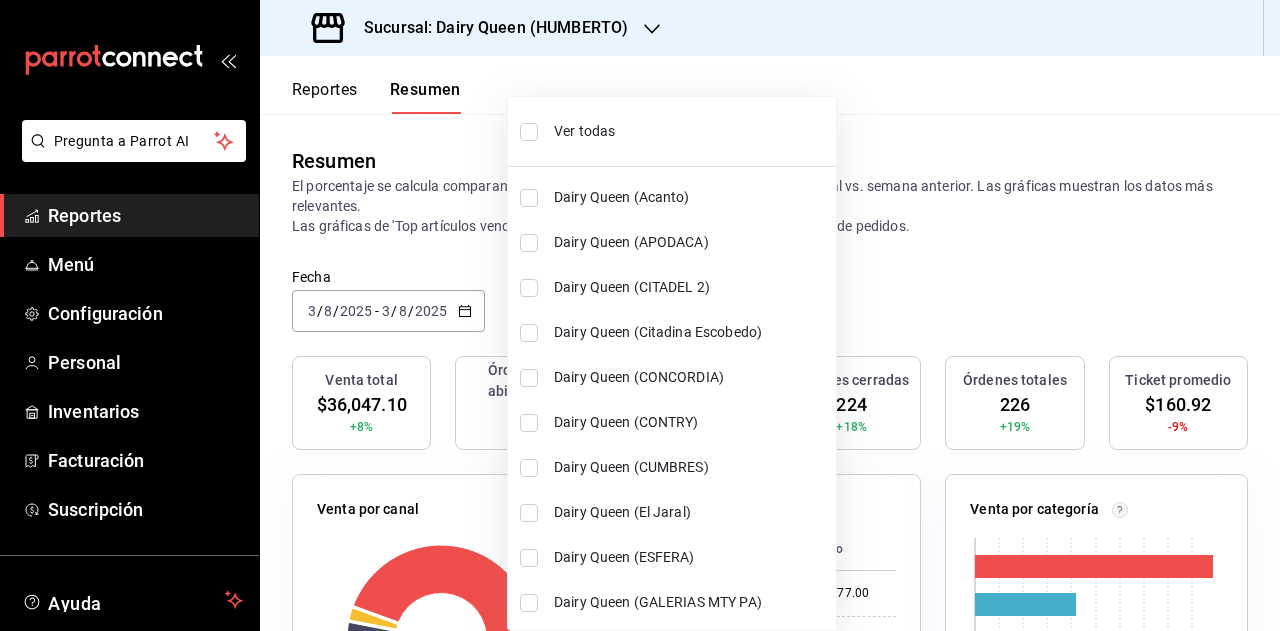 click on "Ver todas" at bounding box center (672, 131) 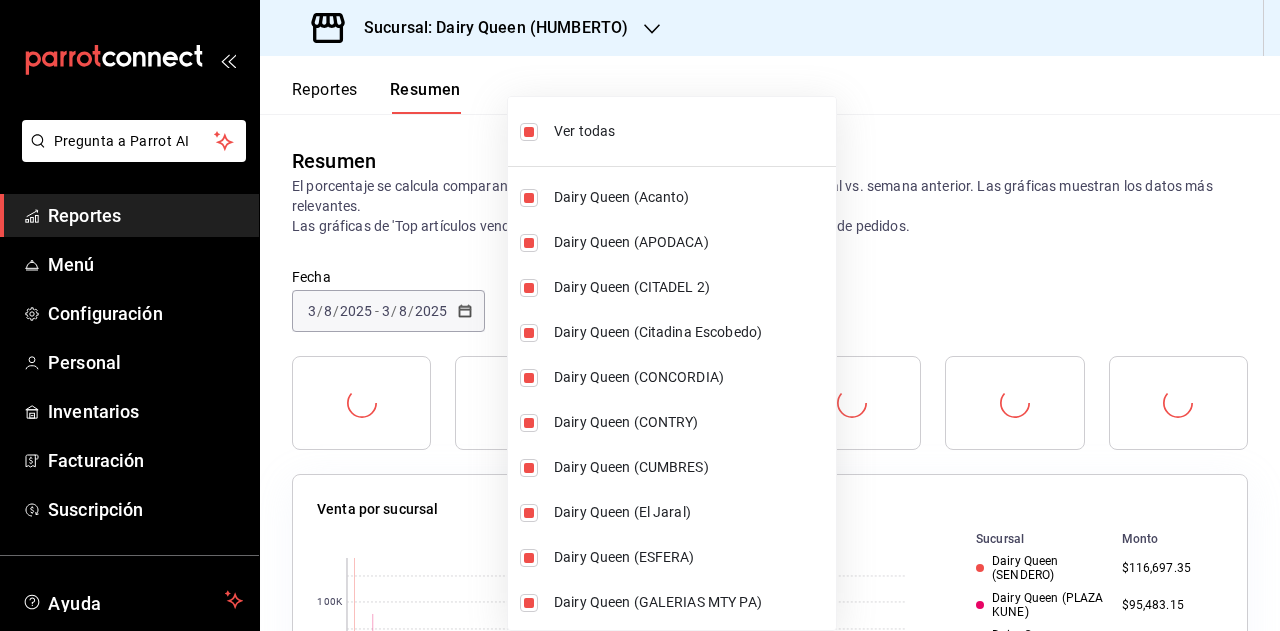 click at bounding box center (640, 315) 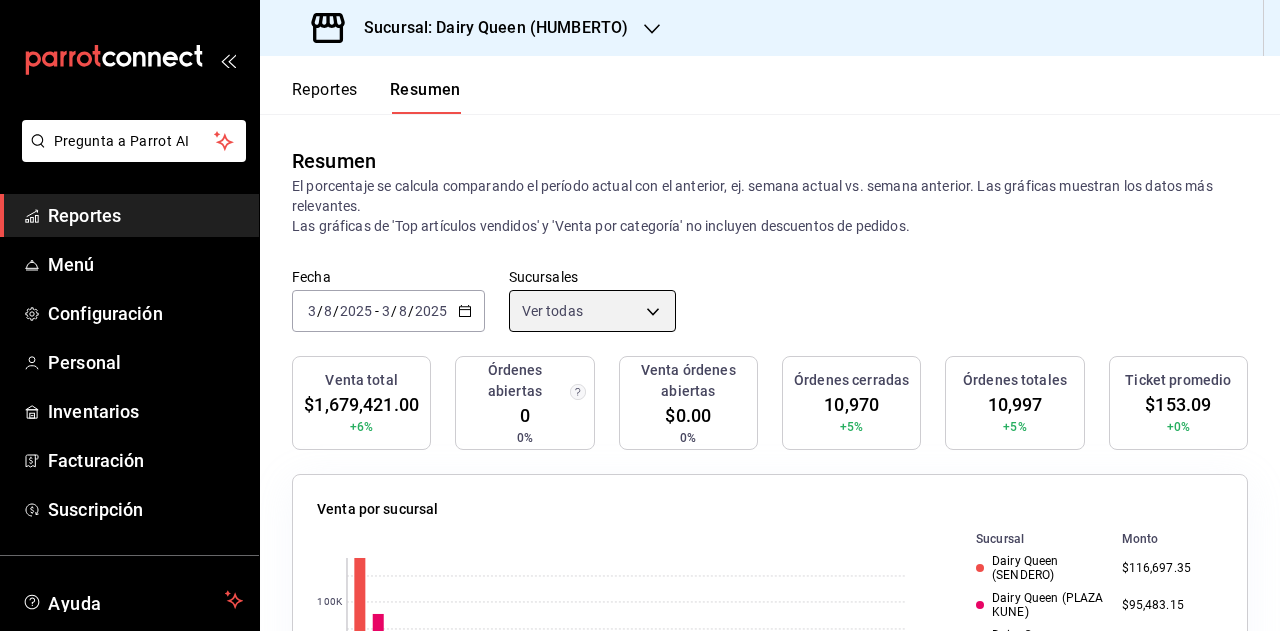 scroll, scrollTop: 500, scrollLeft: 0, axis: vertical 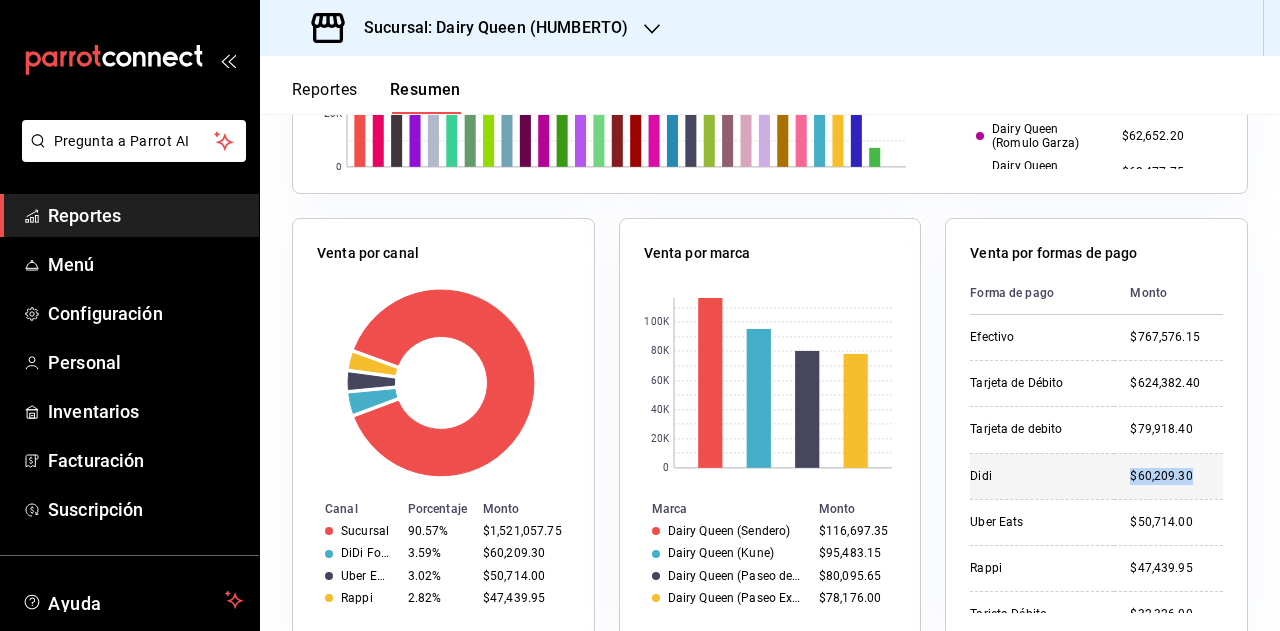 drag, startPoint x: 1112, startPoint y: 471, endPoint x: 1170, endPoint y: 468, distance: 58.077534 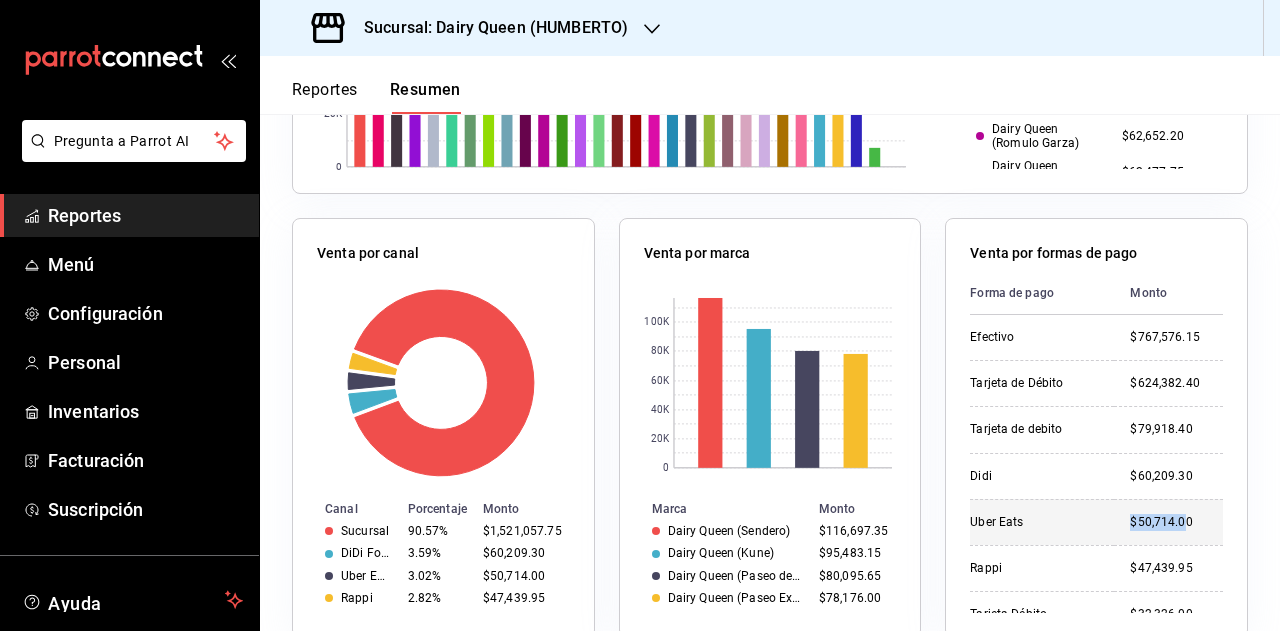 drag, startPoint x: 1097, startPoint y: 517, endPoint x: 1166, endPoint y: 517, distance: 69 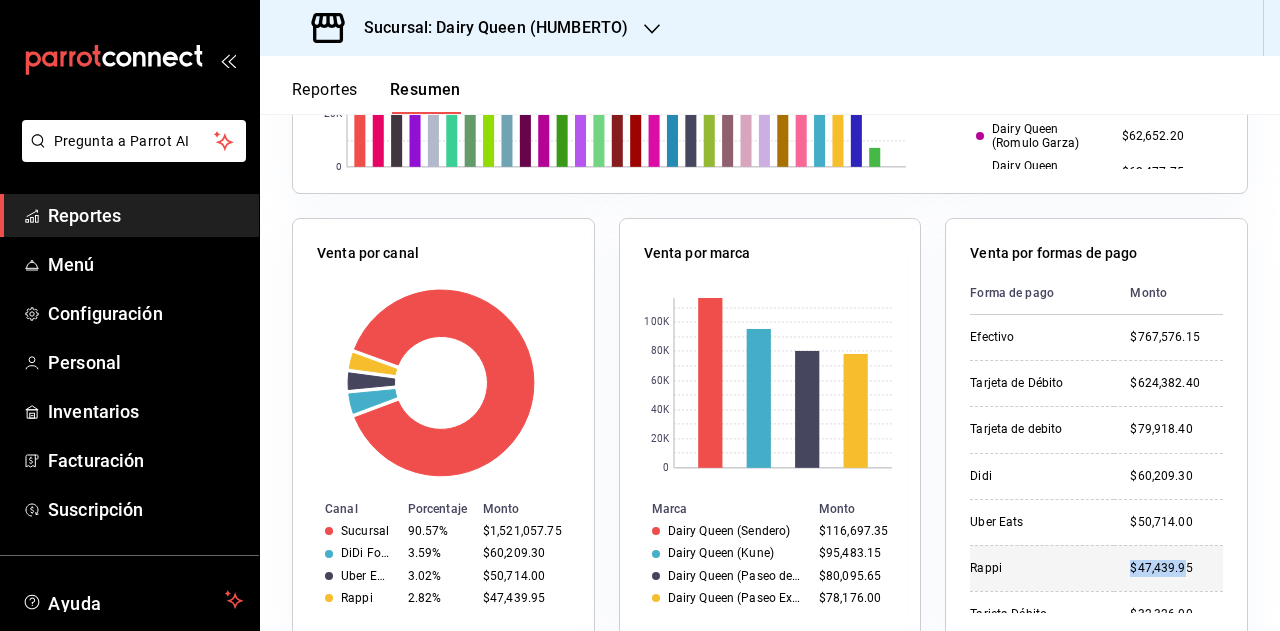 drag, startPoint x: 1097, startPoint y: 563, endPoint x: 1160, endPoint y: 557, distance: 63.28507 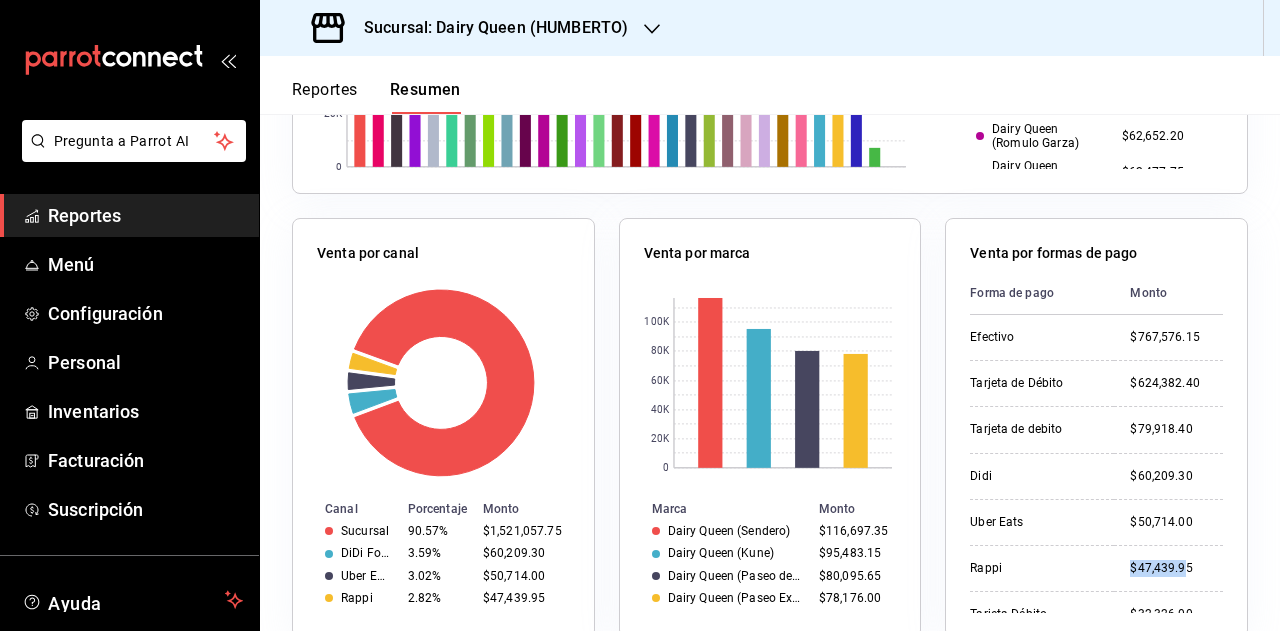 click on "Reportes" at bounding box center (145, 215) 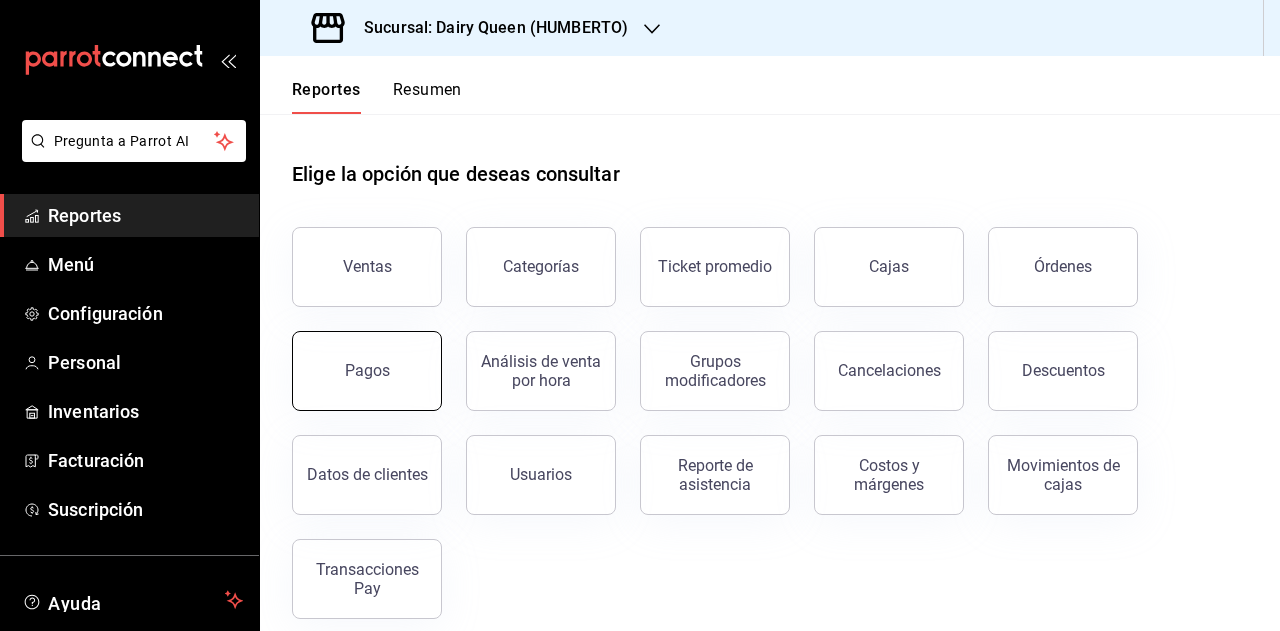 click on "Pagos" at bounding box center (367, 371) 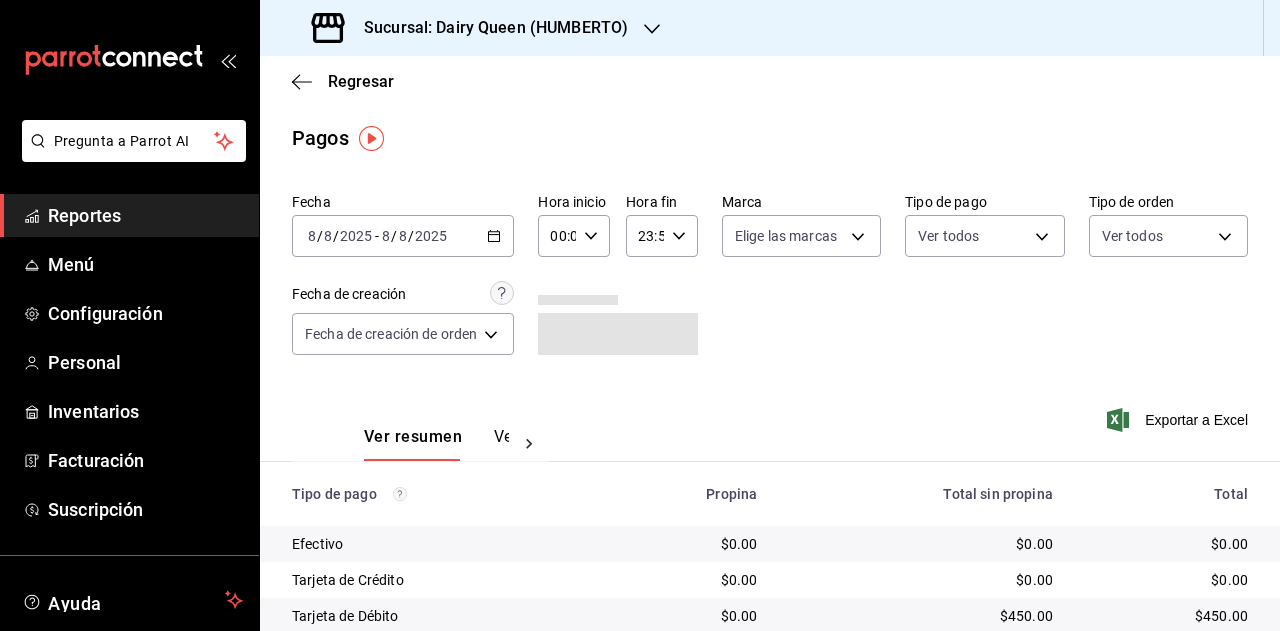 click on "2025-08-08 8 / 8 / 2025 - 2025-08-08 8 / 8 / 2025" at bounding box center [403, 236] 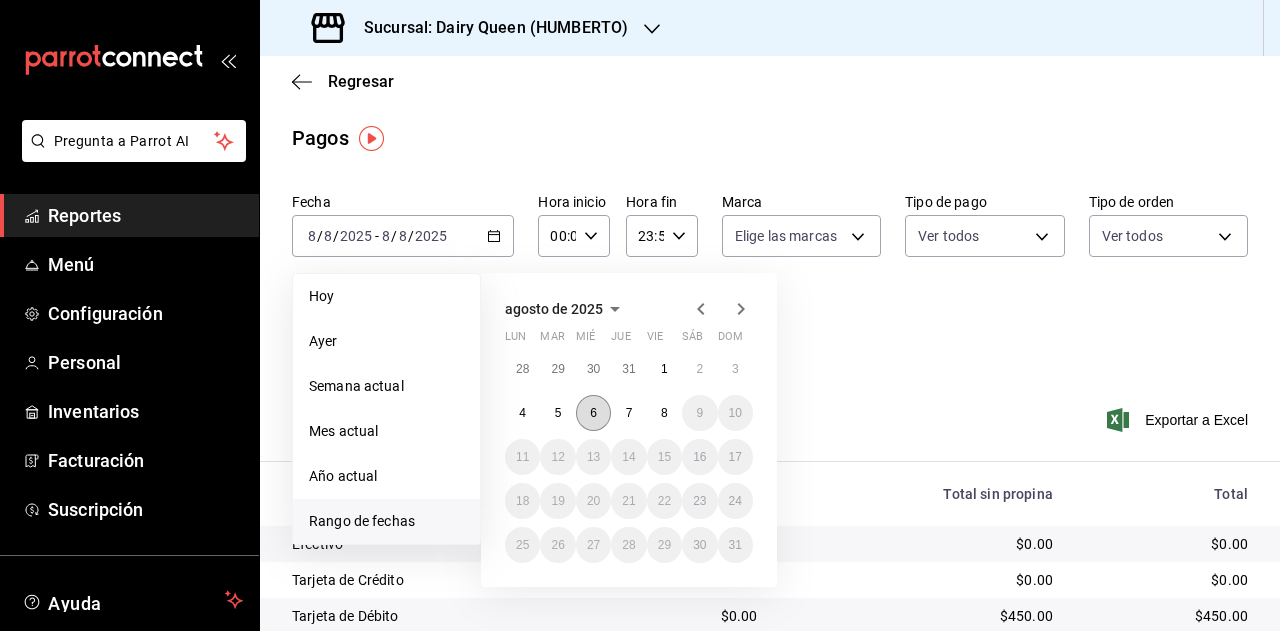 click on "6" at bounding box center [593, 413] 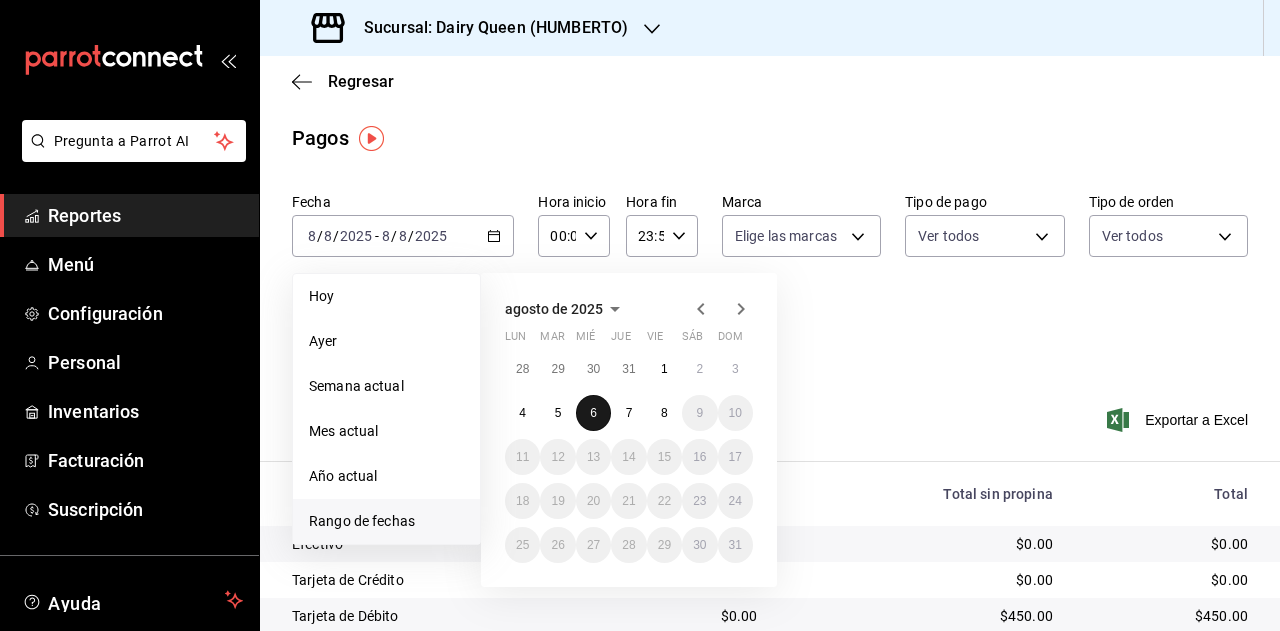 click on "6" at bounding box center [593, 413] 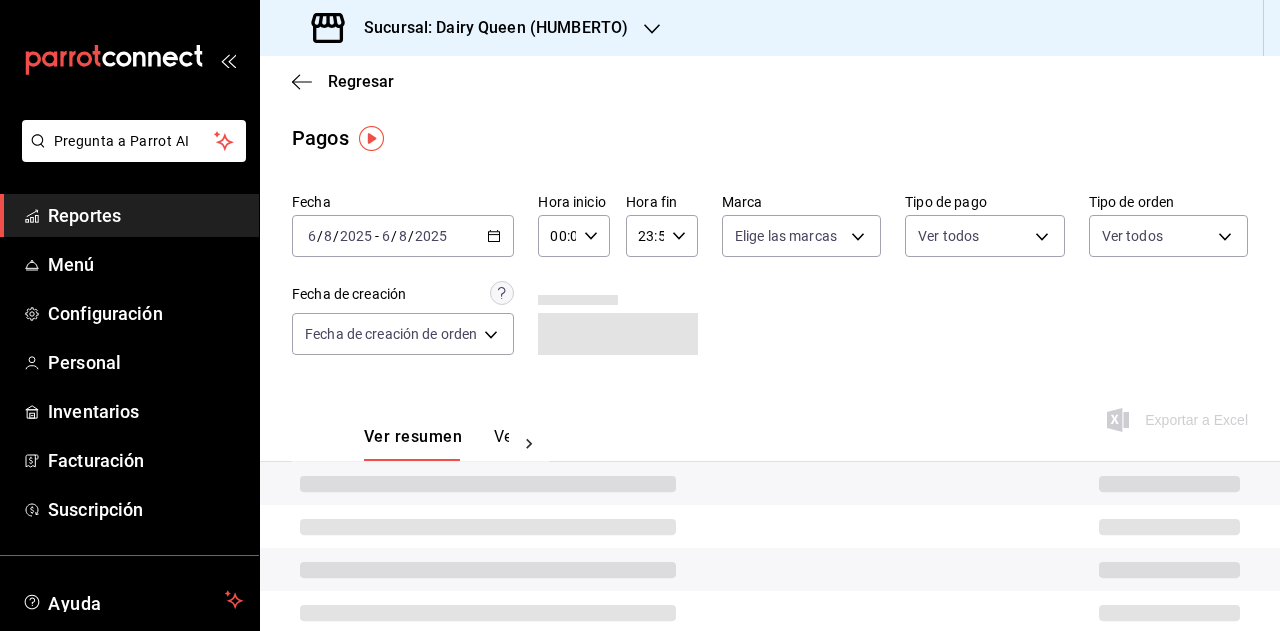 click on "Ver resumen Ver pagos Exportar a Excel" at bounding box center (770, 432) 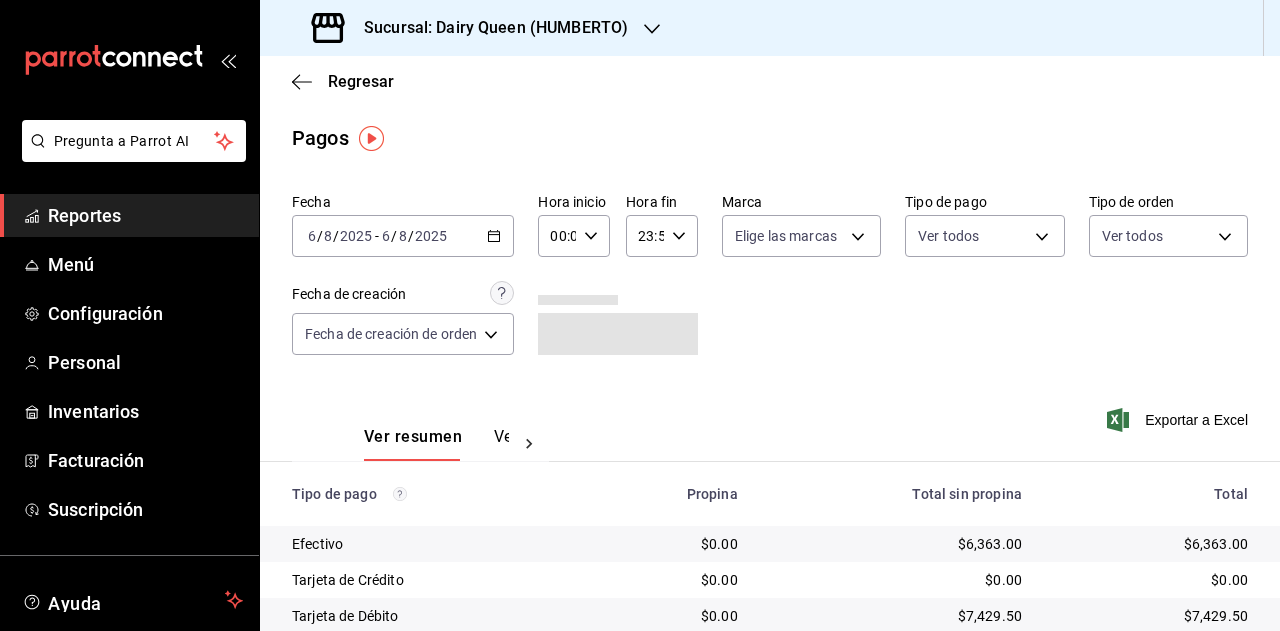 click on "Sucursal: Dairy Queen (HUMBERTO)" at bounding box center (488, 28) 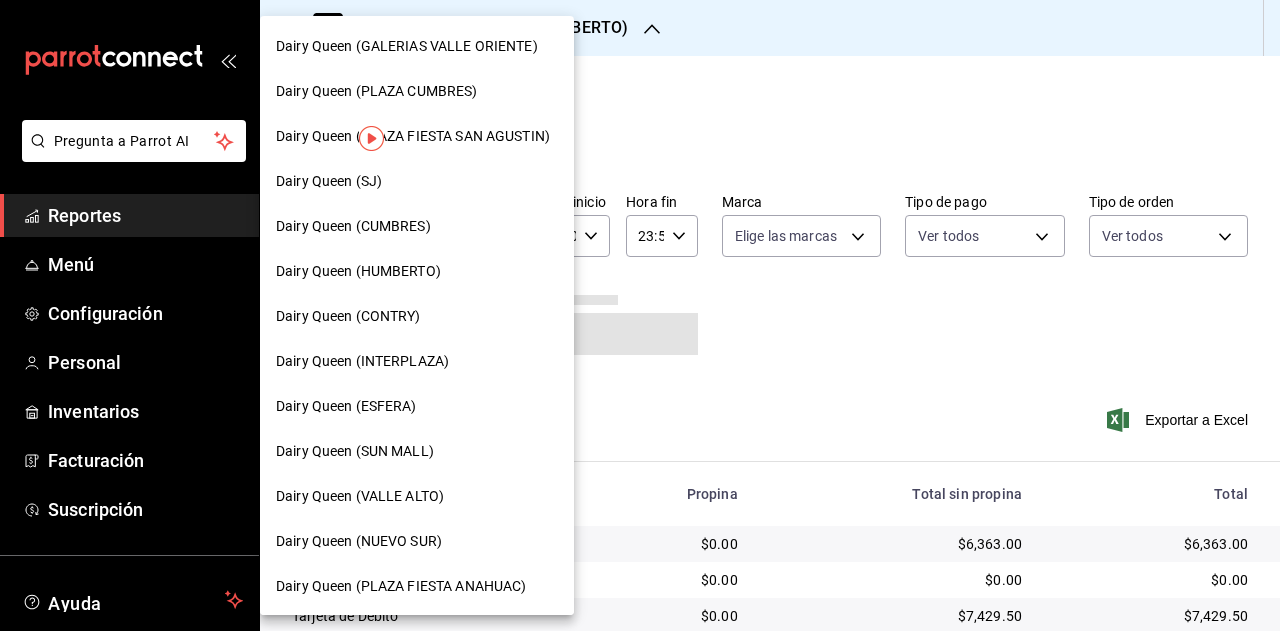 click on "Dairy Queen (GALERIAS VALLE ORIENTE)" at bounding box center [407, 46] 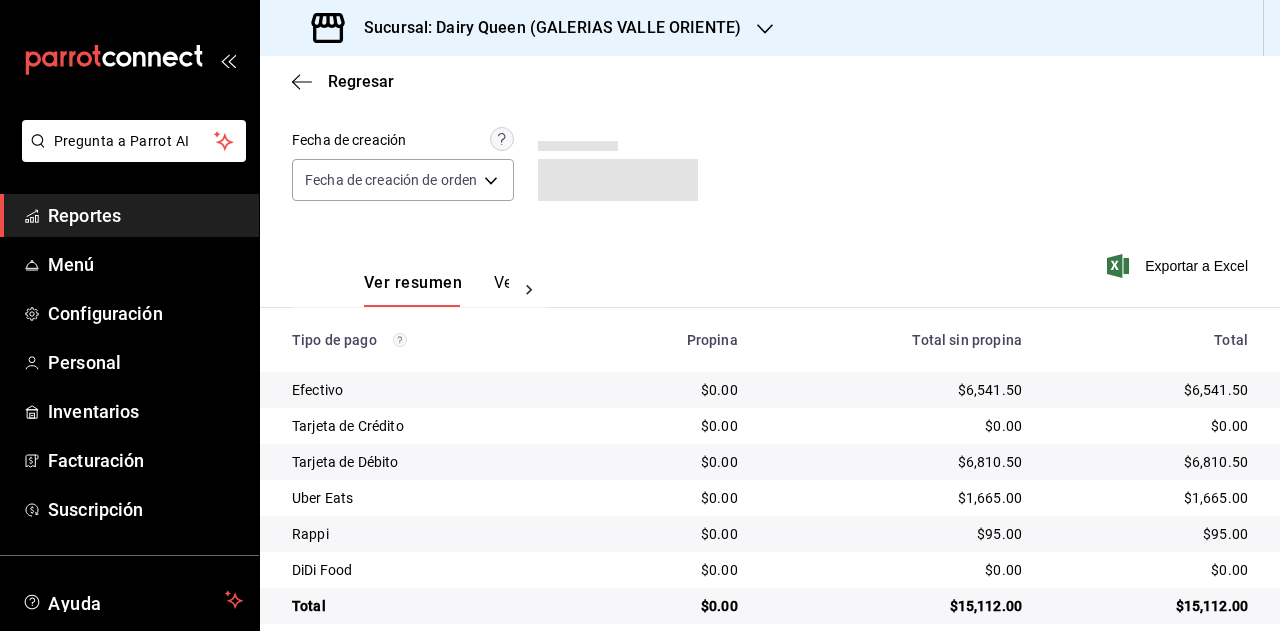 scroll, scrollTop: 179, scrollLeft: 0, axis: vertical 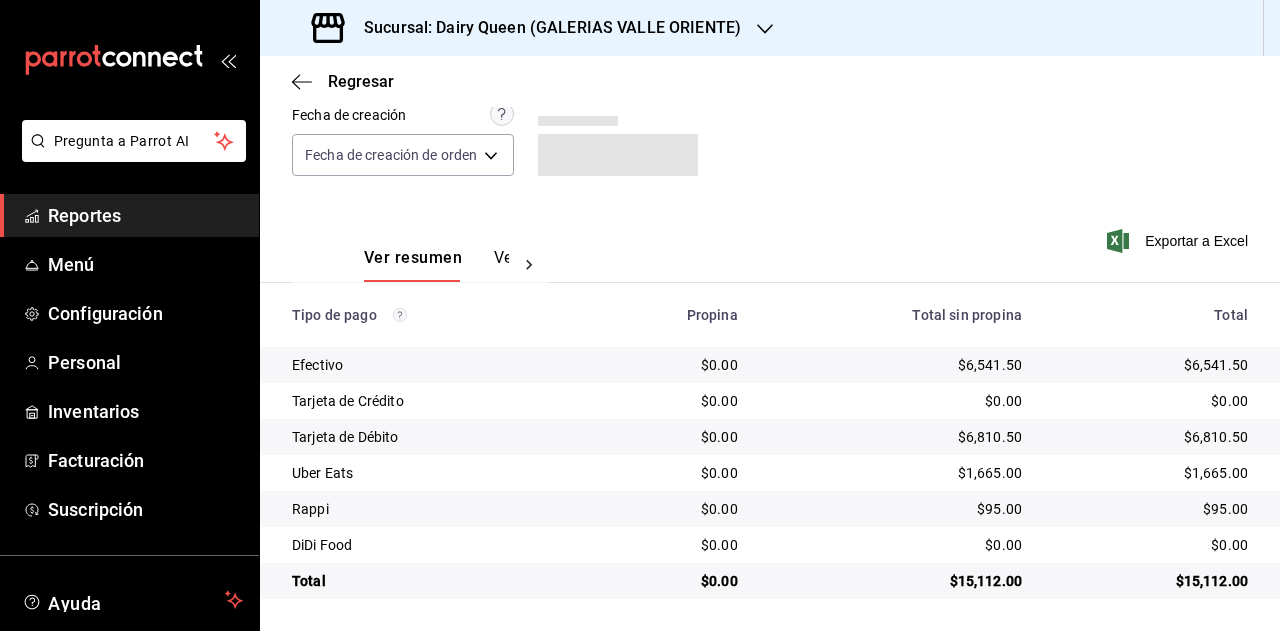 click on "$15,112.00" at bounding box center [1159, 581] 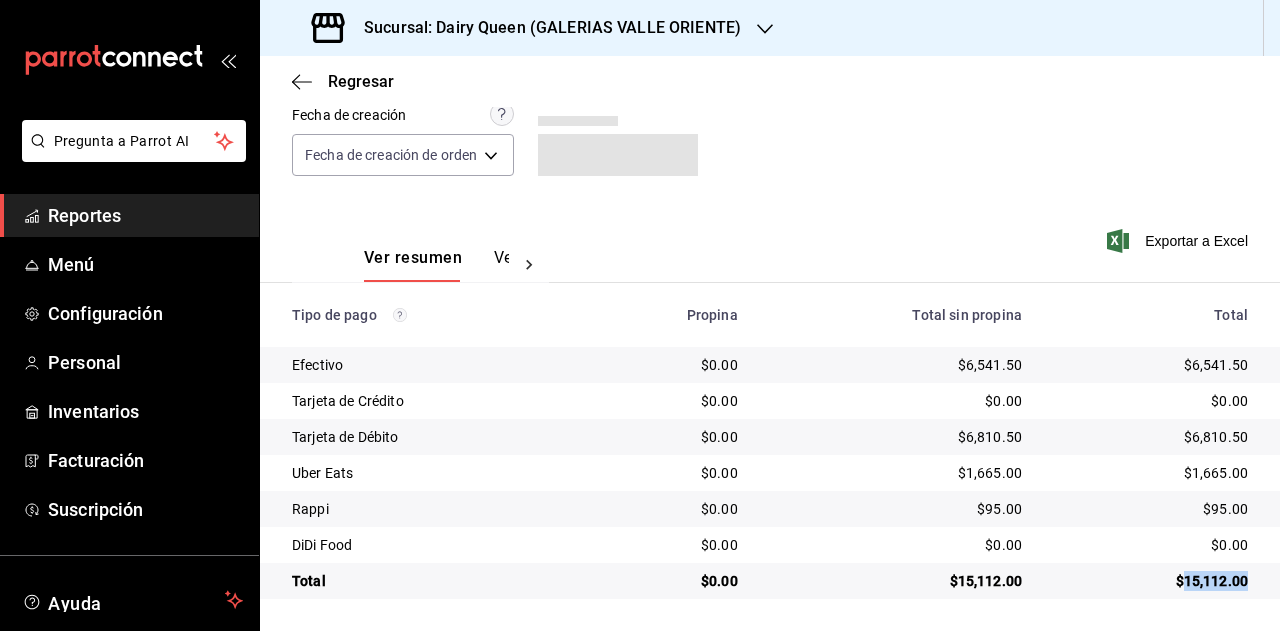 click on "$15,112.00" at bounding box center (1159, 581) 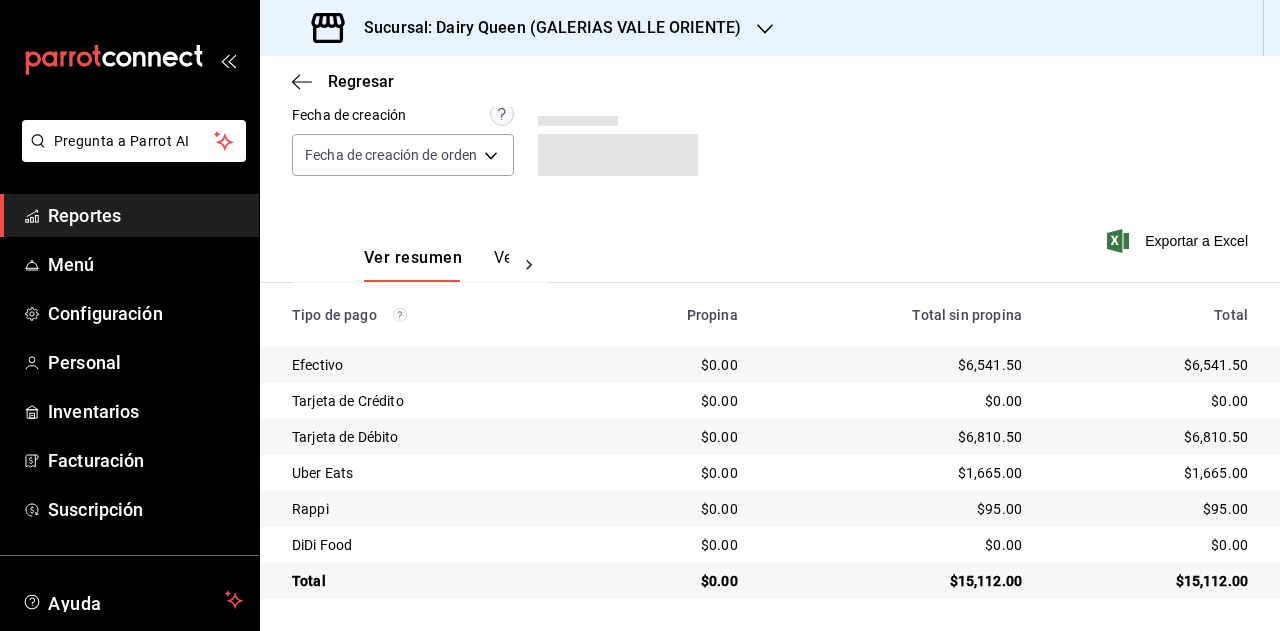 click on "$1,665.00" at bounding box center (1151, 473) 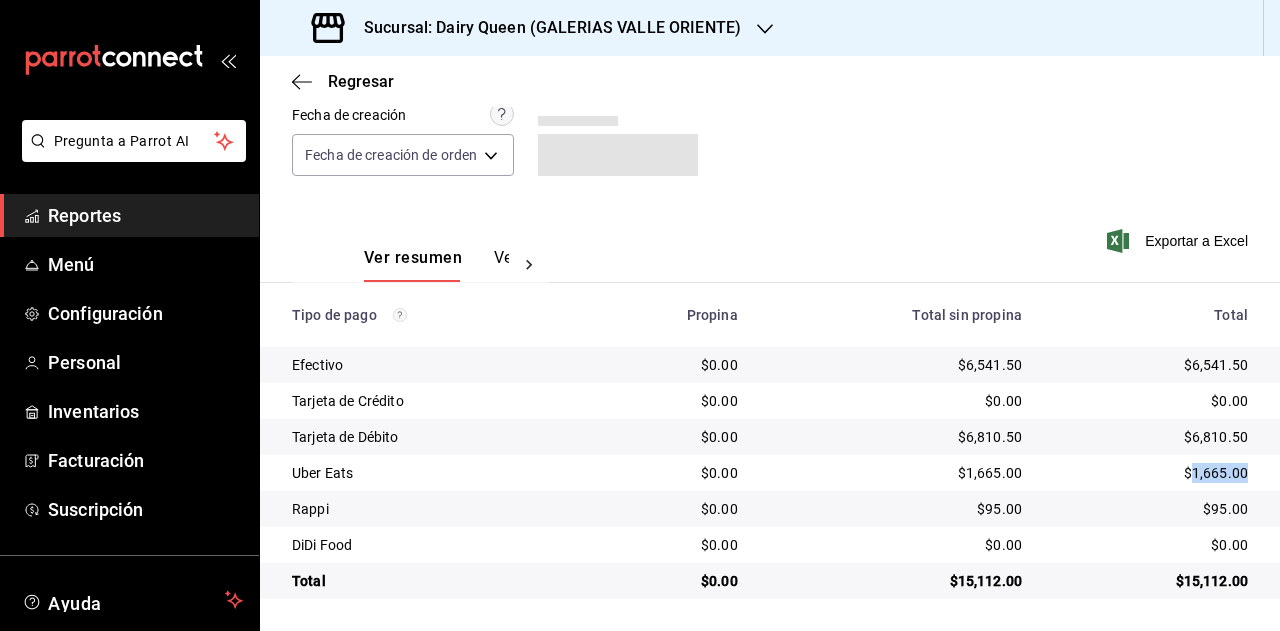 click on "$1,665.00" at bounding box center (1151, 473) 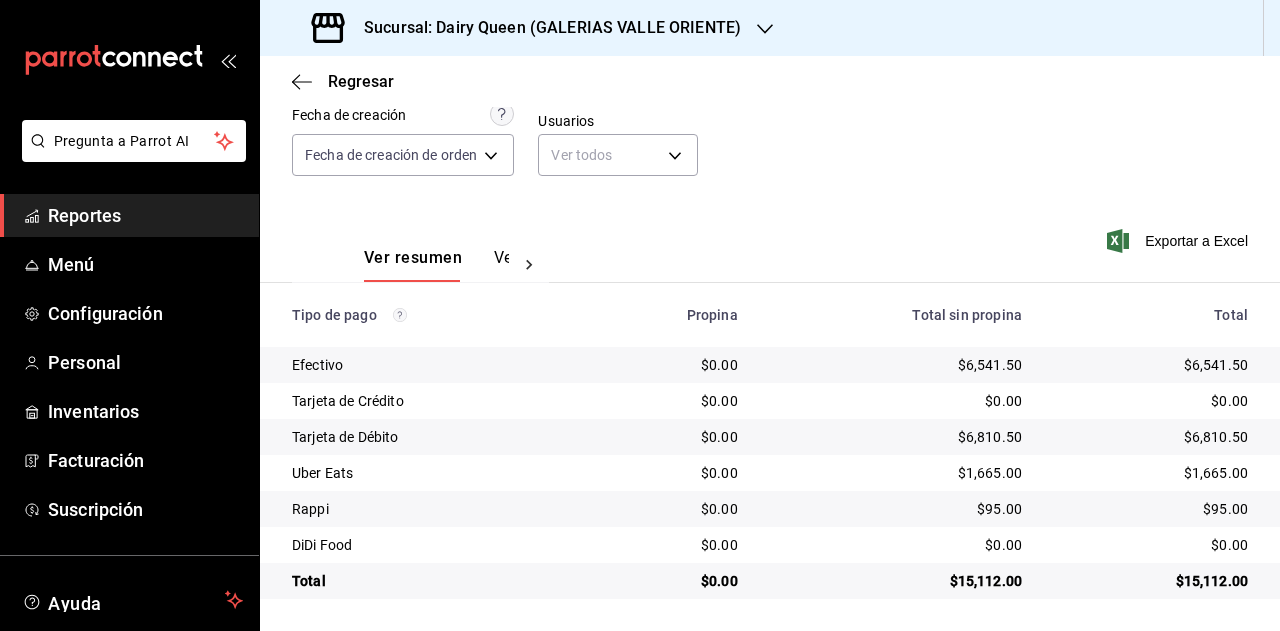 click on "$95.00" at bounding box center (1151, 509) 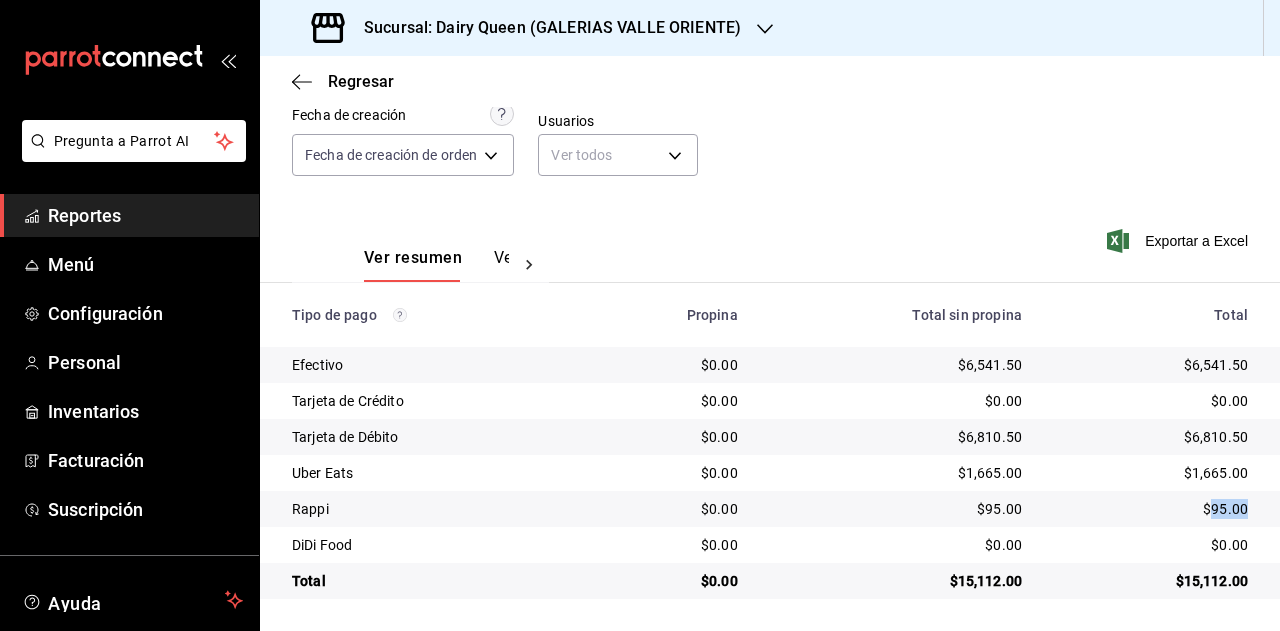 click on "$95.00" at bounding box center [1151, 509] 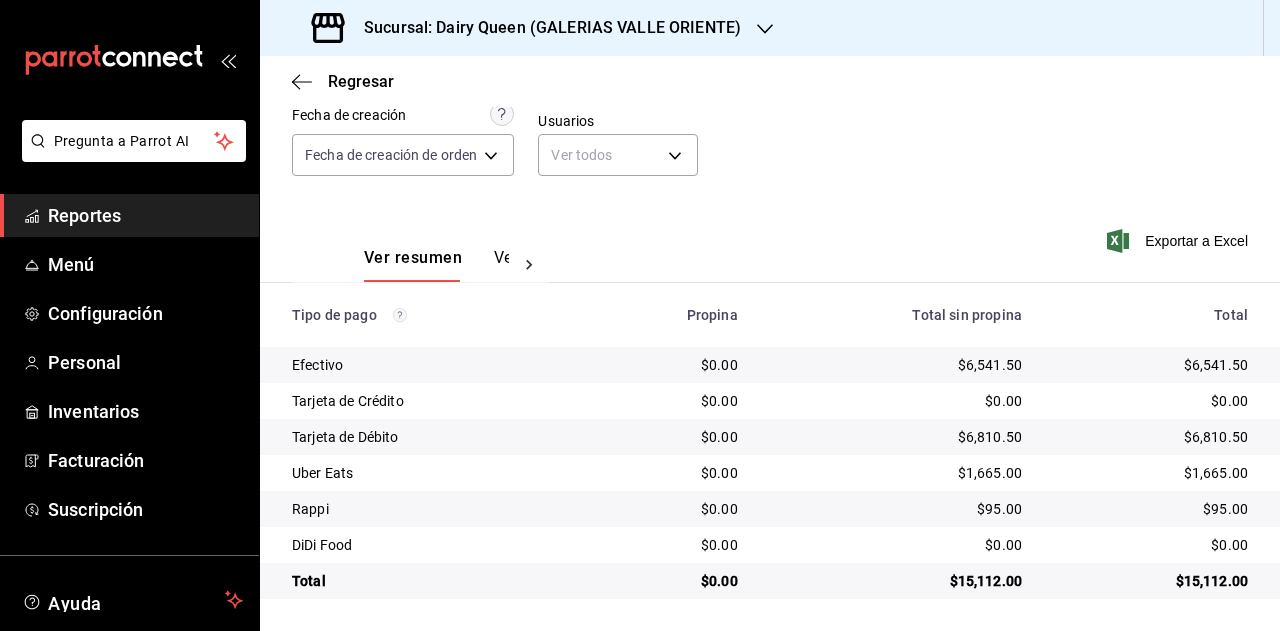 click on "Sucursal: Dairy Queen (GALERIAS VALLE ORIENTE)" at bounding box center [544, 28] 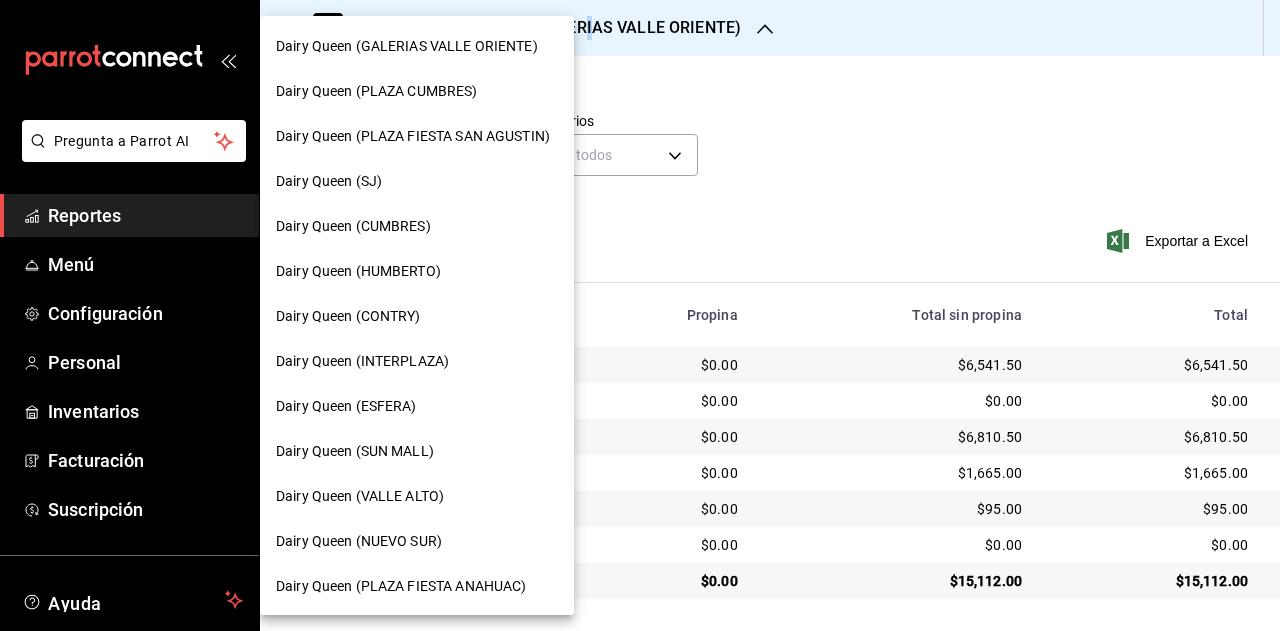 click on "Dairy Queen (PLAZA CUMBRES)" at bounding box center [377, 91] 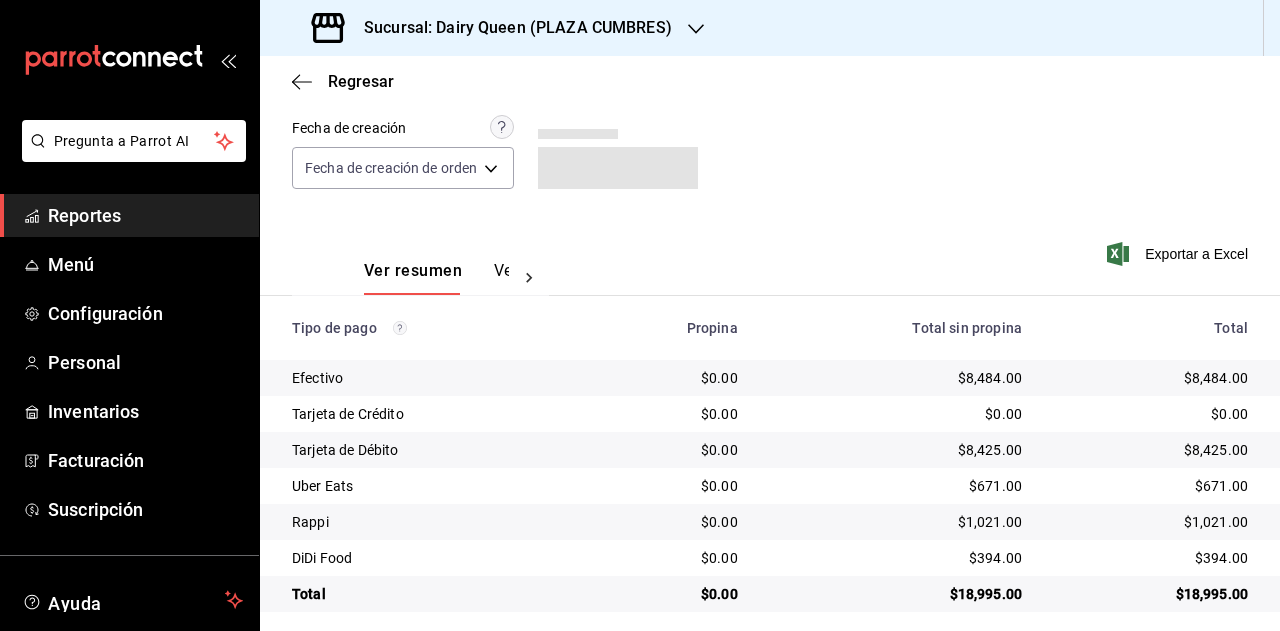 scroll, scrollTop: 179, scrollLeft: 0, axis: vertical 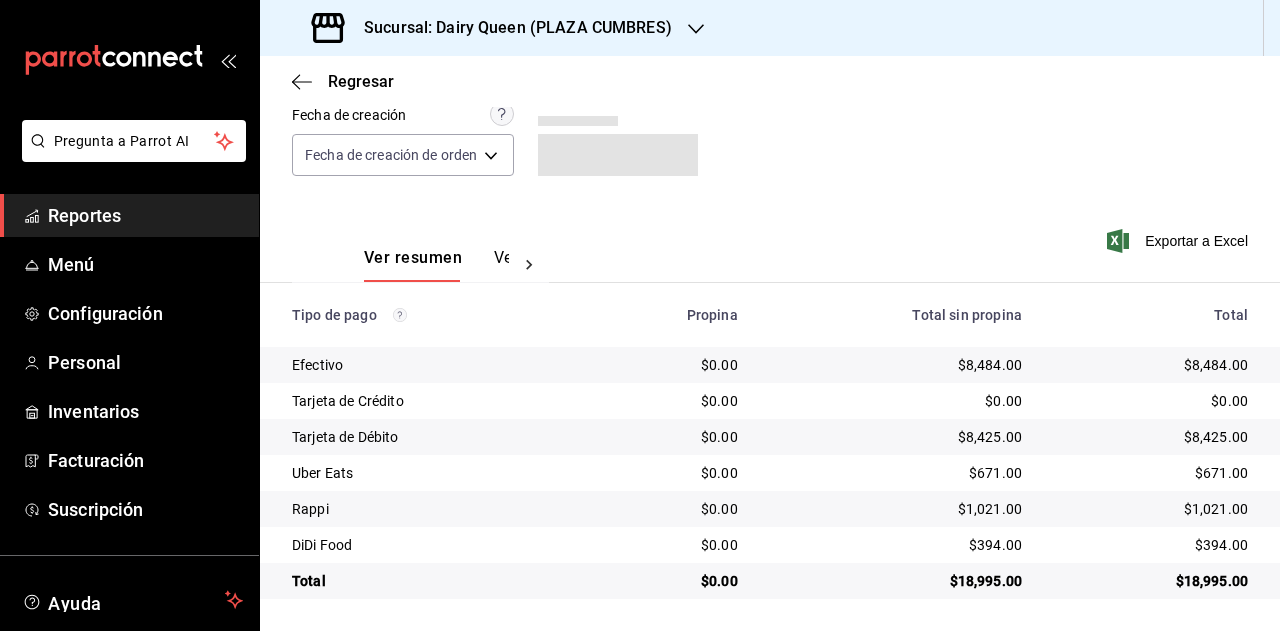 click on "$18,995.00" at bounding box center (1151, 581) 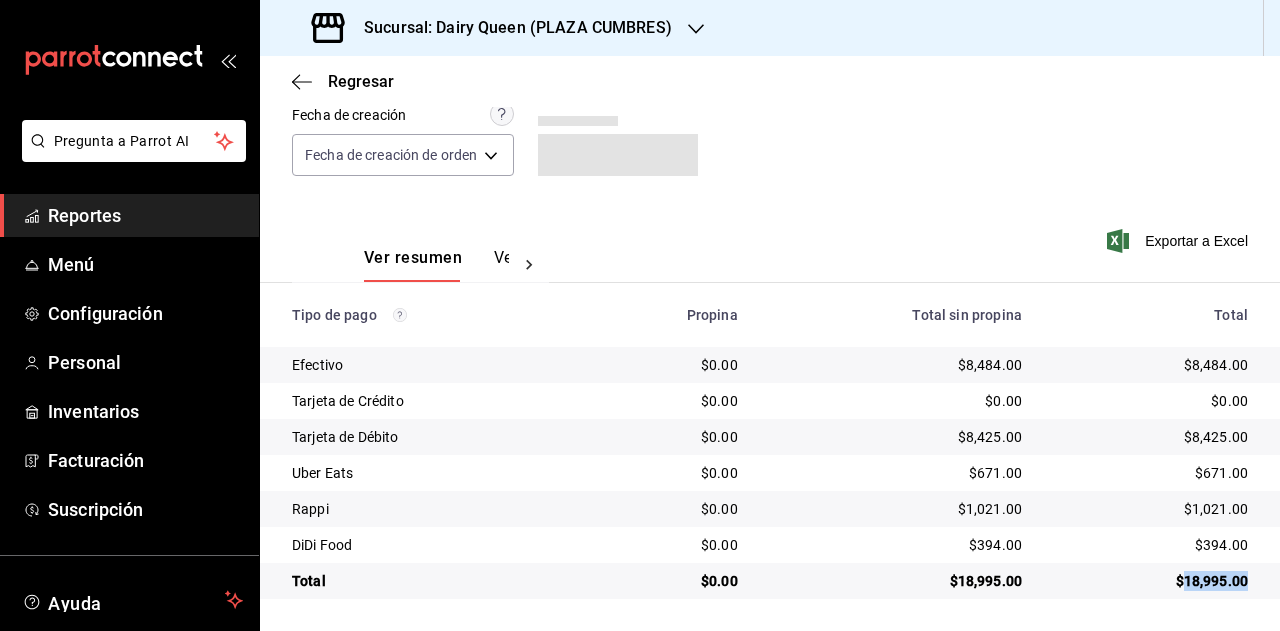 click on "$18,995.00" at bounding box center (1151, 581) 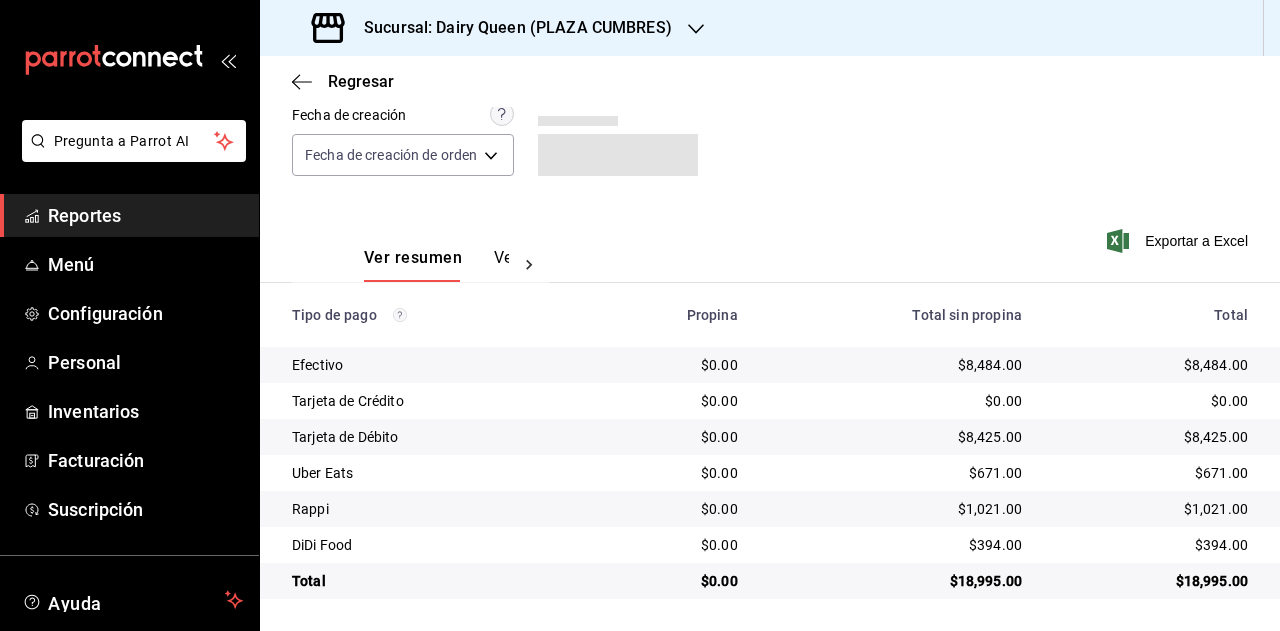 click on "$671.00" at bounding box center (1151, 473) 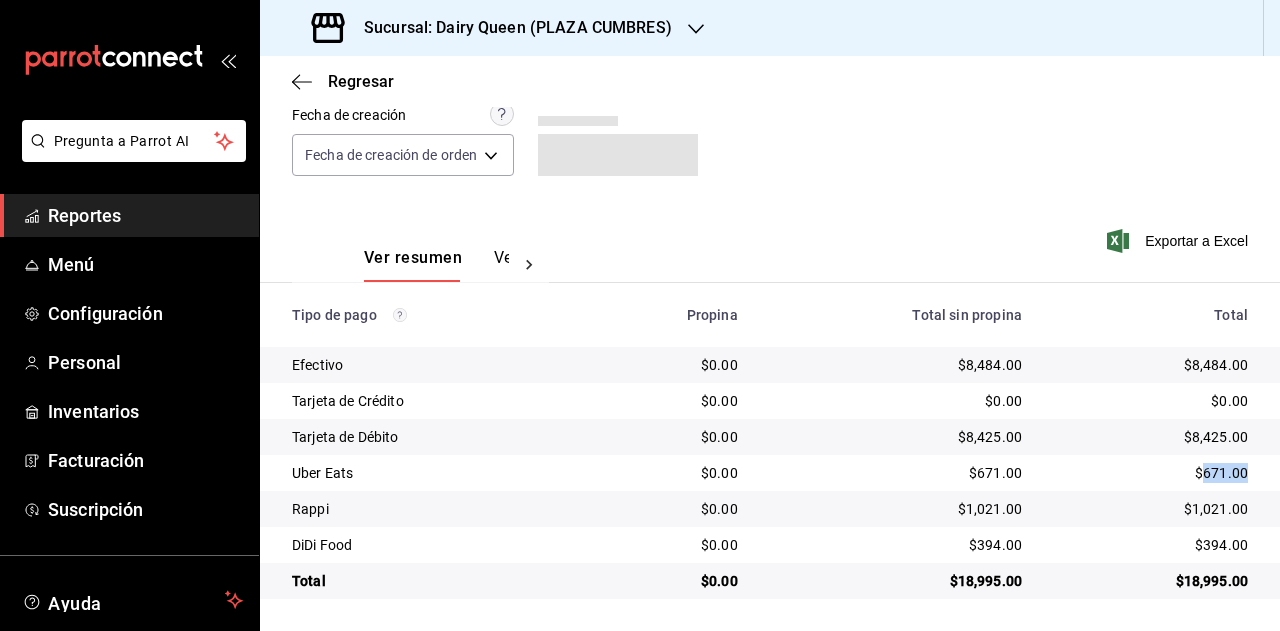 click on "$671.00" at bounding box center (1151, 473) 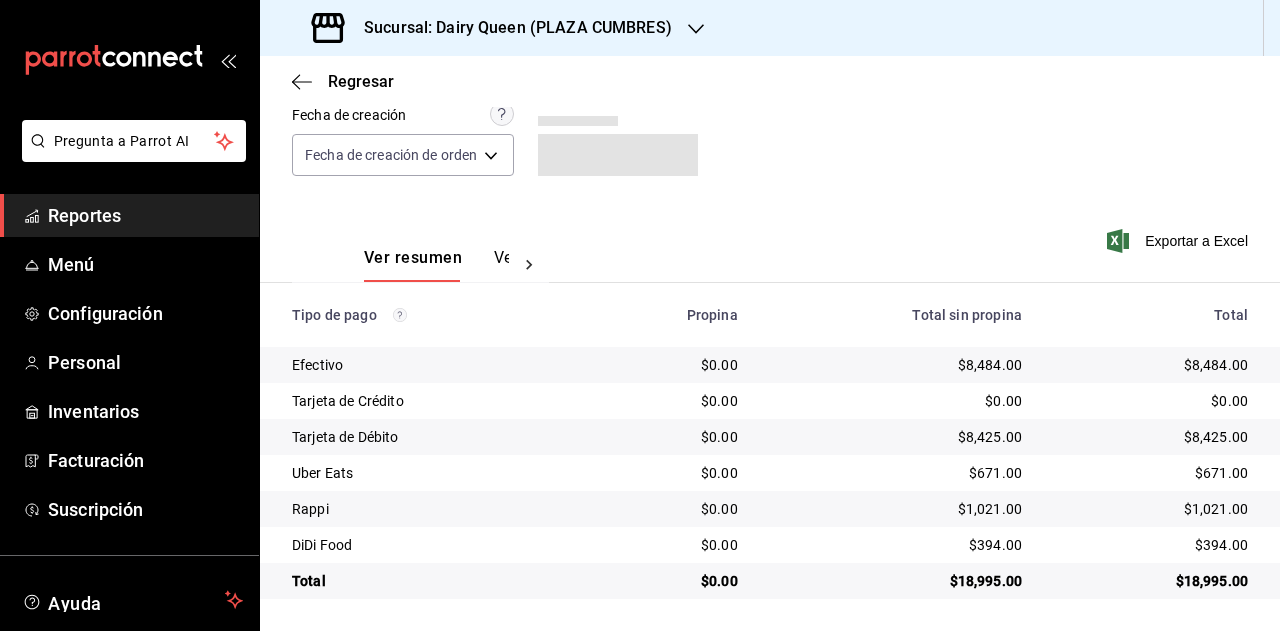 click on "$1,021.00" at bounding box center (1151, 509) 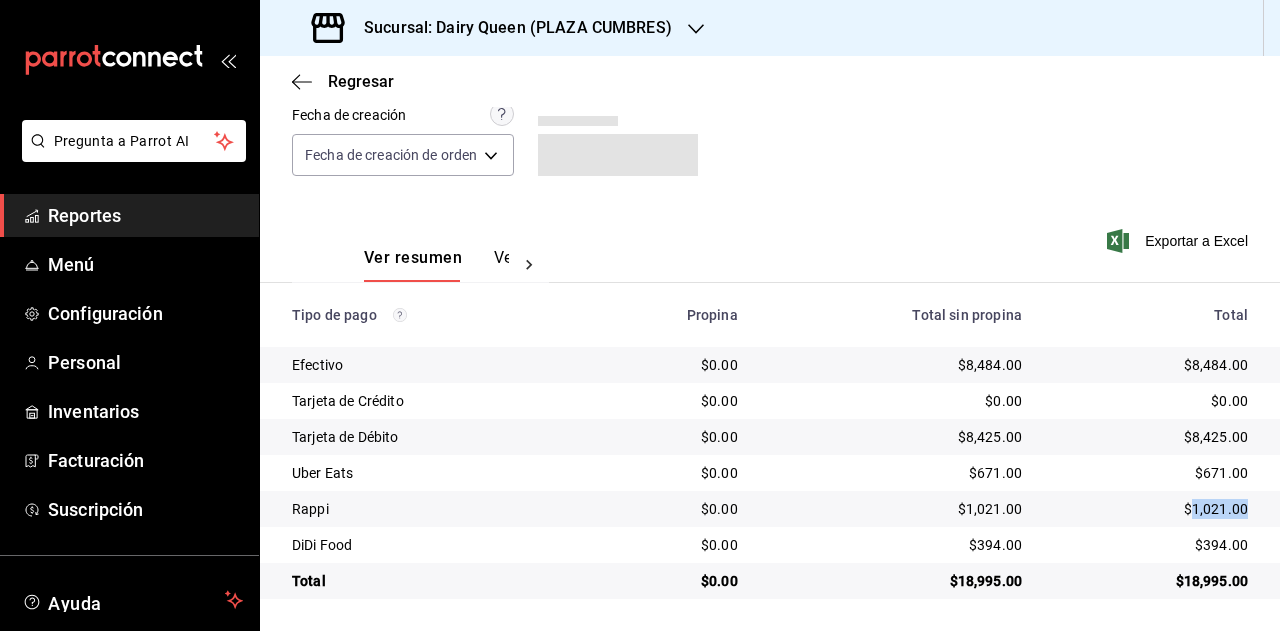 click on "$1,021.00" at bounding box center [1151, 509] 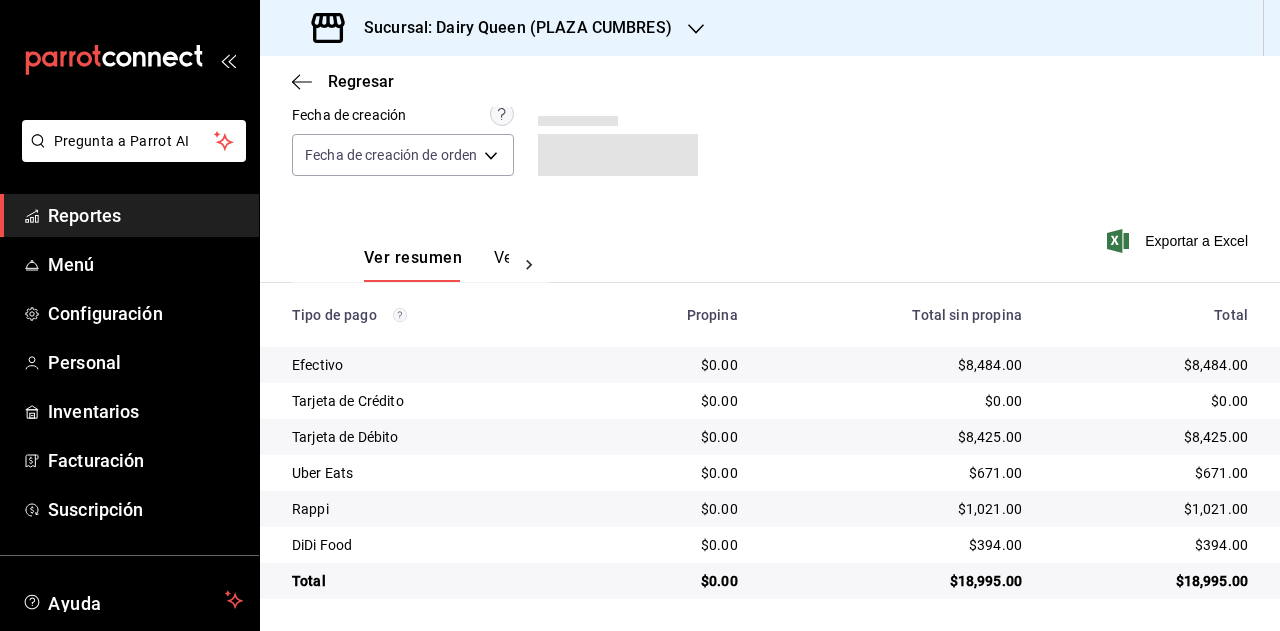 click on "$394.00" at bounding box center (1151, 545) 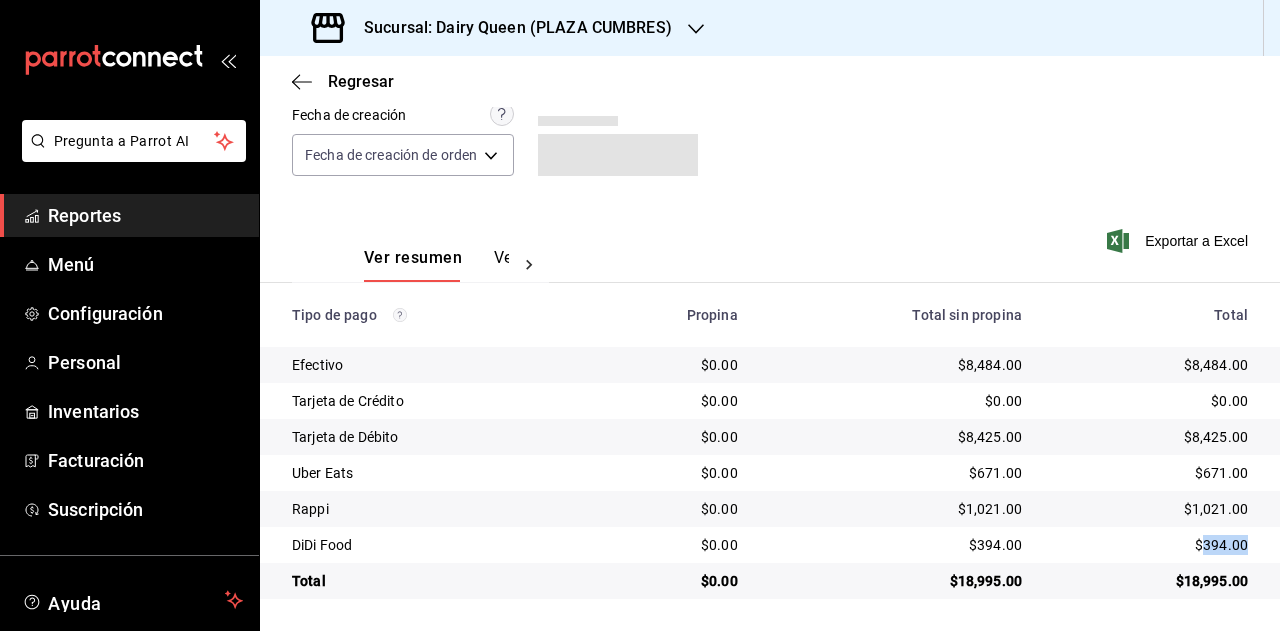 click on "$394.00" at bounding box center [1151, 545] 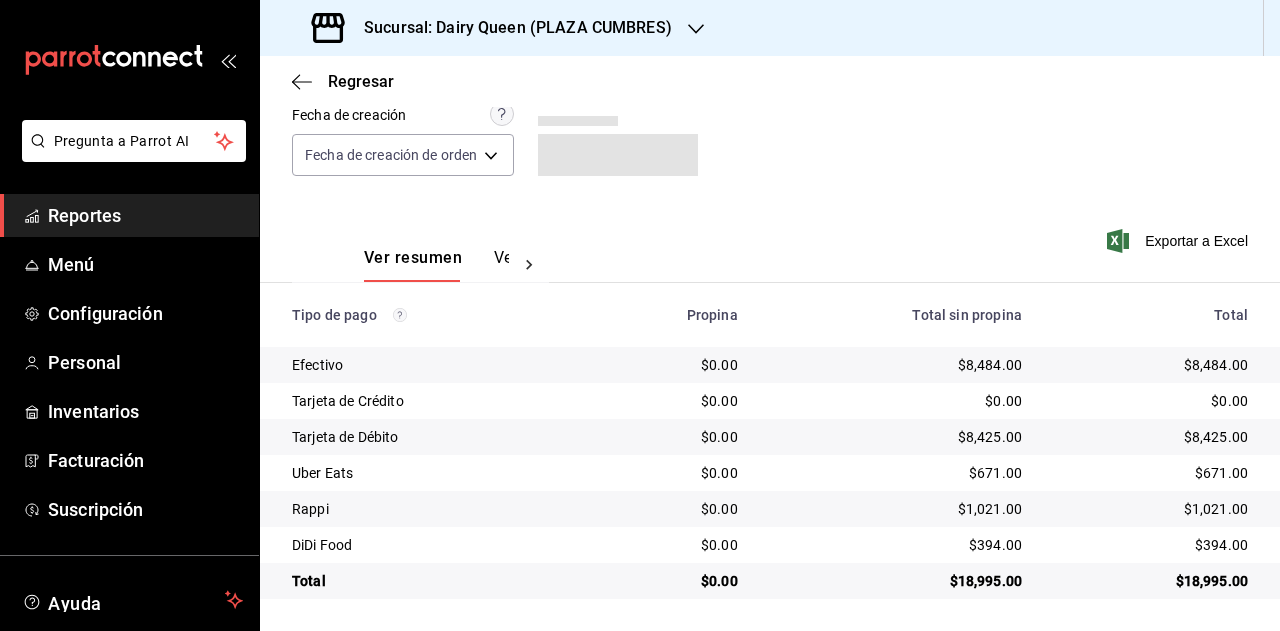 click on "Sucursal: Dairy Queen (PLAZA CUMBRES)" at bounding box center (510, 28) 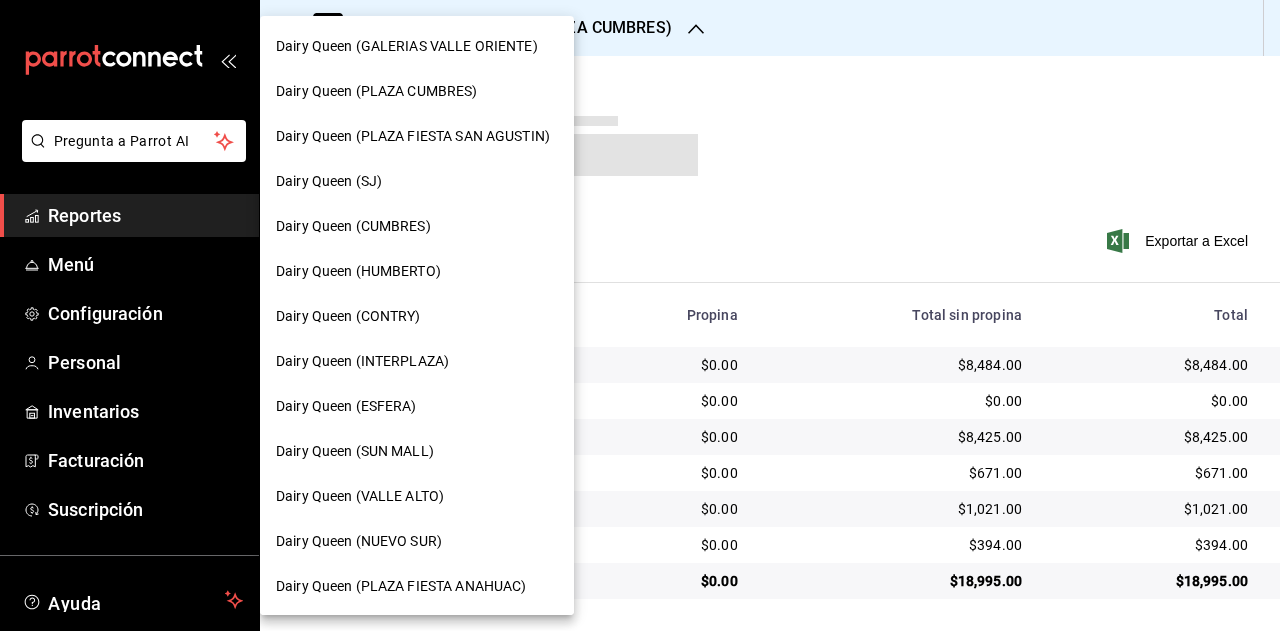 click on "Dairy Queen (PLAZA FIESTA SAN AGUSTIN)" at bounding box center [413, 136] 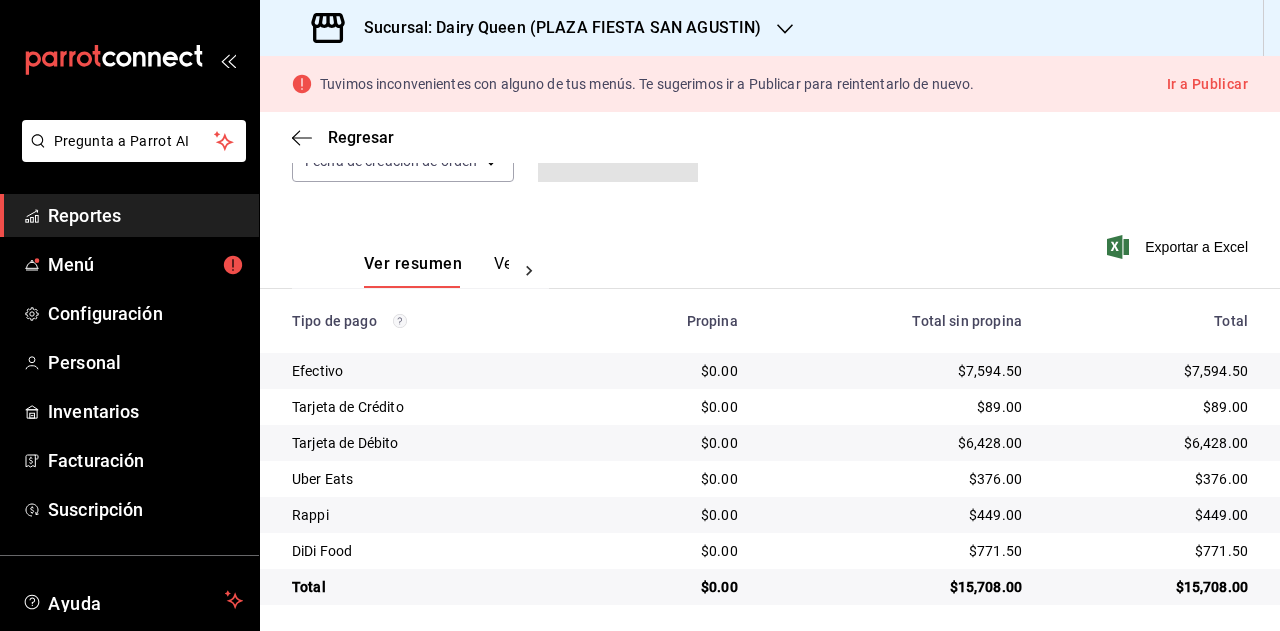 scroll, scrollTop: 235, scrollLeft: 0, axis: vertical 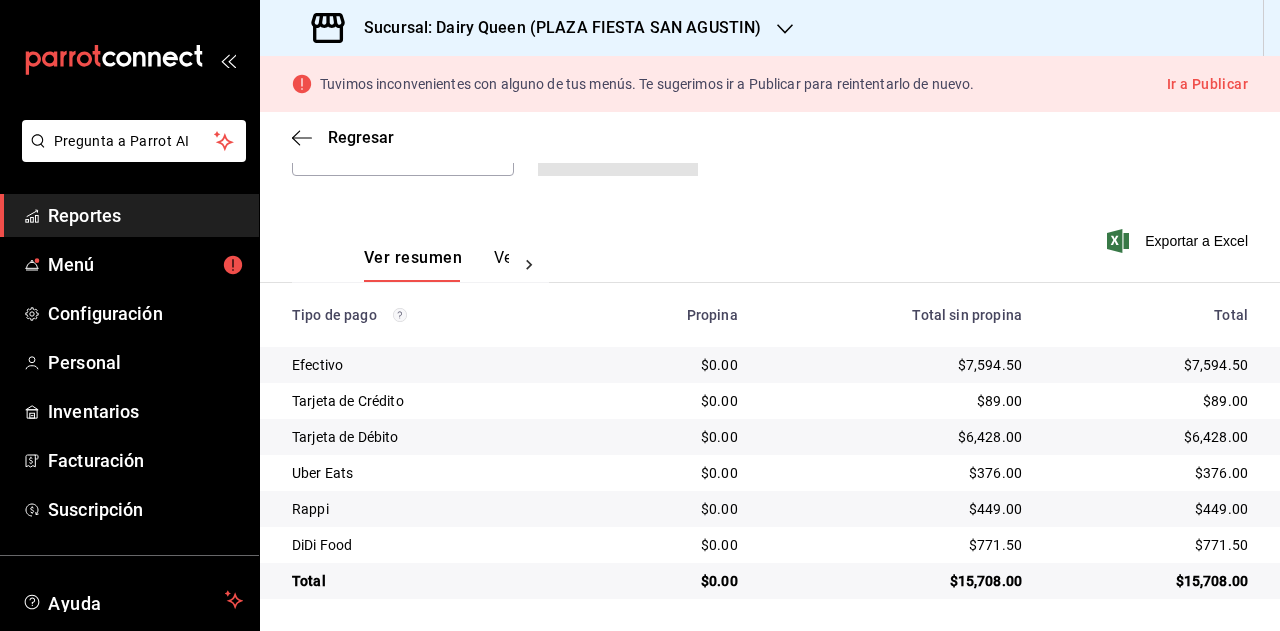 click on "$15,708.00" at bounding box center [1151, 581] 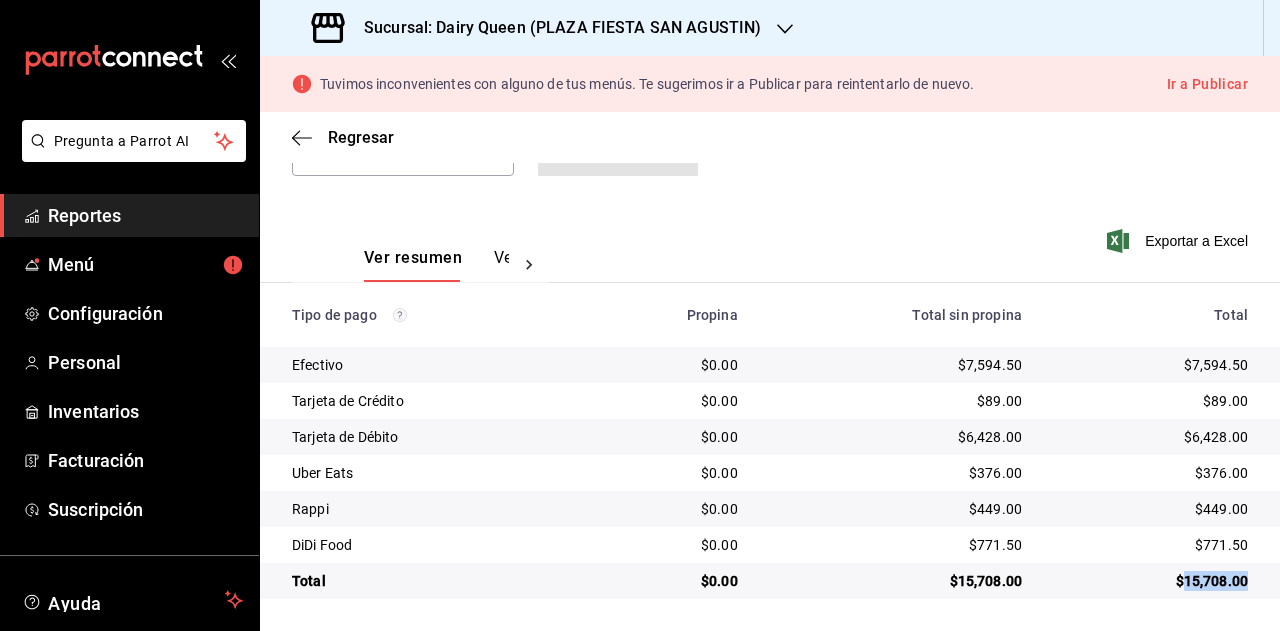 click on "$15,708.00" at bounding box center [1151, 581] 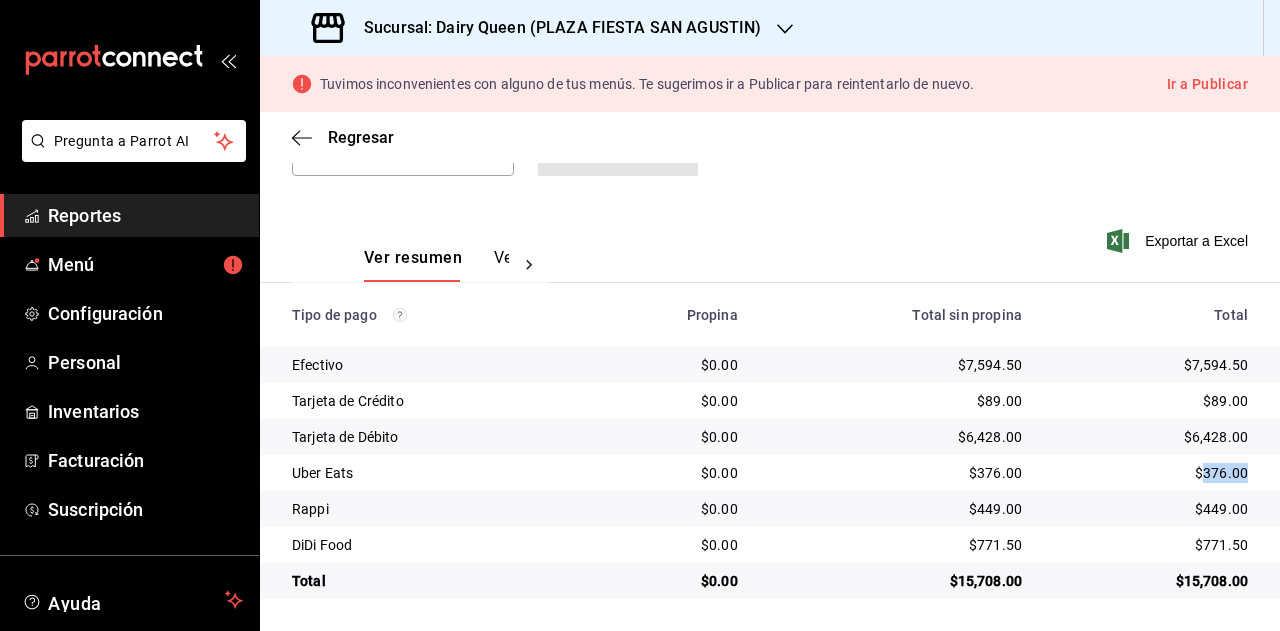 click on "$376.00" at bounding box center [1151, 473] 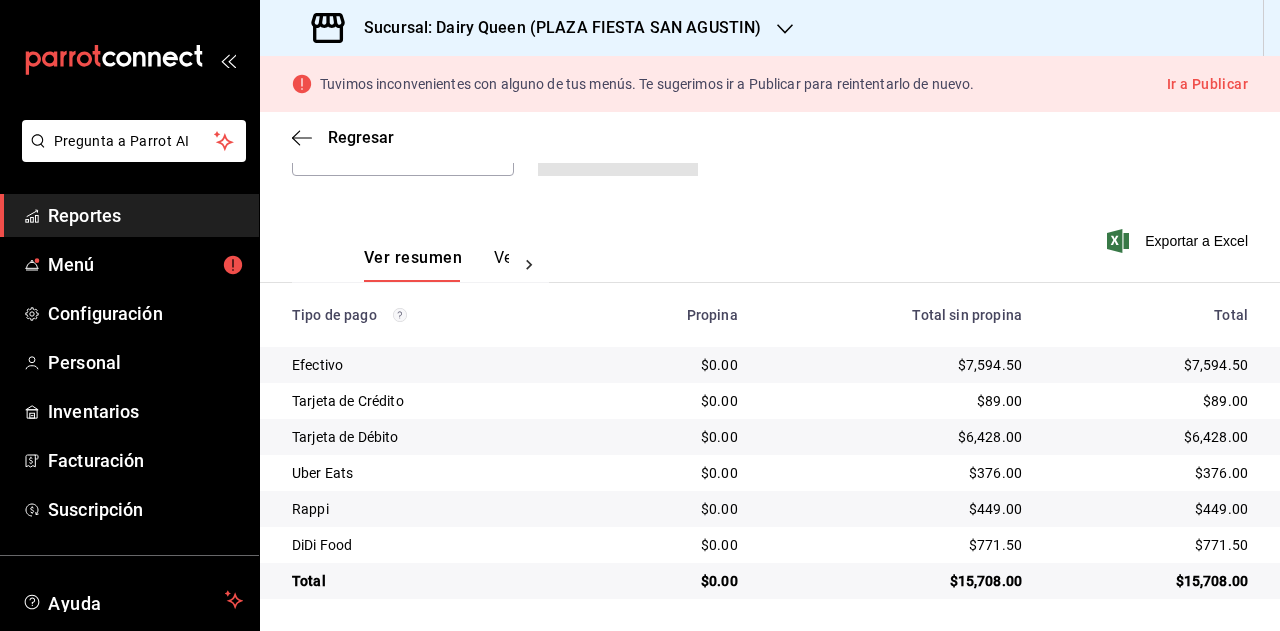 click on "$449.00" at bounding box center [1151, 509] 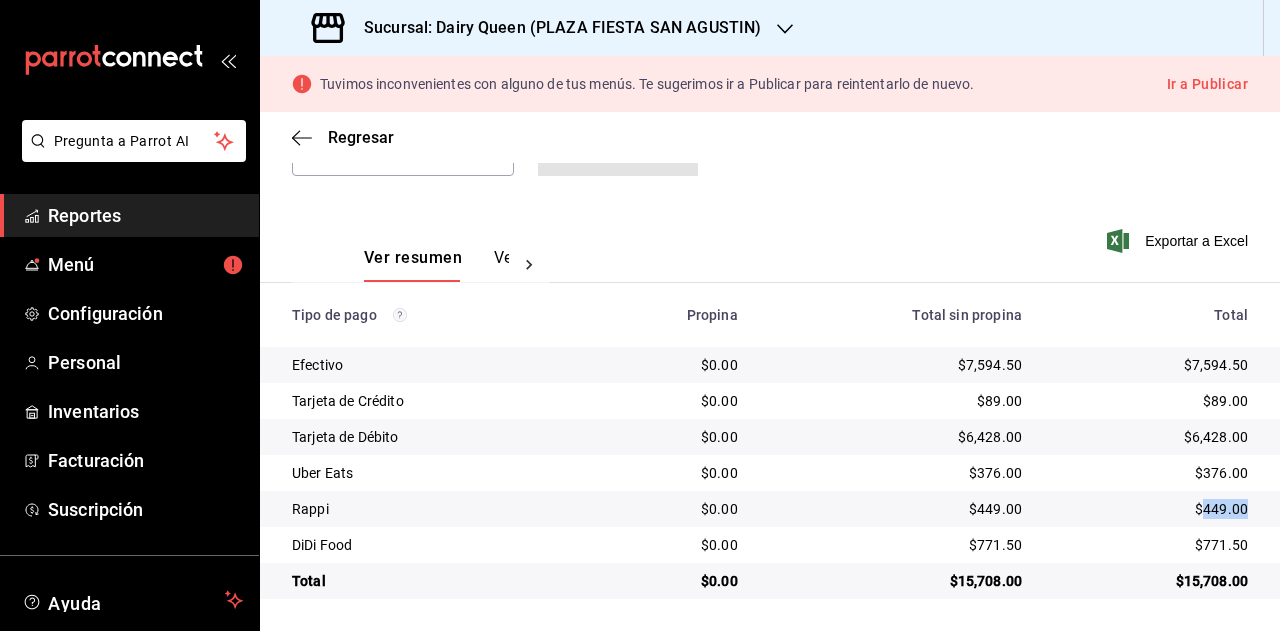click on "$449.00" at bounding box center (1151, 509) 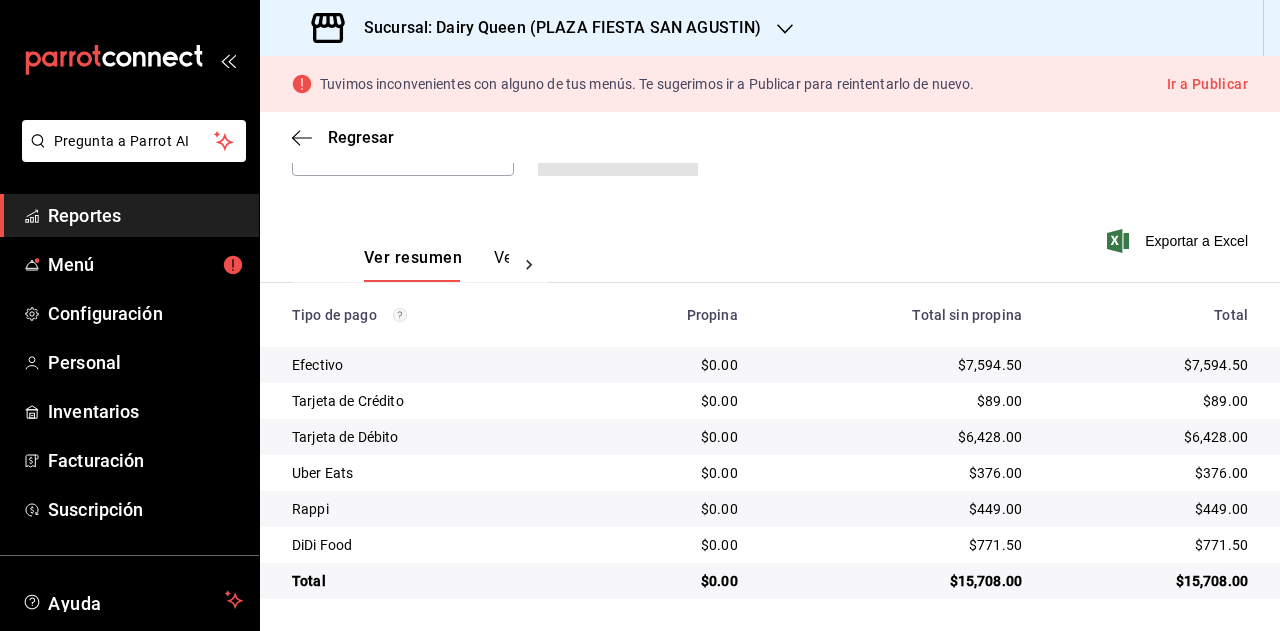 click on "$771.50" at bounding box center (1151, 545) 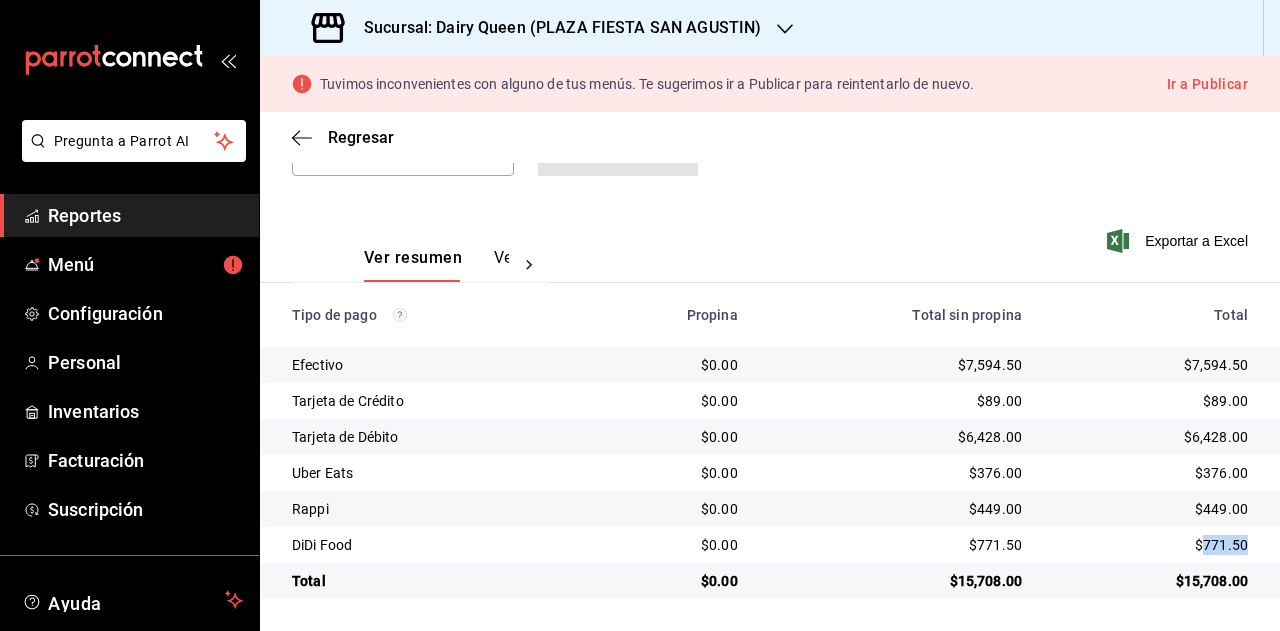 click on "$771.50" at bounding box center (1151, 545) 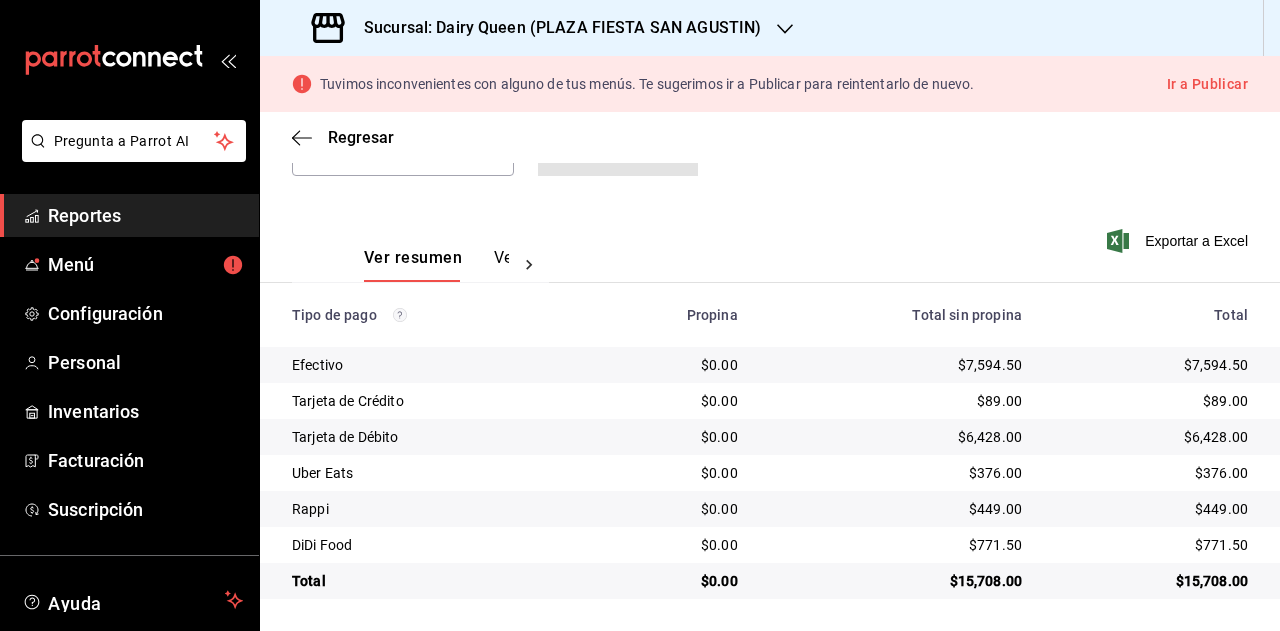 click on "Sucursal: Dairy Queen (PLAZA FIESTA SAN AGUSTIN)" at bounding box center (554, 28) 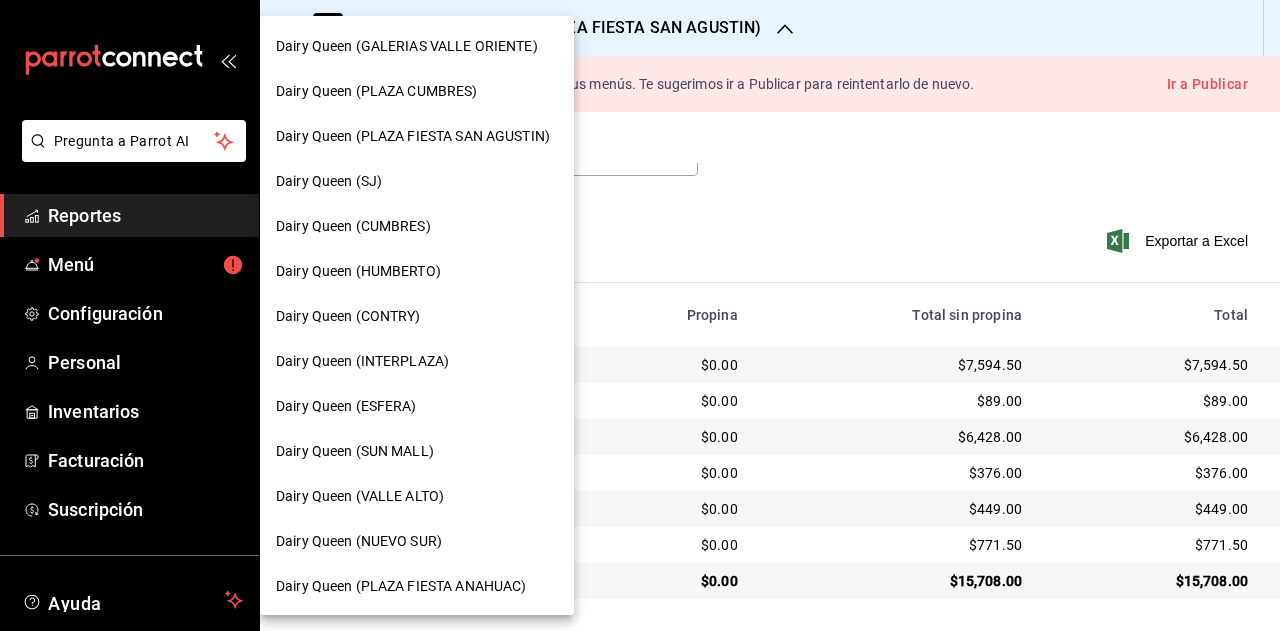click on "Dairy Queen (SJ)" at bounding box center (417, 181) 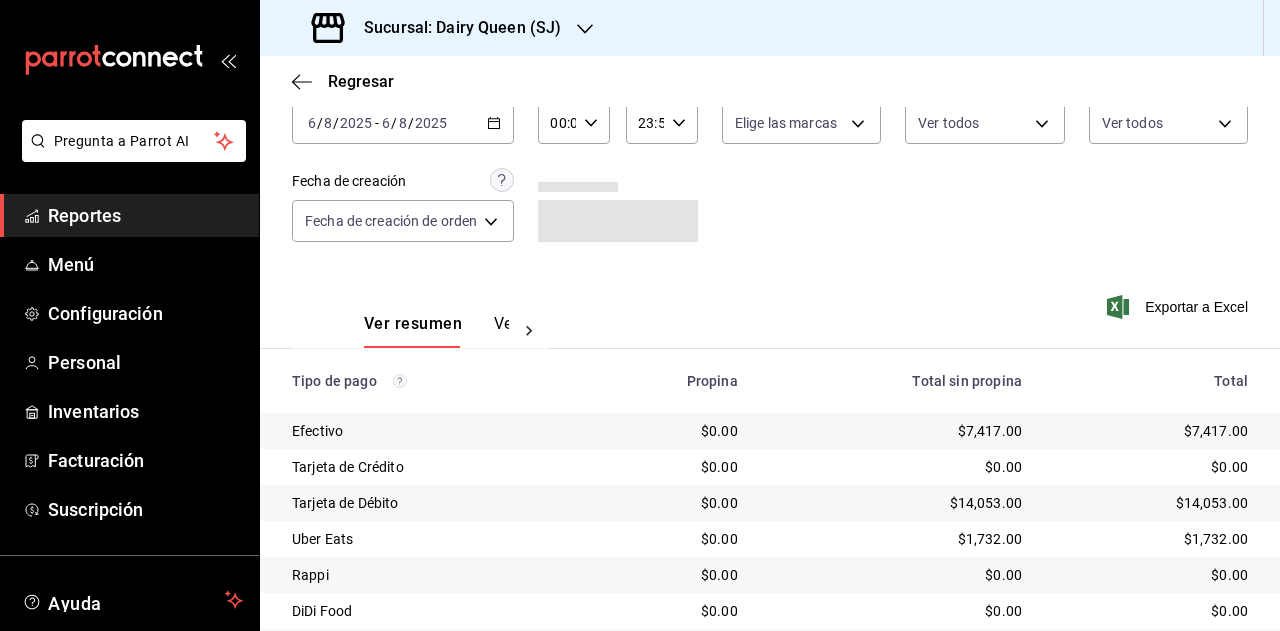 scroll, scrollTop: 179, scrollLeft: 0, axis: vertical 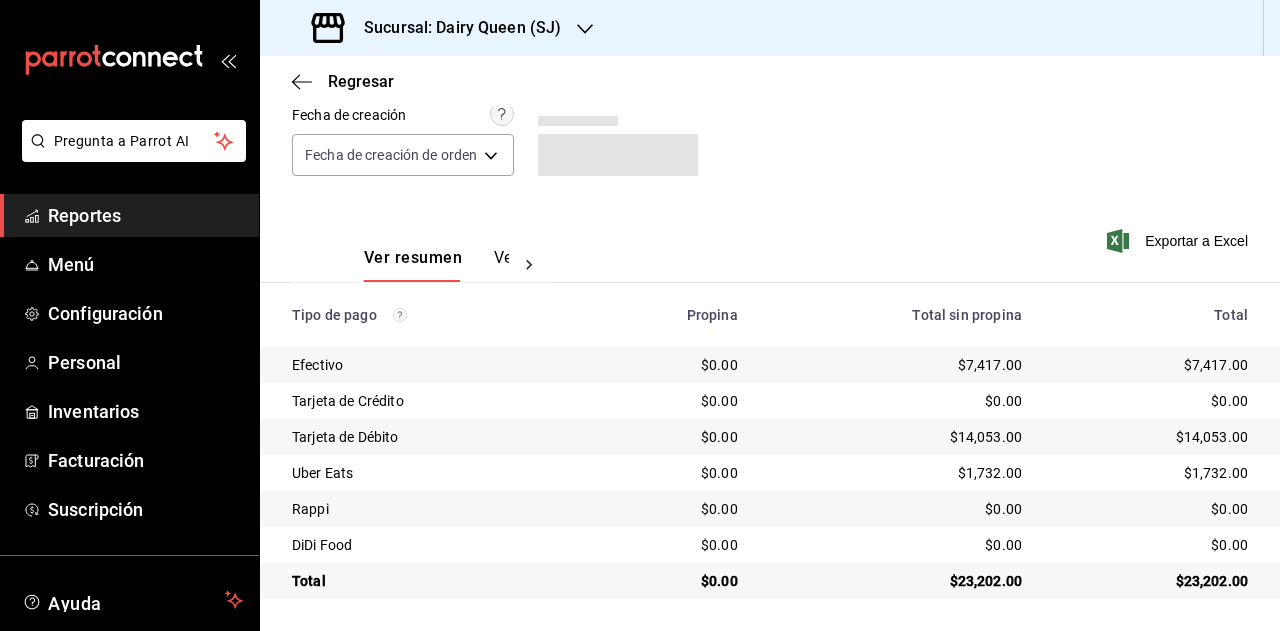 click on "$23,202.00" at bounding box center (1151, 581) 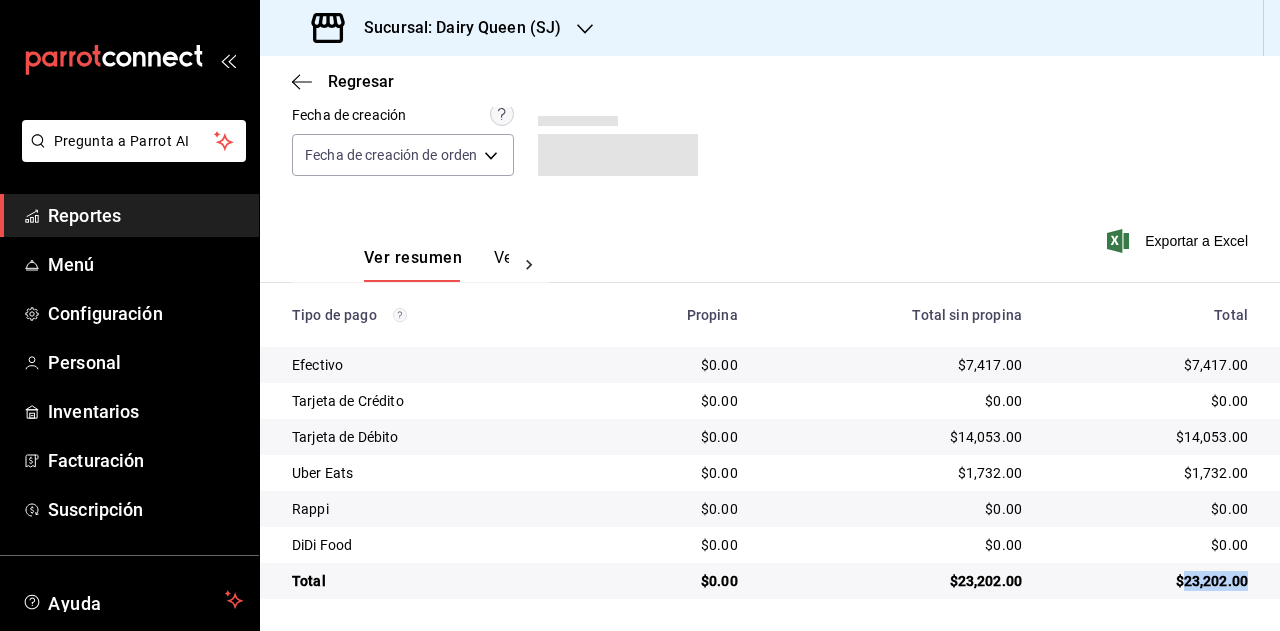 click on "$23,202.00" at bounding box center [1151, 581] 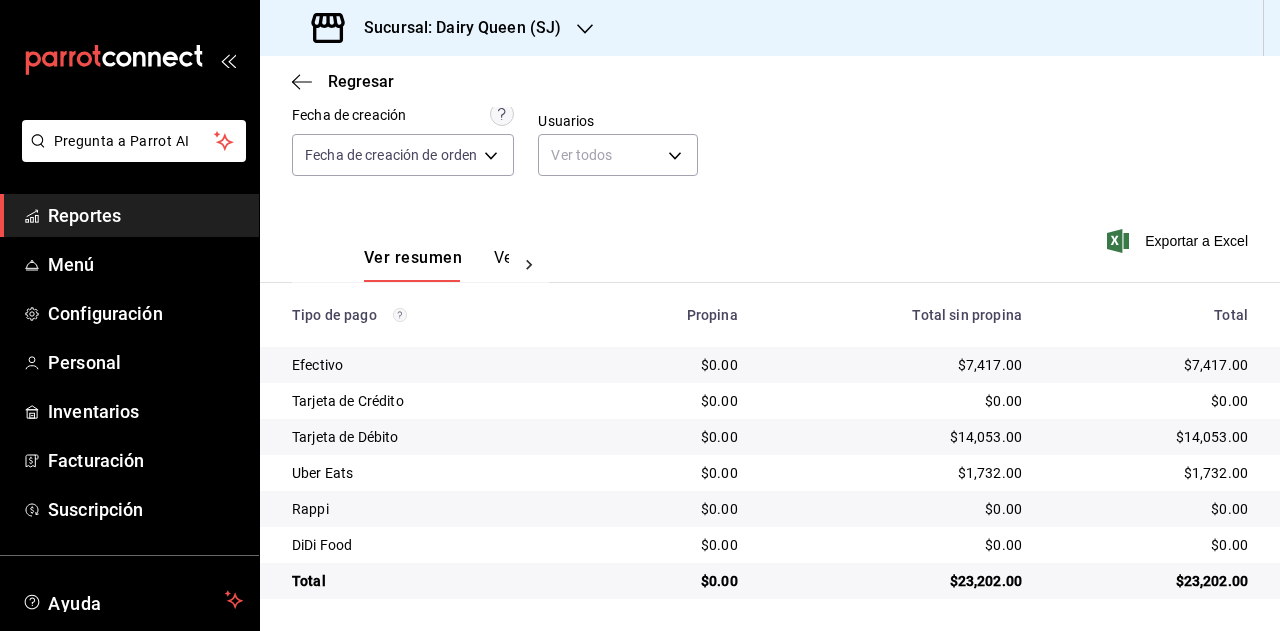 click on "Sucursal: Dairy Queen (SJ)" at bounding box center (454, 28) 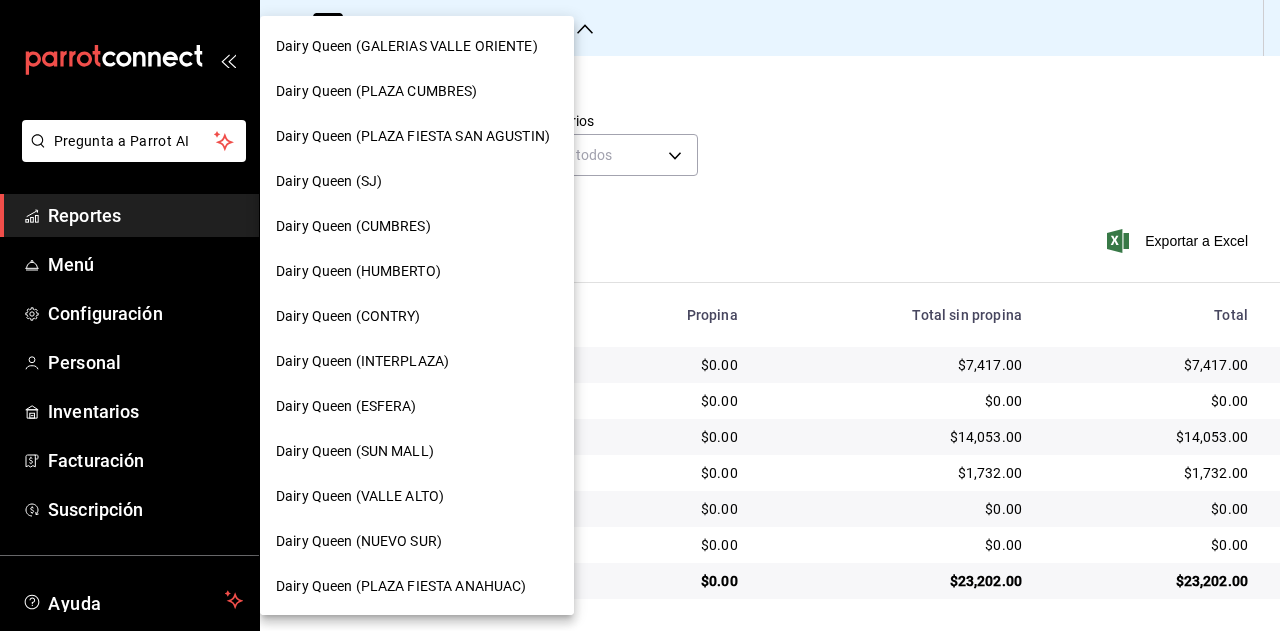 click on "Dairy Queen (CUMBRES)" at bounding box center [353, 226] 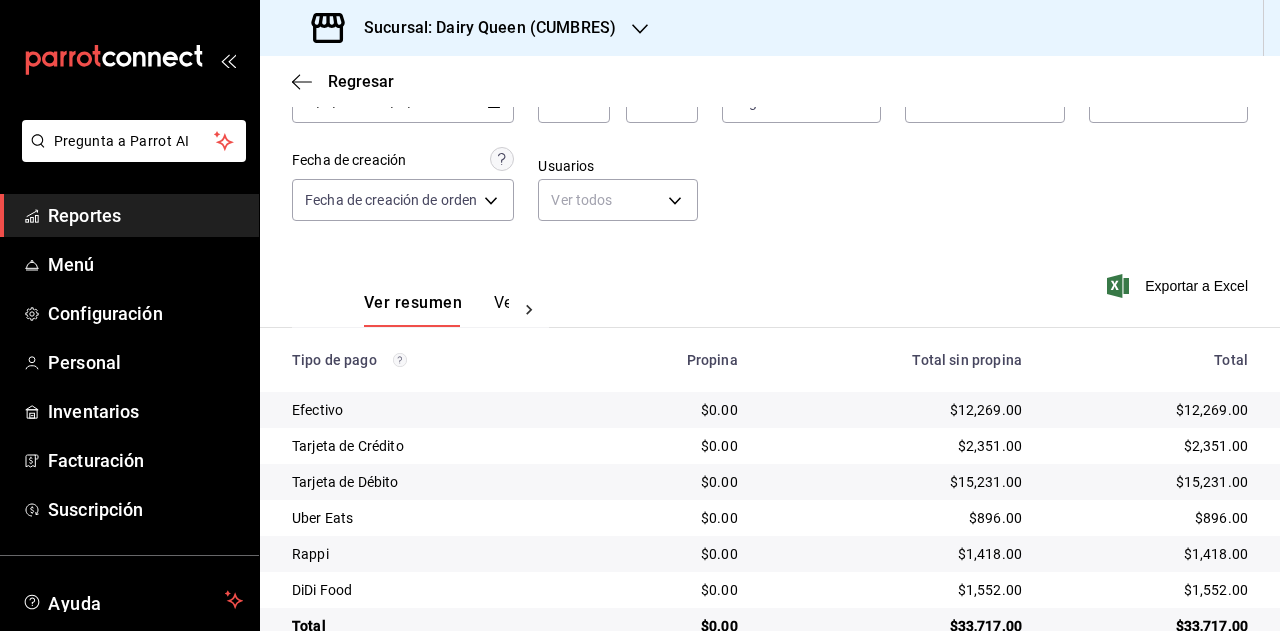 scroll, scrollTop: 179, scrollLeft: 0, axis: vertical 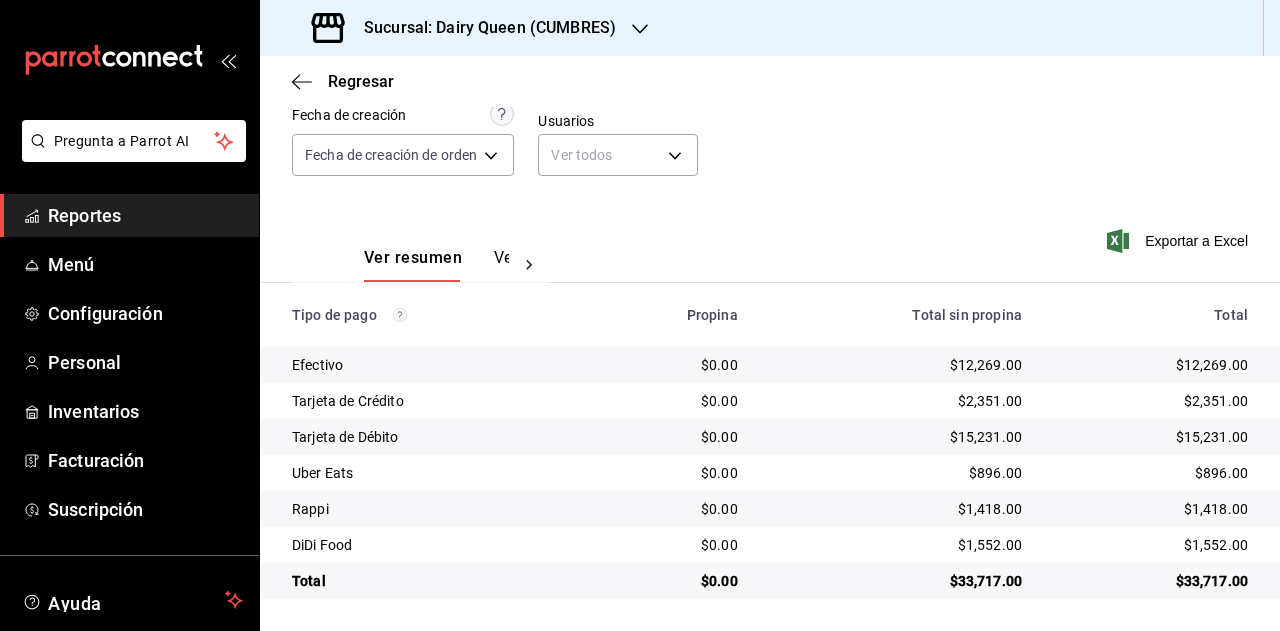 click on "$33,717.00" at bounding box center [1151, 581] 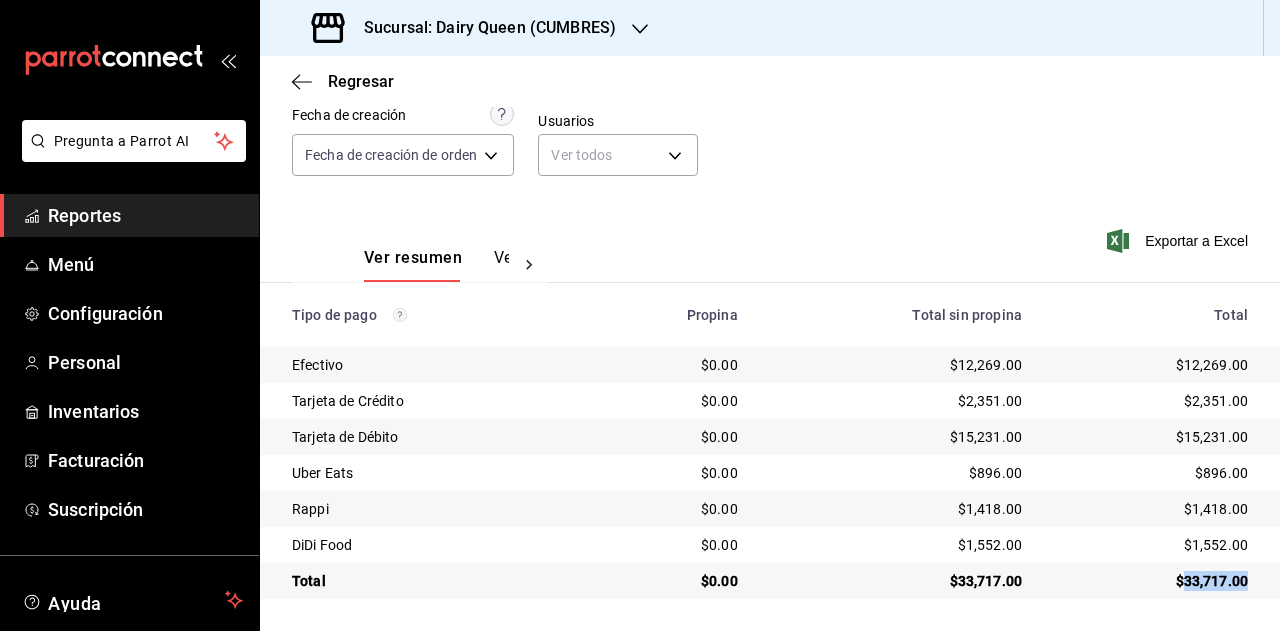 click on "$33,717.00" at bounding box center (1151, 581) 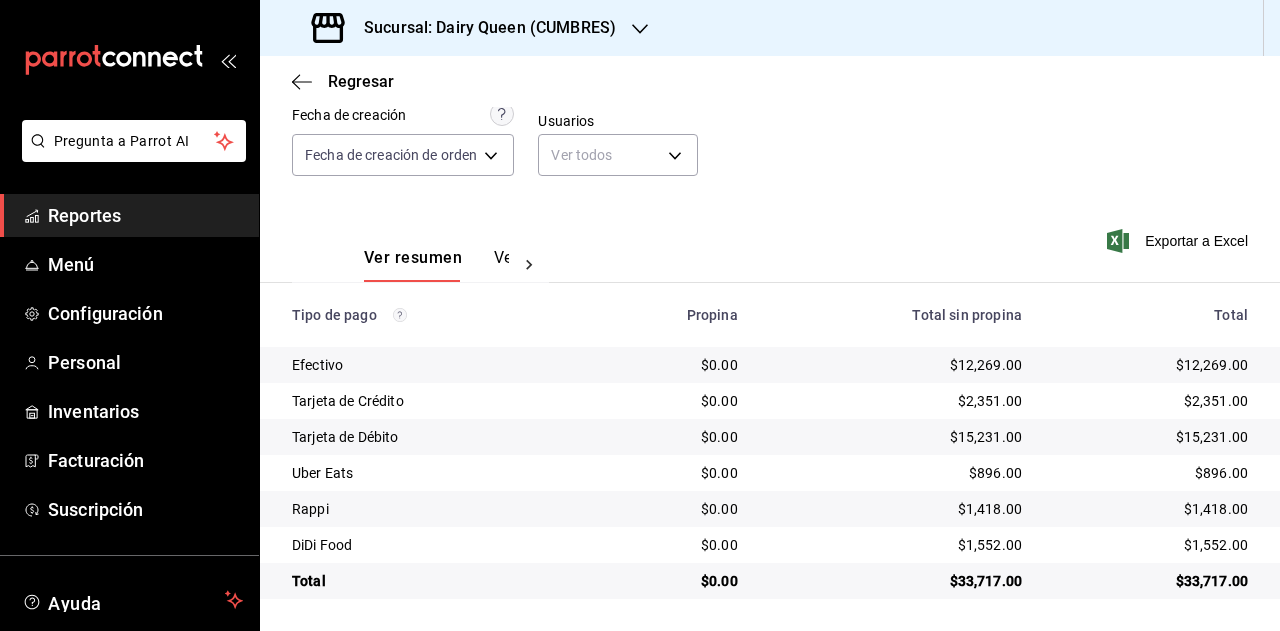 drag, startPoint x: 1194, startPoint y: 484, endPoint x: 1198, endPoint y: 474, distance: 10.770329 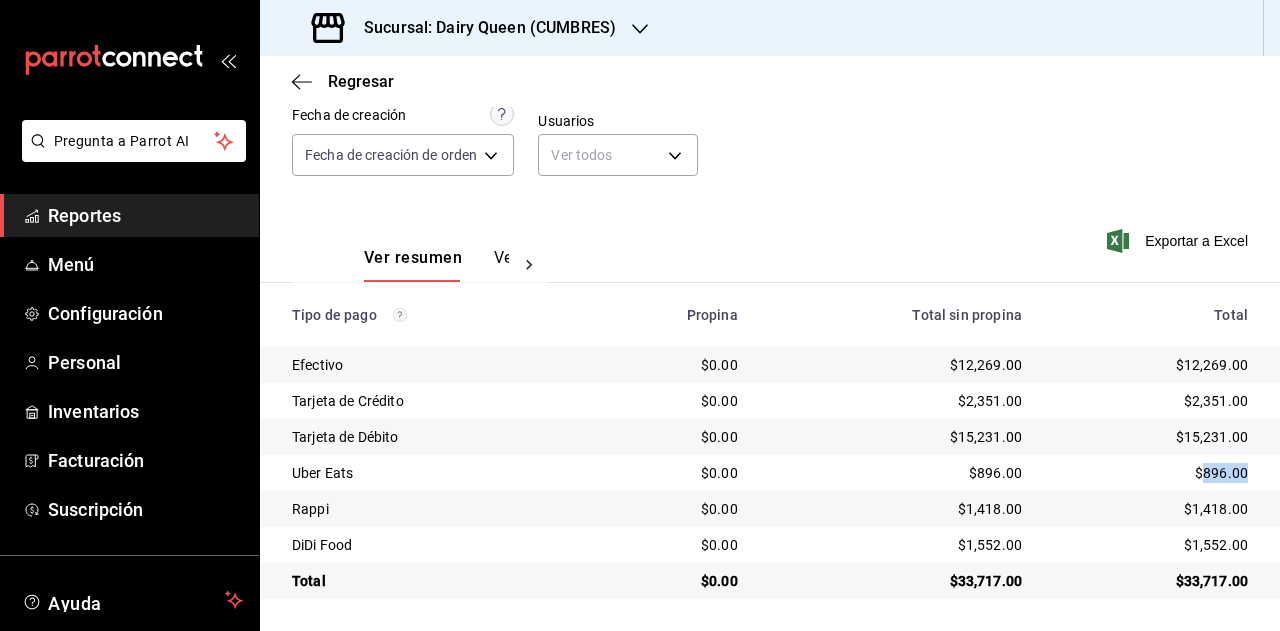 click on "$896.00" at bounding box center (1151, 473) 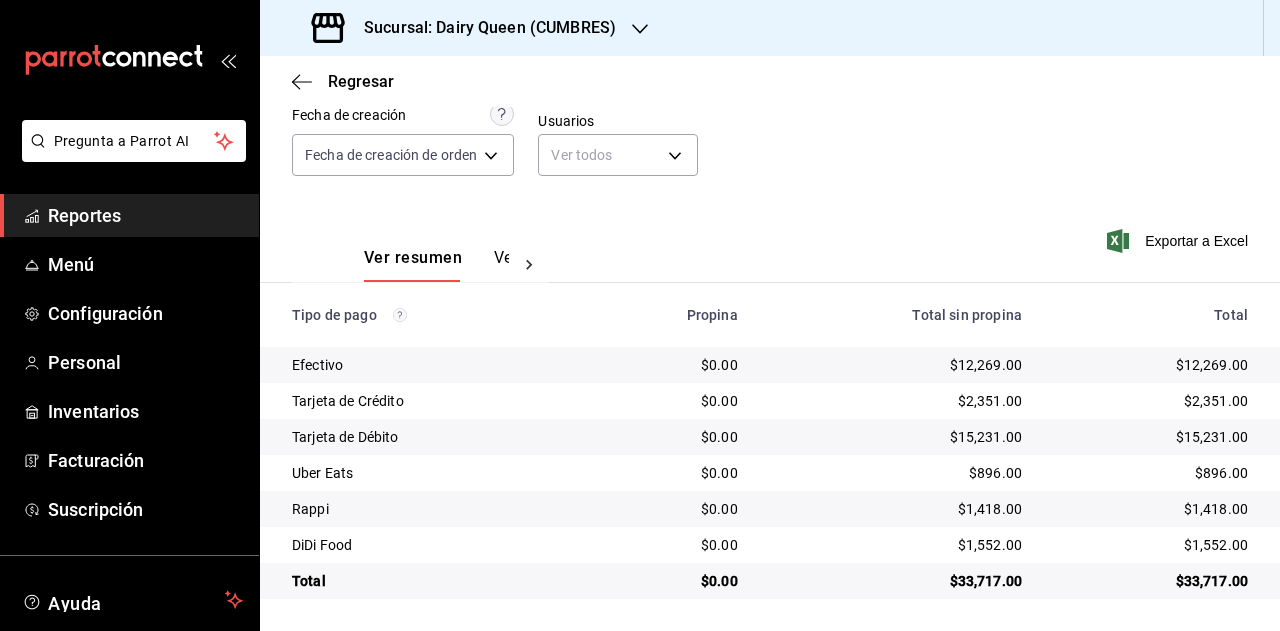 click on "$1,418.00" at bounding box center (1151, 509) 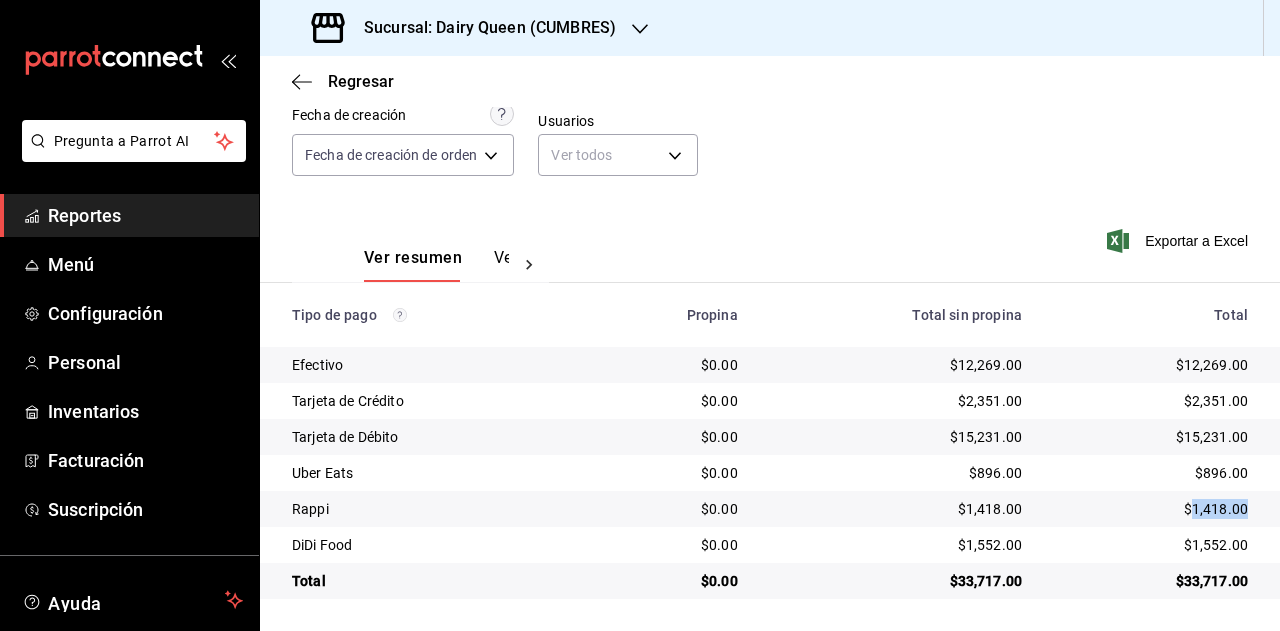 click on "$1,418.00" at bounding box center [1151, 509] 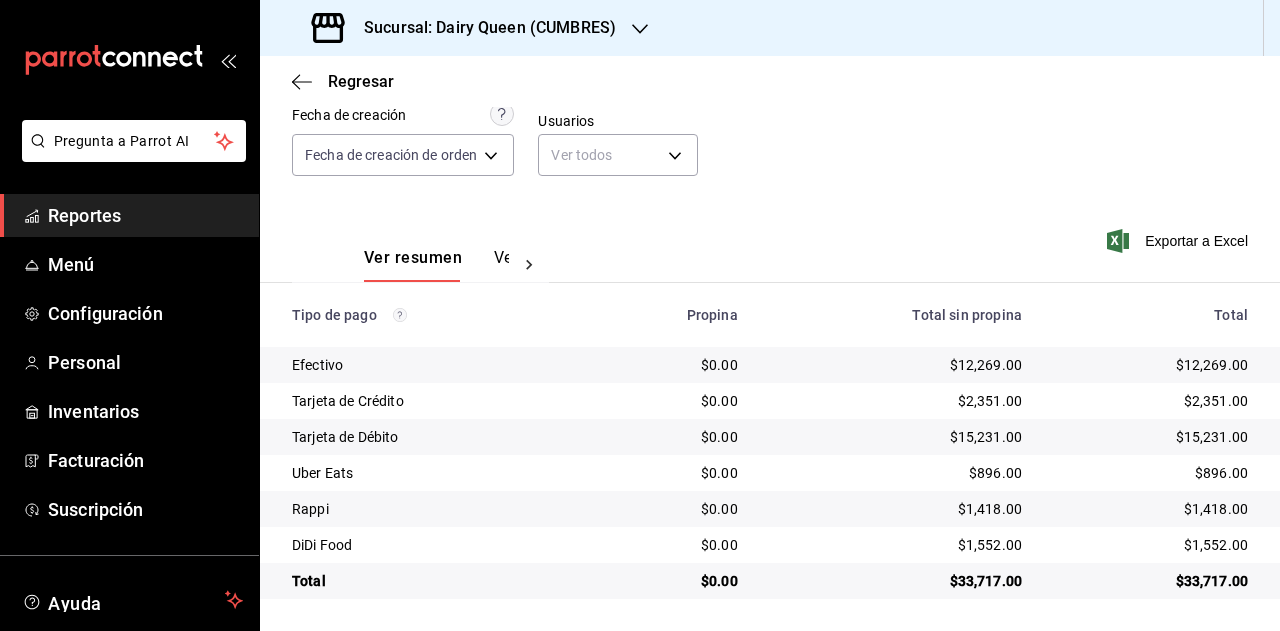 click on "$1,552.00" at bounding box center [1159, 545] 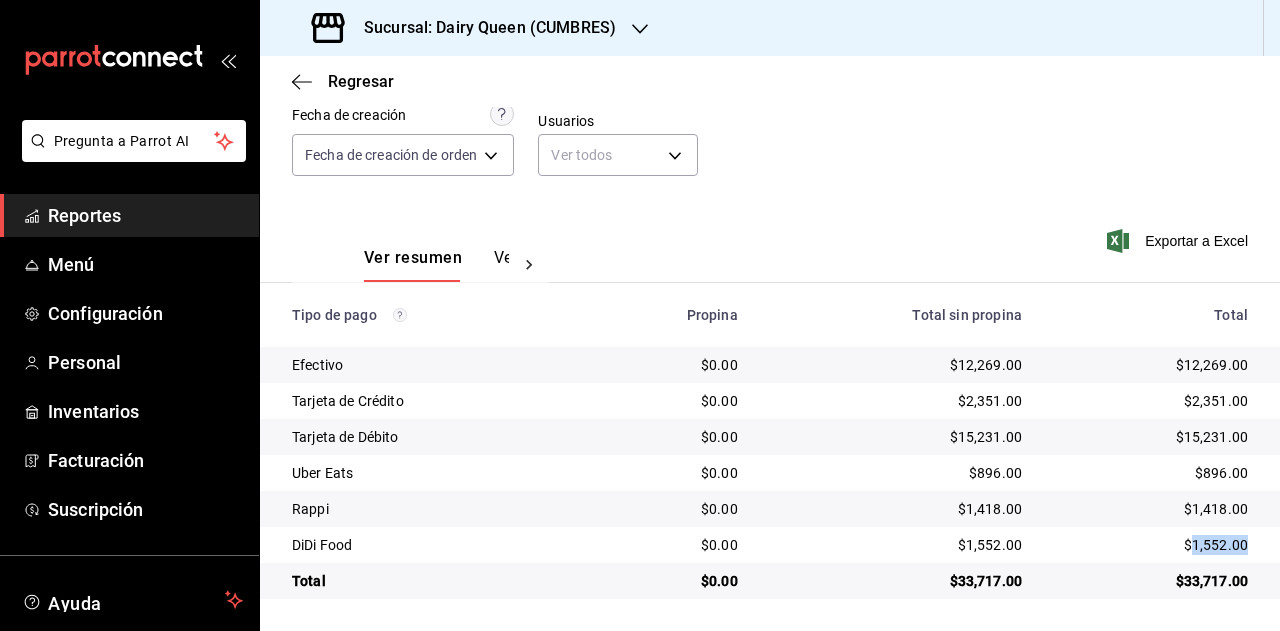 drag, startPoint x: 1207, startPoint y: 533, endPoint x: 1204, endPoint y: 543, distance: 10.440307 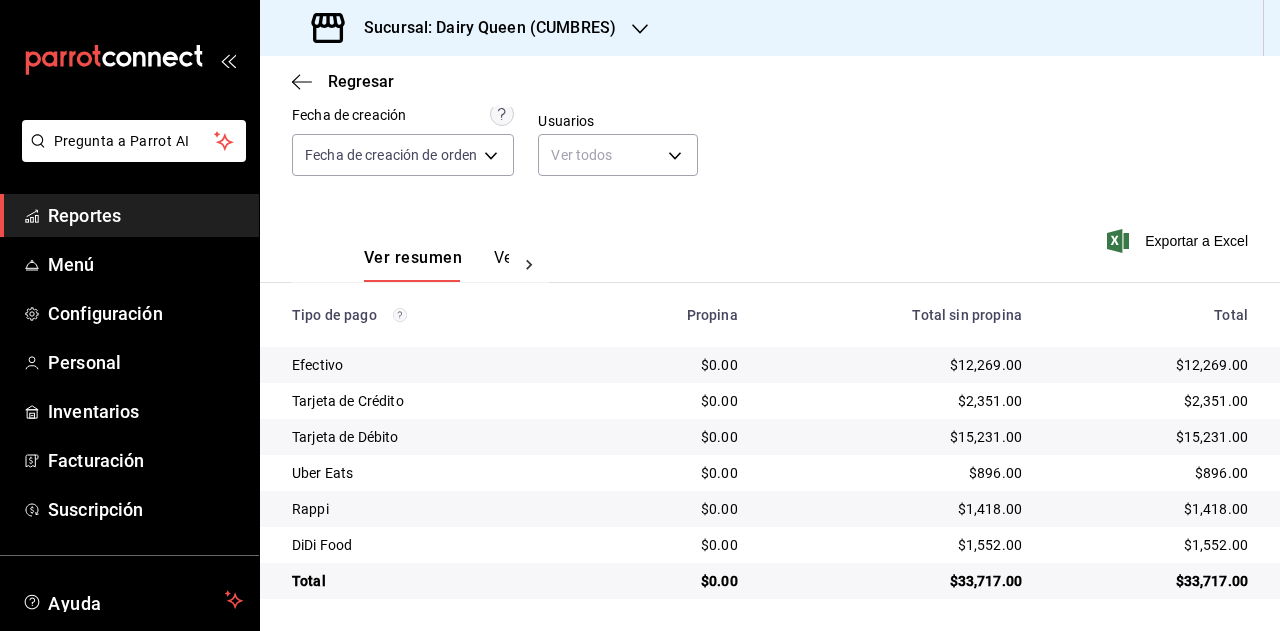 click on "Sucursal: Dairy Queen (CUMBRES)" at bounding box center (482, 28) 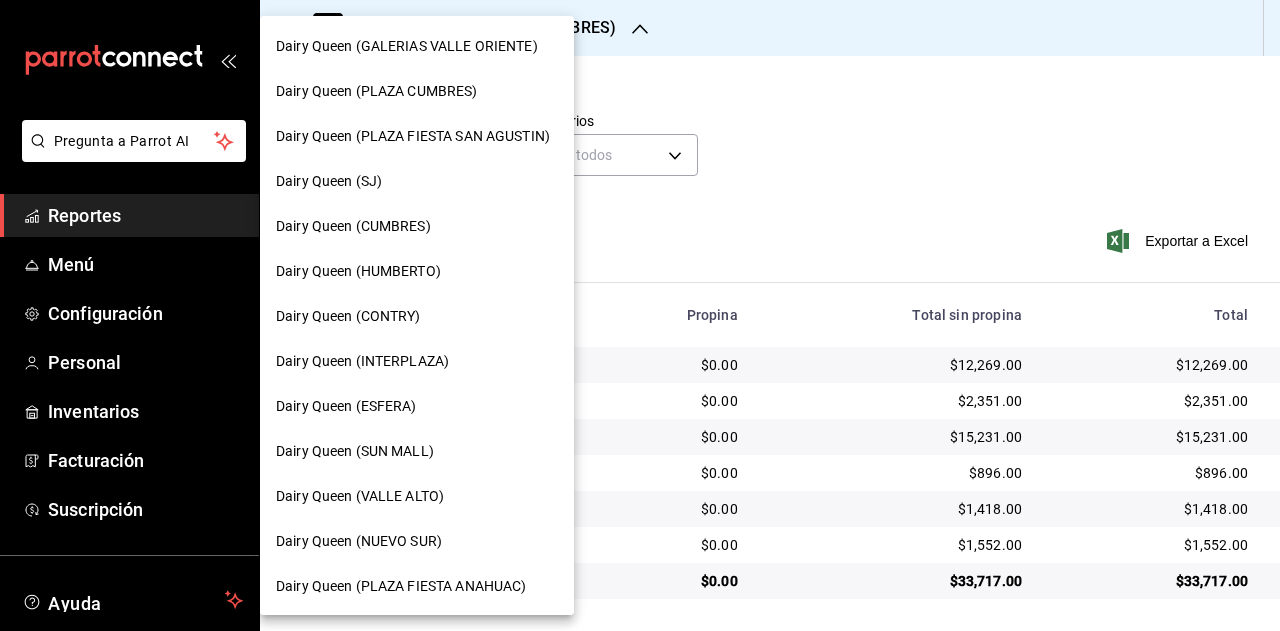 click on "Dairy Queen (HUMBERTO)" at bounding box center [358, 271] 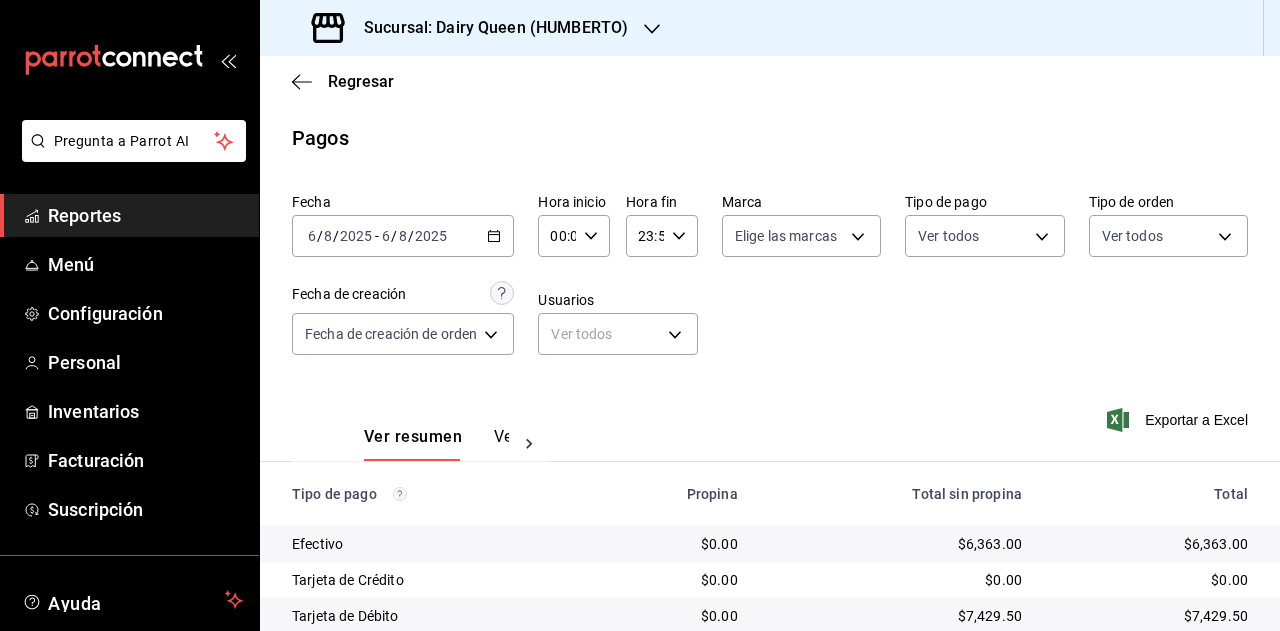 scroll, scrollTop: 215, scrollLeft: 0, axis: vertical 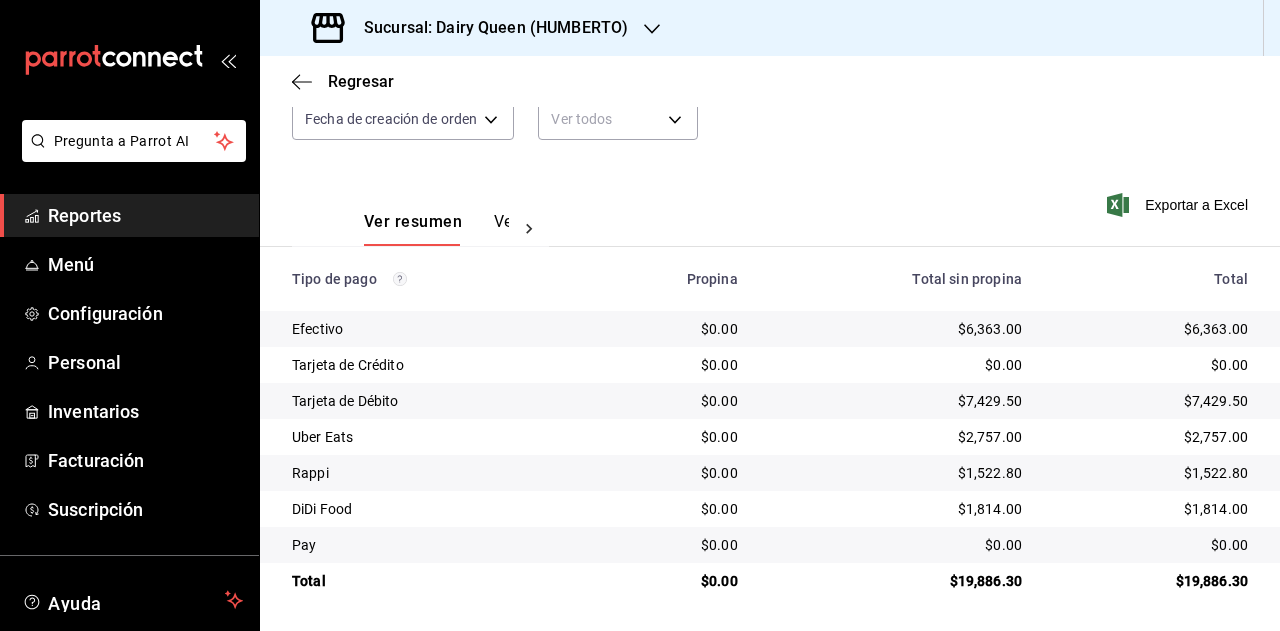 click on "$19,886.30" at bounding box center [1151, 581] 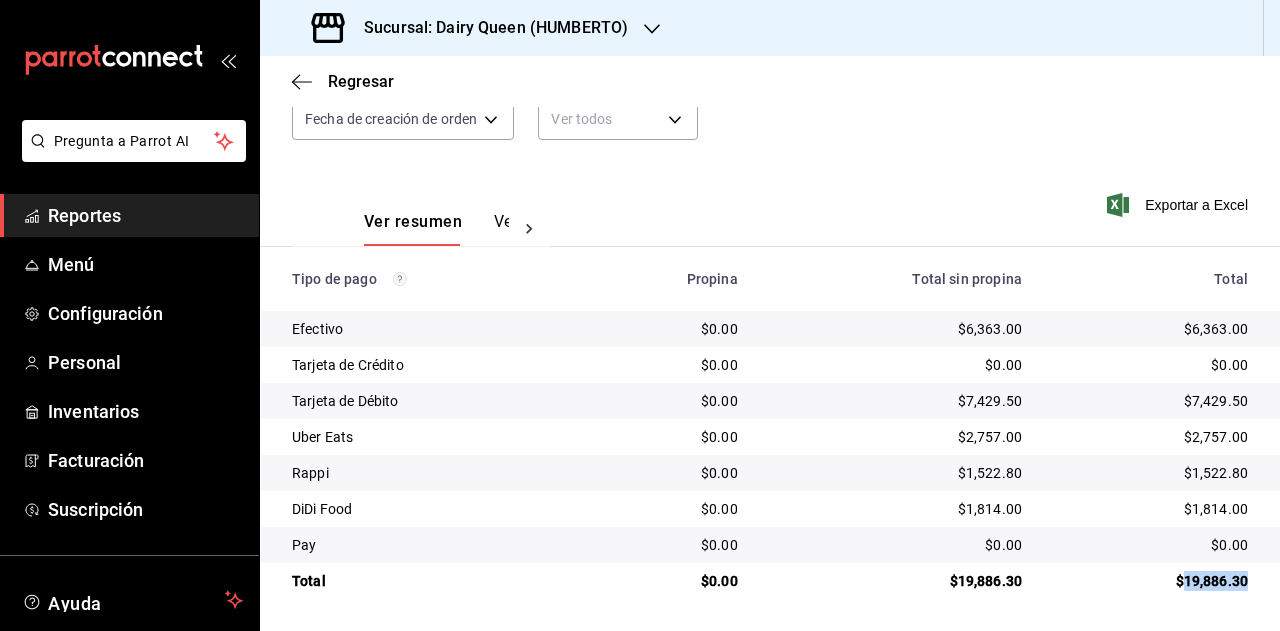 click on "$19,886.30" at bounding box center [1151, 581] 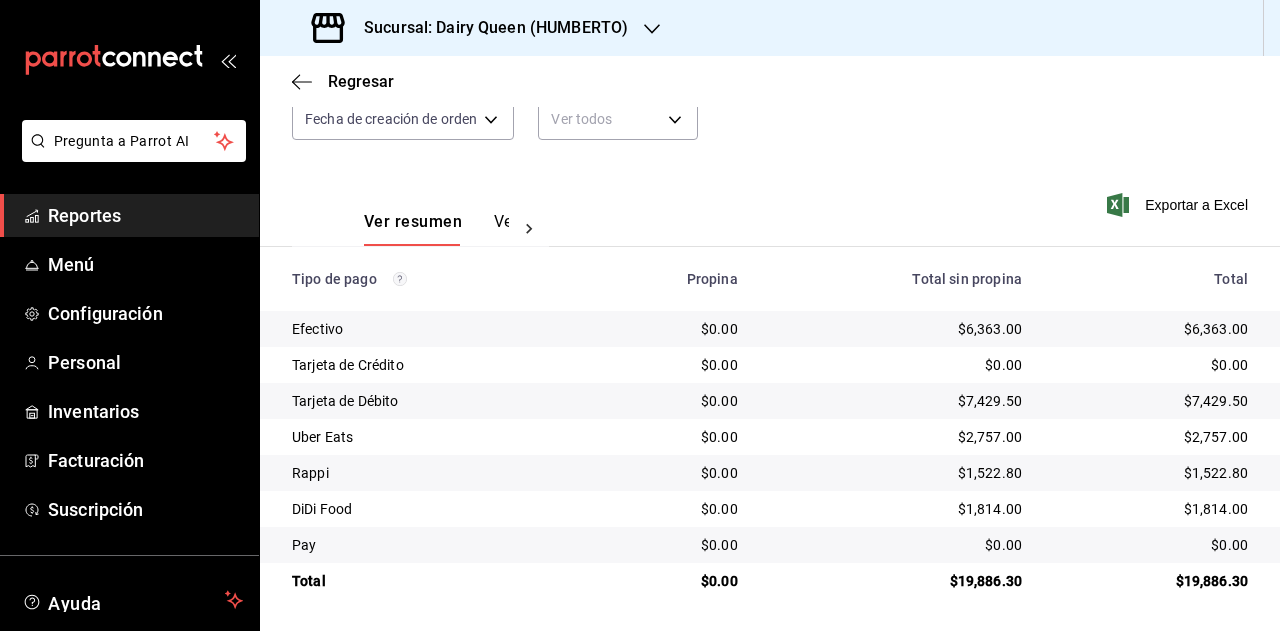 click on "$1,522.80" at bounding box center (1151, 473) 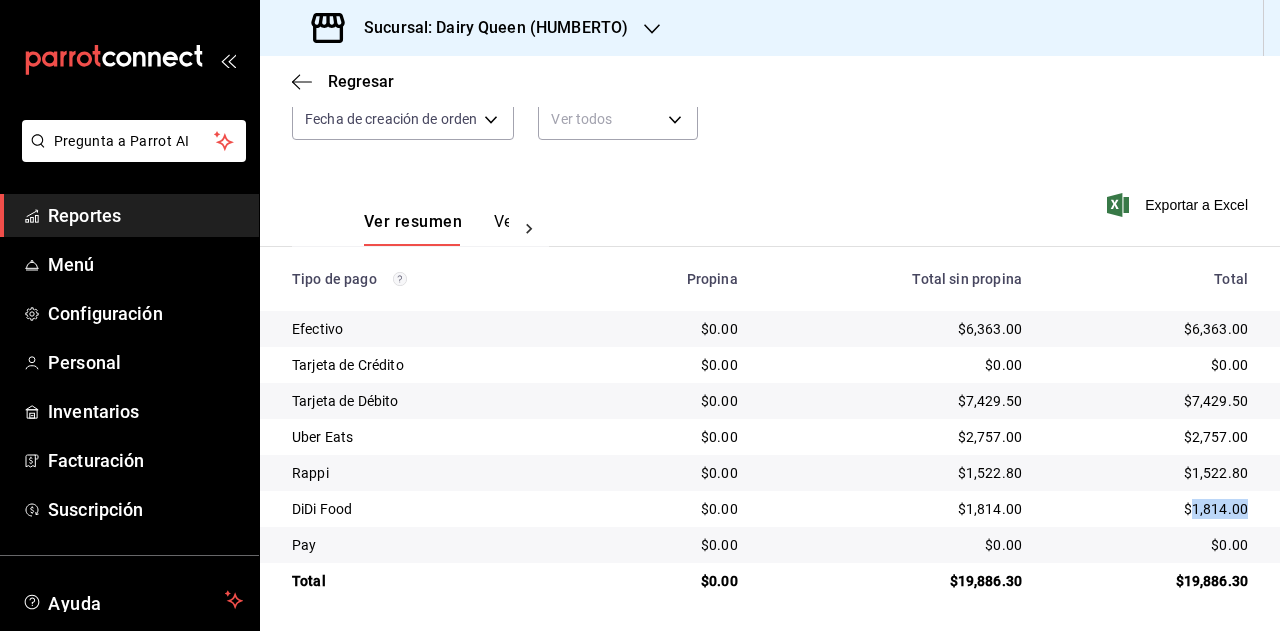 click on "$1,814.00" at bounding box center (1151, 509) 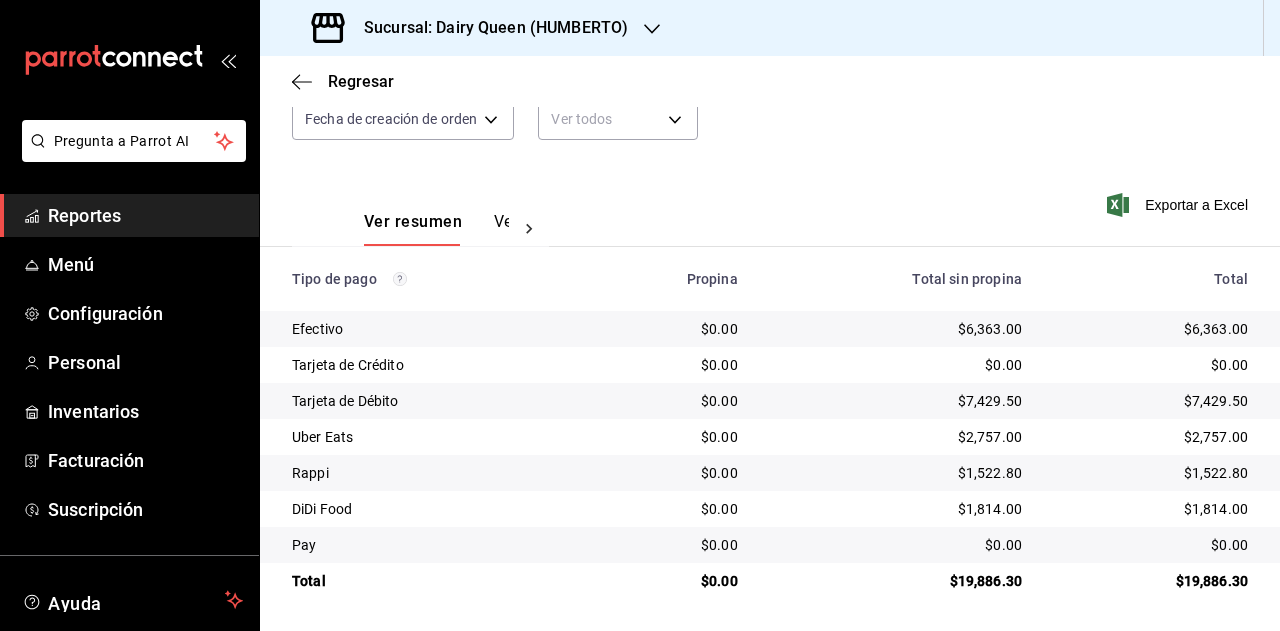 click on "Sucursal: Dairy Queen (HUMBERTO)" at bounding box center (488, 28) 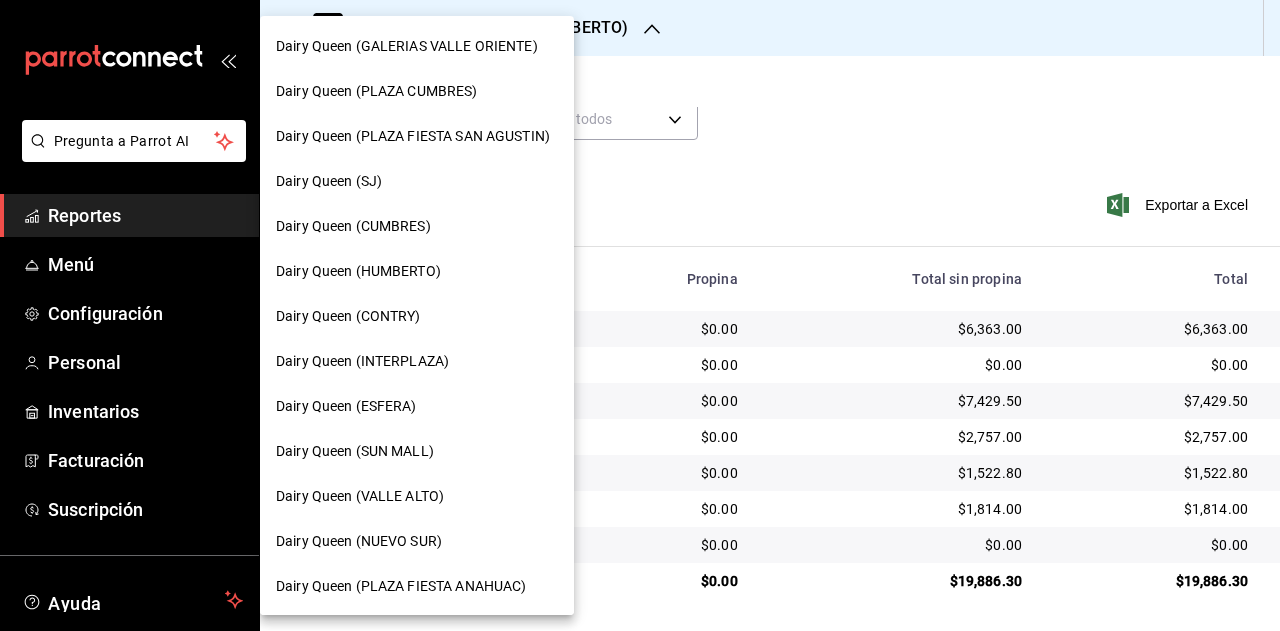 click on "Dairy Queen (CONTRY)" at bounding box center (417, 316) 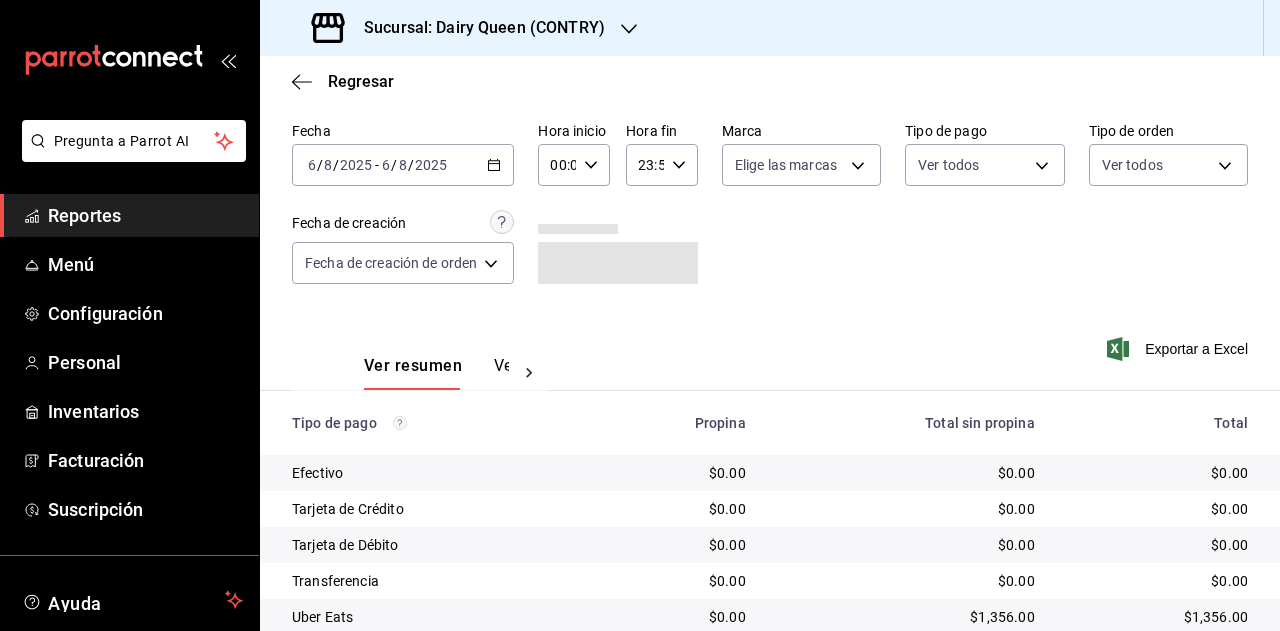 scroll, scrollTop: 215, scrollLeft: 0, axis: vertical 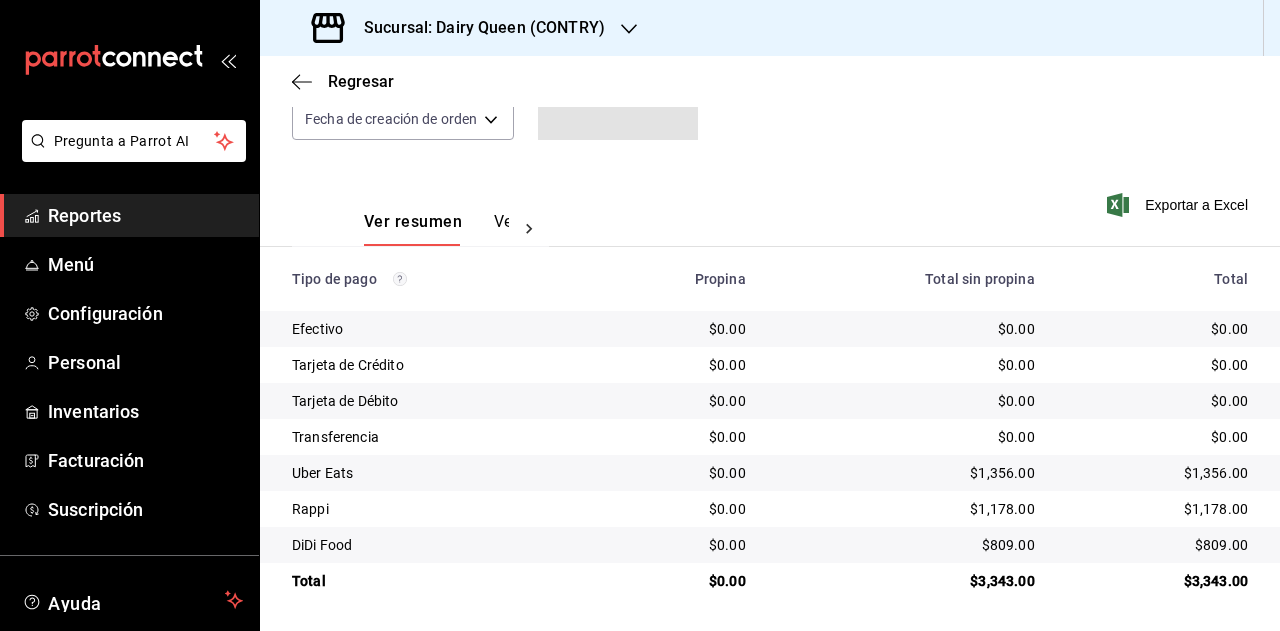 click on "$1,356.00" at bounding box center (1157, 473) 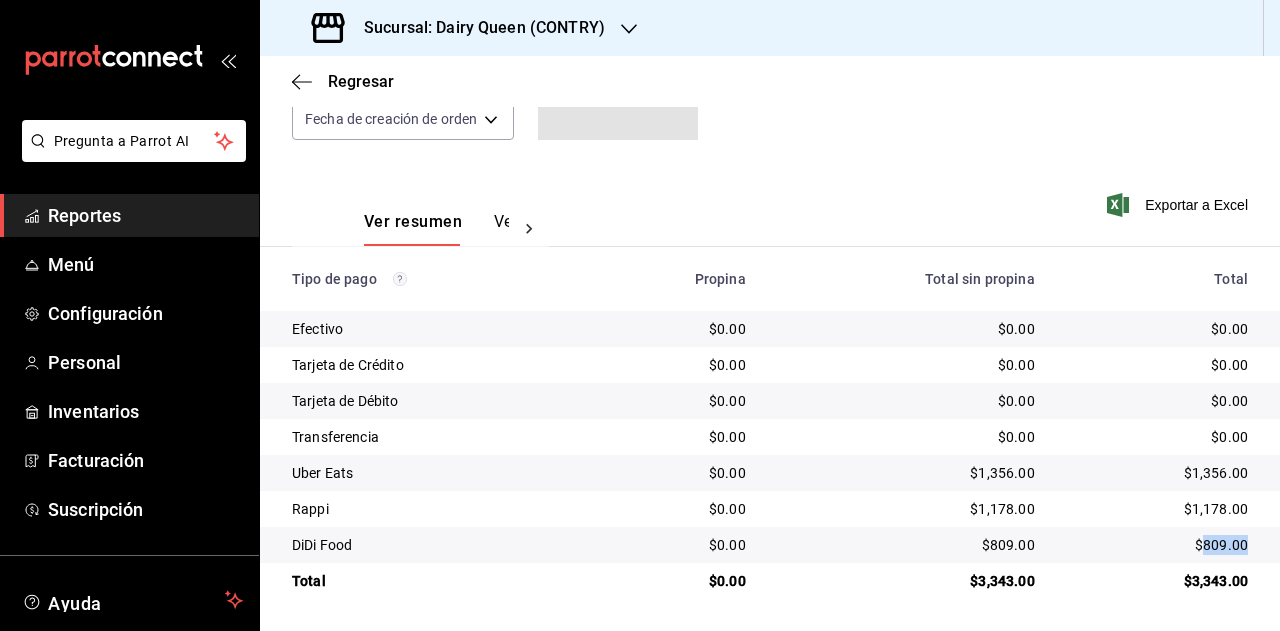 click on "$809.00" at bounding box center (1157, 545) 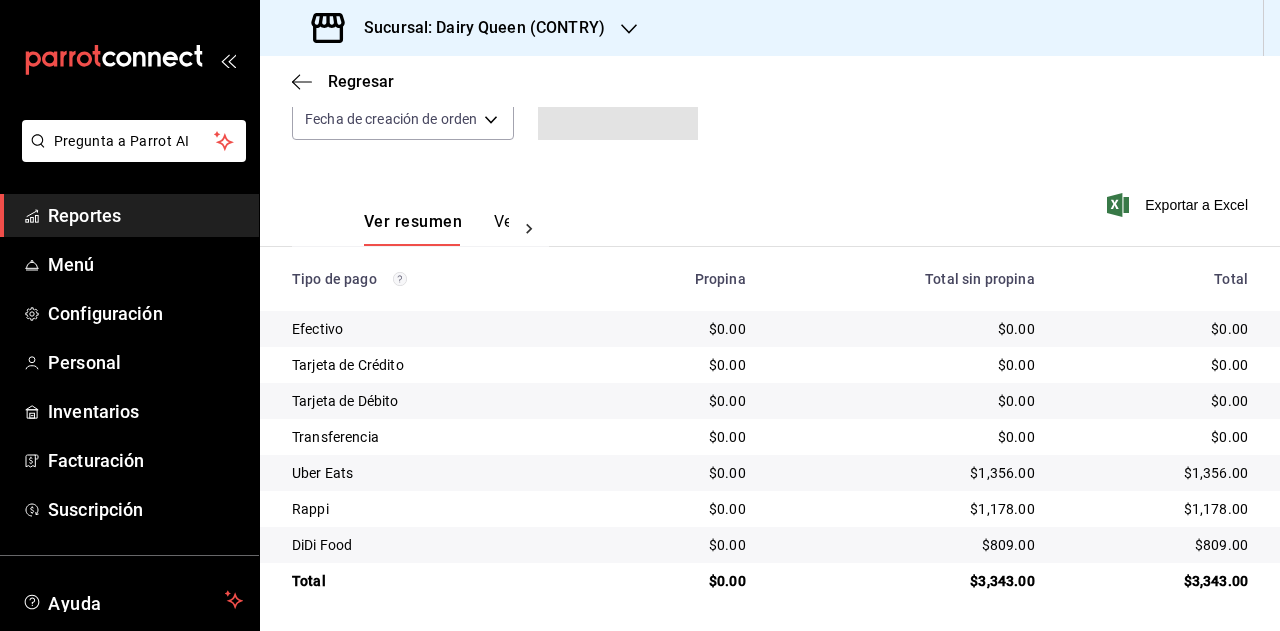 click on "Sucursal: Dairy Queen (CONTRY)" at bounding box center (476, 28) 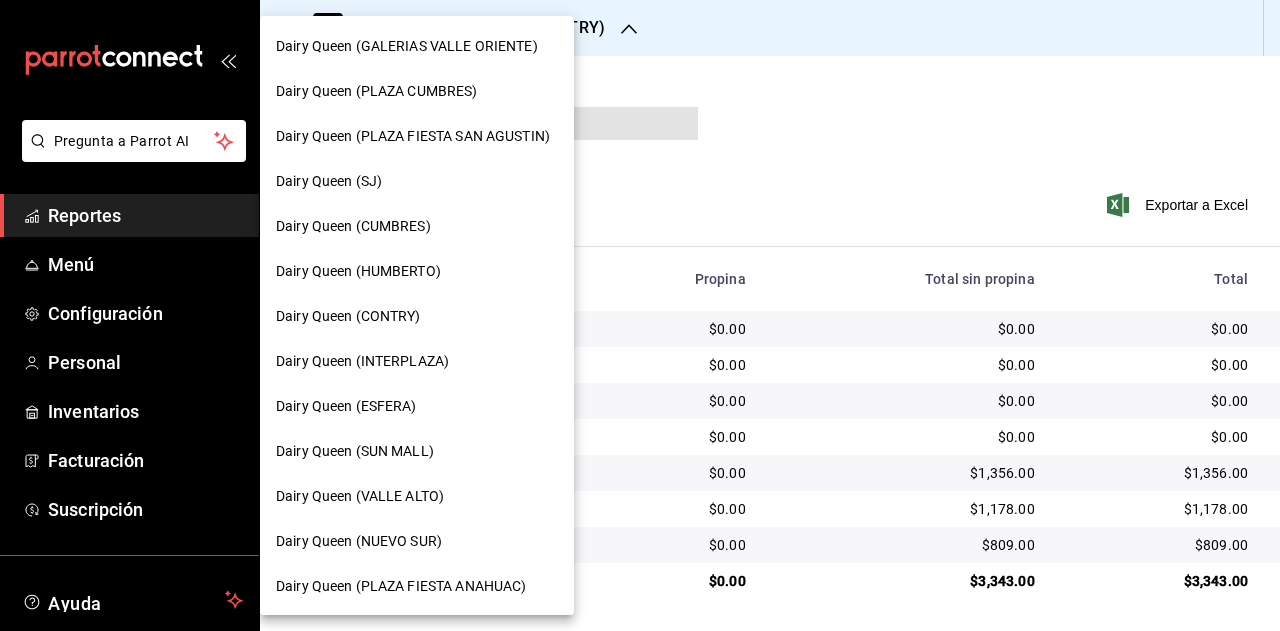 click on "Dairy Queen (INTERPLAZA)" at bounding box center [362, 361] 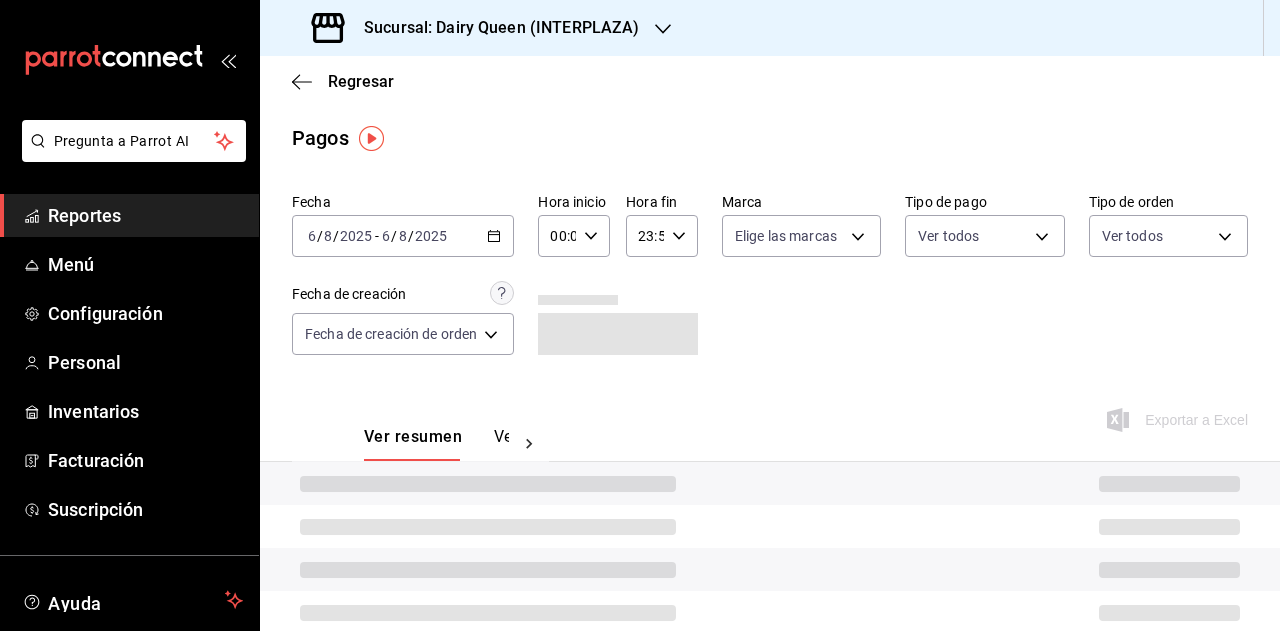 scroll, scrollTop: 179, scrollLeft: 0, axis: vertical 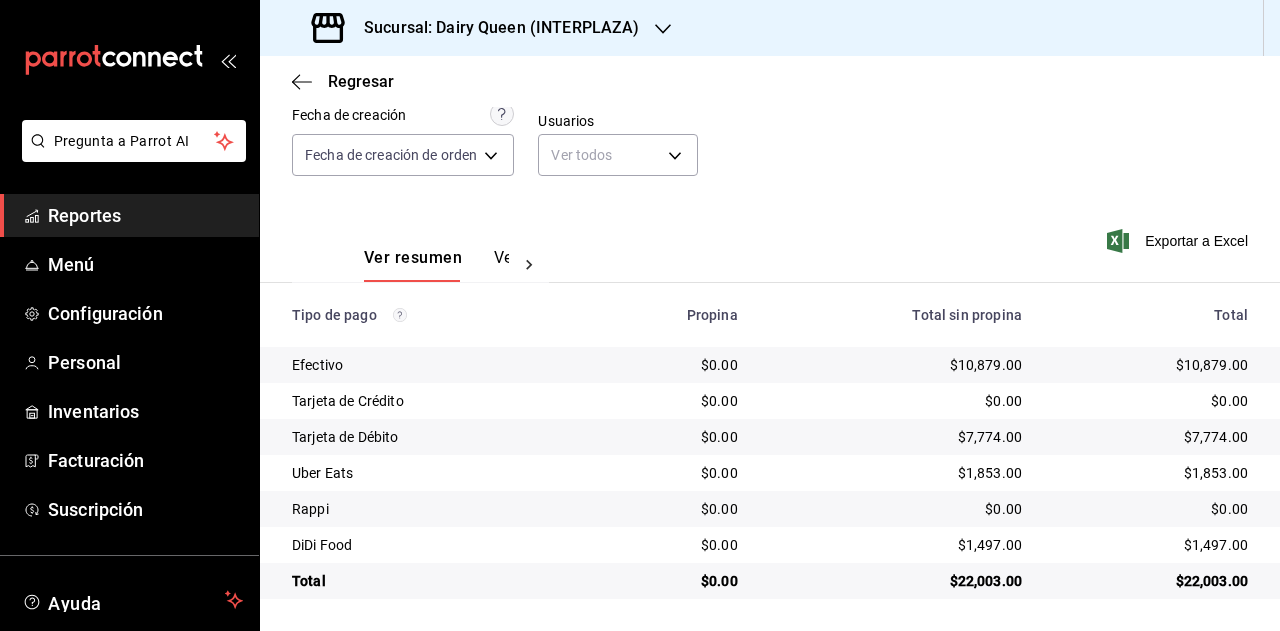 click on "$22,003.00" at bounding box center [1151, 581] 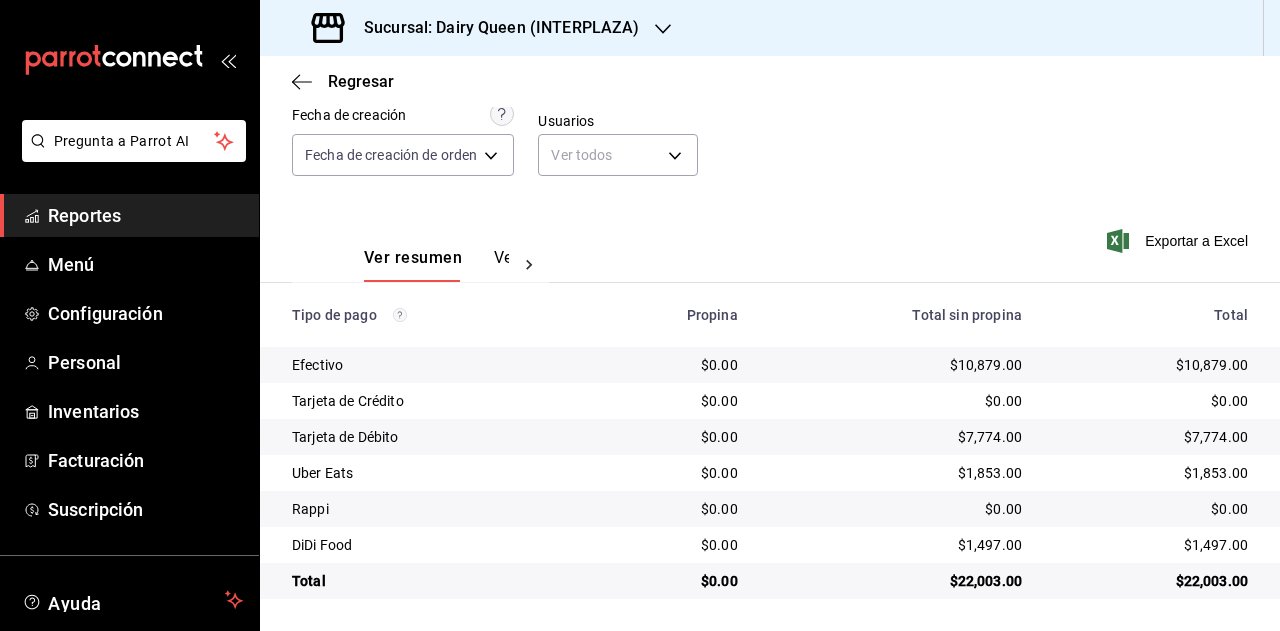click on "$1,853.00" at bounding box center (1151, 473) 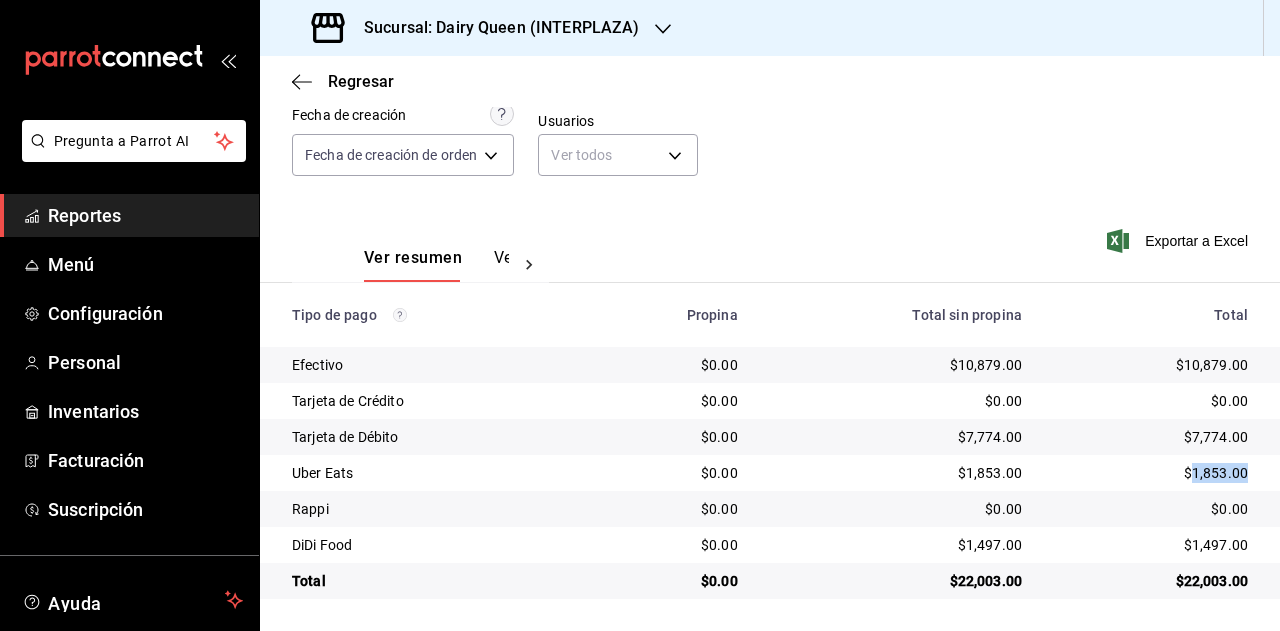 click on "$1,853.00" at bounding box center [1151, 473] 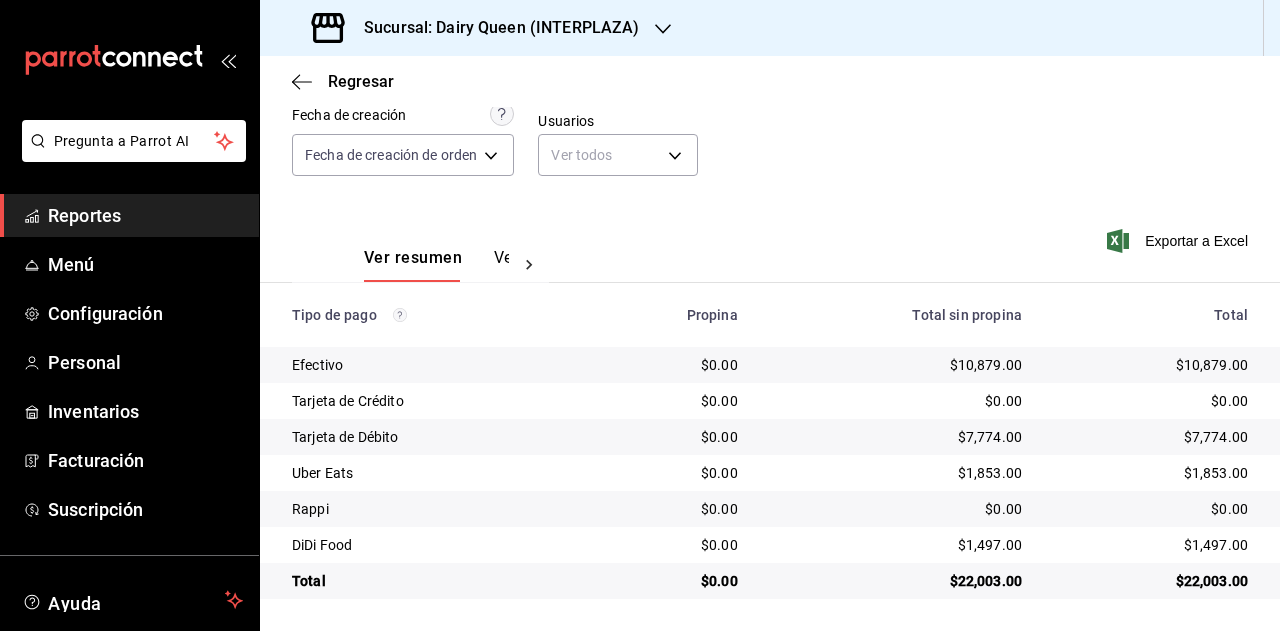 click on "$1,497.00" at bounding box center [1151, 545] 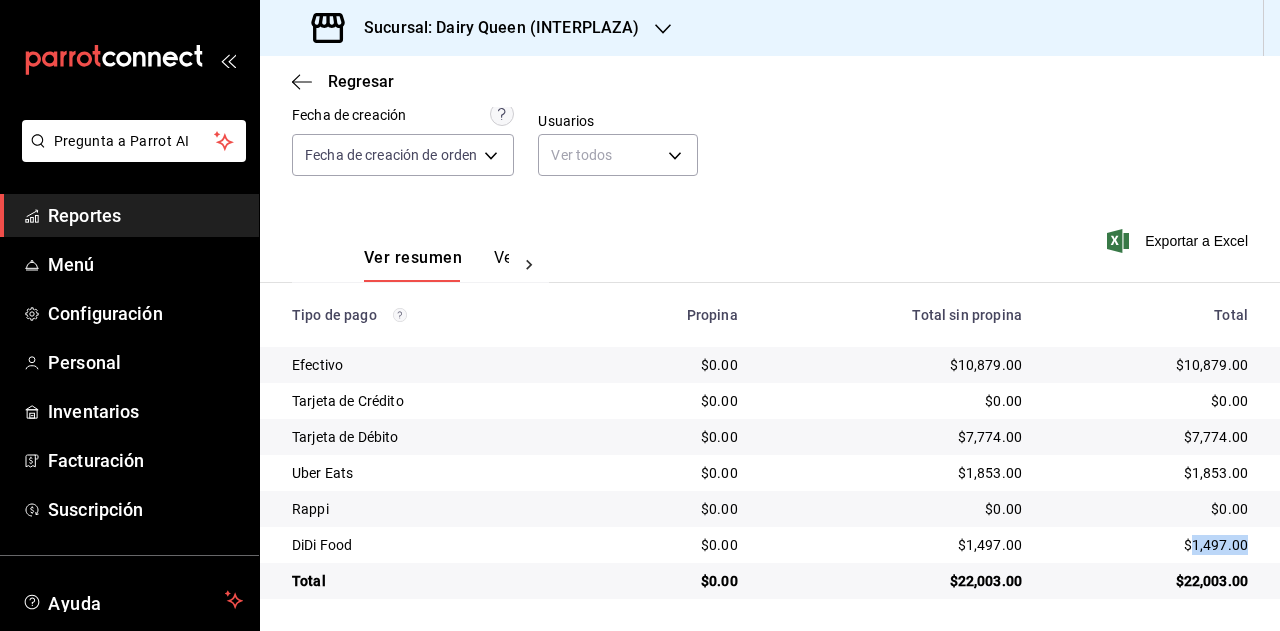click on "$1,497.00" at bounding box center (1151, 545) 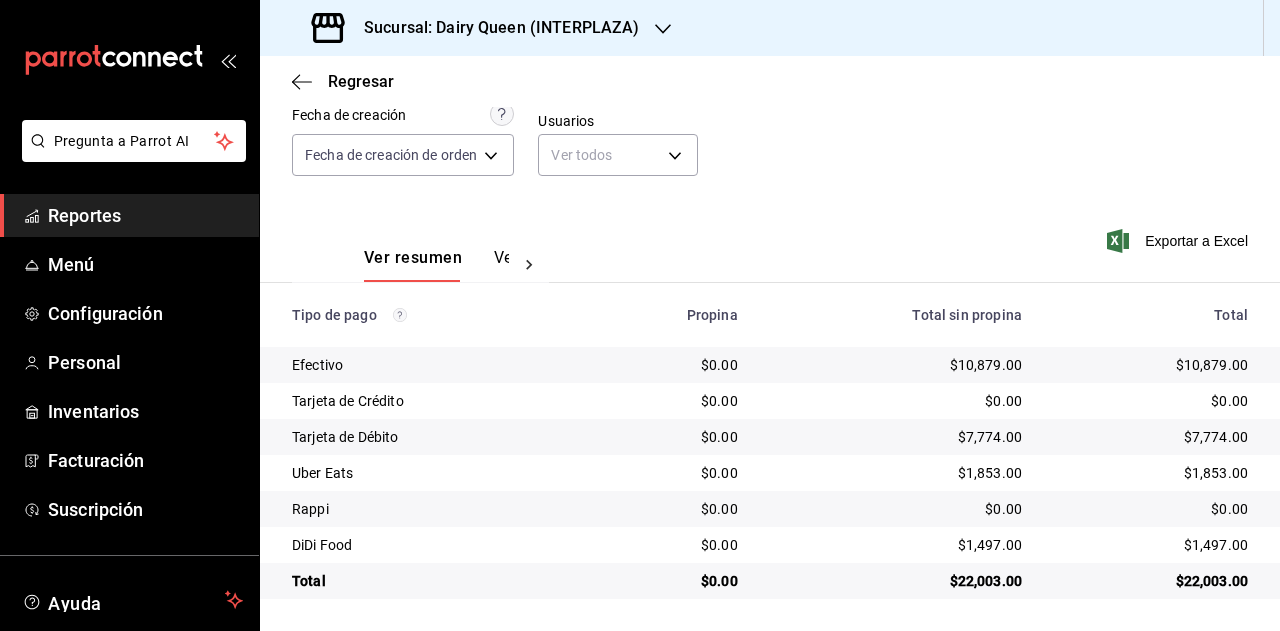 click on "Sucursal: Dairy Queen (INTERPLAZA)" at bounding box center (493, 28) 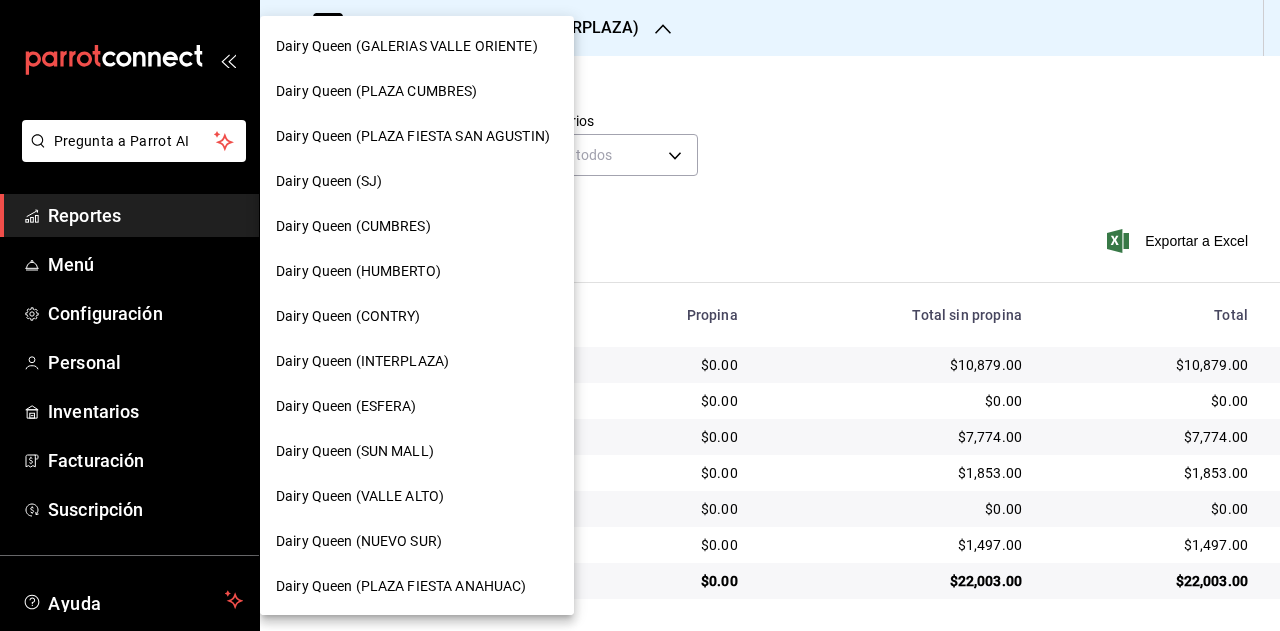 click on "Dairy Queen (ESFERA)" at bounding box center (417, 406) 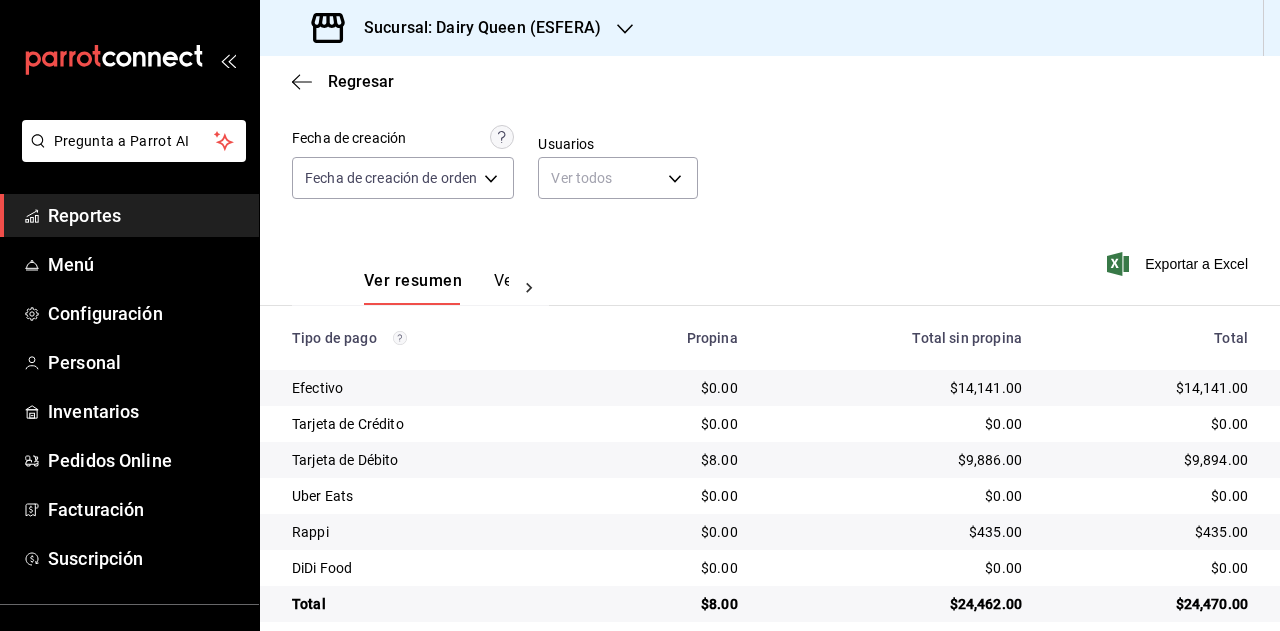 scroll, scrollTop: 179, scrollLeft: 0, axis: vertical 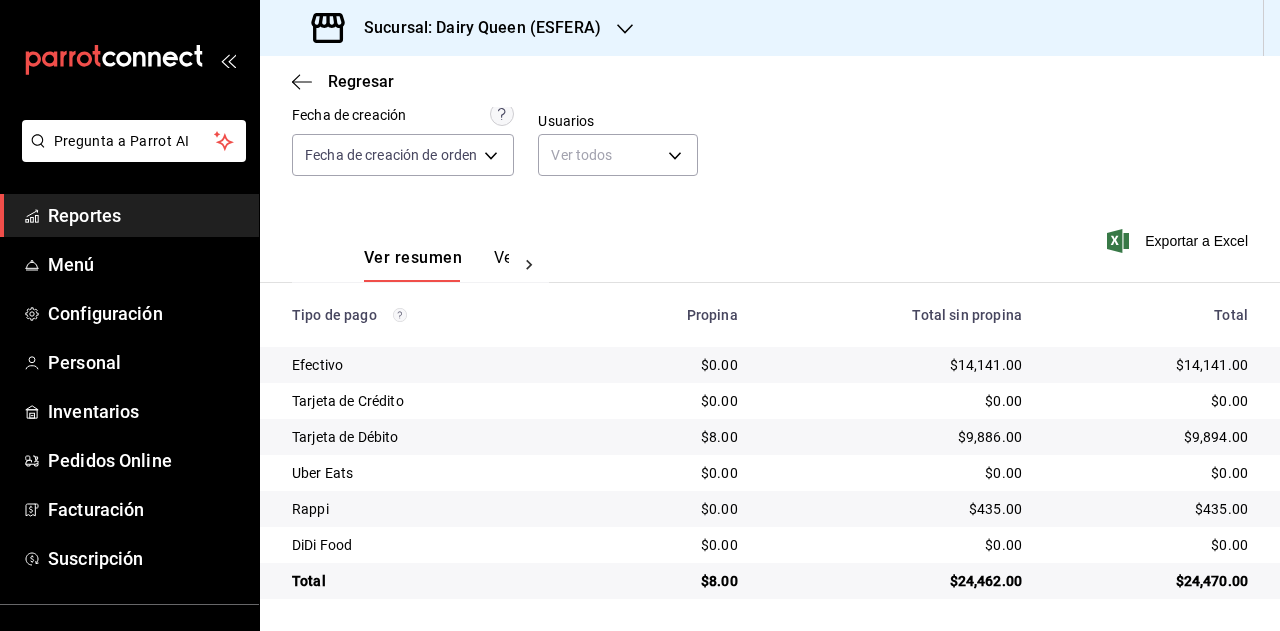 click on "$24,470.00" at bounding box center [1151, 581] 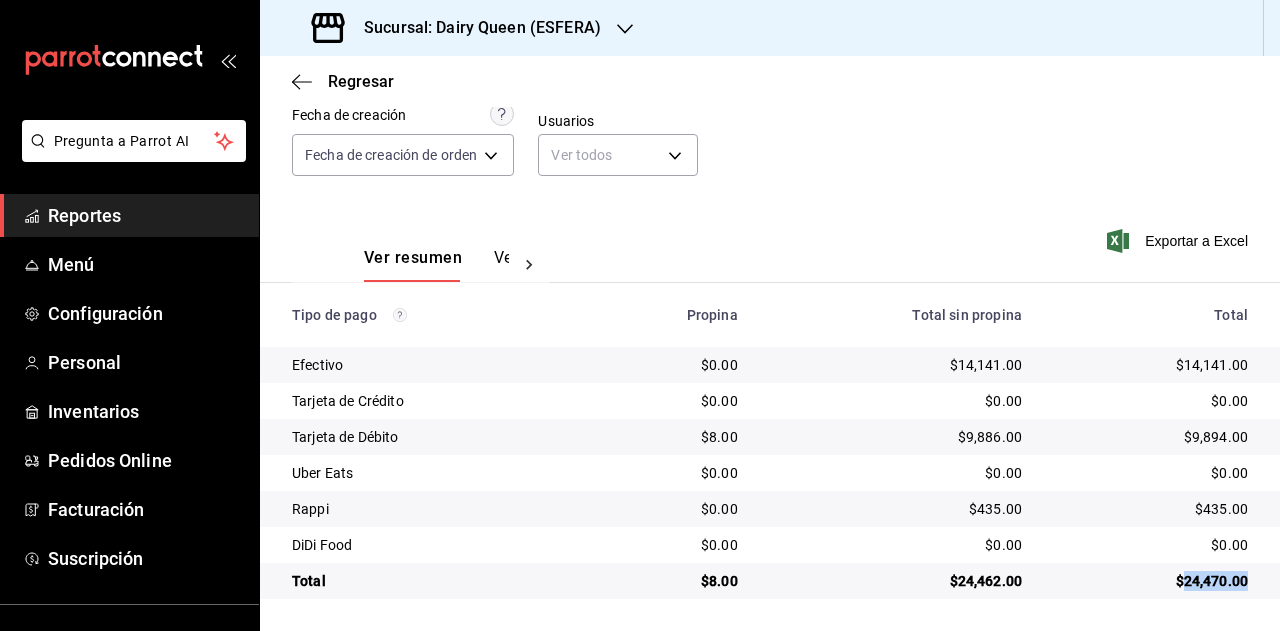 click on "$24,470.00" at bounding box center (1151, 581) 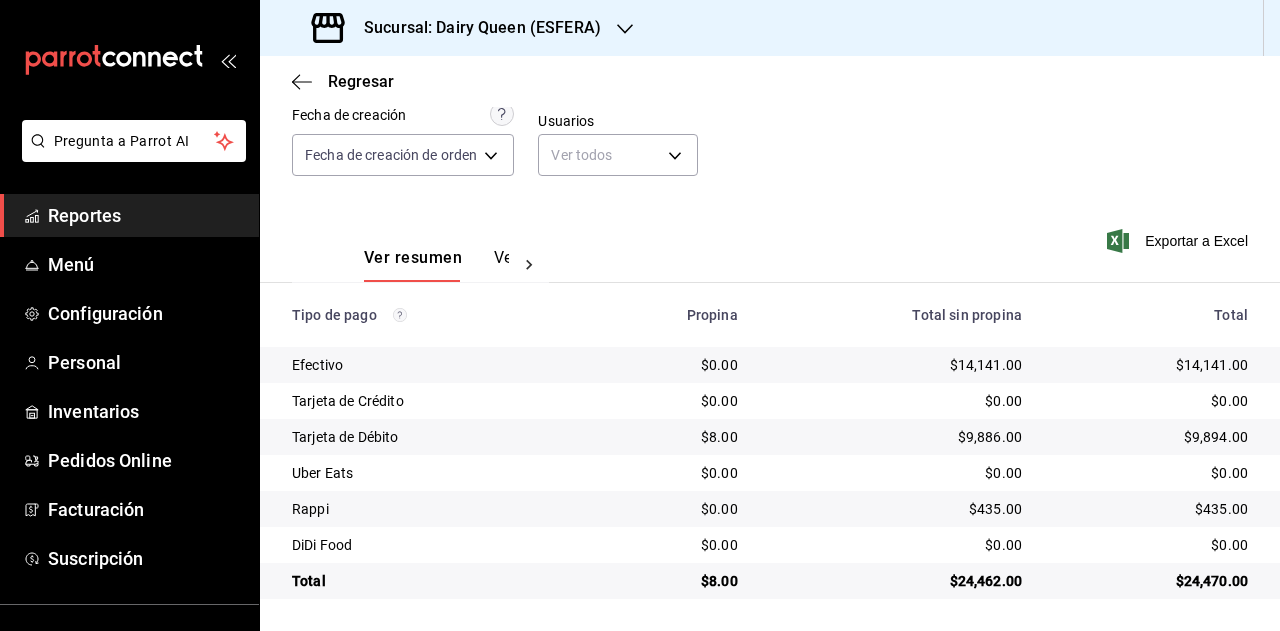 click on "$435.00" at bounding box center (1151, 509) 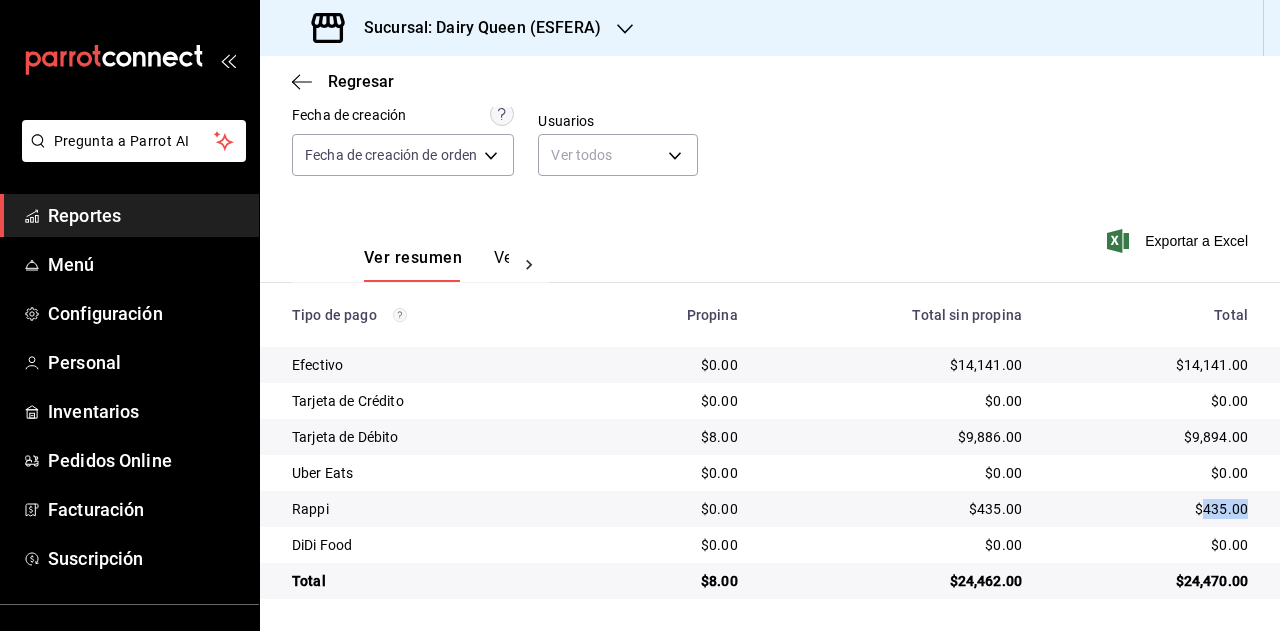 click on "$435.00" at bounding box center (1151, 509) 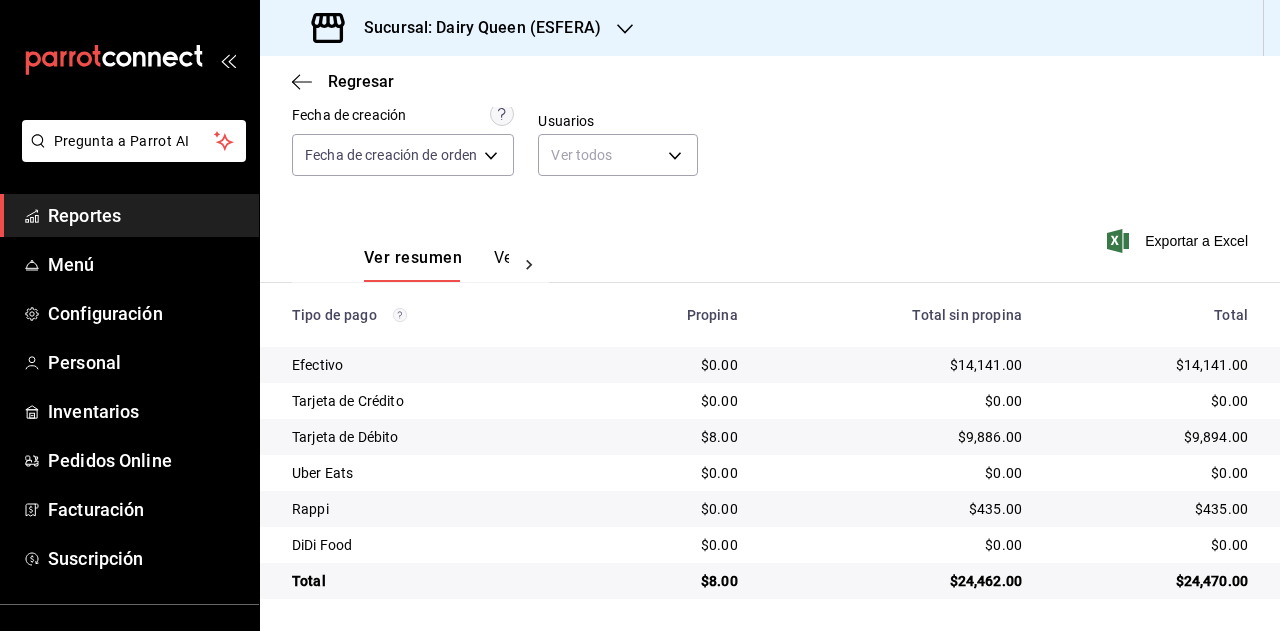 click on "$8.00" at bounding box center [670, 581] 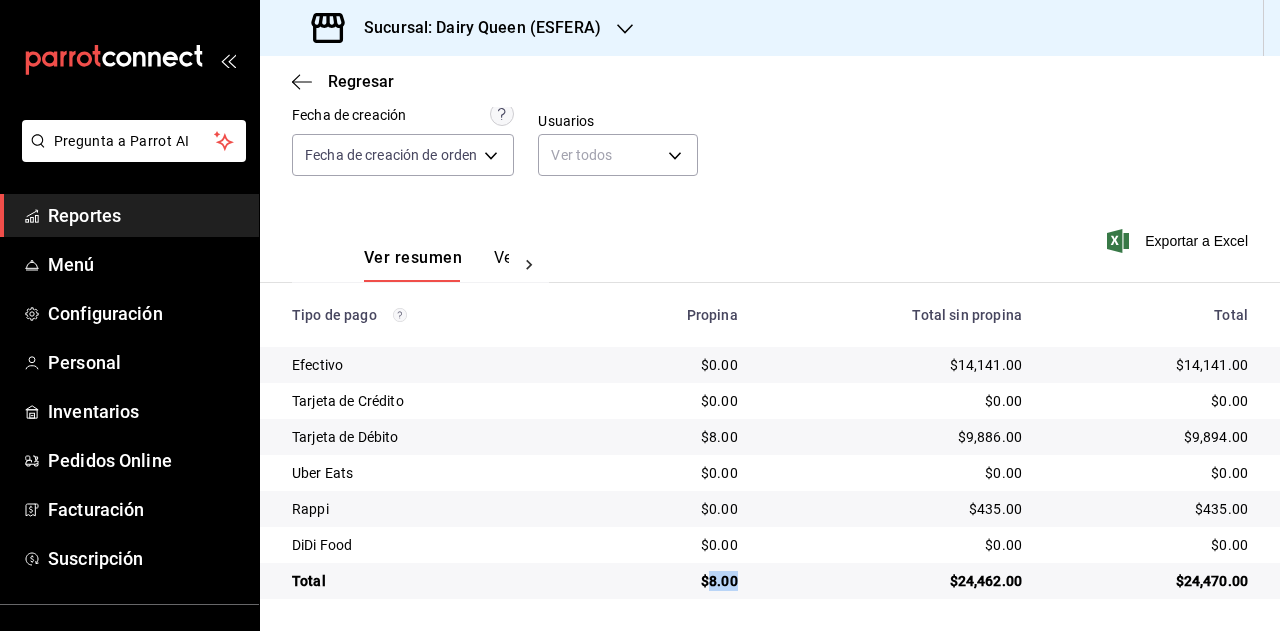 click on "$8.00" at bounding box center [670, 581] 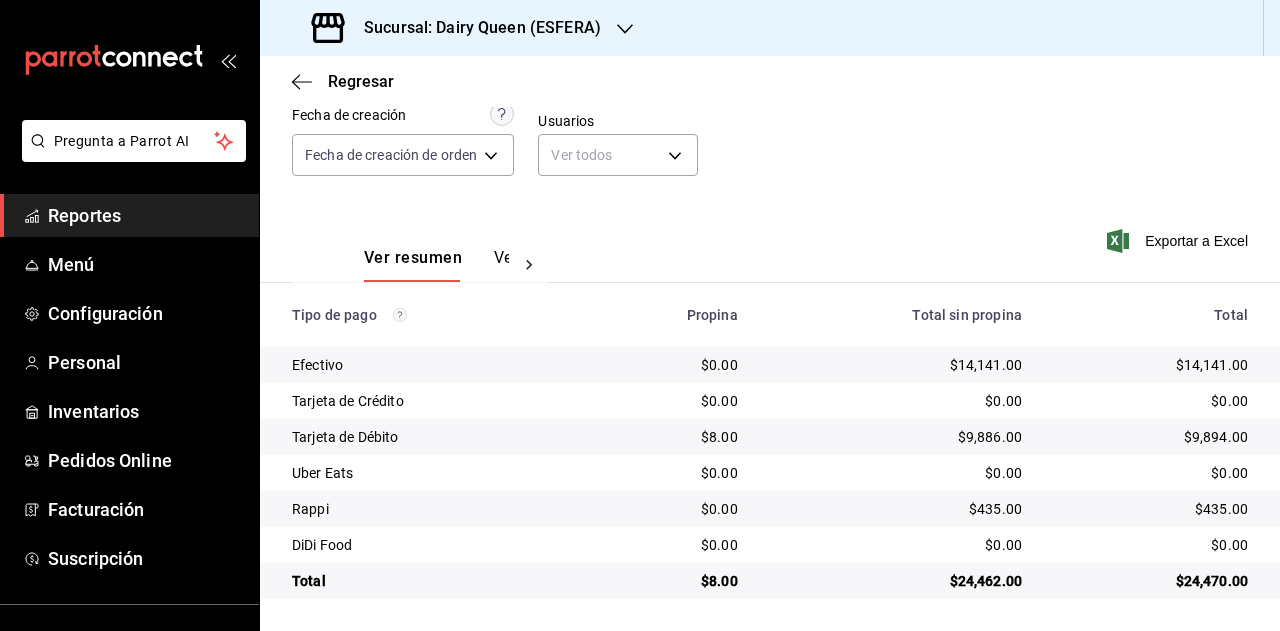 click on "Sucursal: Dairy Queen (ESFERA)" at bounding box center (474, 28) 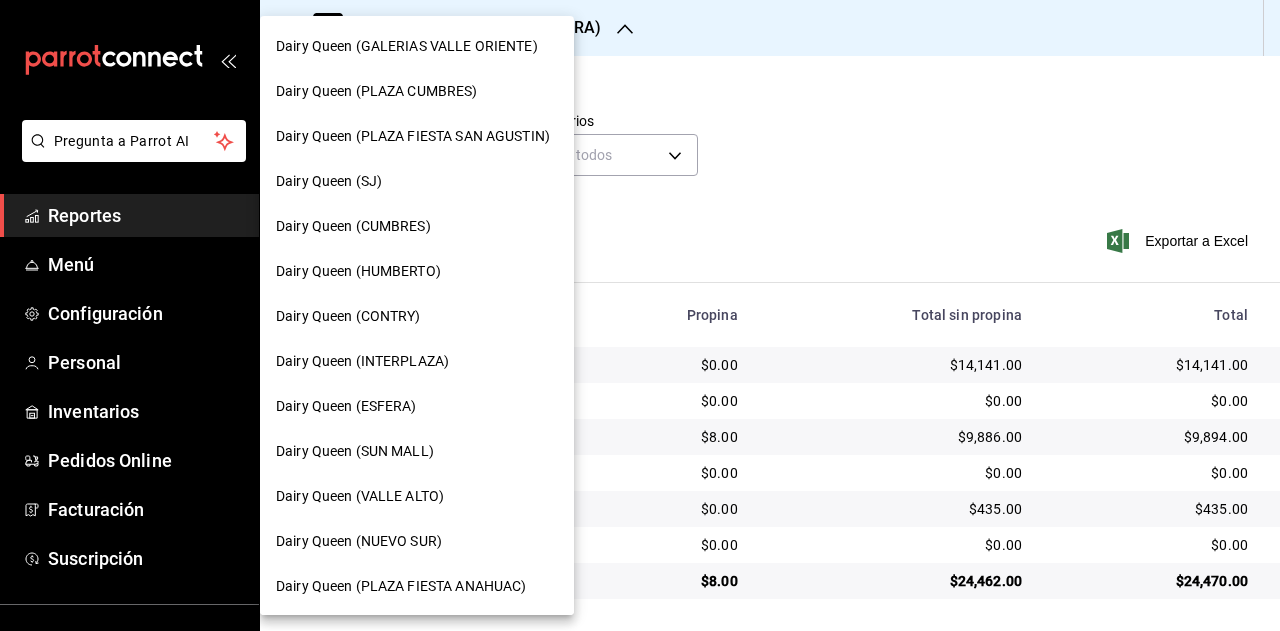 click on "Dairy Queen (SUN MALL)" at bounding box center (355, 451) 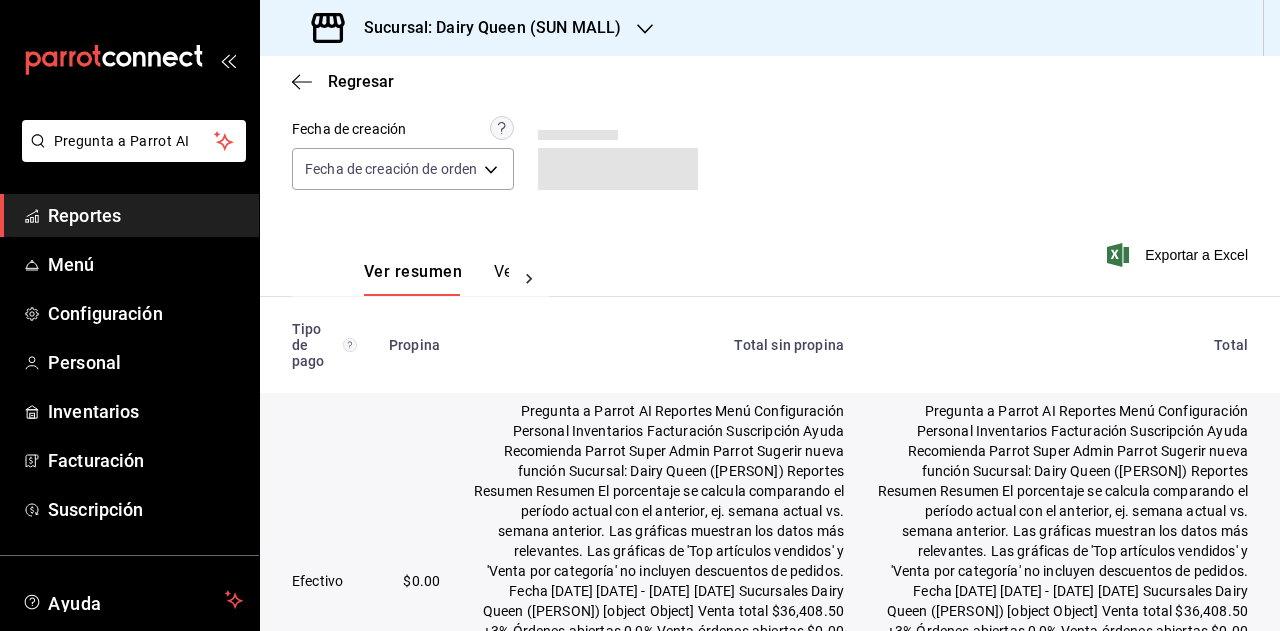 scroll, scrollTop: 179, scrollLeft: 0, axis: vertical 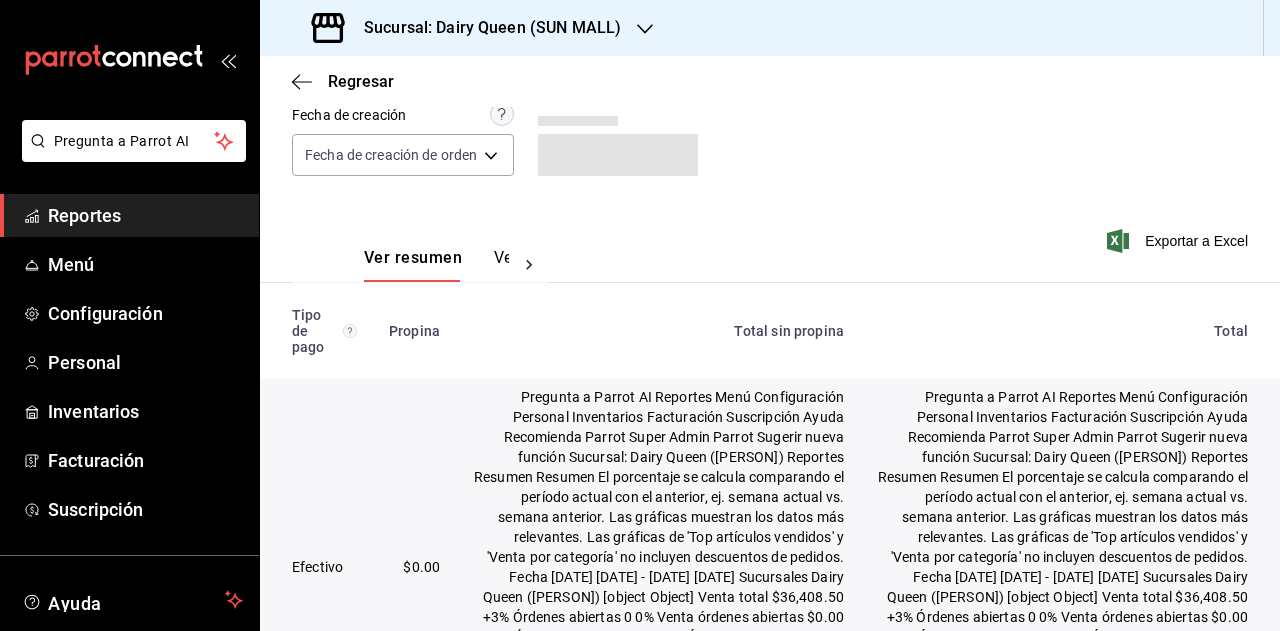 click on "$23,796.00" at bounding box center (1062, 993) 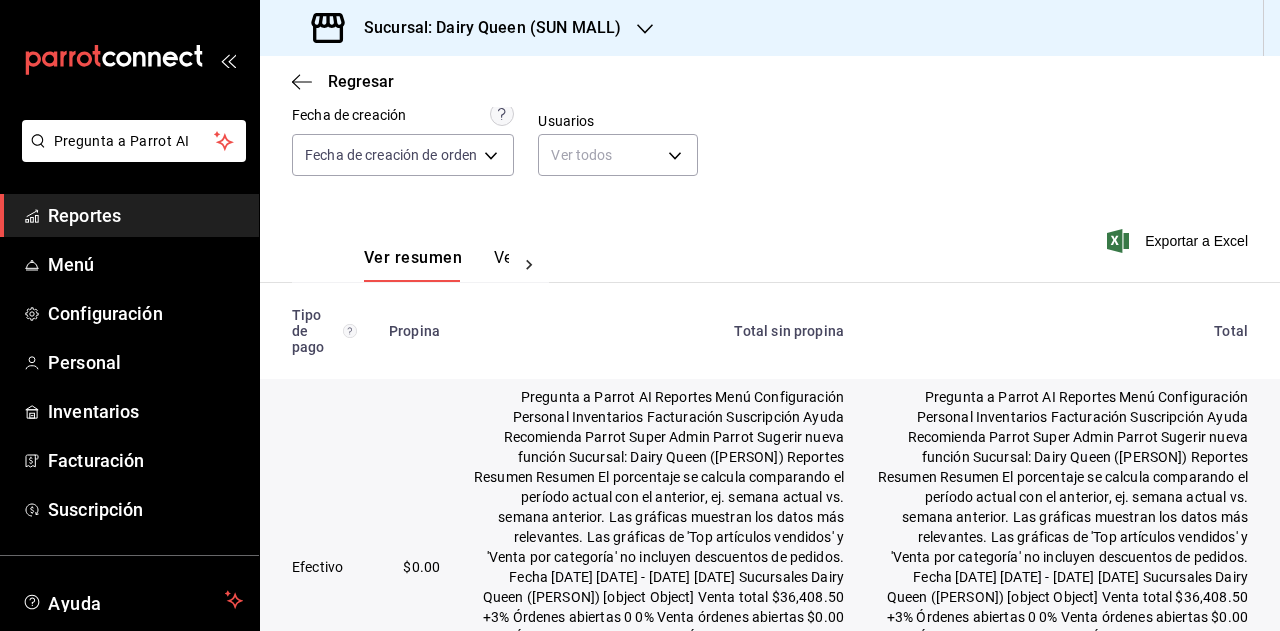 click on "$1,399.00" at bounding box center (1062, 885) 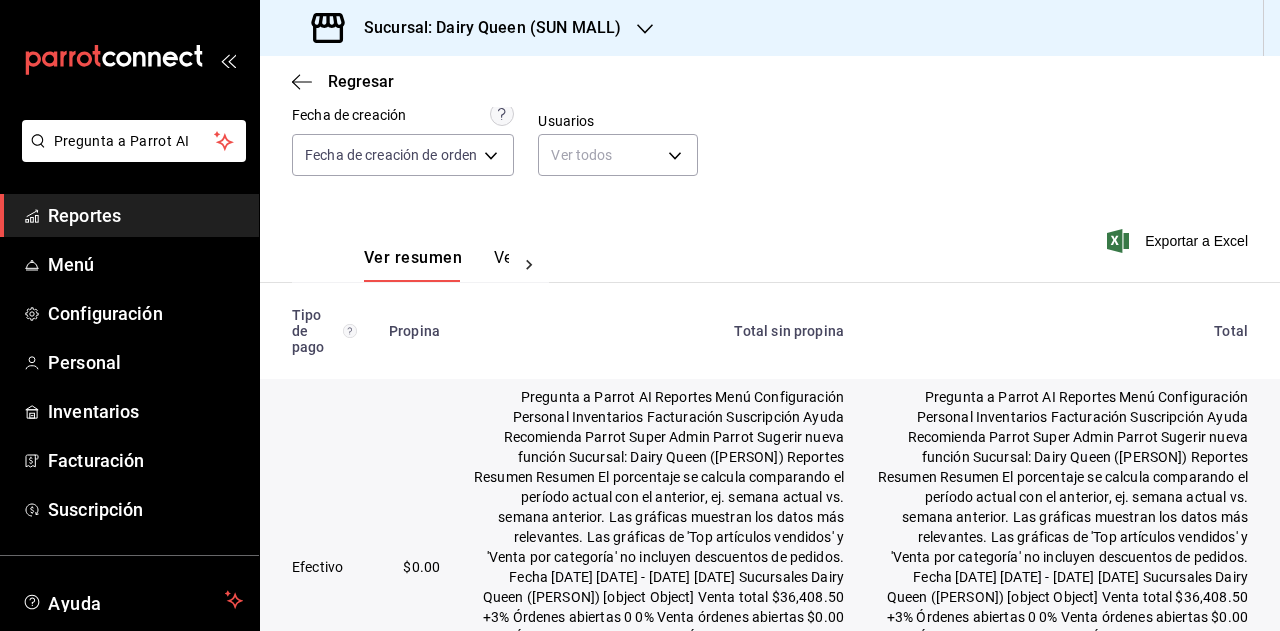 click on "$95.00" at bounding box center [1062, 921] 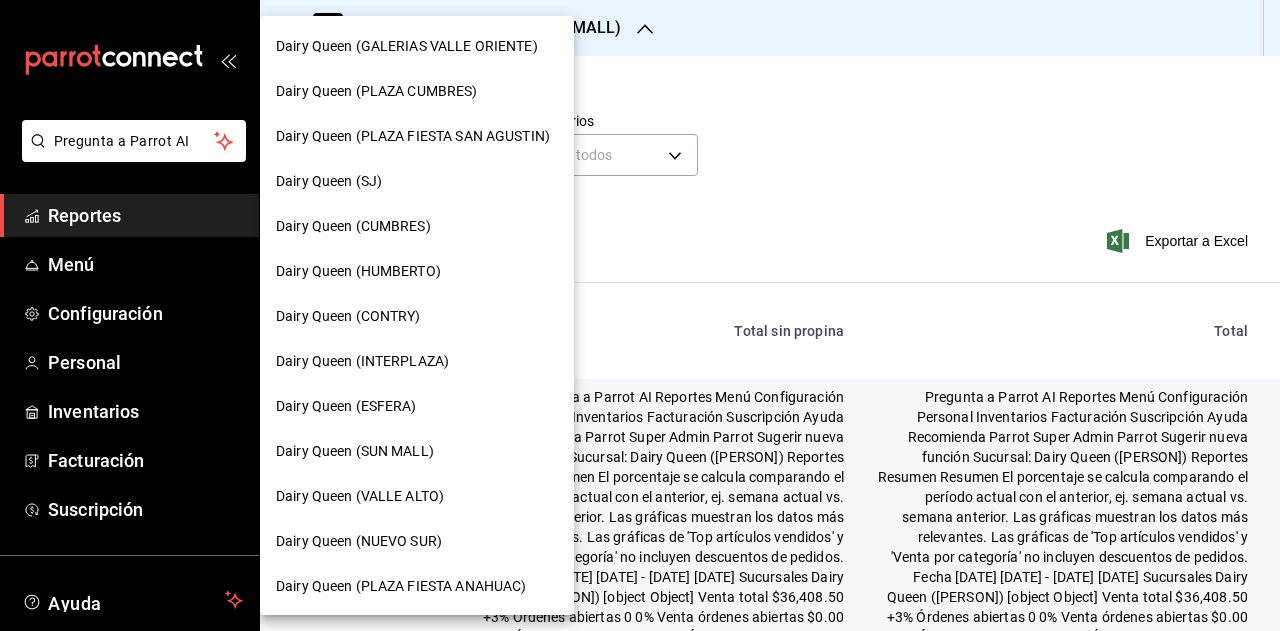 click on "Dairy Queen (VALLE ALTO)" at bounding box center (360, 496) 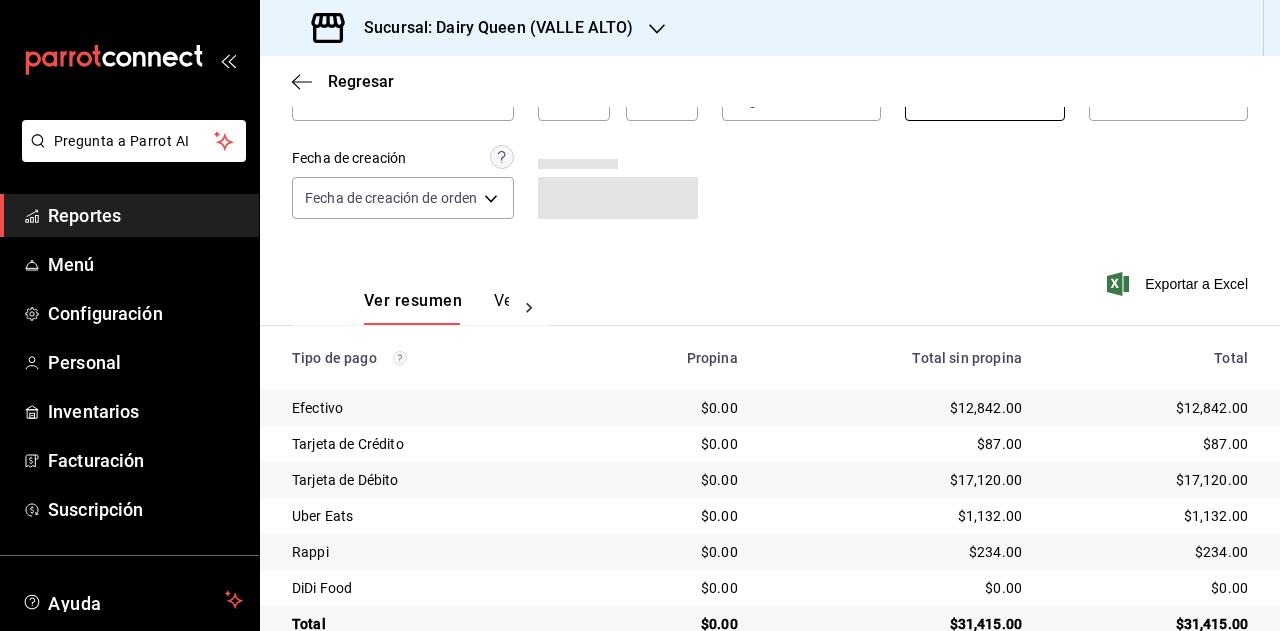 scroll, scrollTop: 179, scrollLeft: 0, axis: vertical 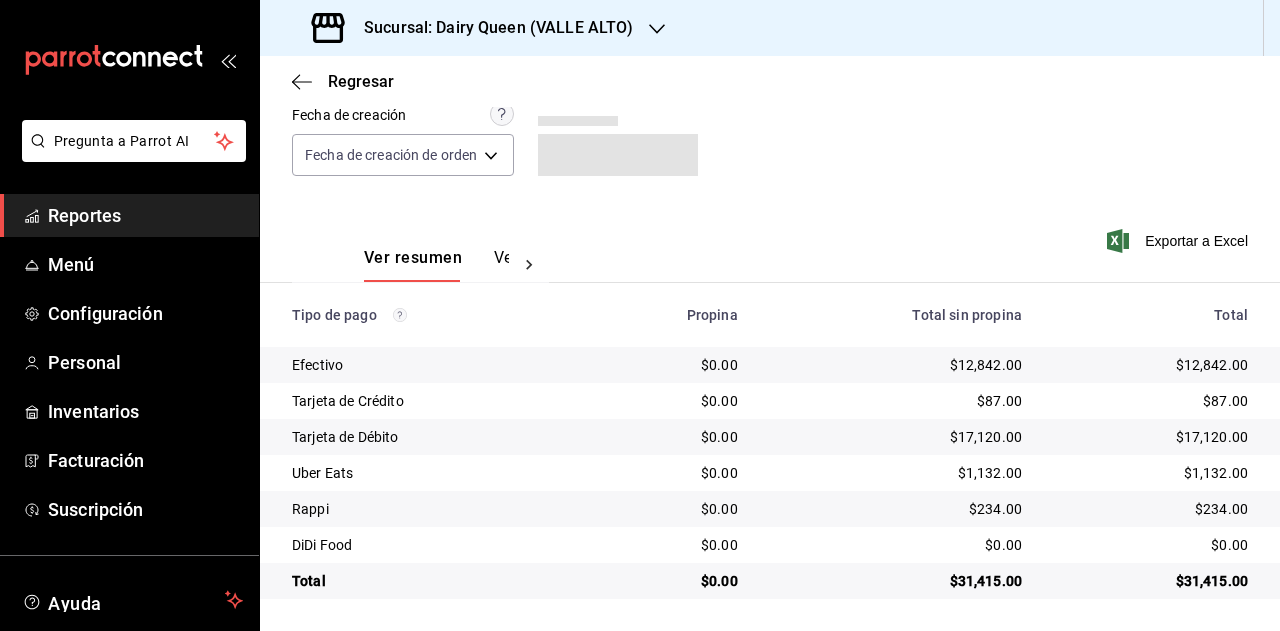 click on "$31,415.00" at bounding box center [1151, 581] 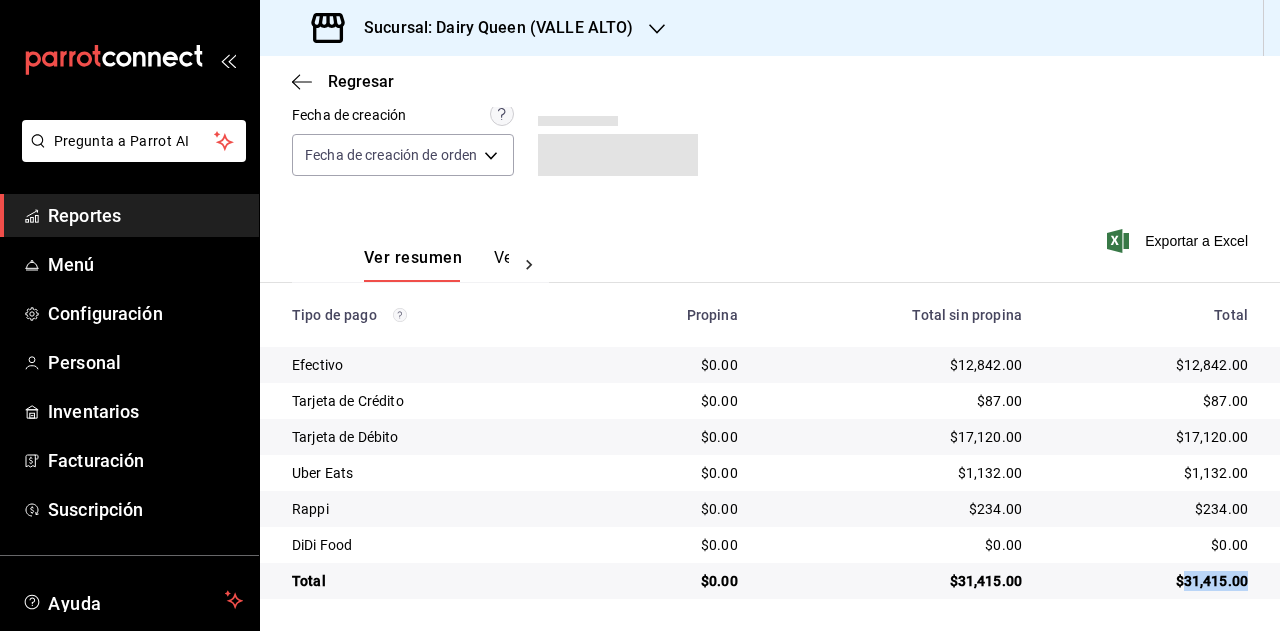 click on "$31,415.00" at bounding box center (1151, 581) 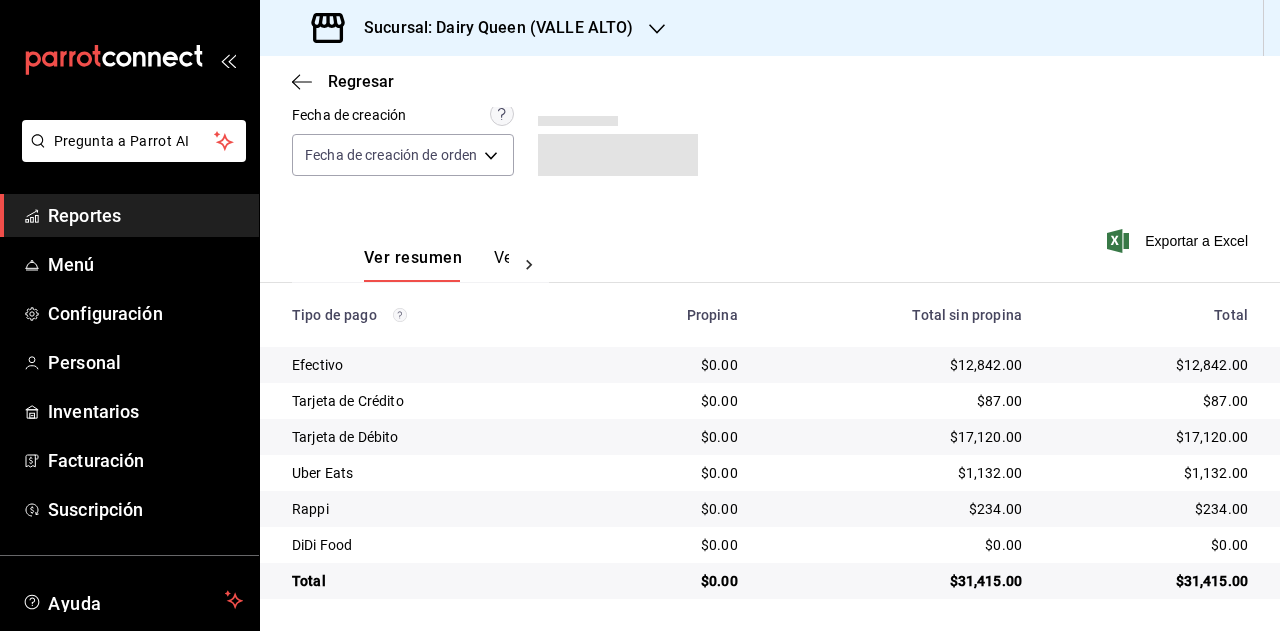 click on "$1,132.00" at bounding box center [1151, 473] 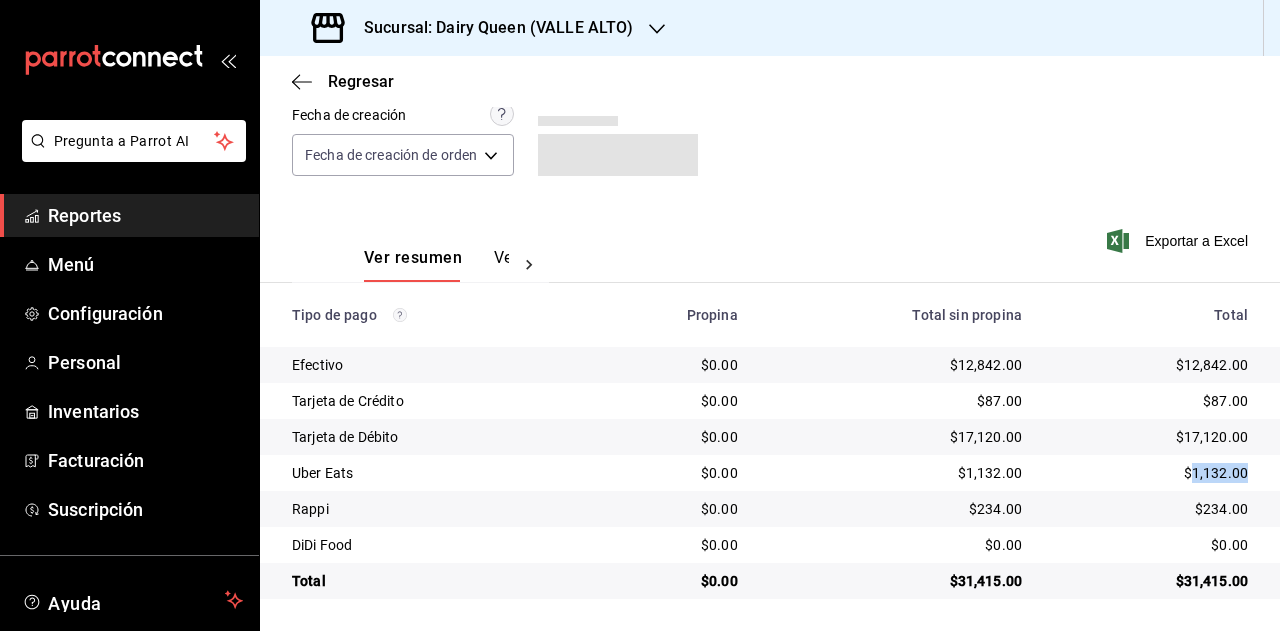 click on "$1,132.00" at bounding box center (1151, 473) 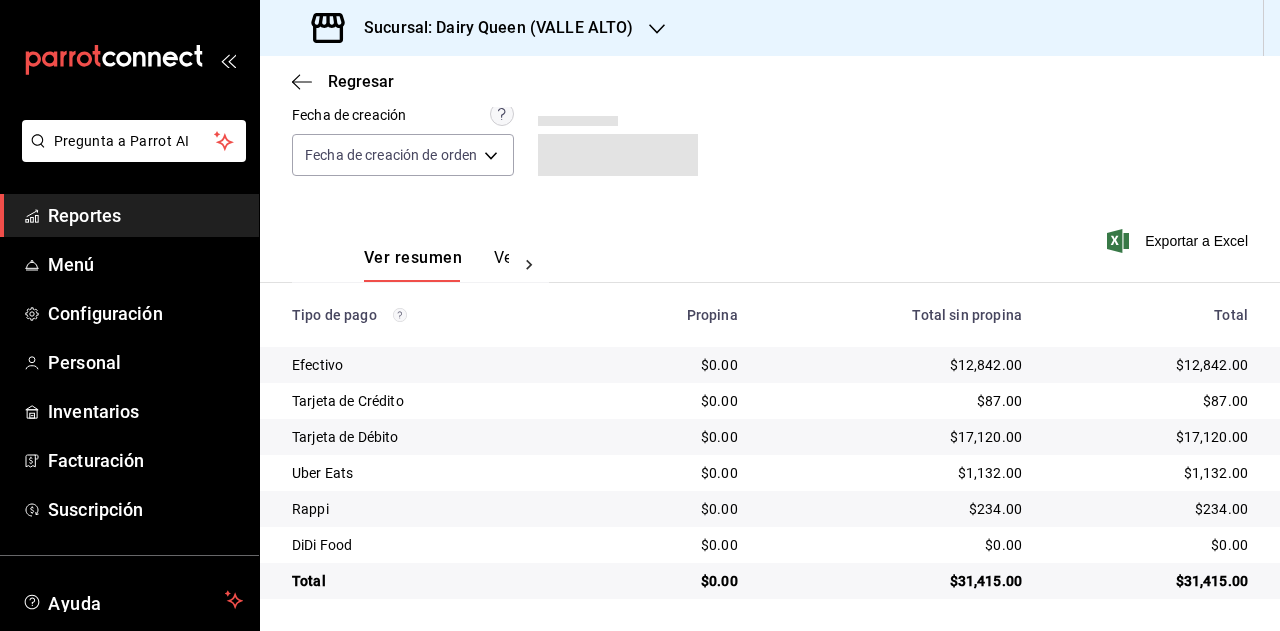 click on "$234.00" at bounding box center [1159, 509] 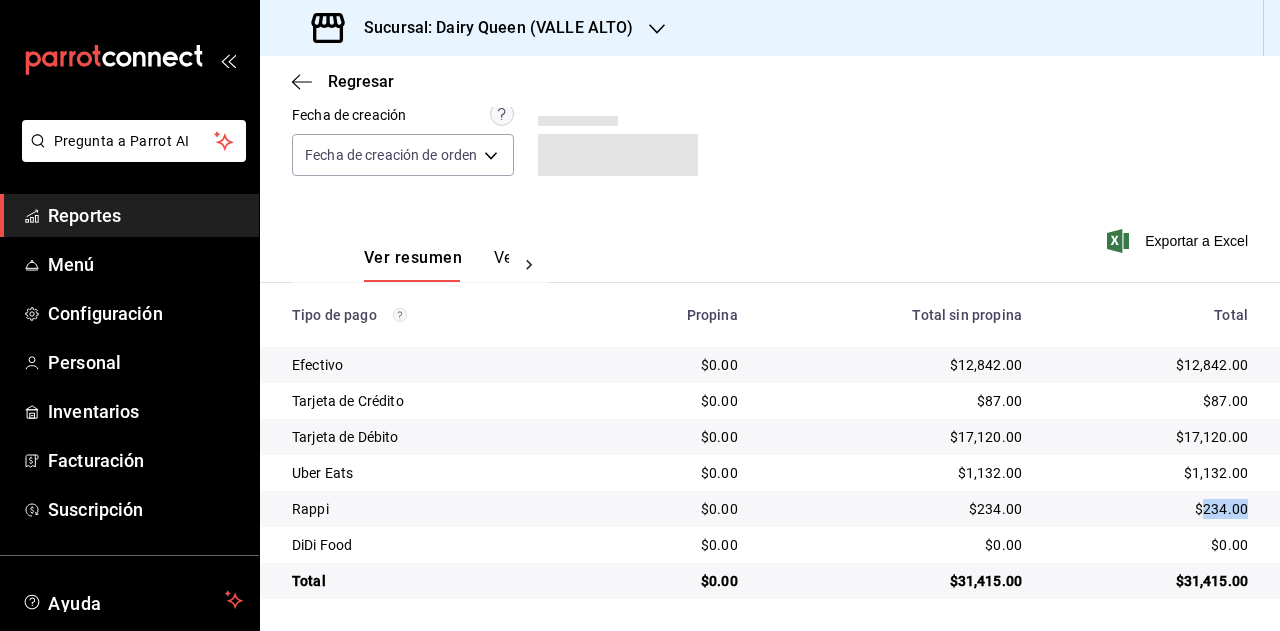 click on "$234.00" at bounding box center (1159, 509) 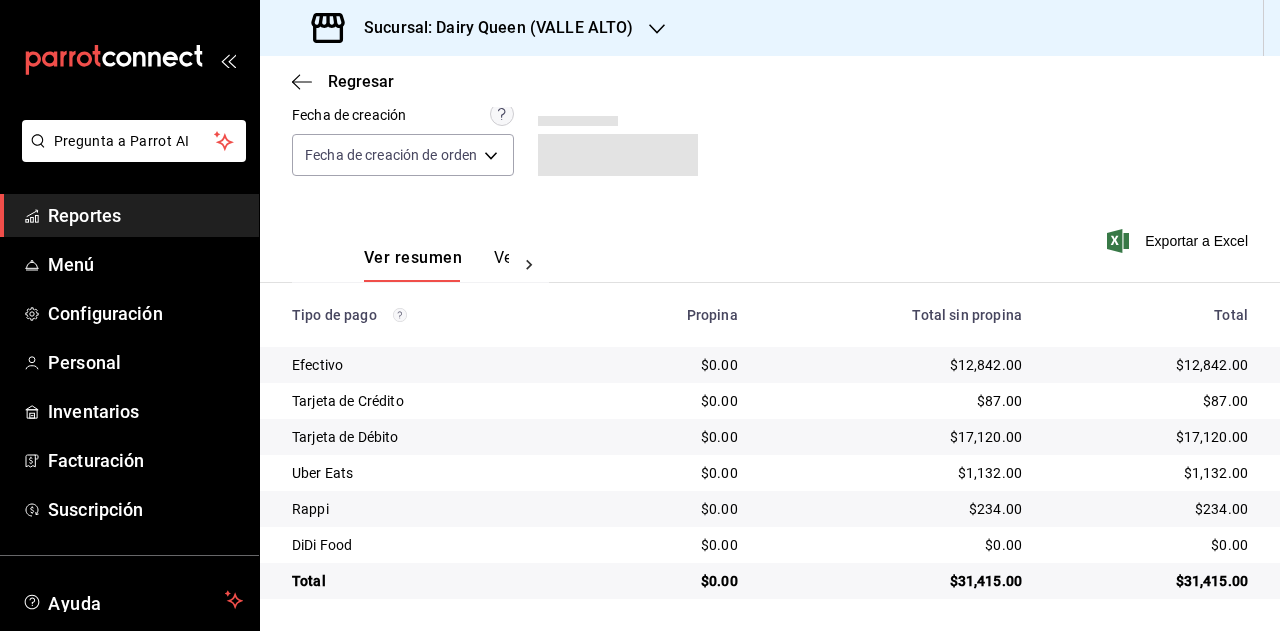click on "Sucursal: Dairy Queen (VALLE ALTO)" at bounding box center [490, 28] 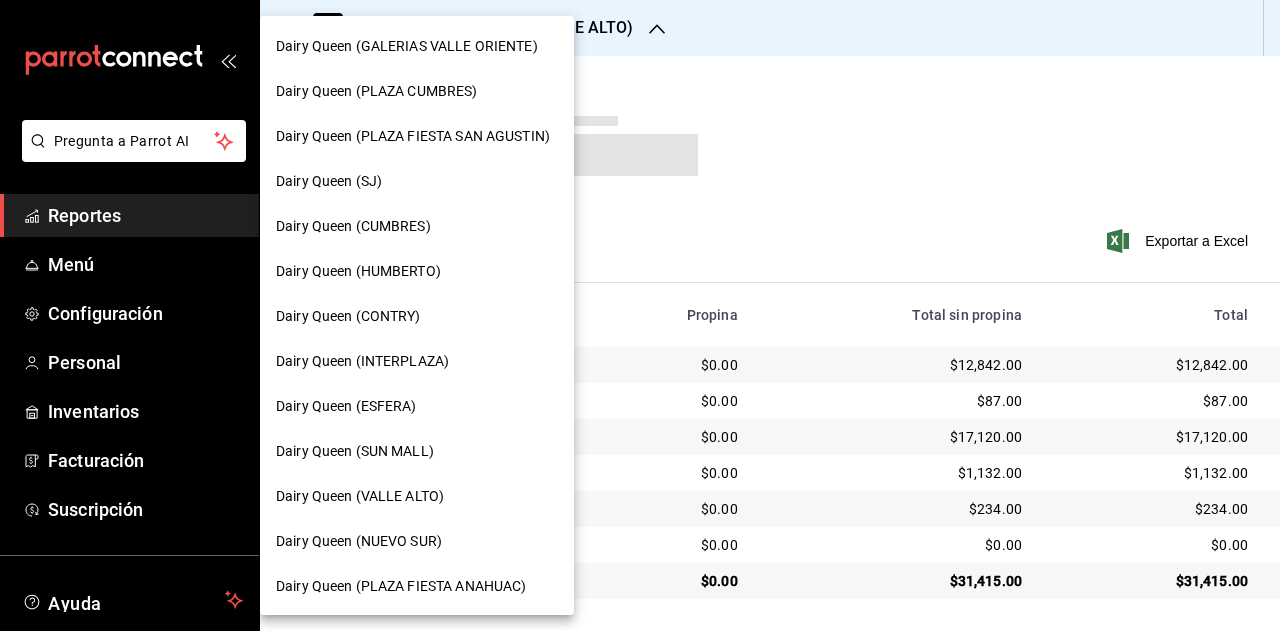 click on "Dairy Queen (NUEVO SUR)" at bounding box center (359, 541) 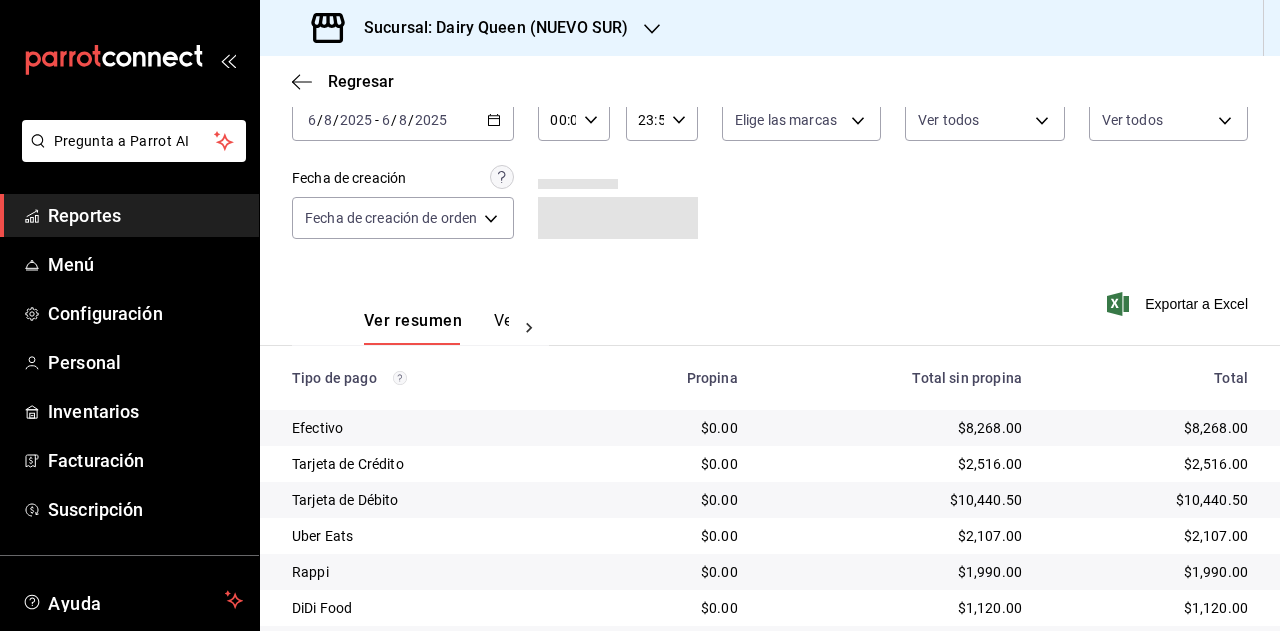 scroll, scrollTop: 179, scrollLeft: 0, axis: vertical 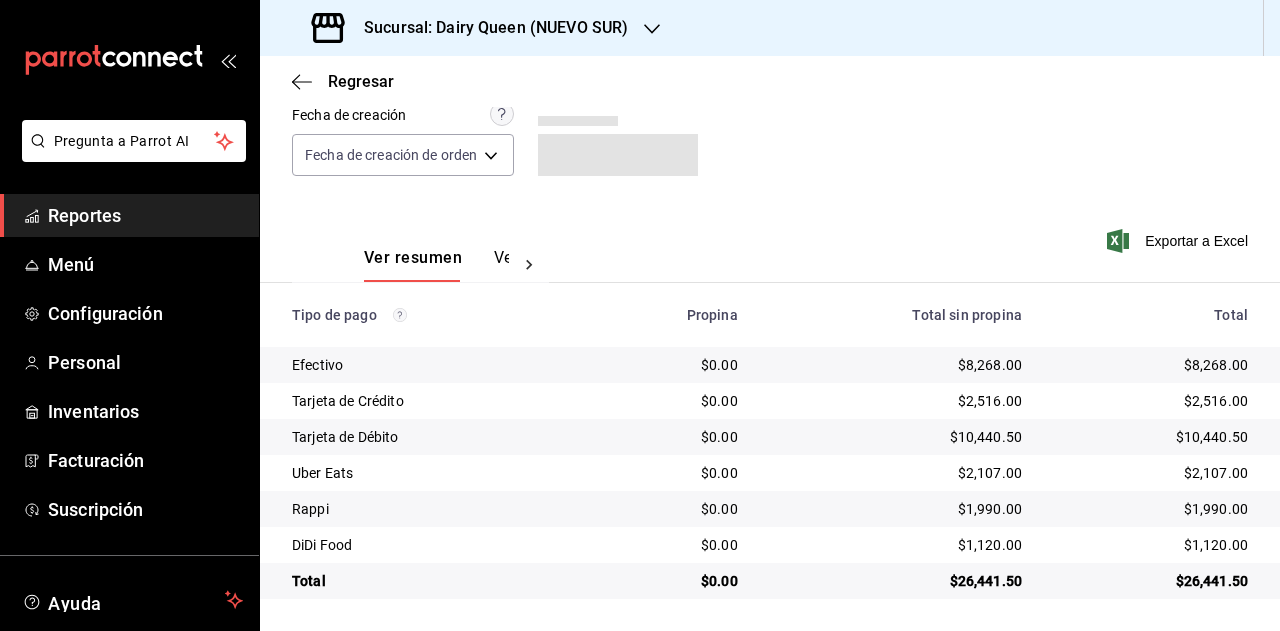 click on "$26,441.50" at bounding box center [1151, 581] 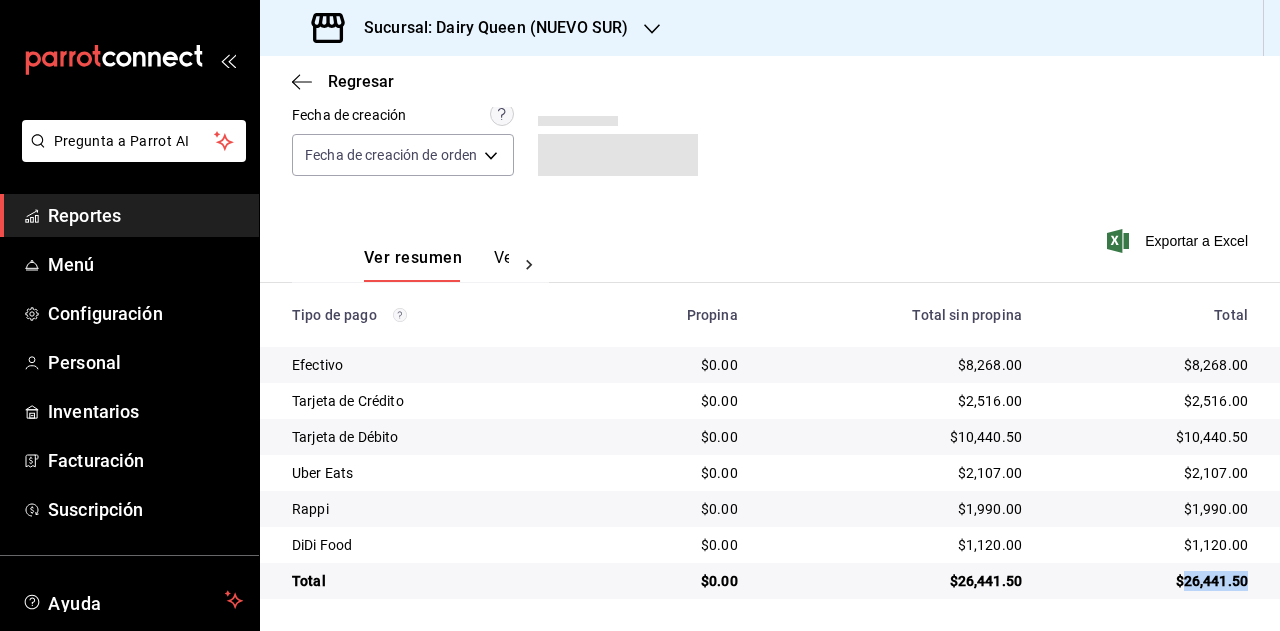 click on "$26,441.50" at bounding box center (1151, 581) 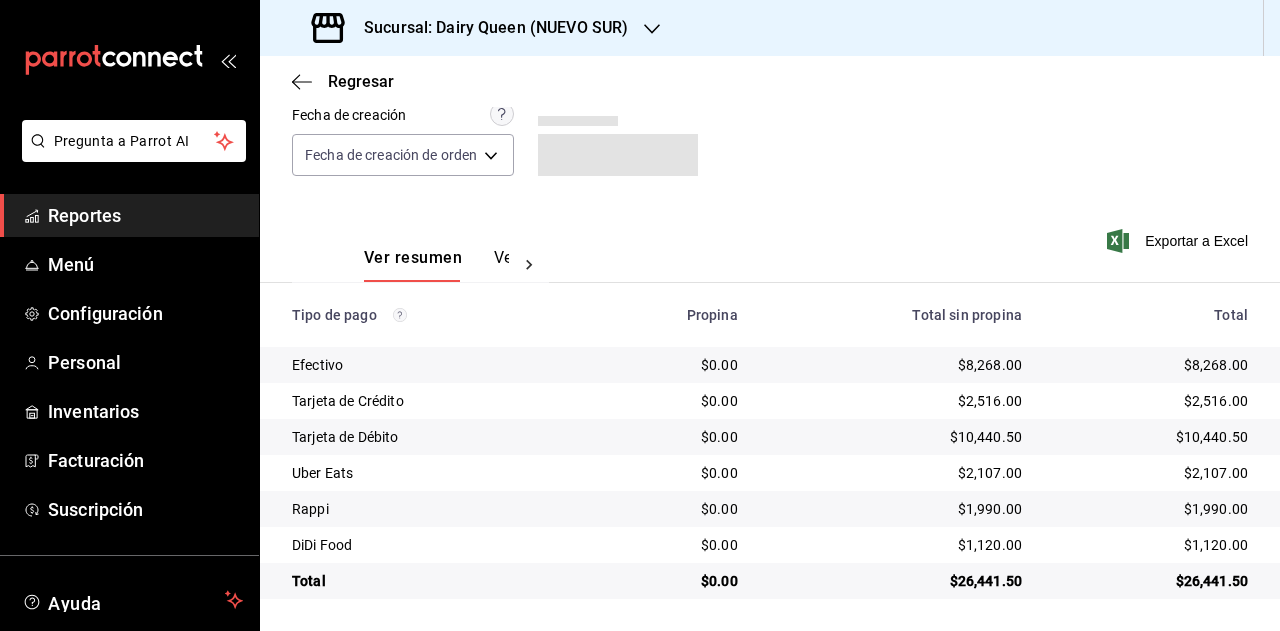 click on "$2,107.00" at bounding box center [1151, 473] 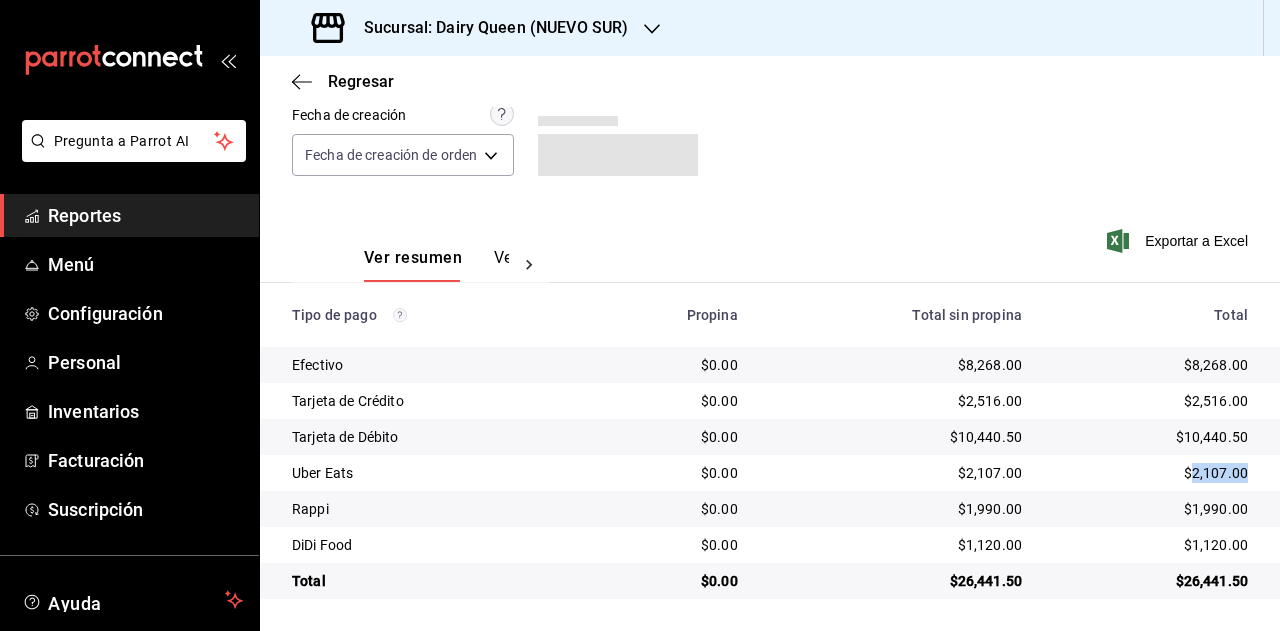 click on "$2,107.00" at bounding box center (1151, 473) 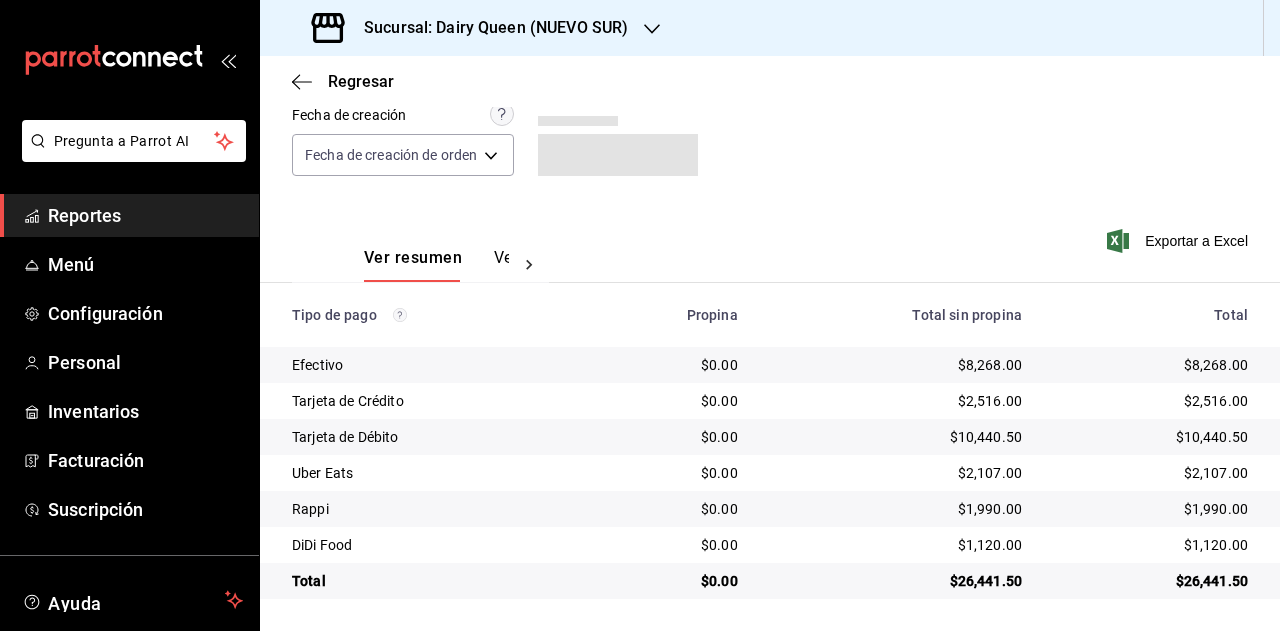 click on "$1,990.00" at bounding box center (1151, 509) 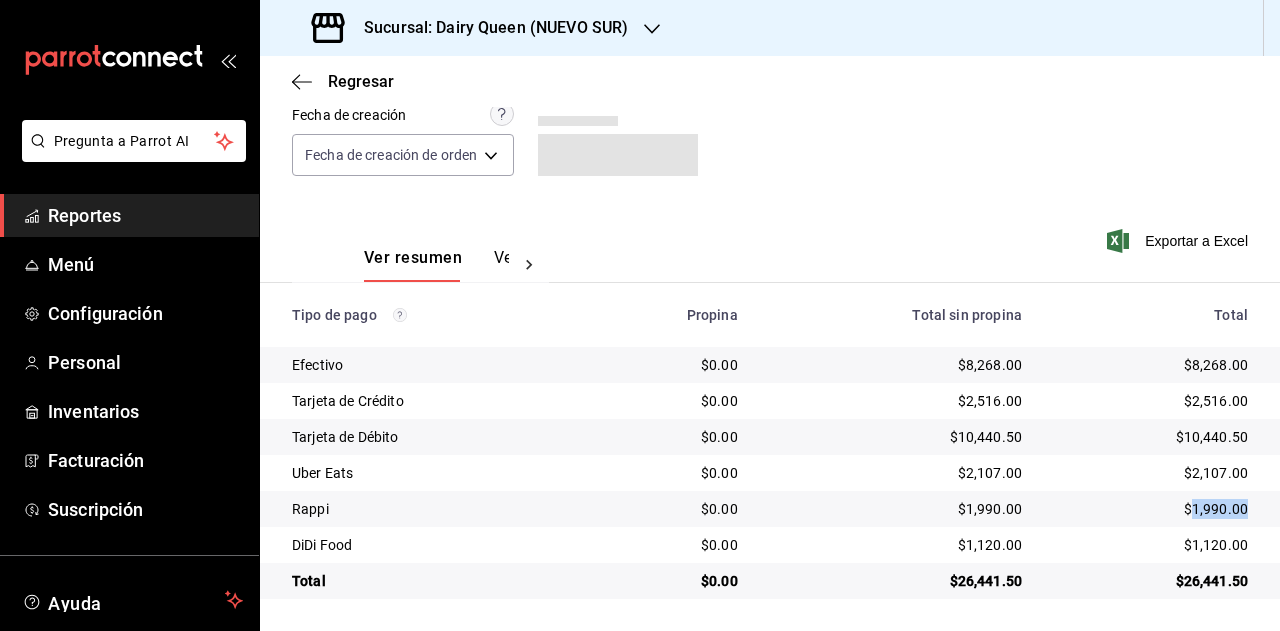 click on "$1,990.00" at bounding box center (1151, 509) 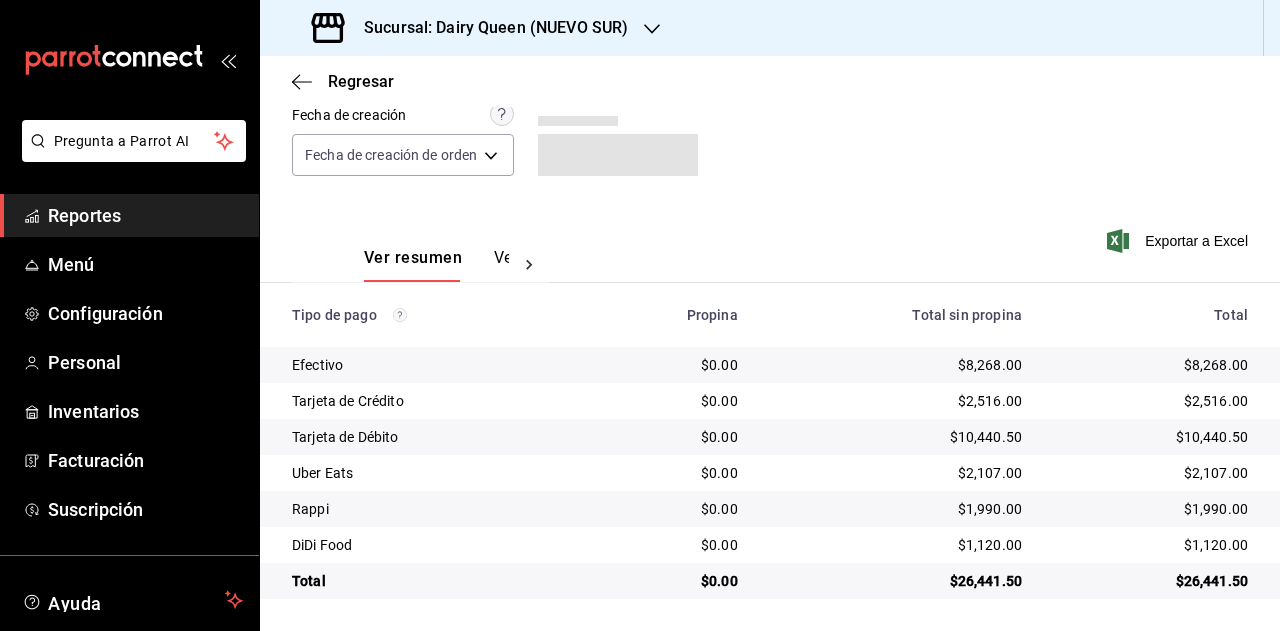 click on "$1,120.00" at bounding box center [1151, 545] 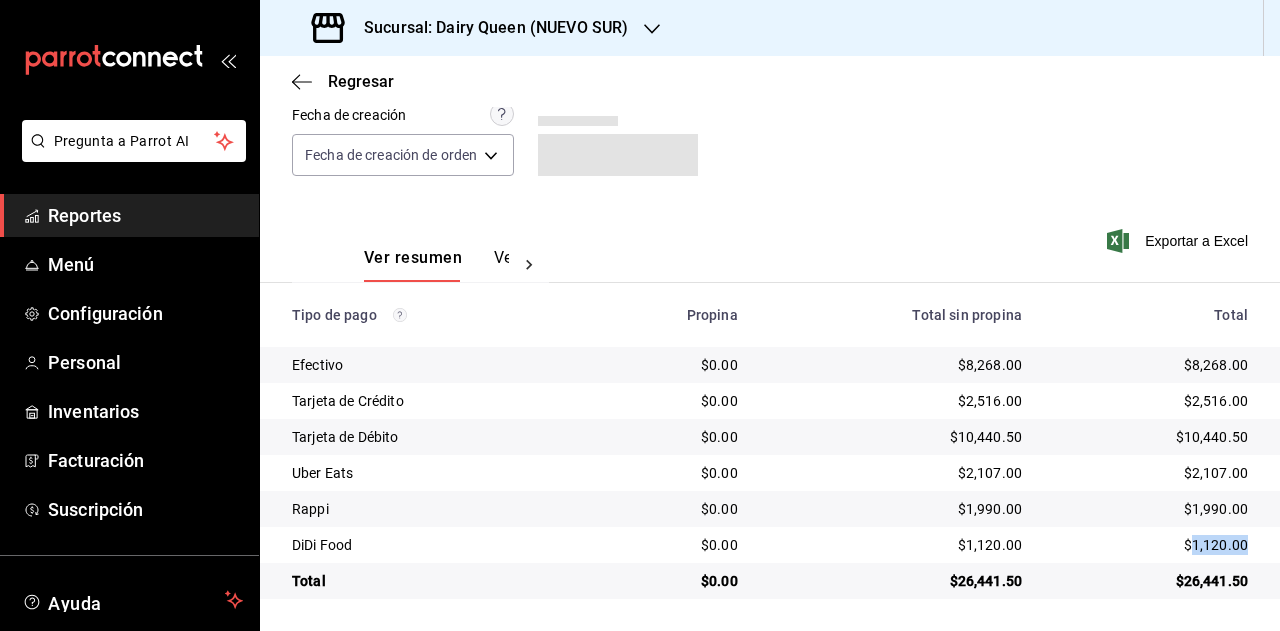 click on "$1,120.00" at bounding box center (1151, 545) 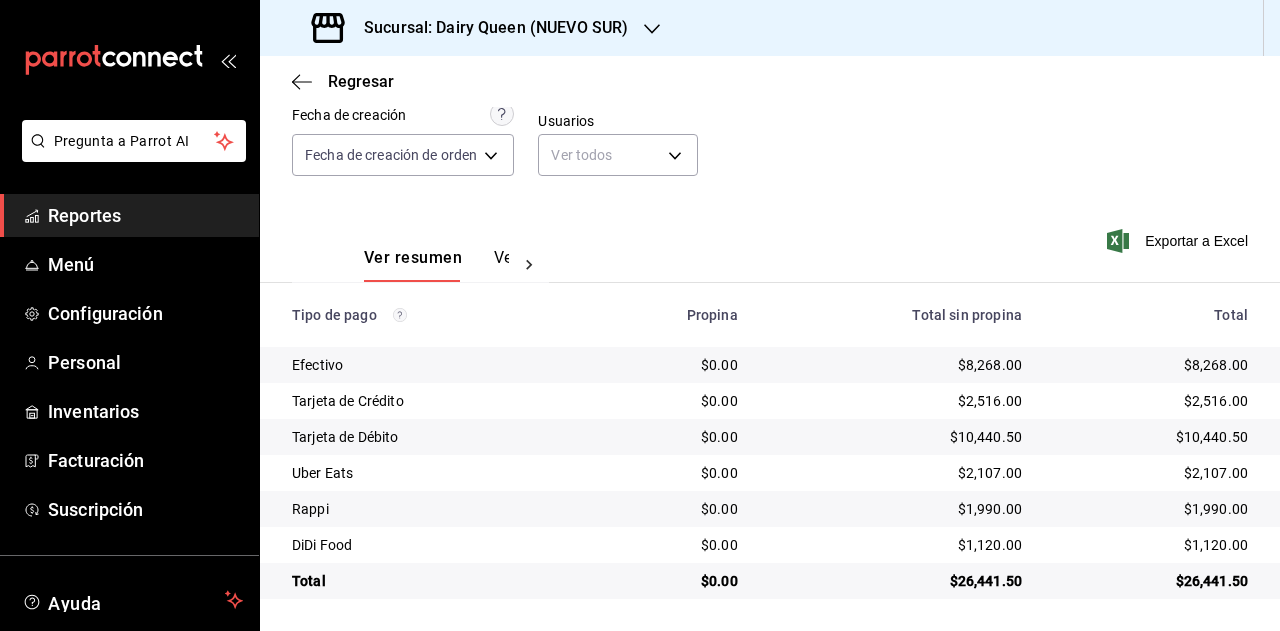 click on "Sucursal: Dairy Queen (NUEVO SUR)" at bounding box center [472, 28] 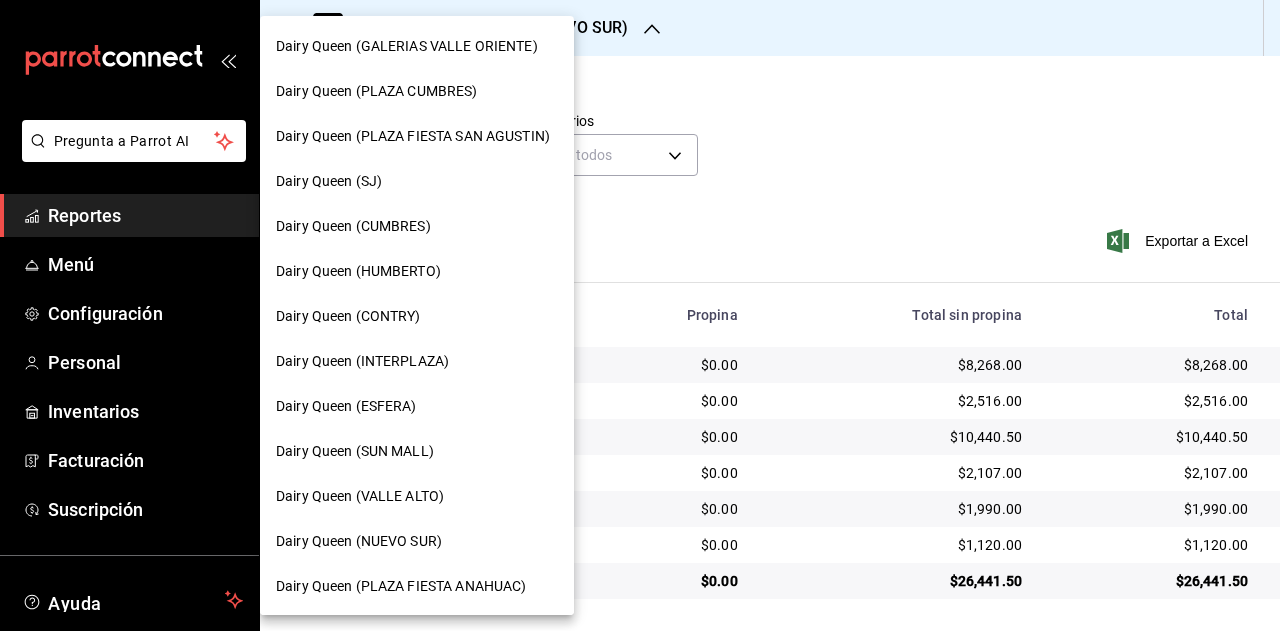 click on "Dairy Queen (ESFERA)" at bounding box center [417, 406] 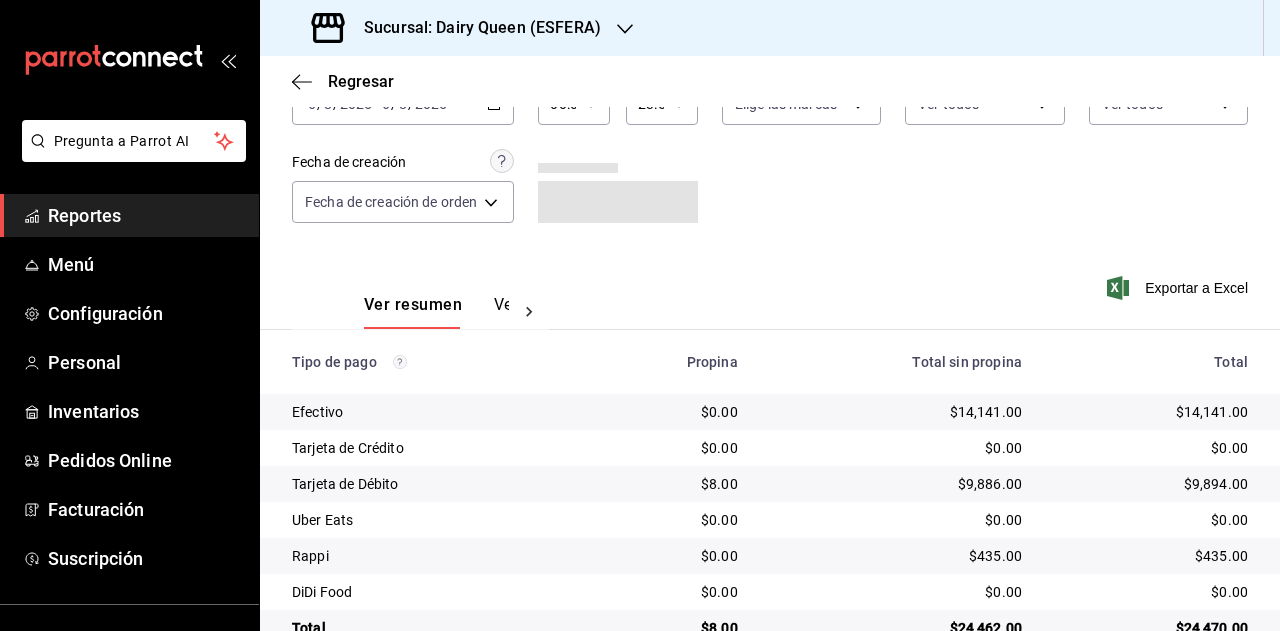 scroll, scrollTop: 179, scrollLeft: 0, axis: vertical 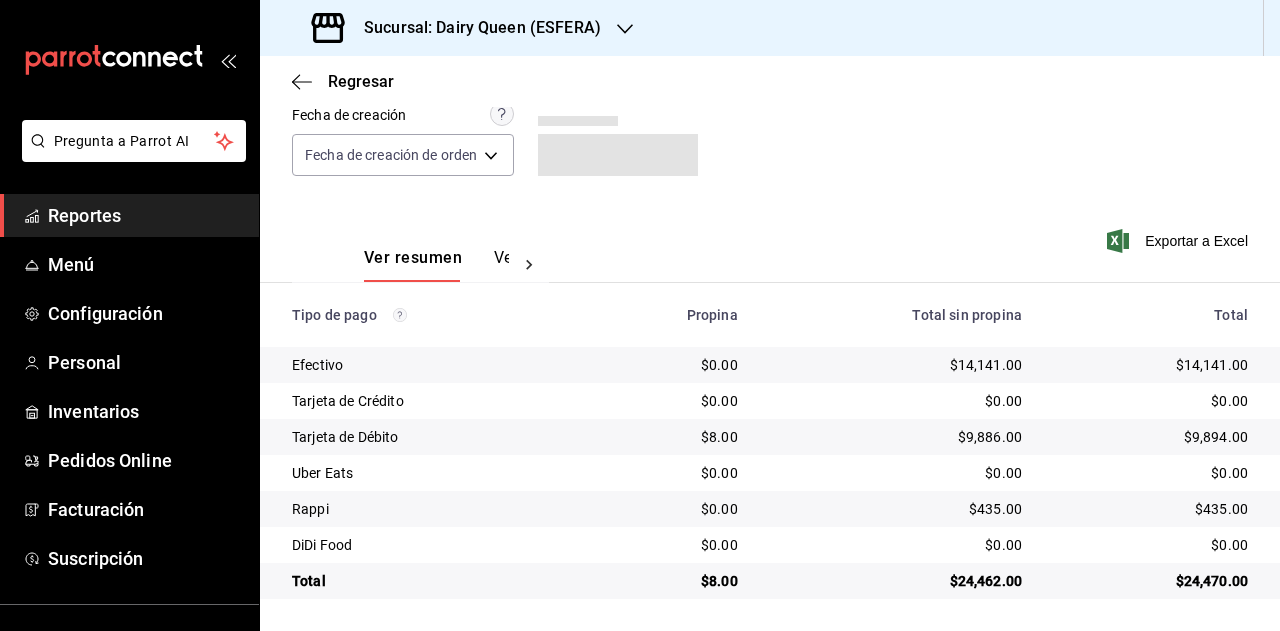 click on "$0.00" at bounding box center [1151, 545] 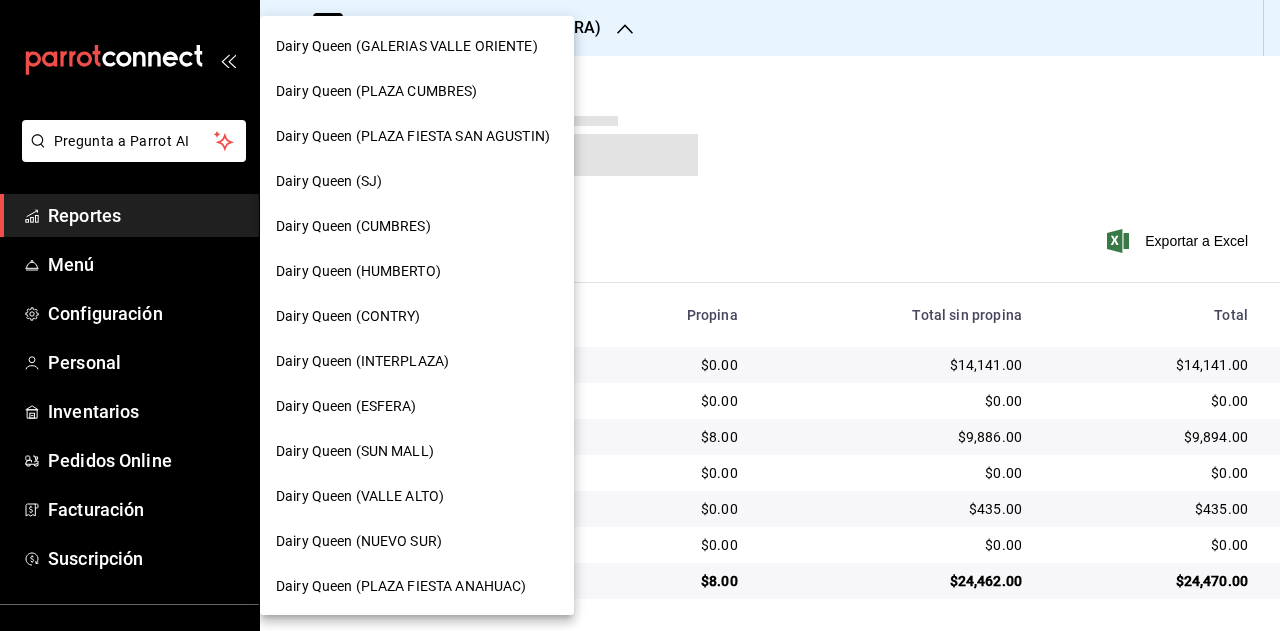 click on "Dairy Queen (PLAZA FIESTA ANAHUAC)" at bounding box center [401, 586] 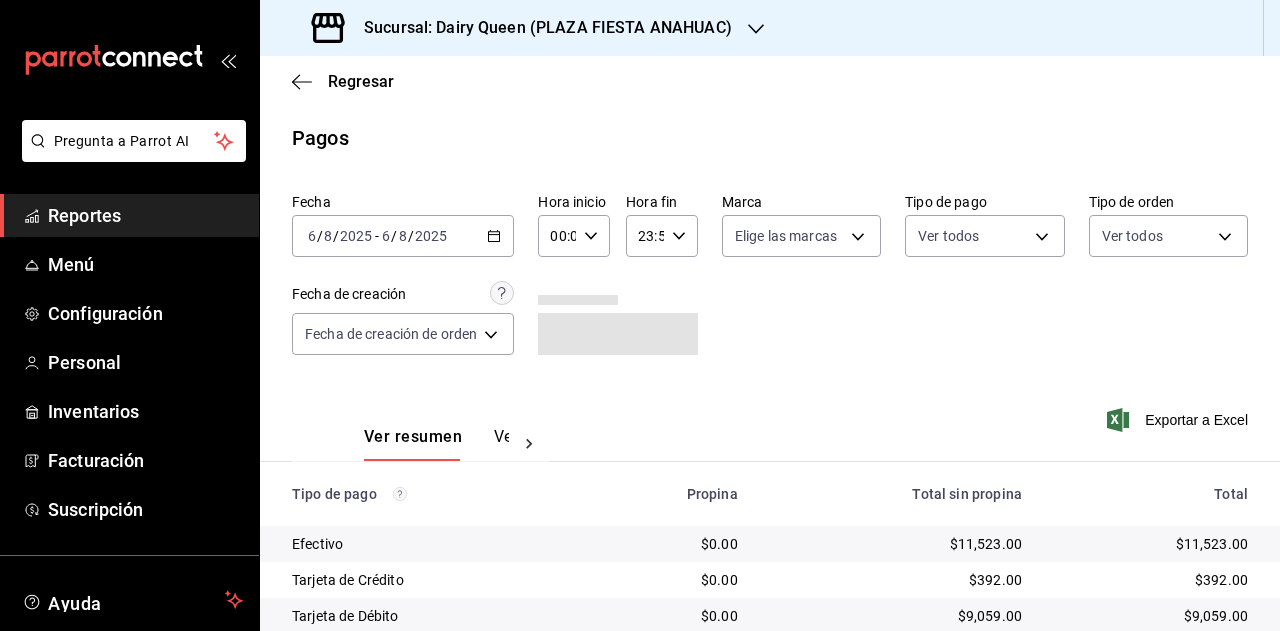 scroll, scrollTop: 179, scrollLeft: 0, axis: vertical 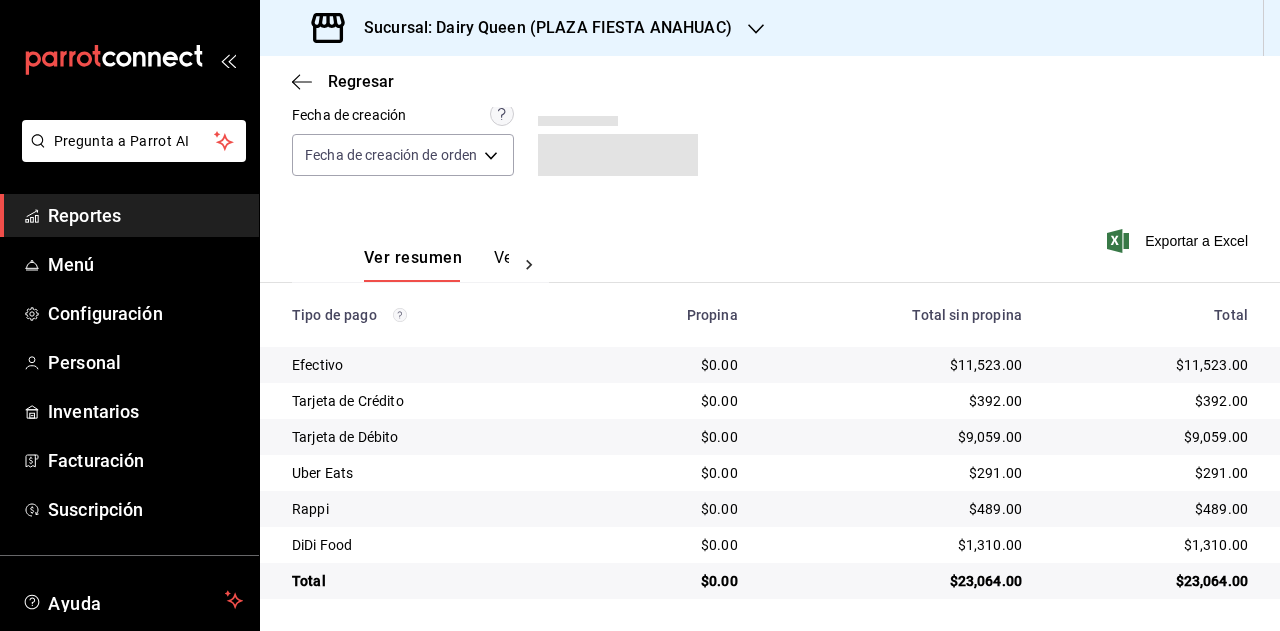 click on "$23,064.00" at bounding box center (1151, 581) 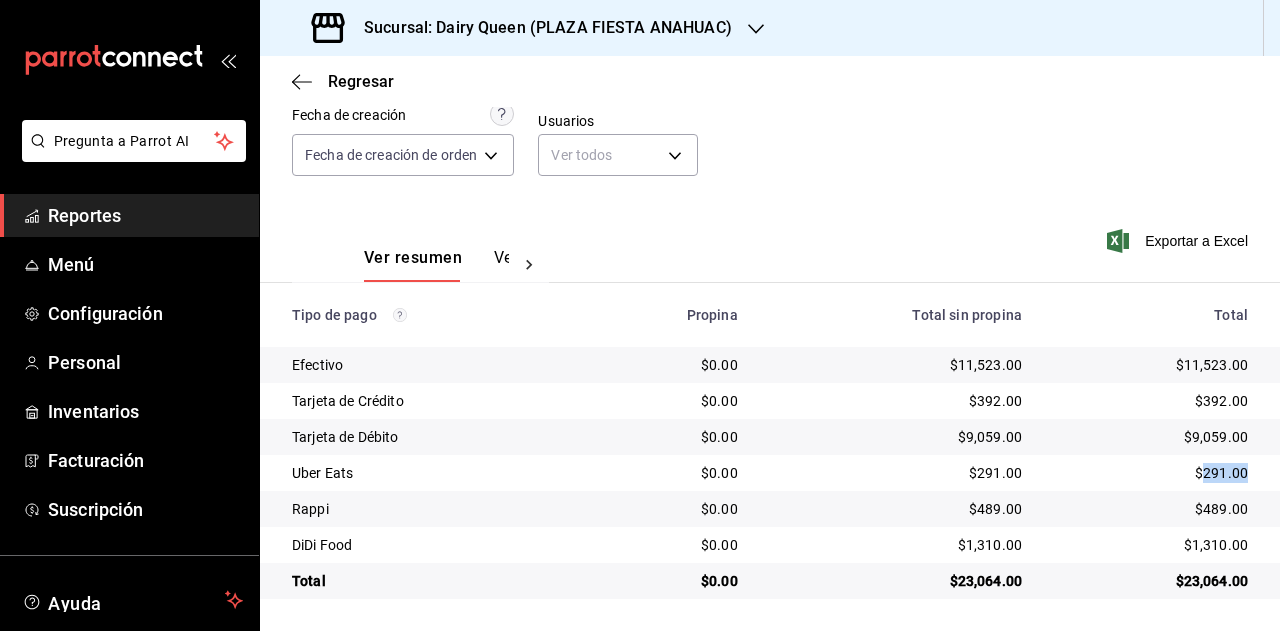click on "$291.00" at bounding box center [1151, 473] 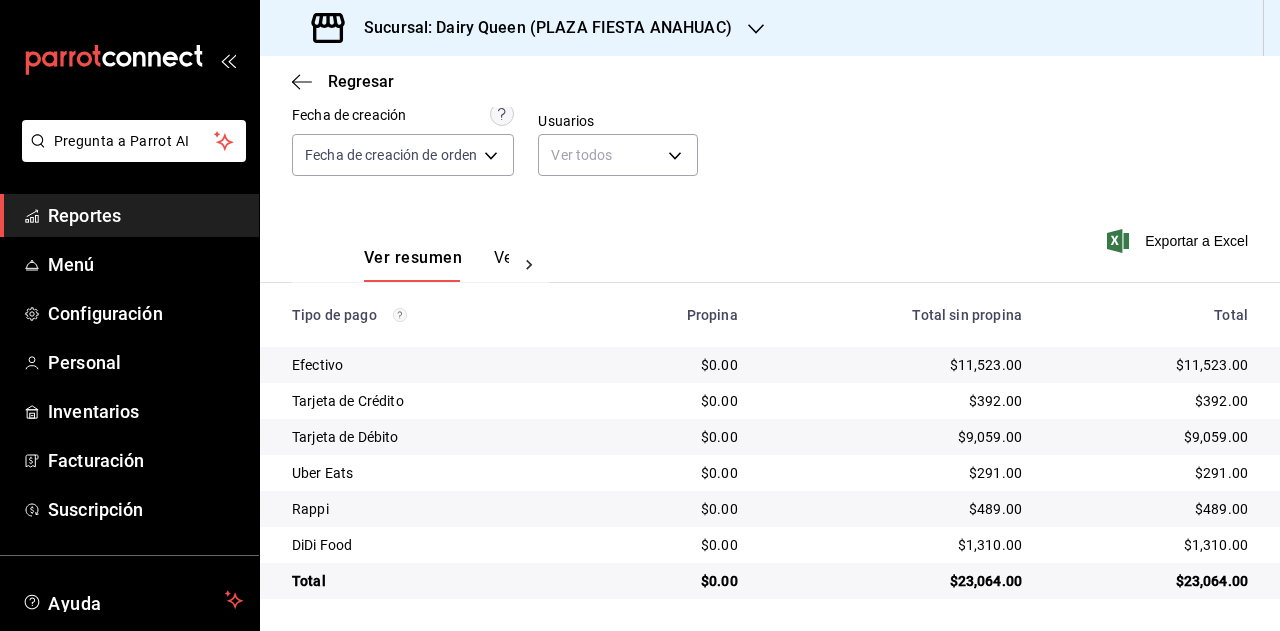 click on "$489.00" at bounding box center [1151, 509] 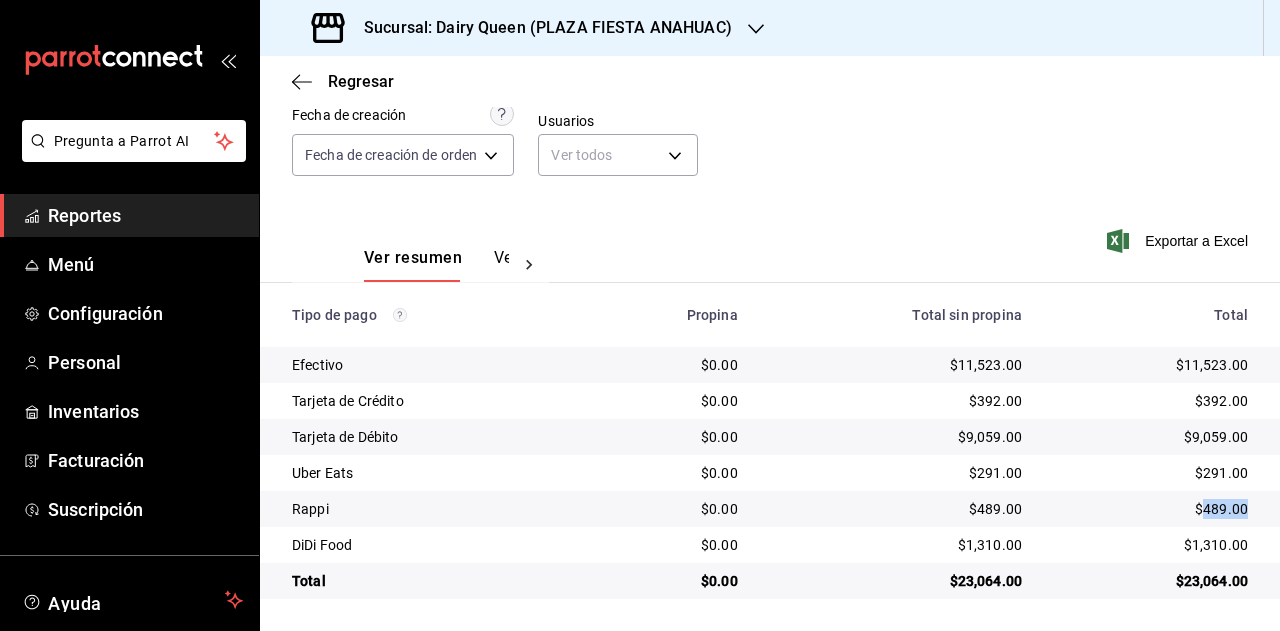 click on "$489.00" at bounding box center (1151, 509) 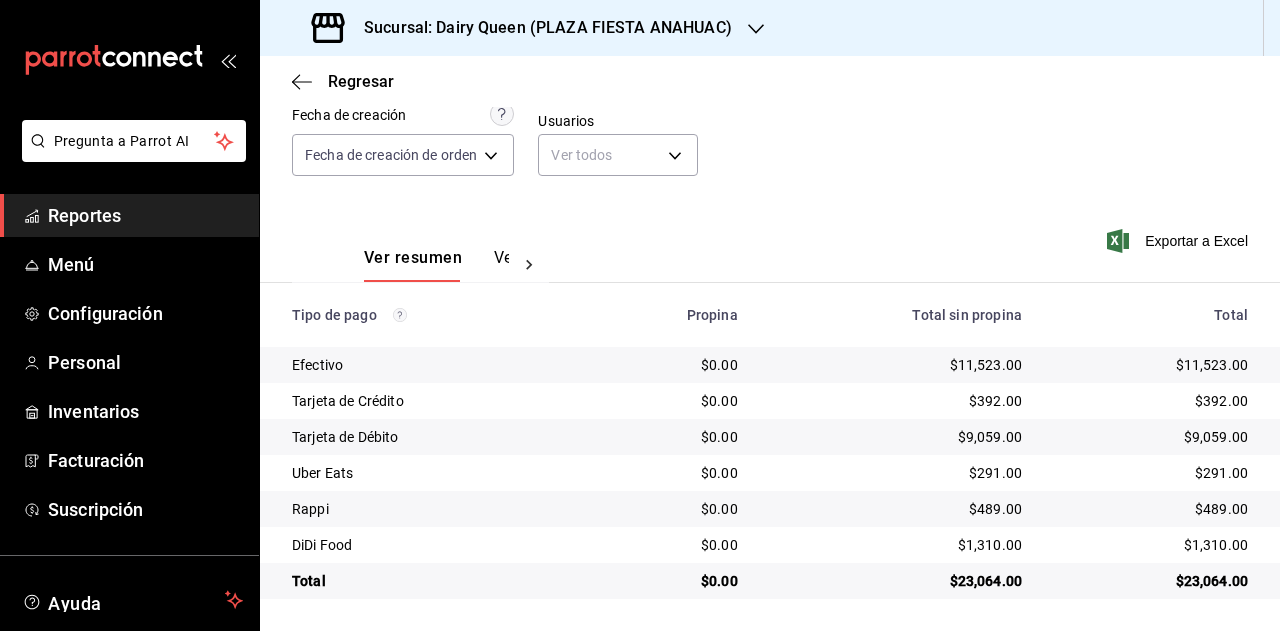 click on "$1,310.00" at bounding box center (1151, 545) 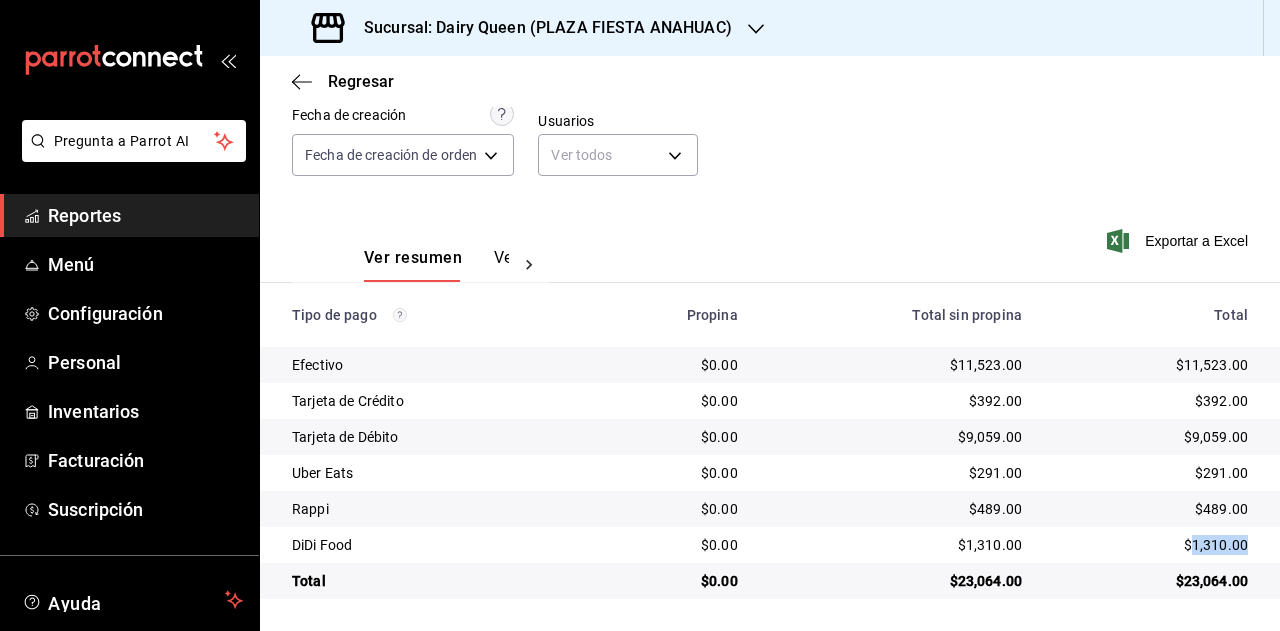 click on "$1,310.00" at bounding box center [1151, 545] 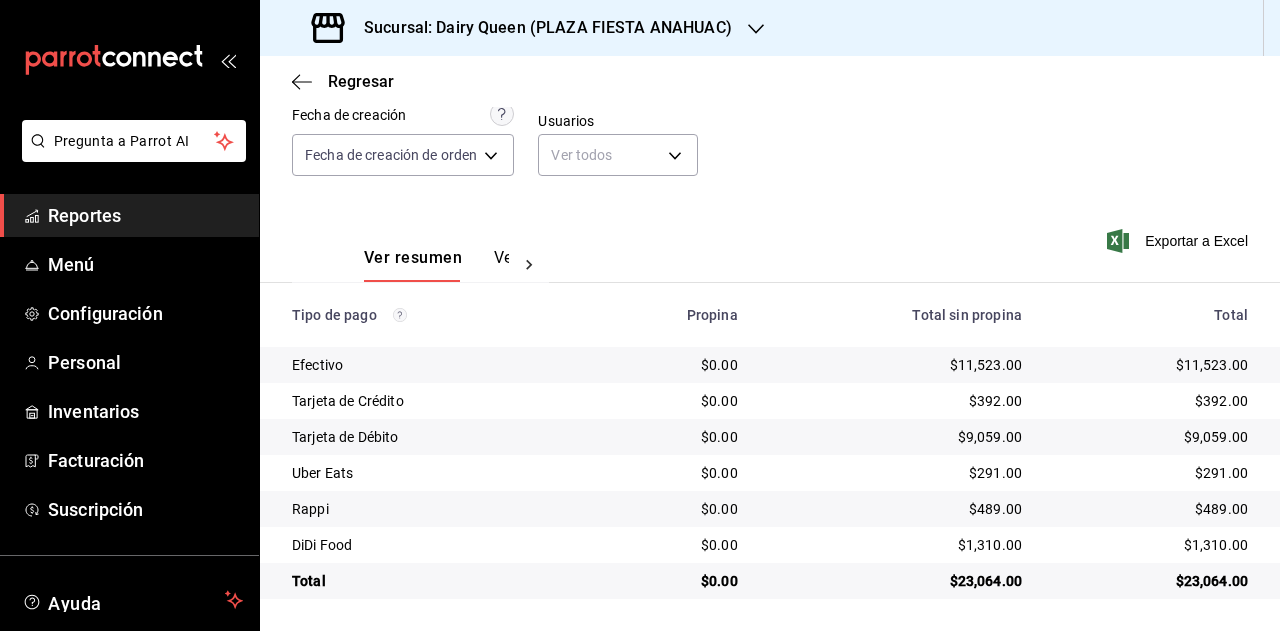 click on "Sucursal: Dairy Queen (PLAZA FIESTA ANAHUAC)" at bounding box center (540, 28) 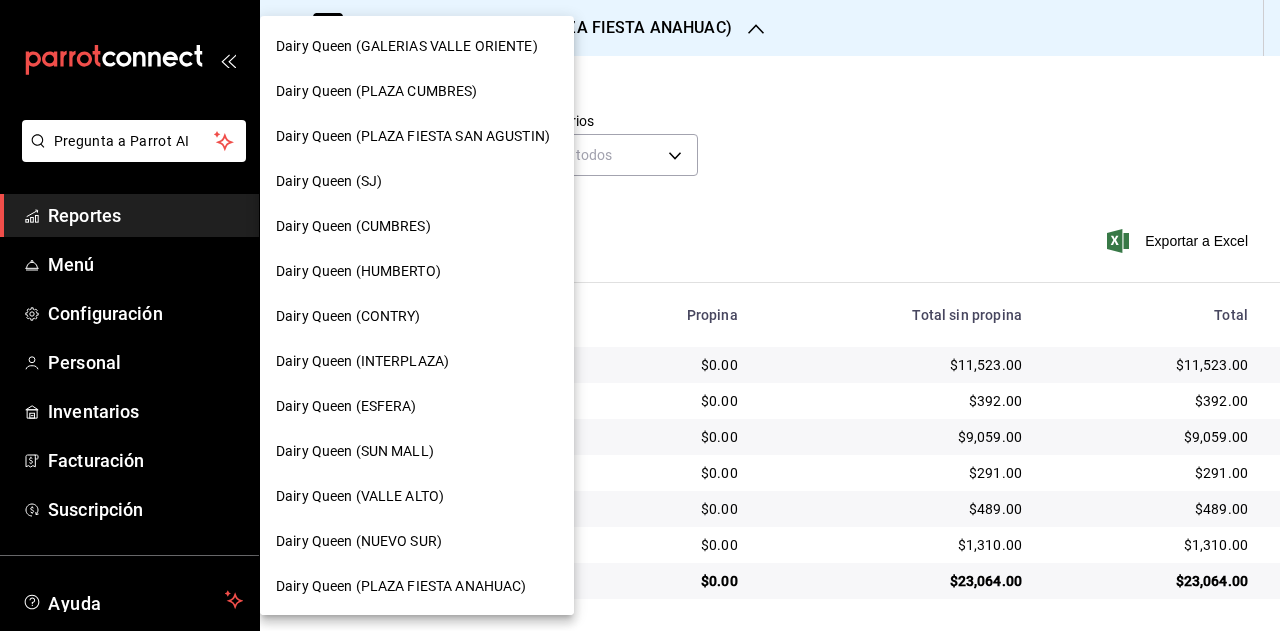 scroll, scrollTop: 100, scrollLeft: 0, axis: vertical 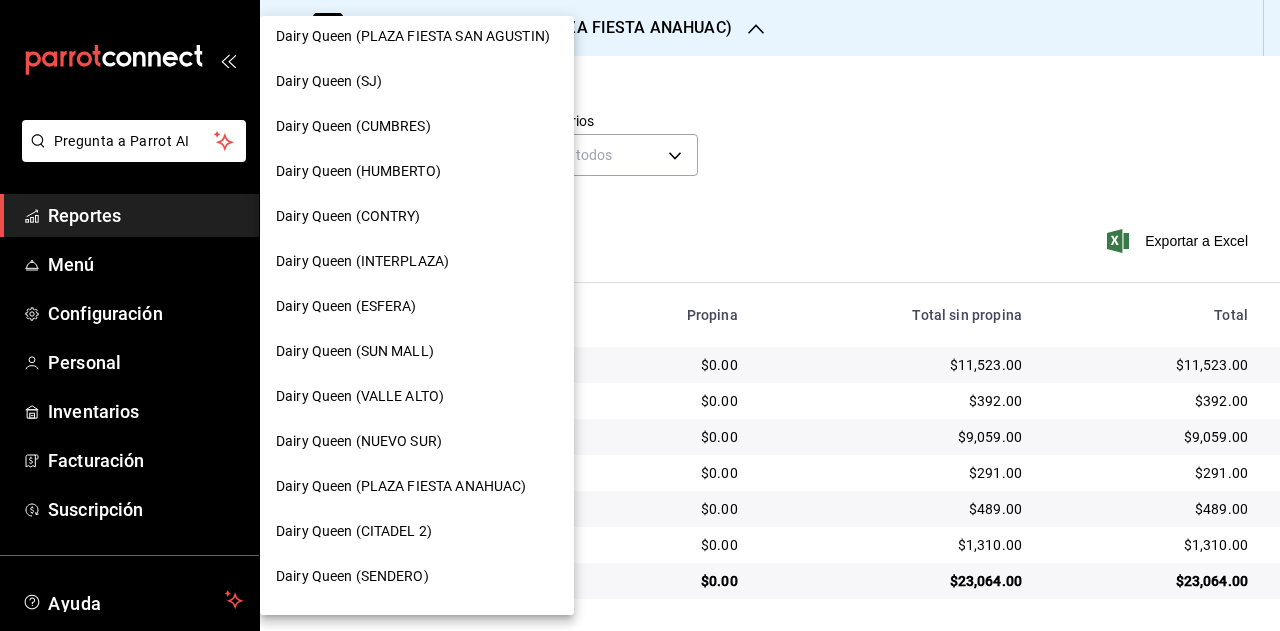 click on "Dairy Queen (CITADEL 2)" at bounding box center (417, 531) 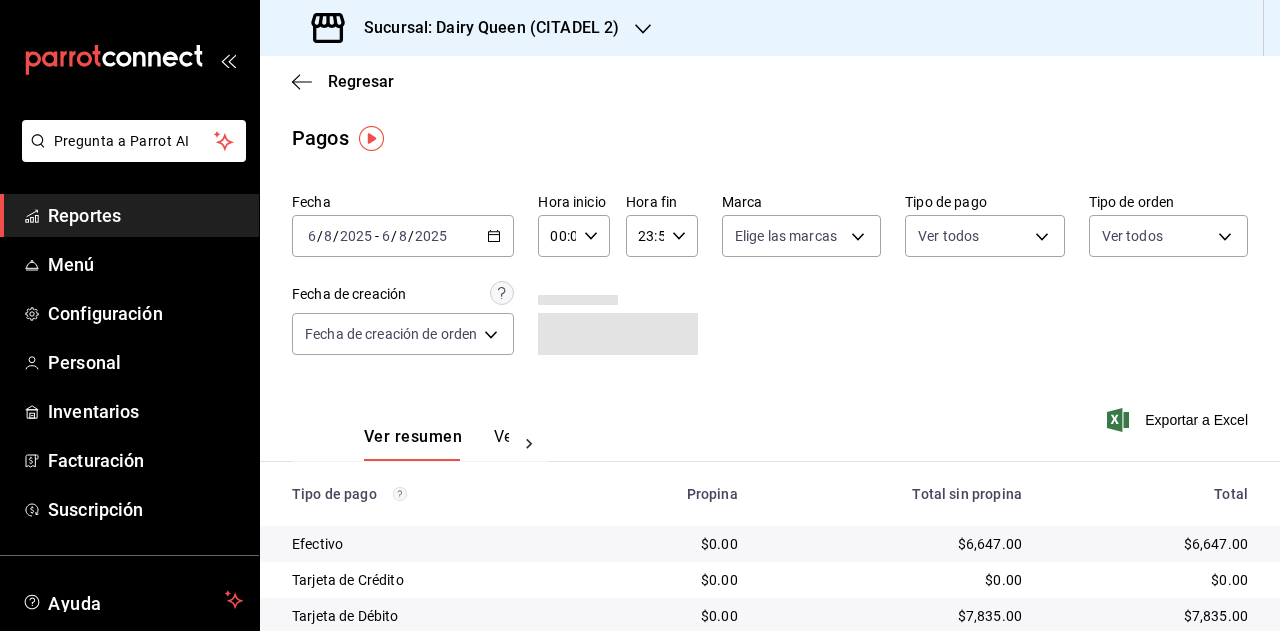 scroll, scrollTop: 179, scrollLeft: 0, axis: vertical 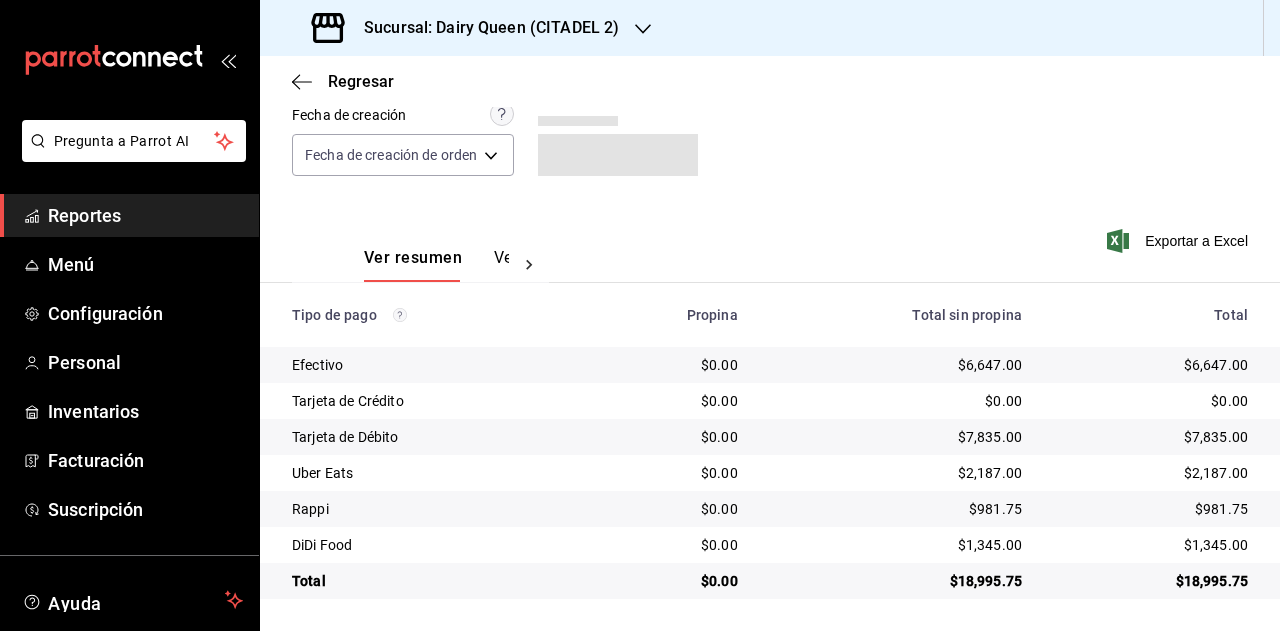 click on "$18,995.75" at bounding box center (1151, 581) 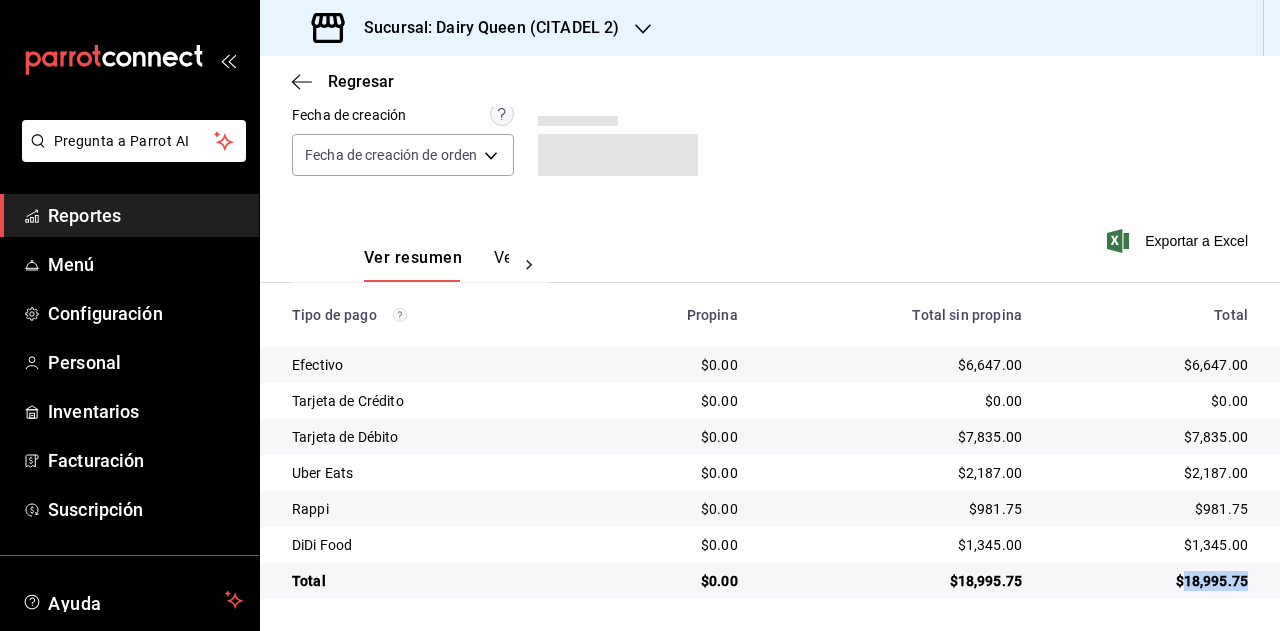 click on "$18,995.75" at bounding box center [1151, 581] 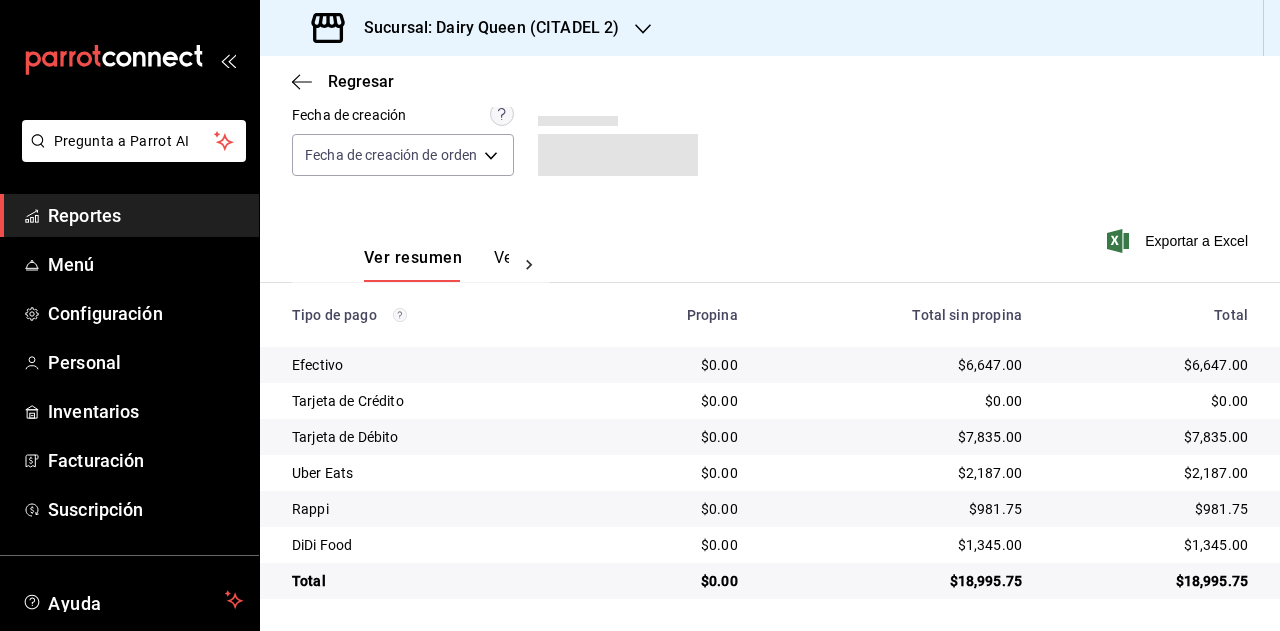 click on "$2,187.00" at bounding box center [1151, 473] 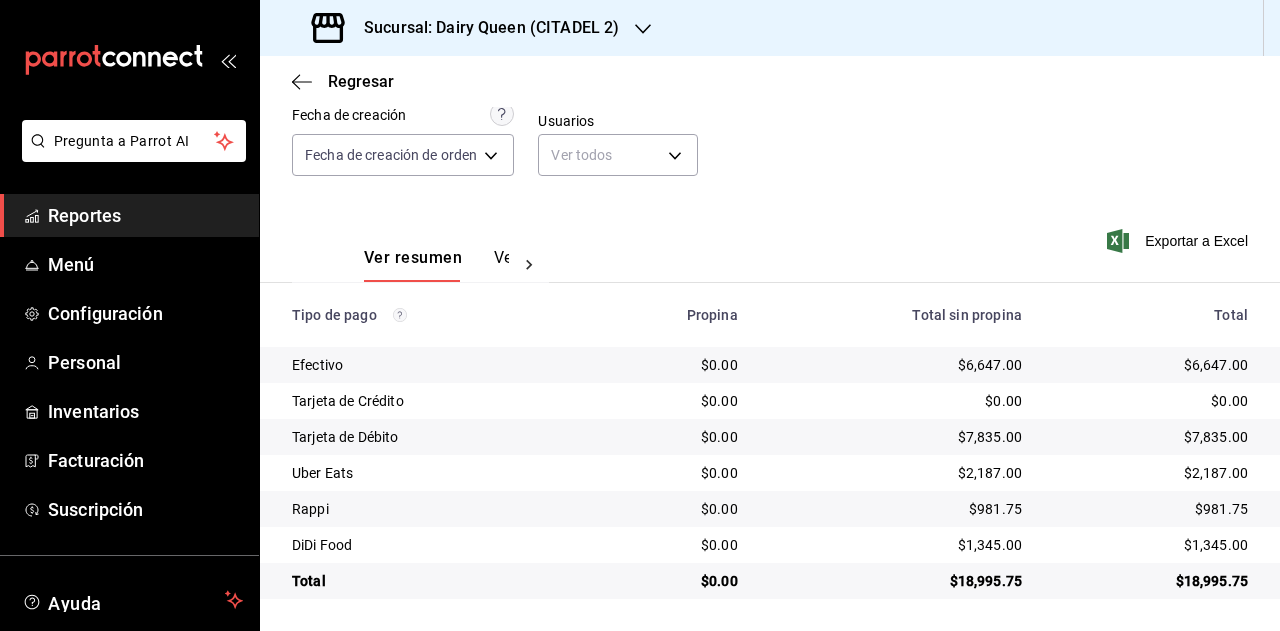 click on "$981.75" at bounding box center [1151, 509] 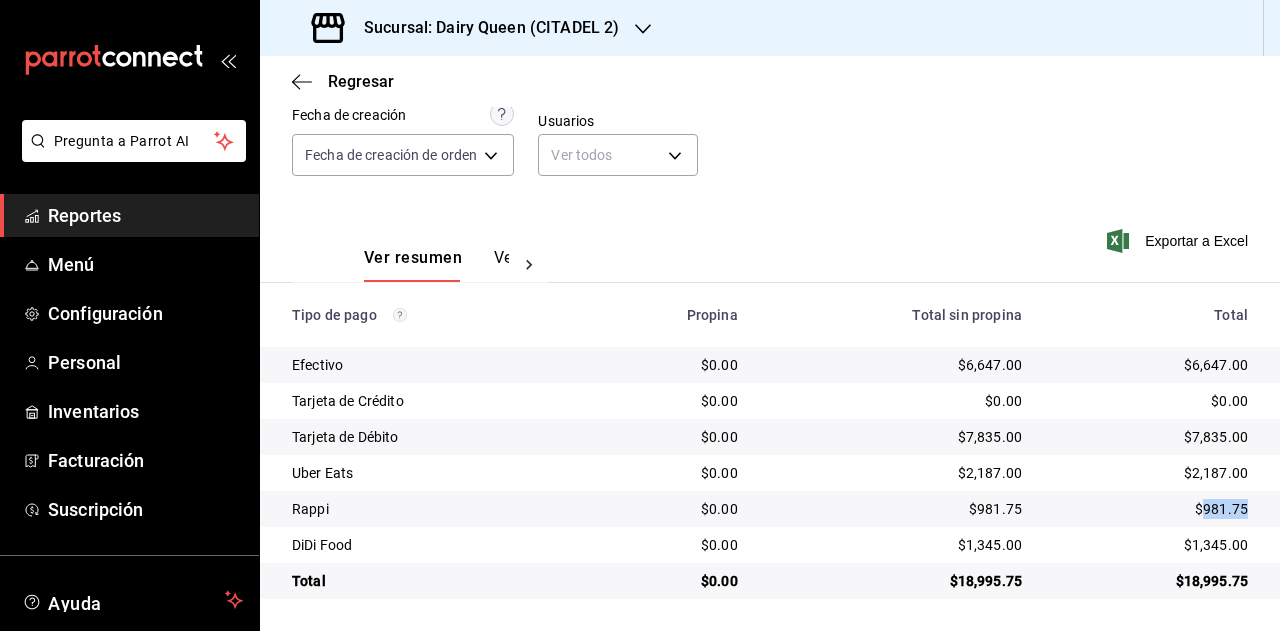 click on "$981.75" at bounding box center [1151, 509] 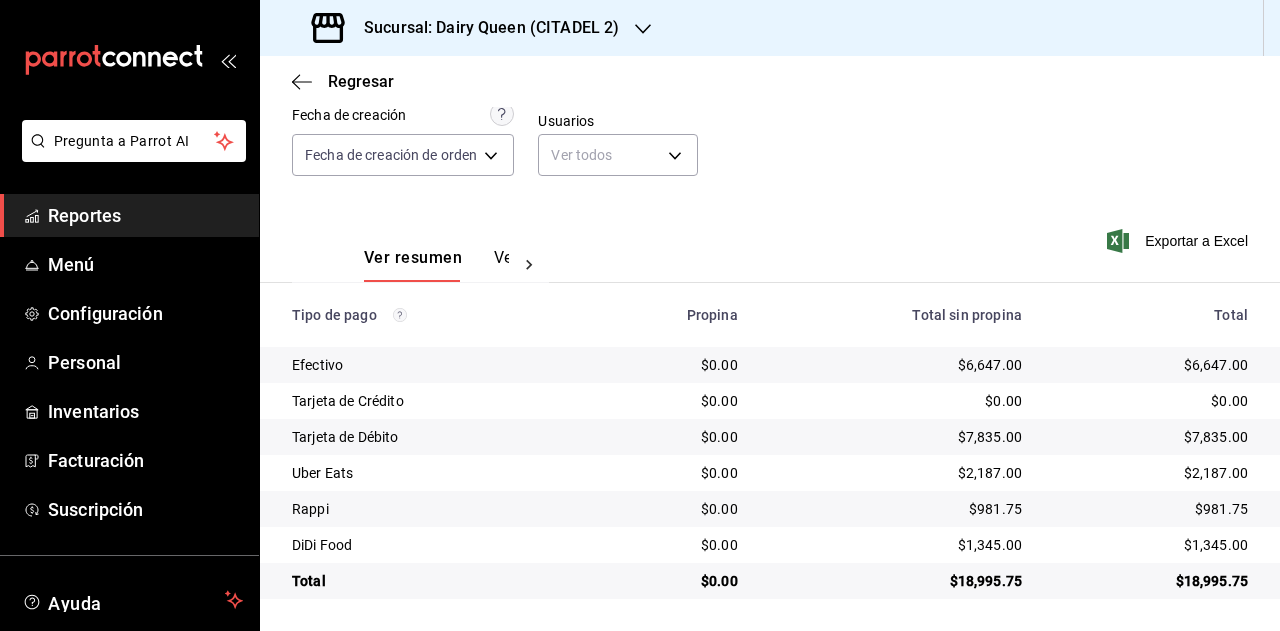 click on "$1,345.00" at bounding box center (1151, 545) 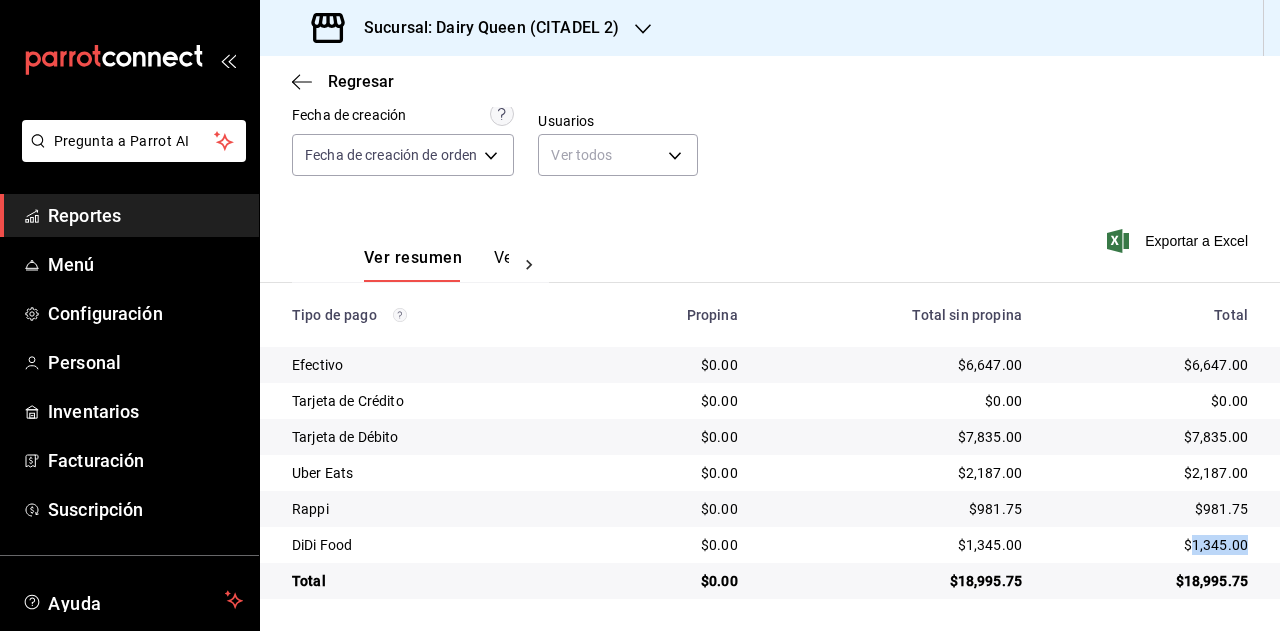click on "$1,345.00" at bounding box center (1151, 545) 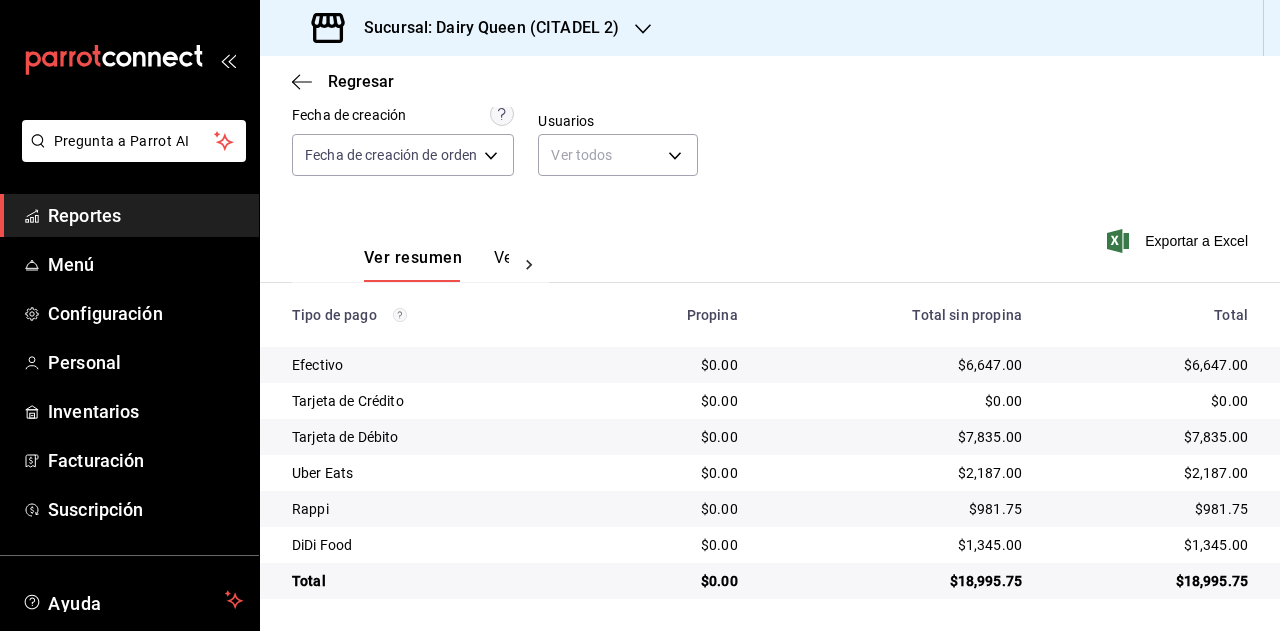 click on "Sucursal: Dairy Queen (CITADEL 2)" at bounding box center (467, 28) 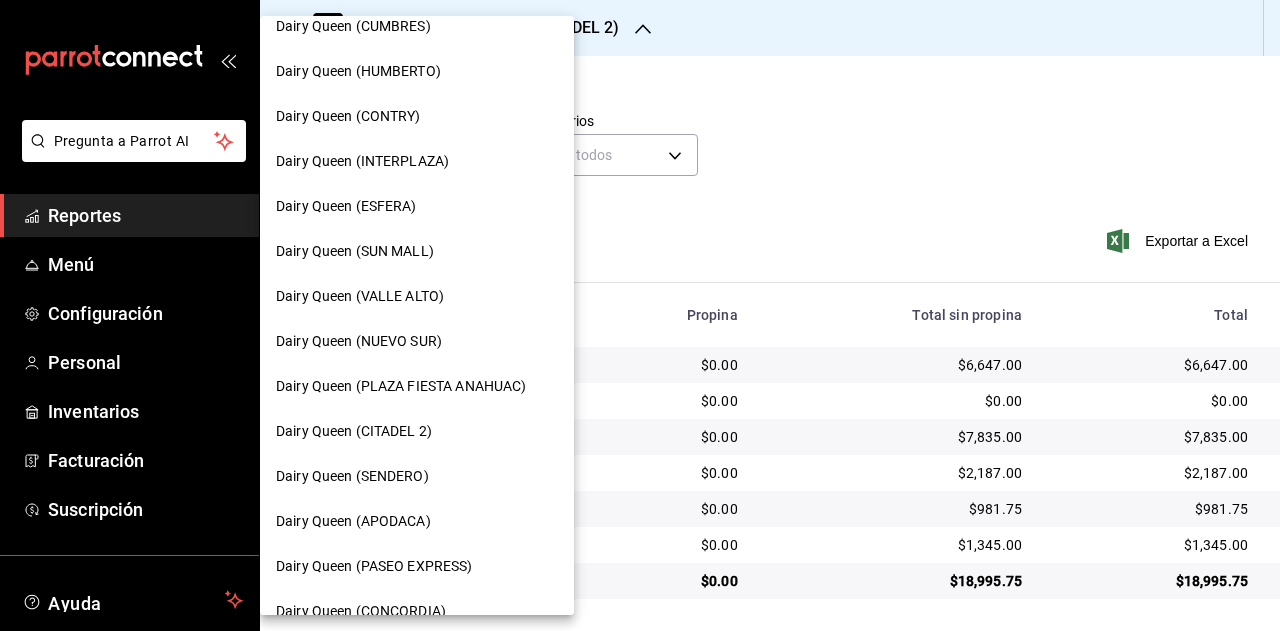 scroll, scrollTop: 300, scrollLeft: 0, axis: vertical 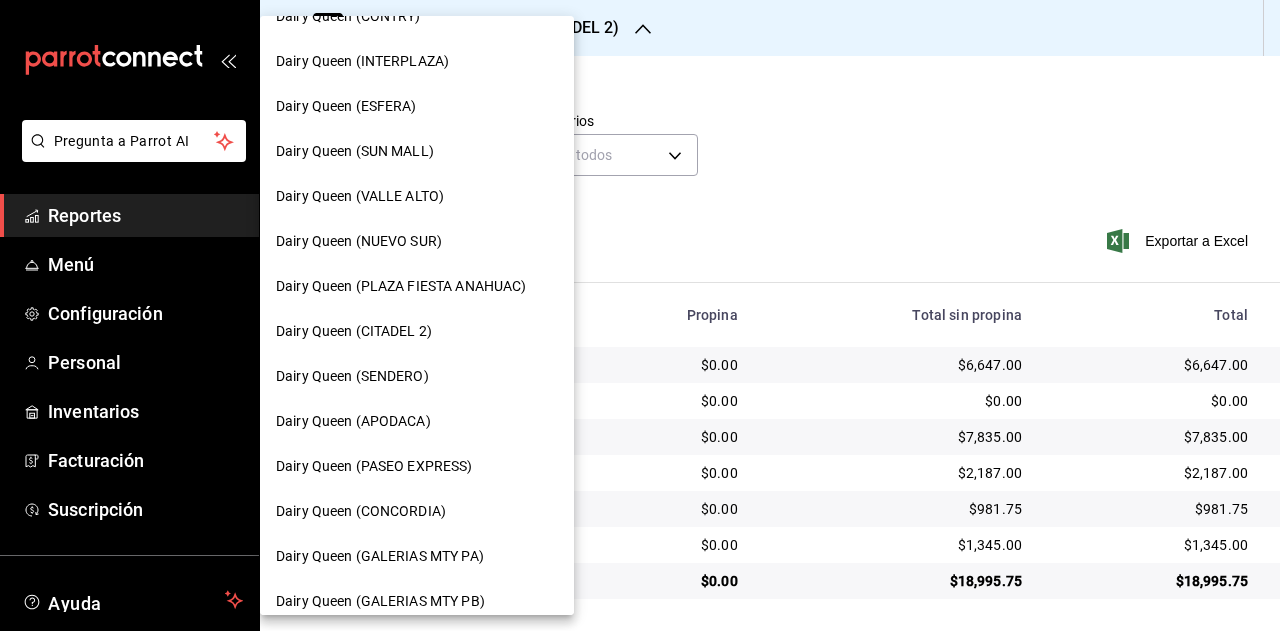 click on "Dairy Queen (SENDERO)" at bounding box center [417, 376] 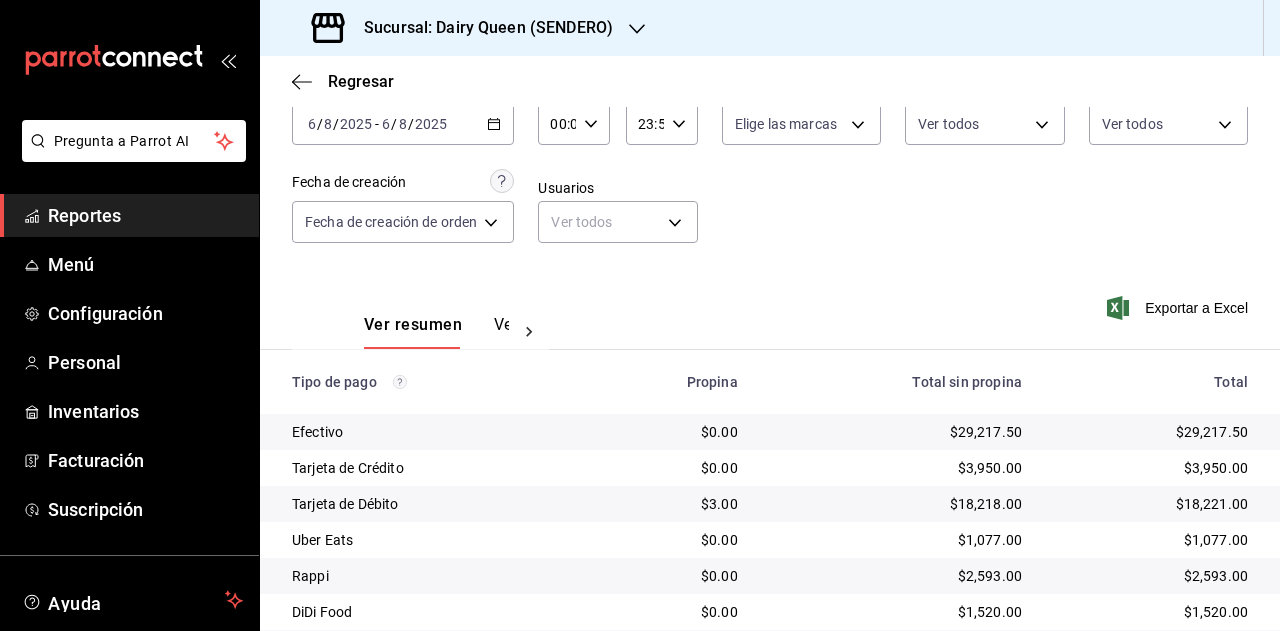 scroll, scrollTop: 179, scrollLeft: 0, axis: vertical 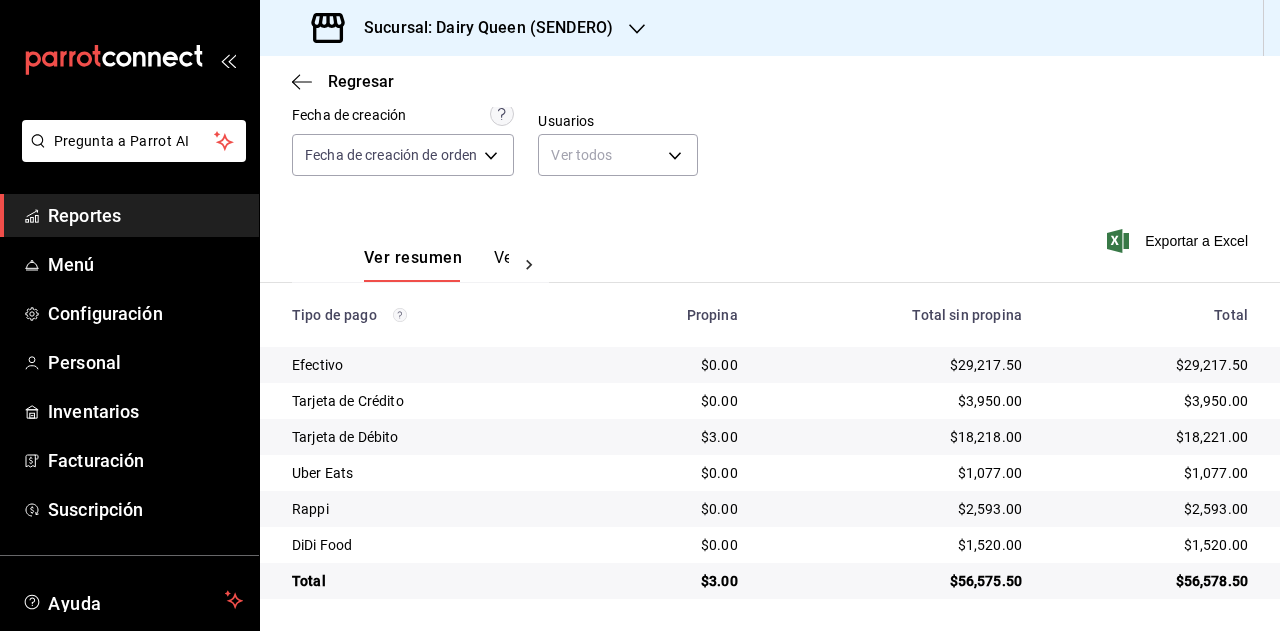 click on "$56,578.50" at bounding box center (1151, 581) 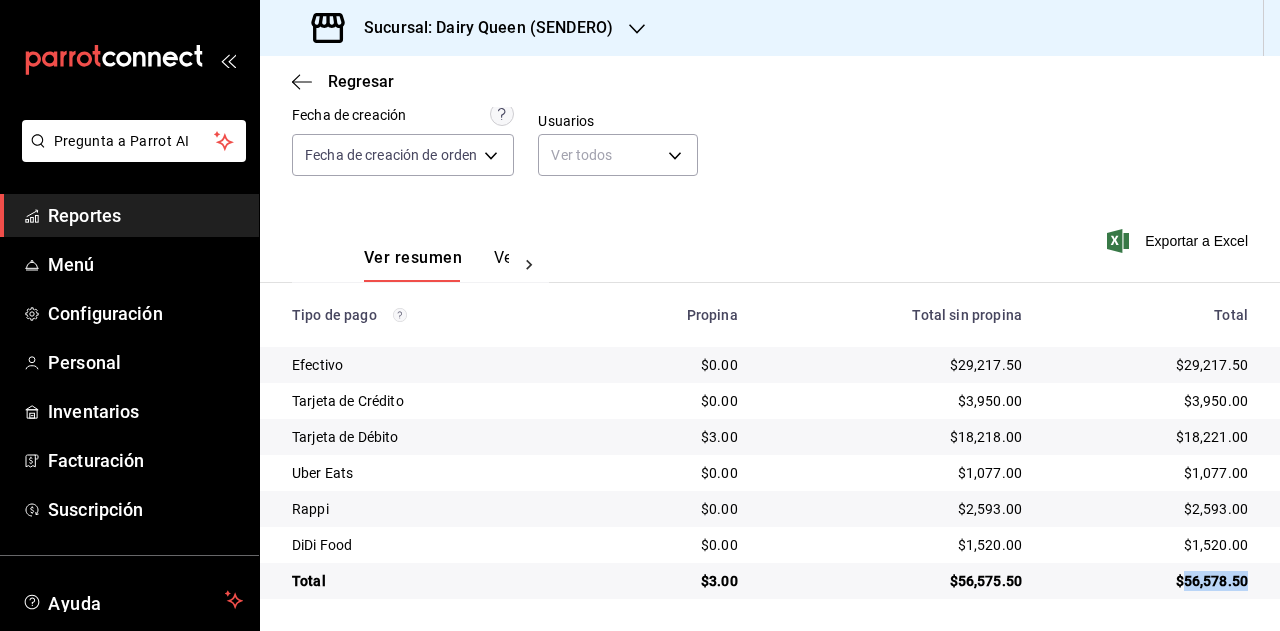 click on "$56,578.50" at bounding box center [1151, 581] 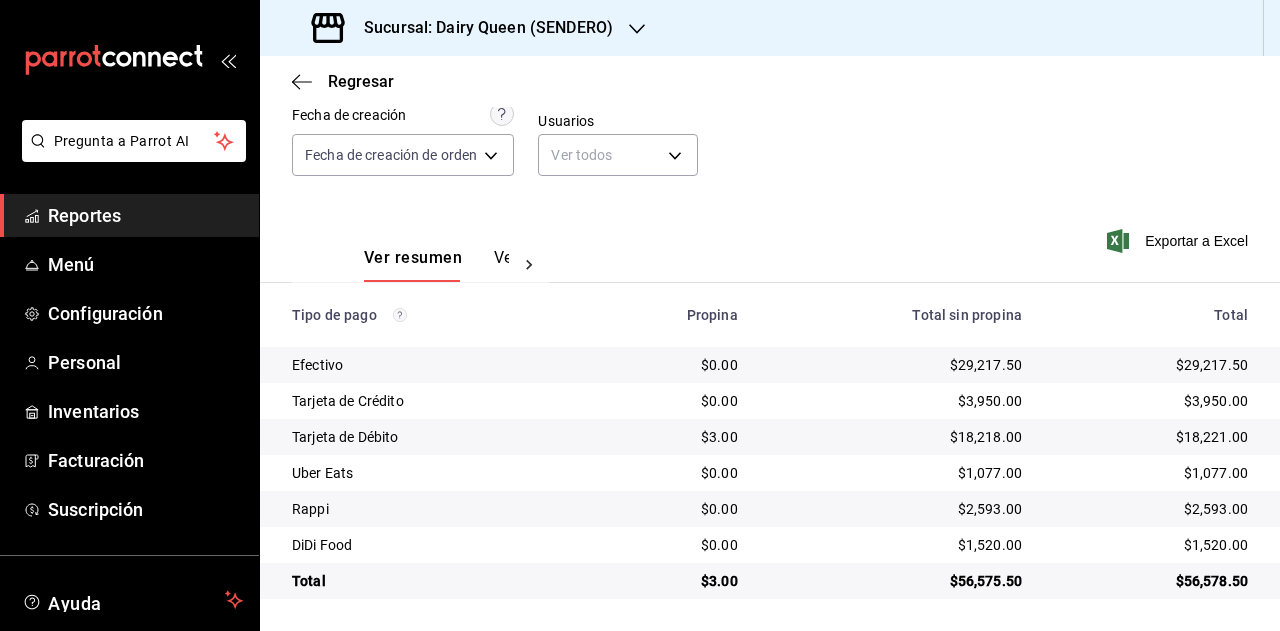 click on "Sucursal: Dairy Queen (SENDERO)" at bounding box center [480, 28] 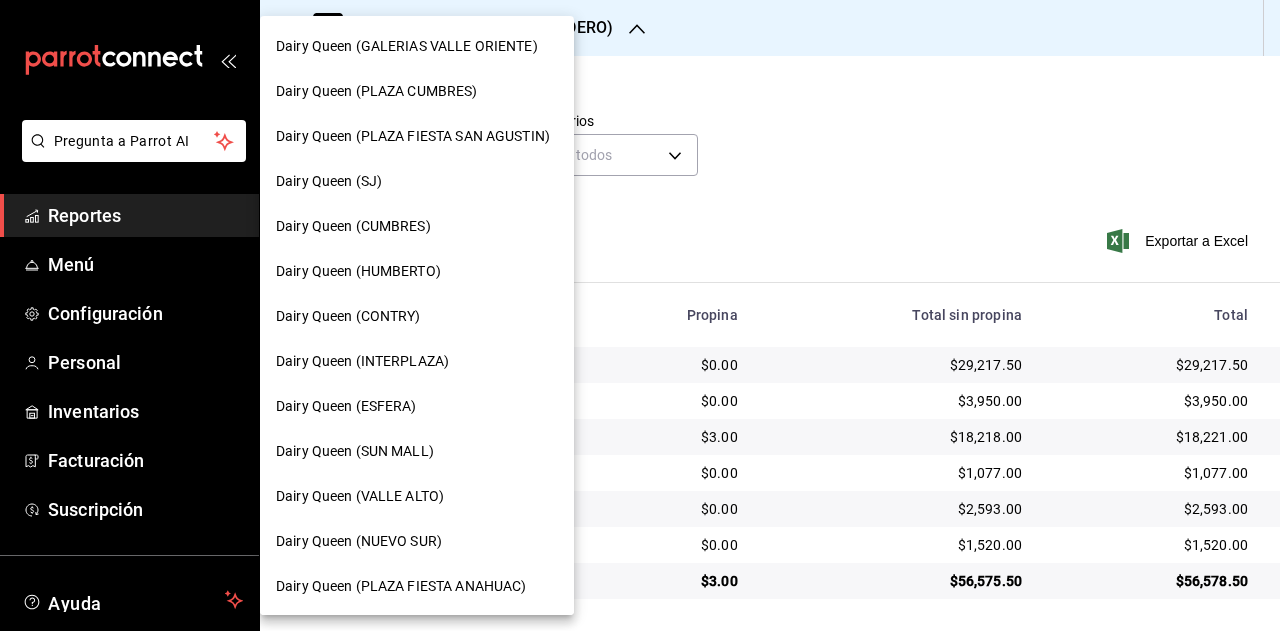 click at bounding box center (640, 315) 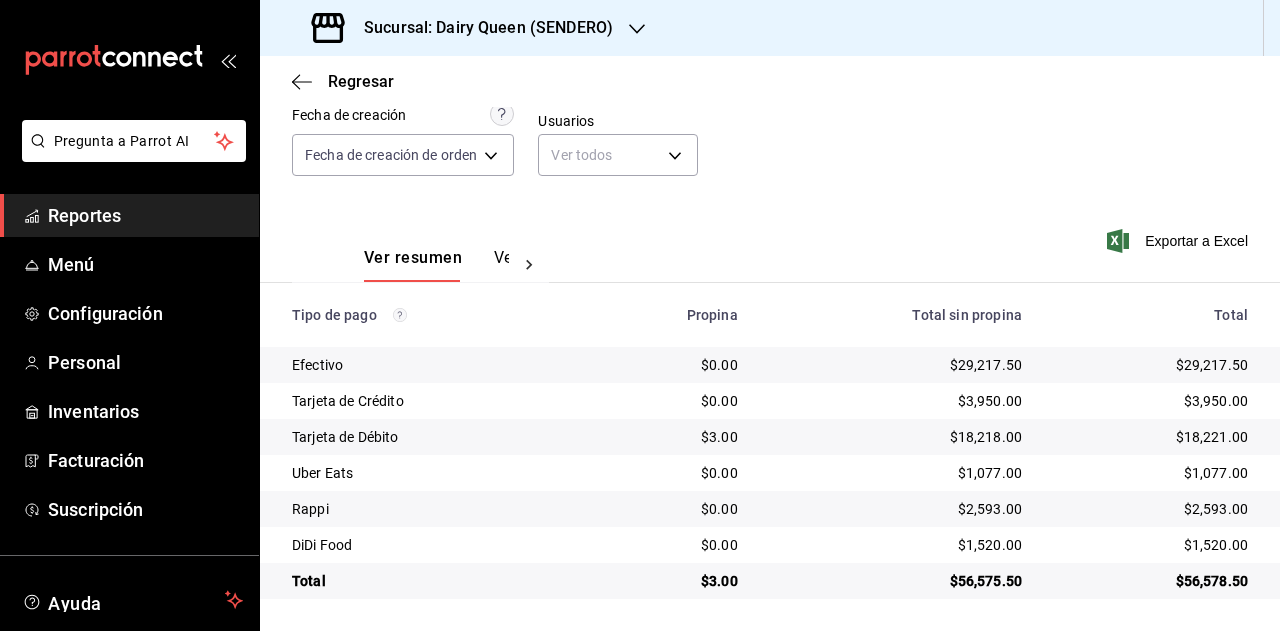 click on "$56,578.50" at bounding box center [1151, 581] 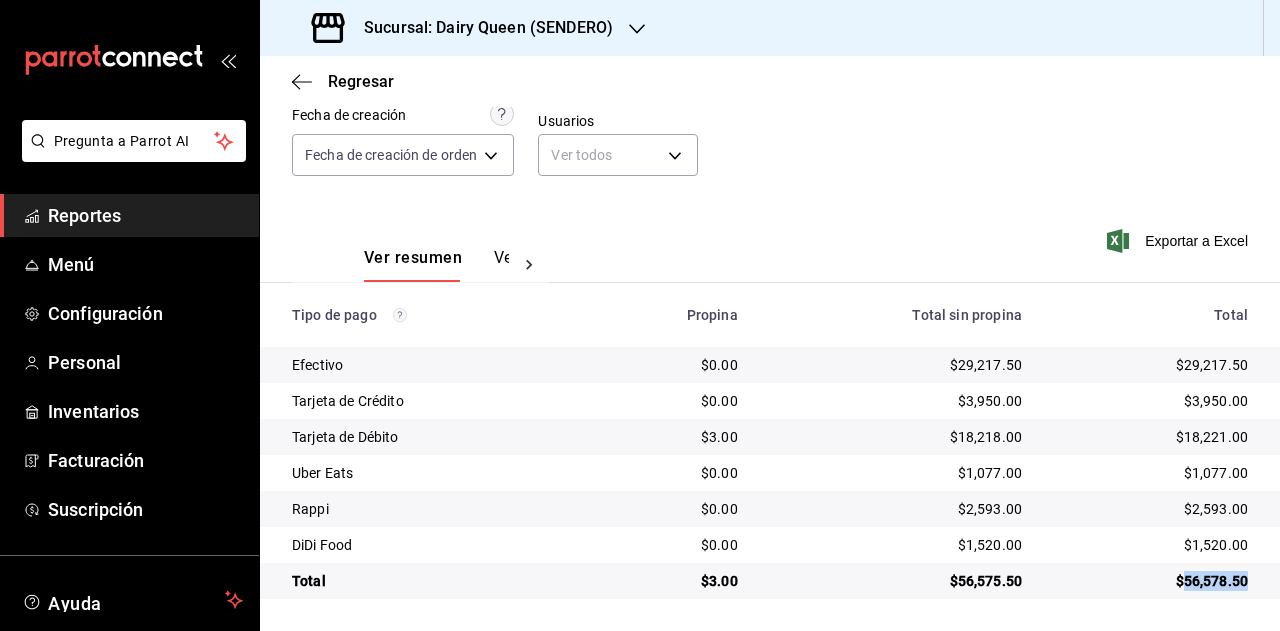 click on "$56,578.50" at bounding box center (1151, 581) 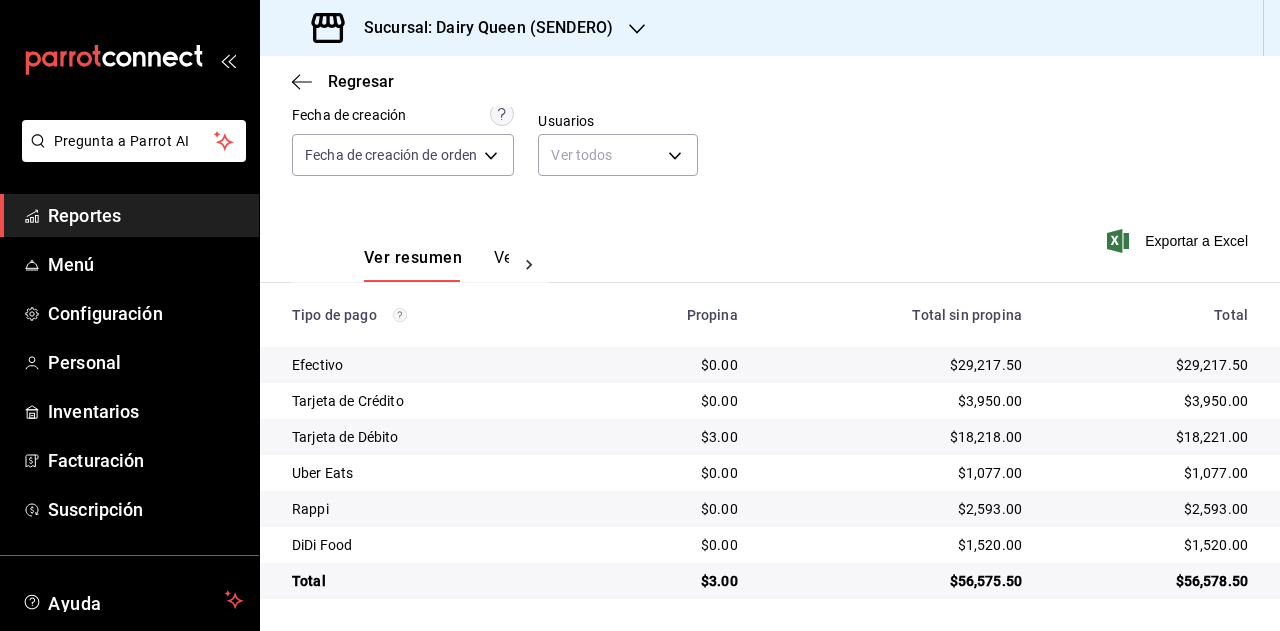 click on "$1,077.00" at bounding box center [1151, 473] 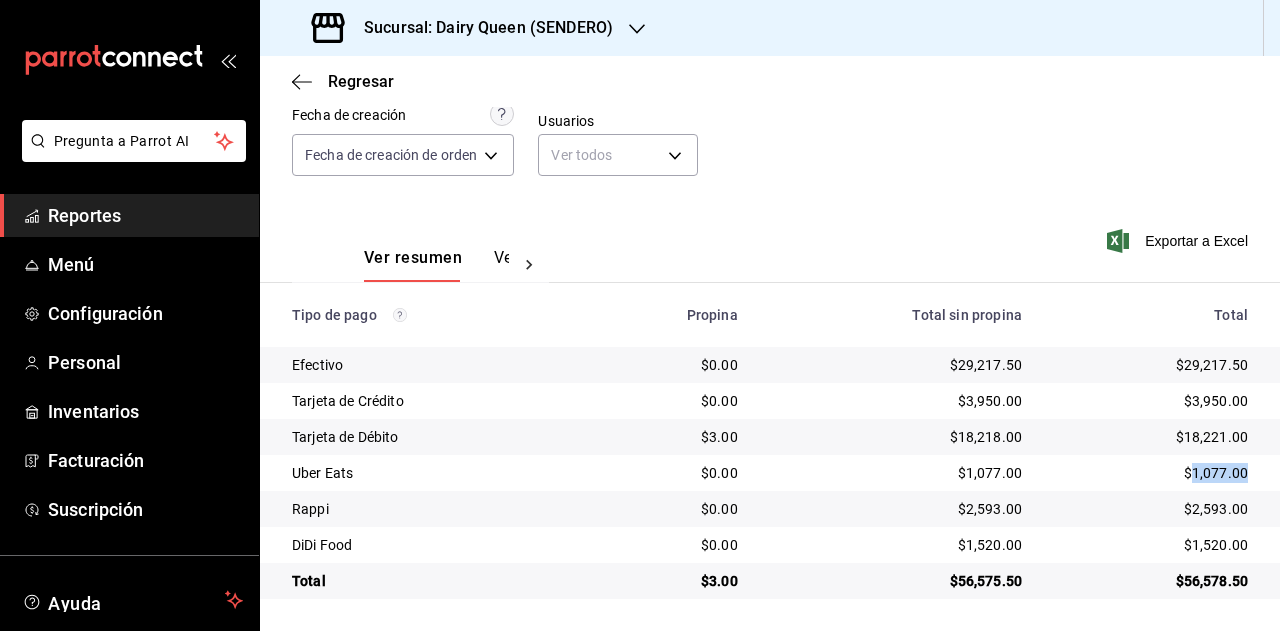 click on "$1,077.00" at bounding box center [1151, 473] 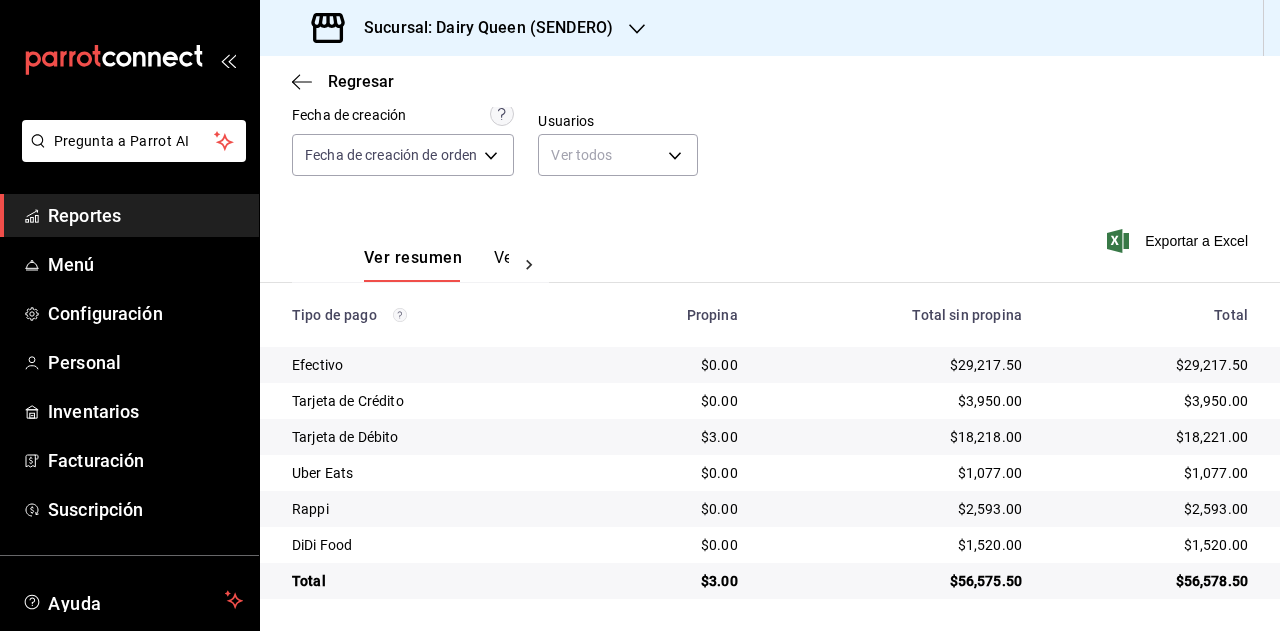 click on "$2,593.00" at bounding box center [1151, 509] 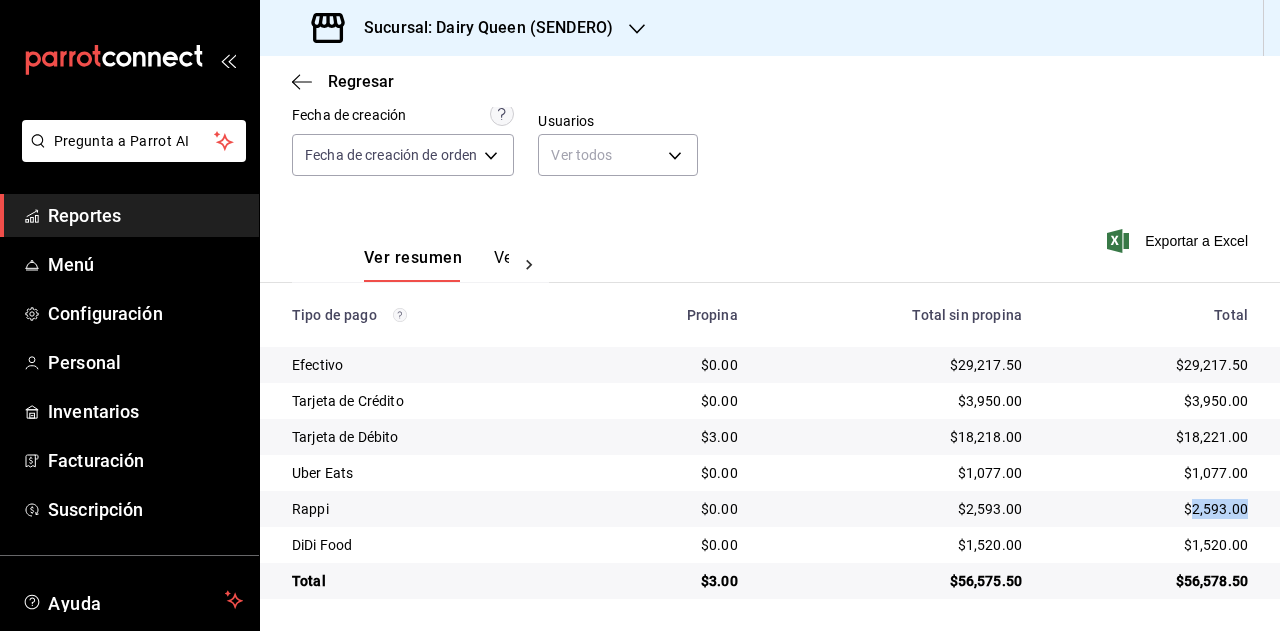 click on "$2,593.00" at bounding box center [1151, 509] 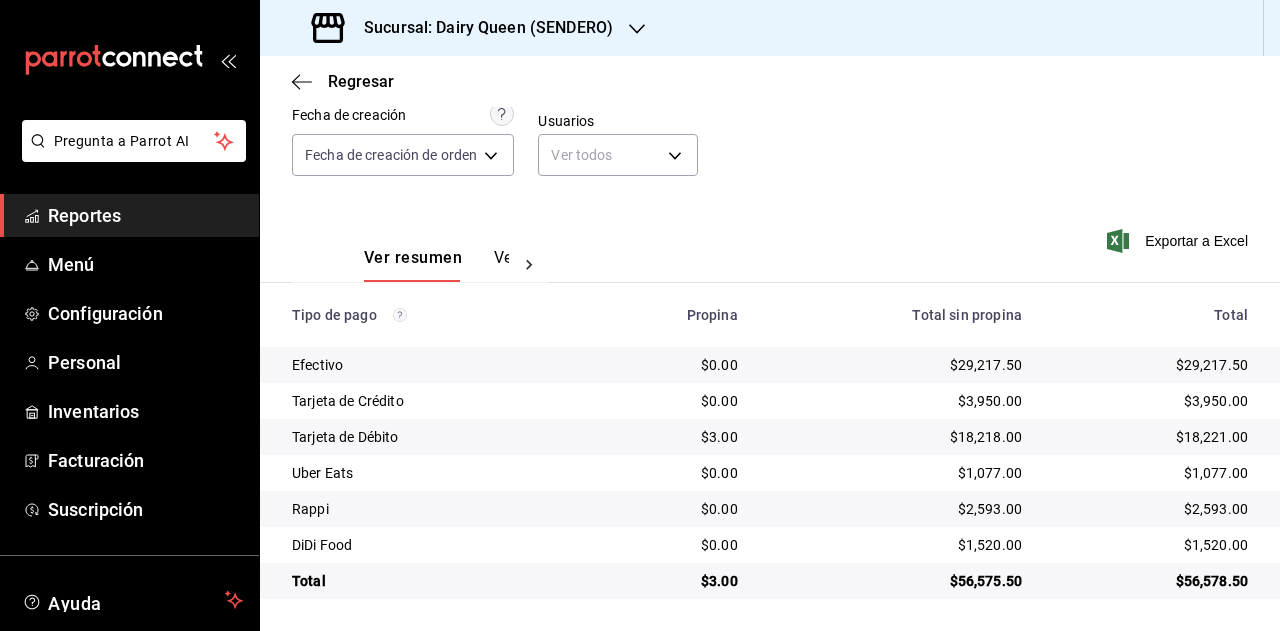 click on "$1,520.00" at bounding box center (1151, 545) 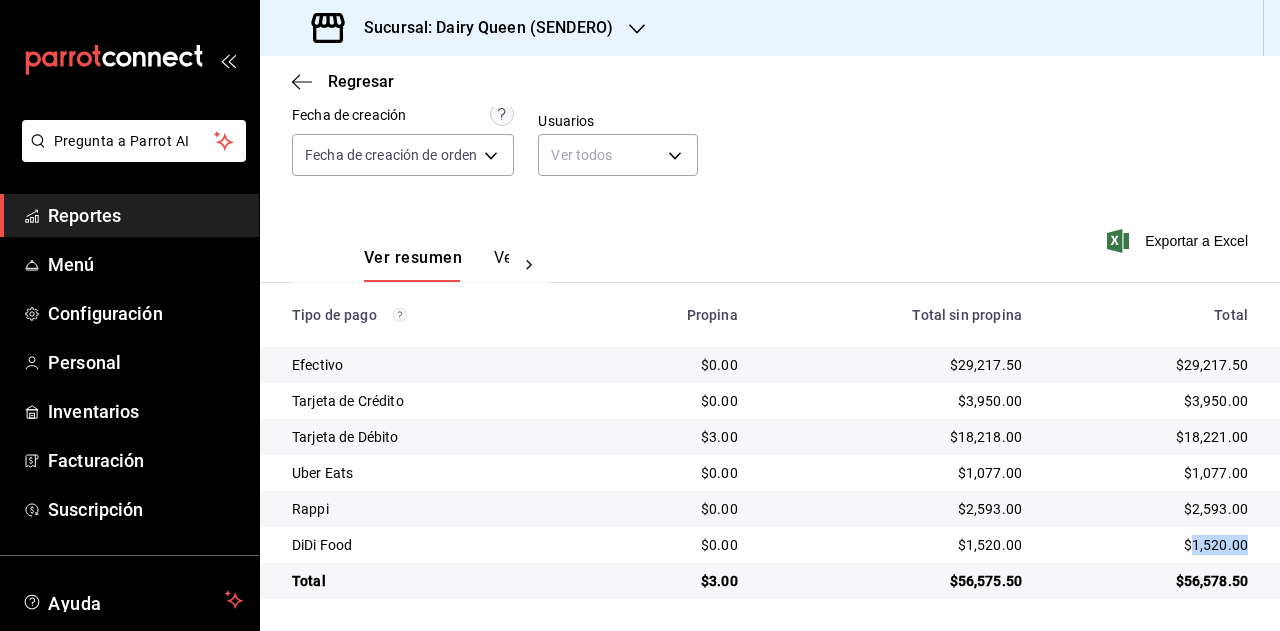 click on "$1,520.00" at bounding box center (1151, 545) 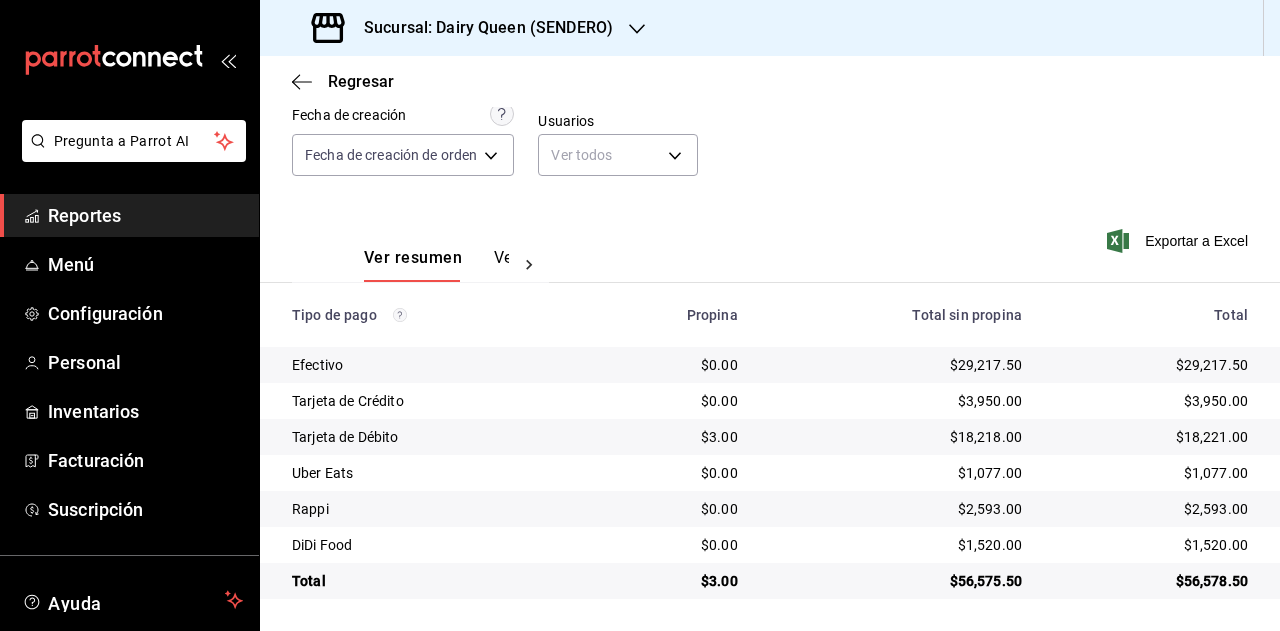 click on "$3.00" at bounding box center (670, 581) 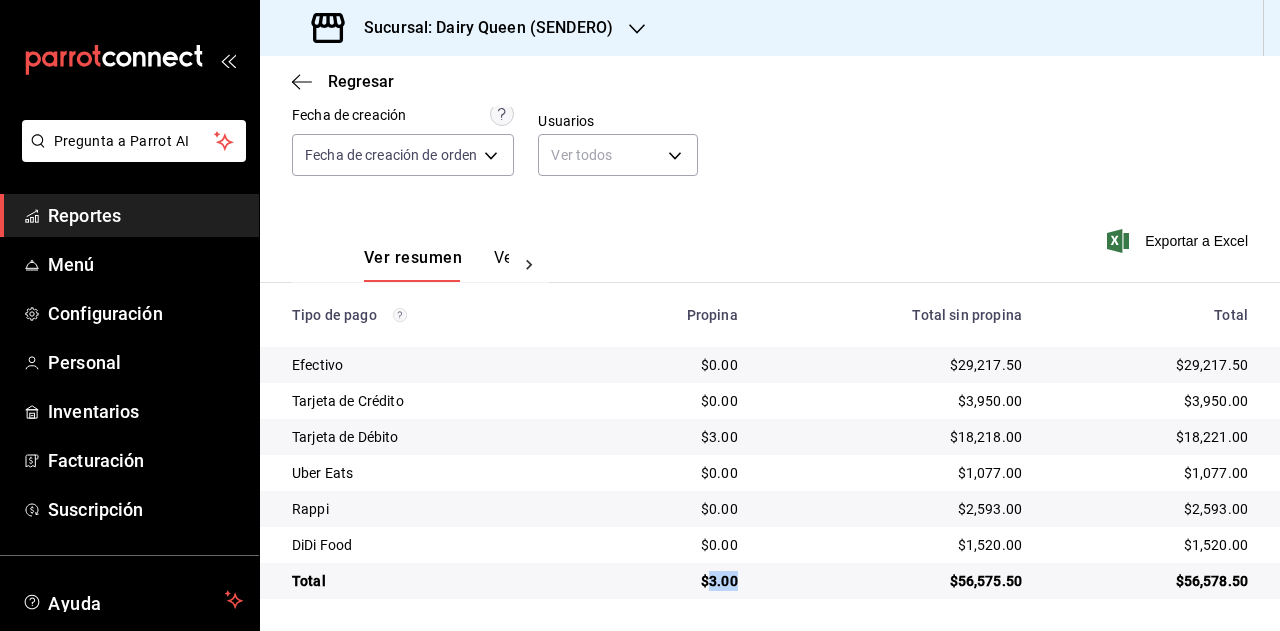click on "$3.00" at bounding box center (670, 581) 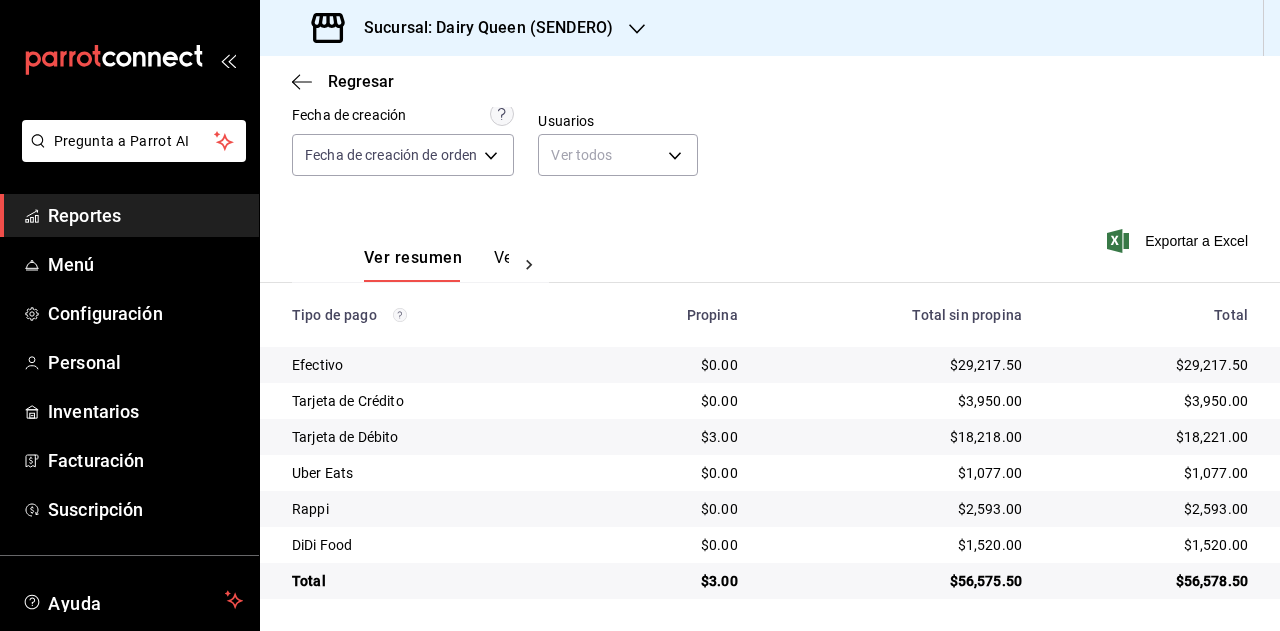 click on "Sucursal: Dairy Queen (SENDERO)" at bounding box center (464, 28) 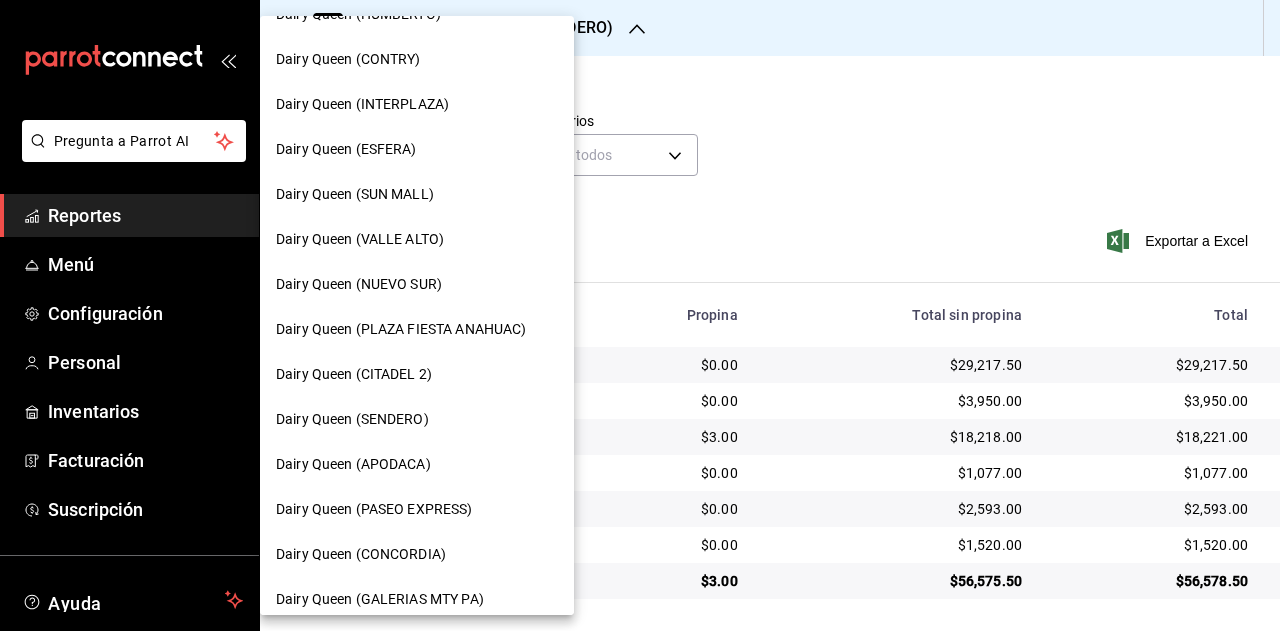scroll, scrollTop: 300, scrollLeft: 0, axis: vertical 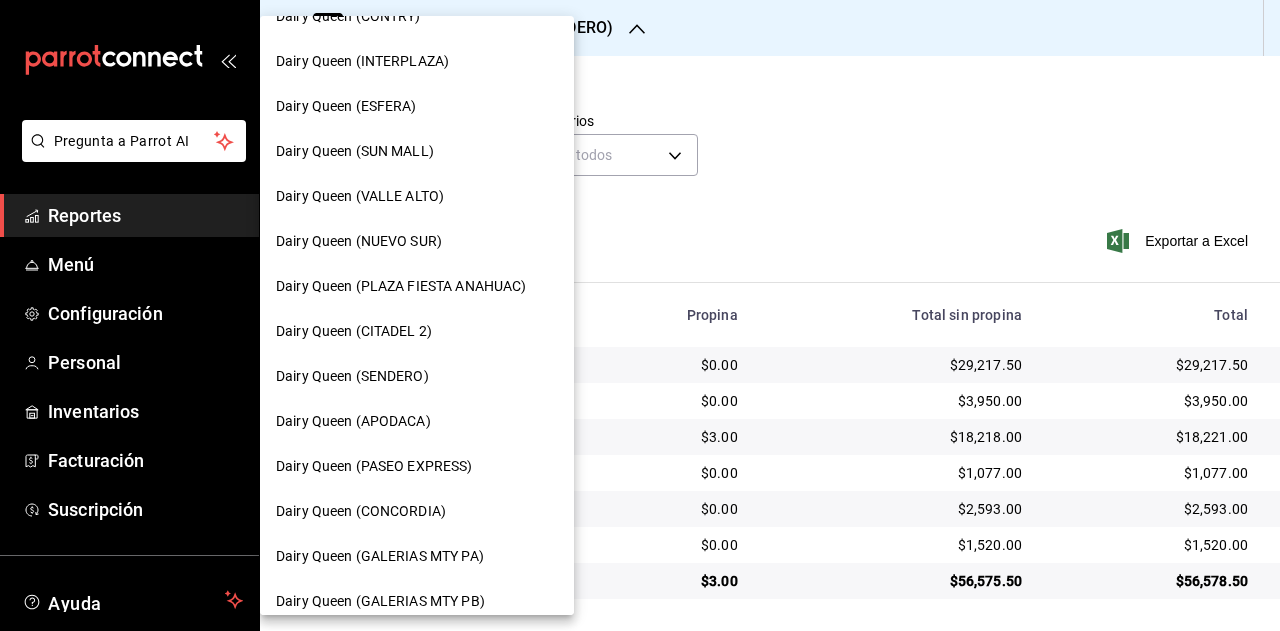 click on "Dairy Queen (APODACA)" at bounding box center (417, 421) 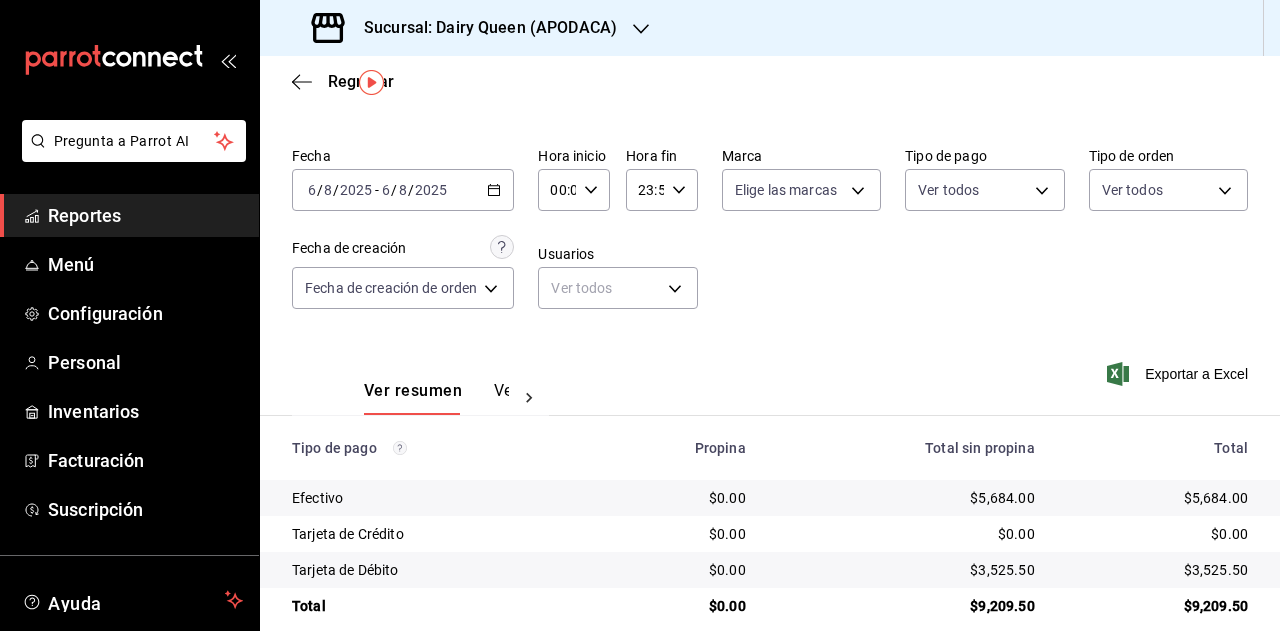 scroll, scrollTop: 71, scrollLeft: 0, axis: vertical 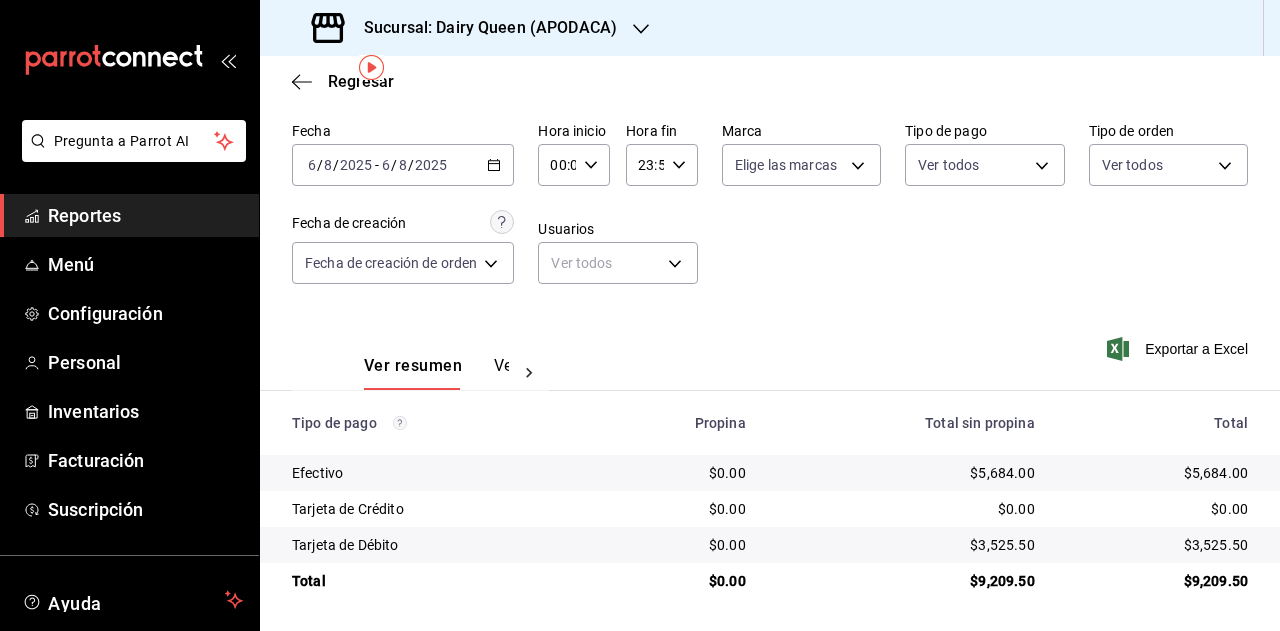 click on "$9,209.50" at bounding box center (1157, 581) 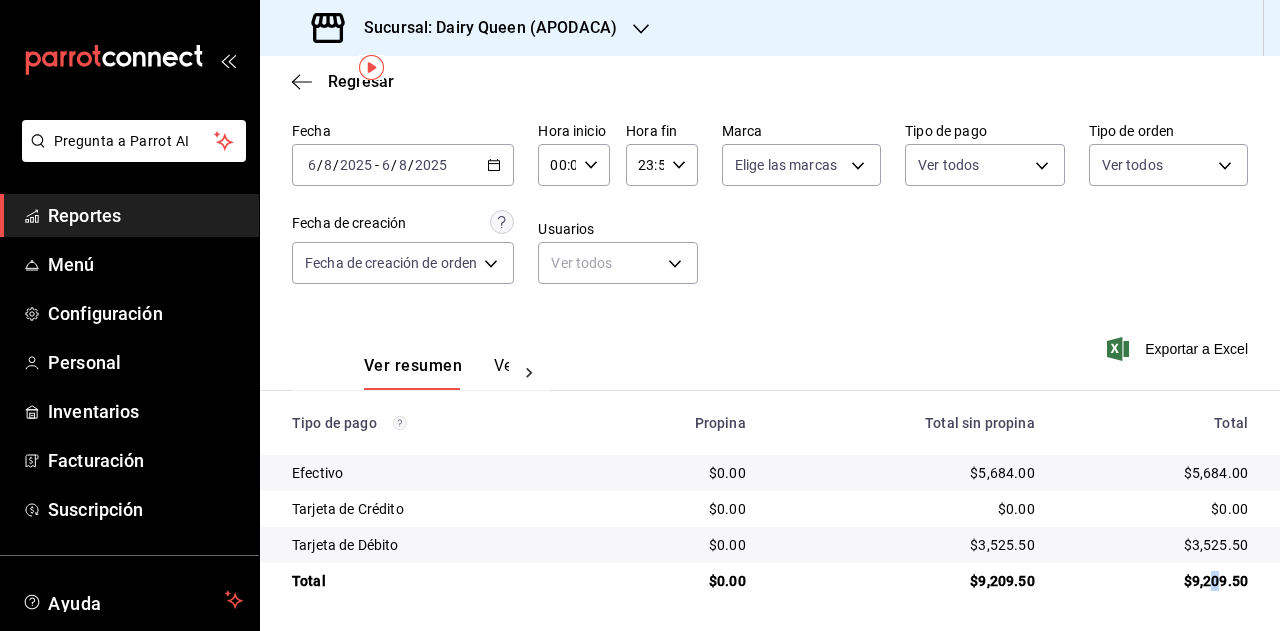 click on "$9,209.50" at bounding box center (1157, 581) 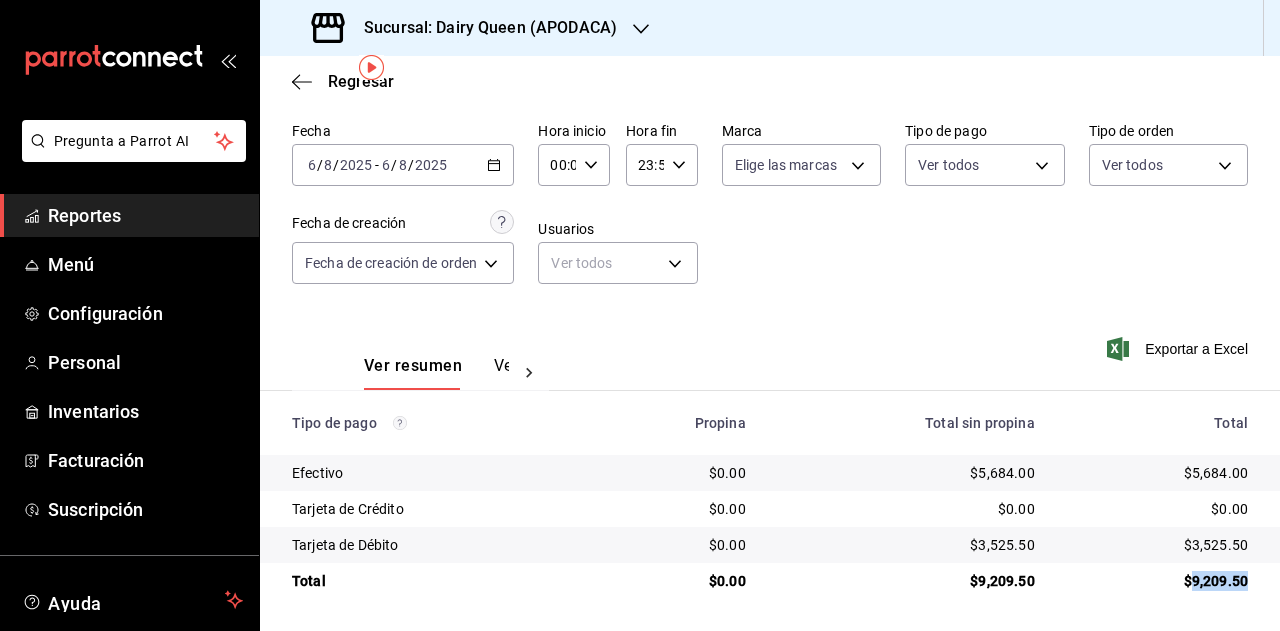 click on "$9,209.50" at bounding box center [1157, 581] 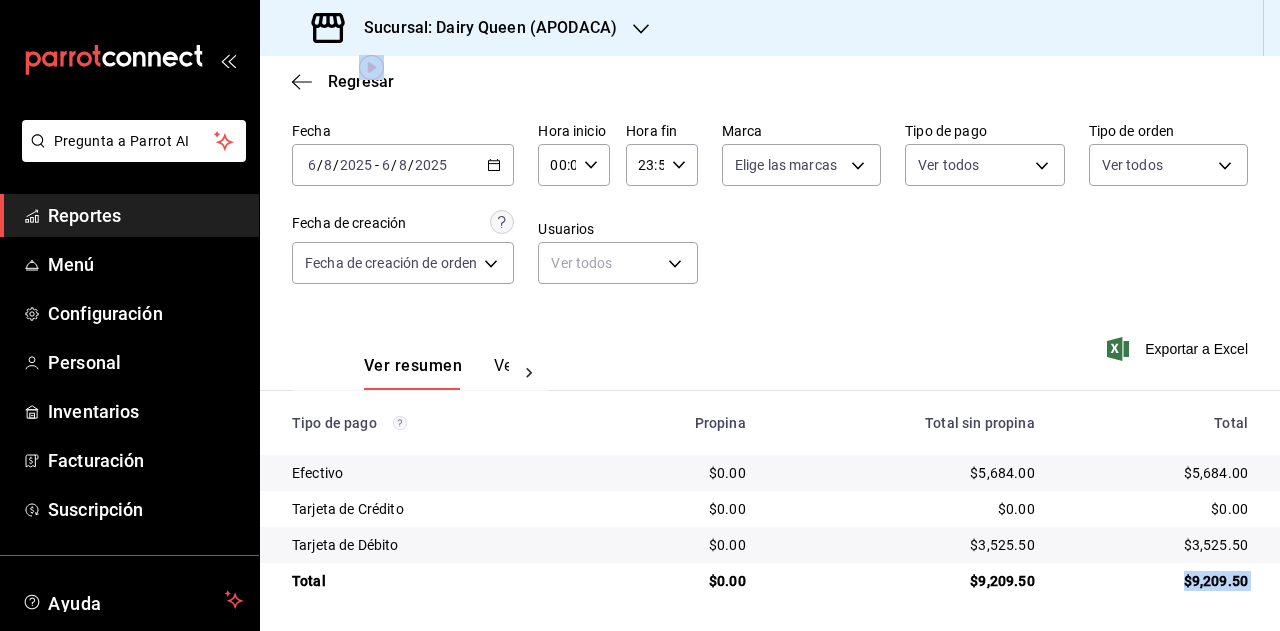click on "$9,209.50" at bounding box center (1157, 581) 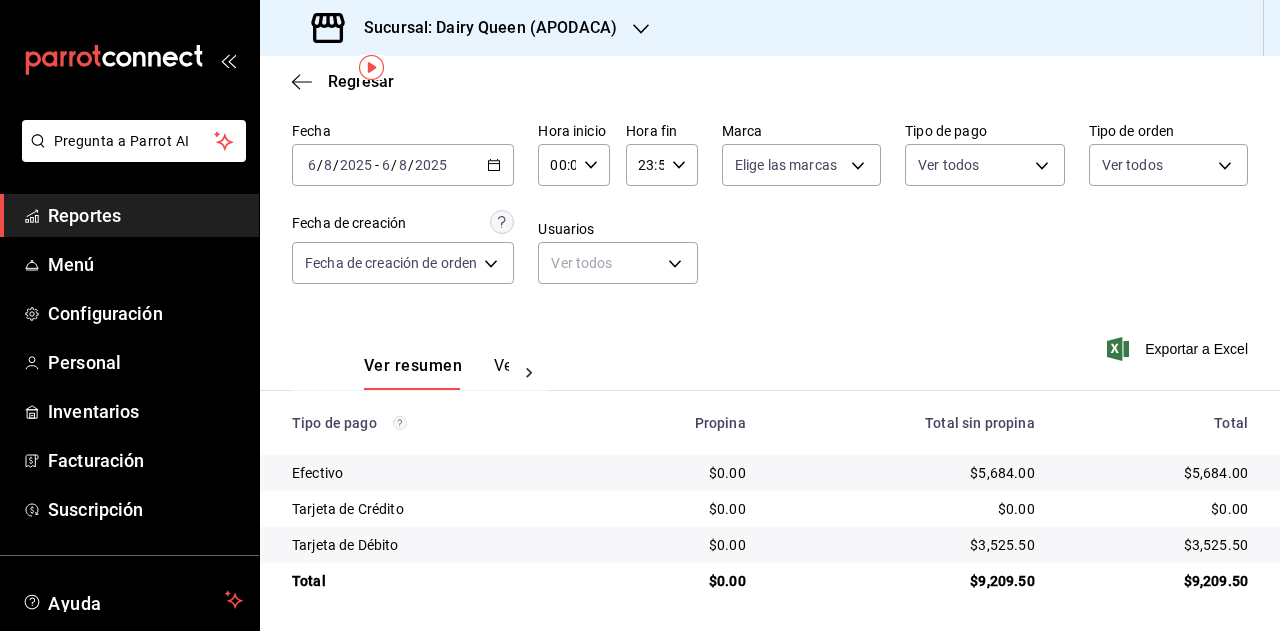 click on "Sucursal: Dairy Queen (APODACA)" at bounding box center (482, 28) 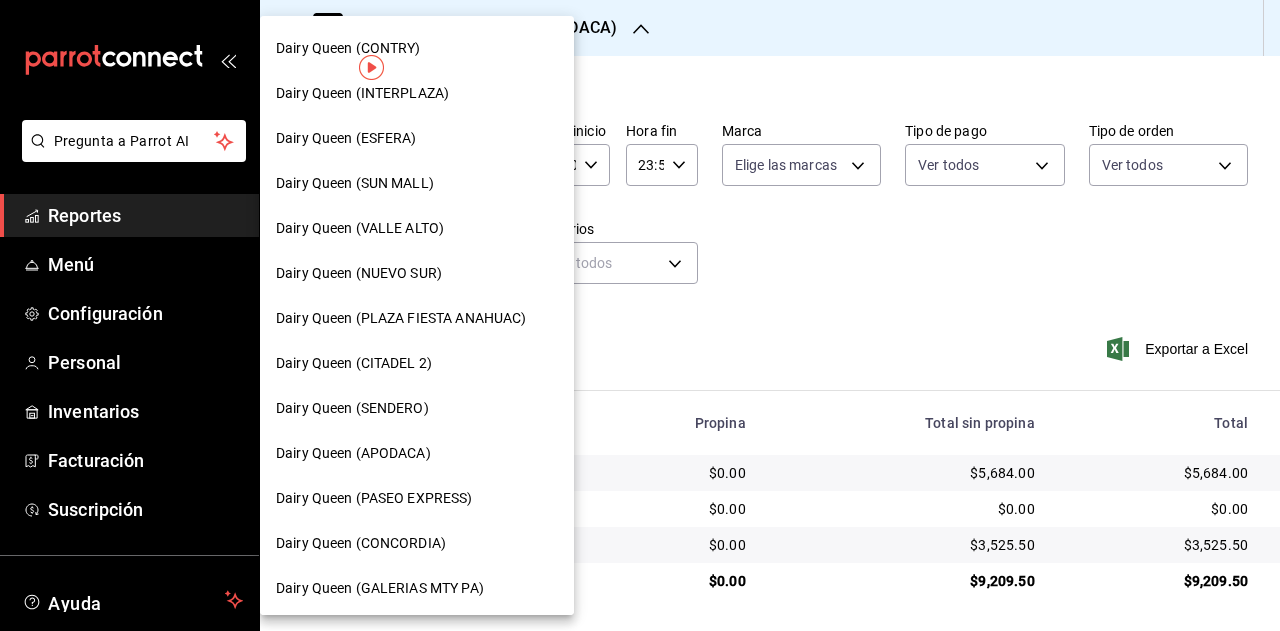 scroll, scrollTop: 300, scrollLeft: 0, axis: vertical 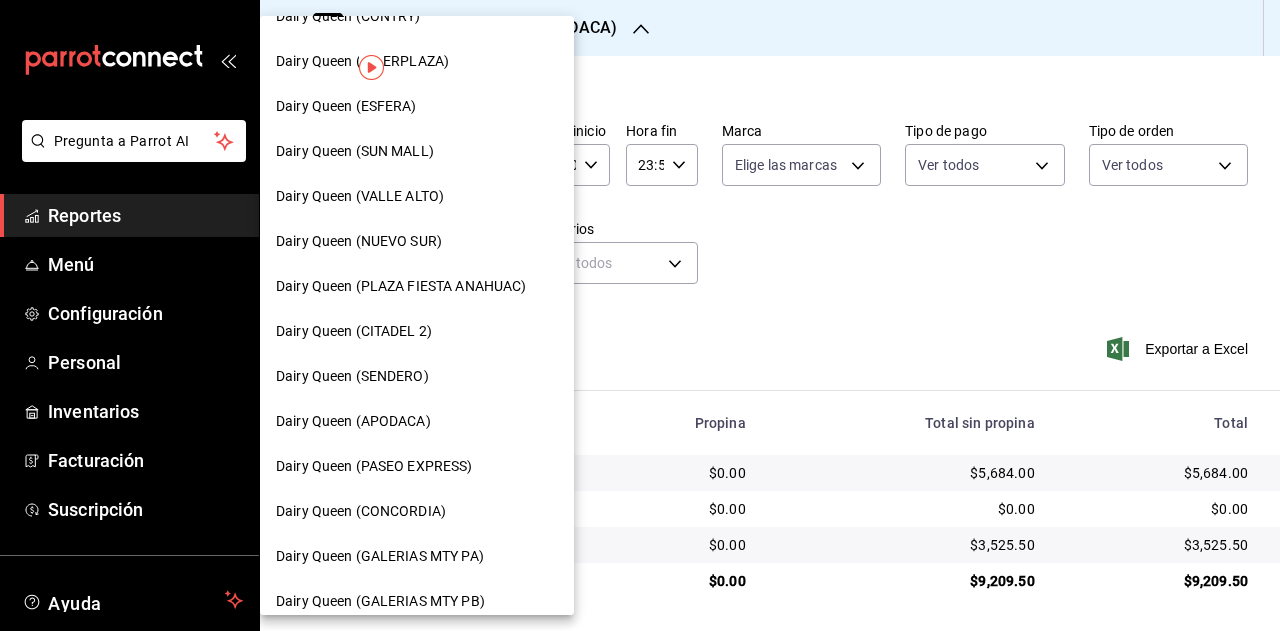 click on "Dairy Queen (PASEO EXPRESS)" at bounding box center [374, 466] 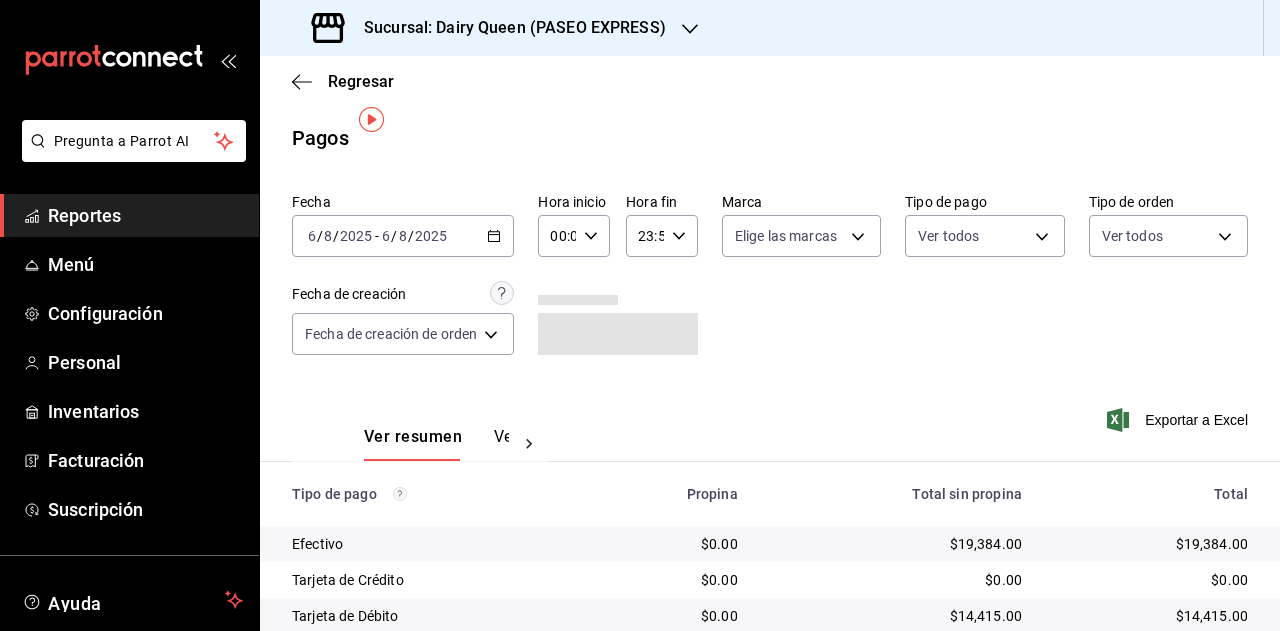 scroll, scrollTop: 71, scrollLeft: 0, axis: vertical 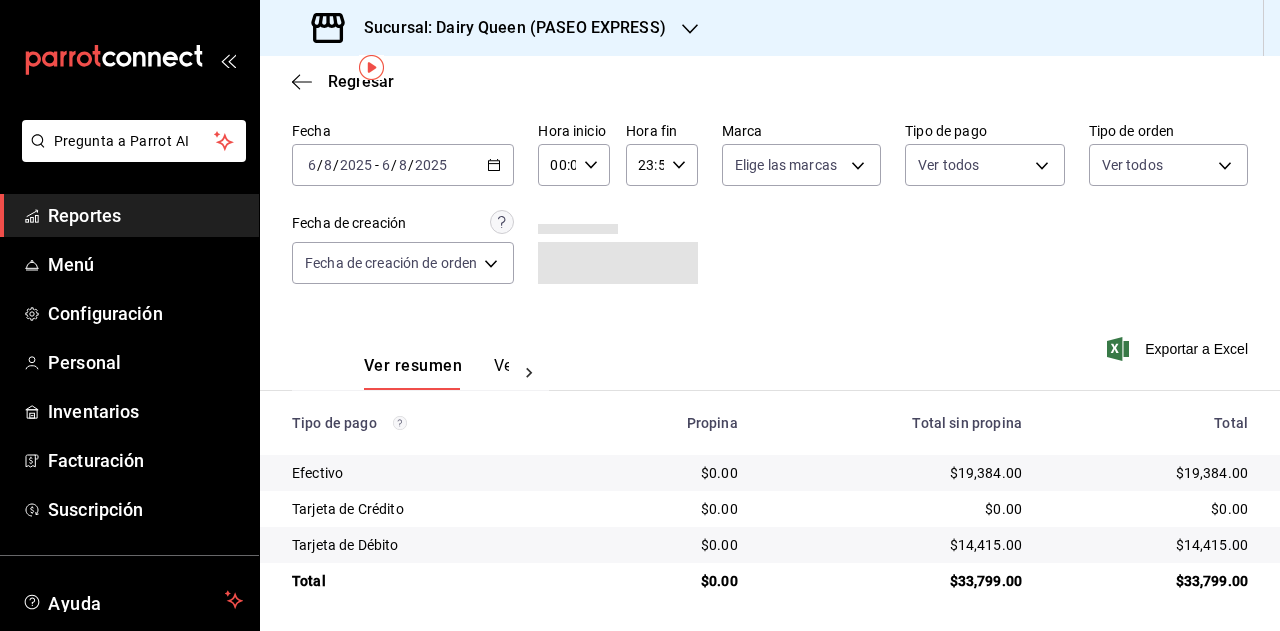 click on "$33,799.00" at bounding box center (1151, 581) 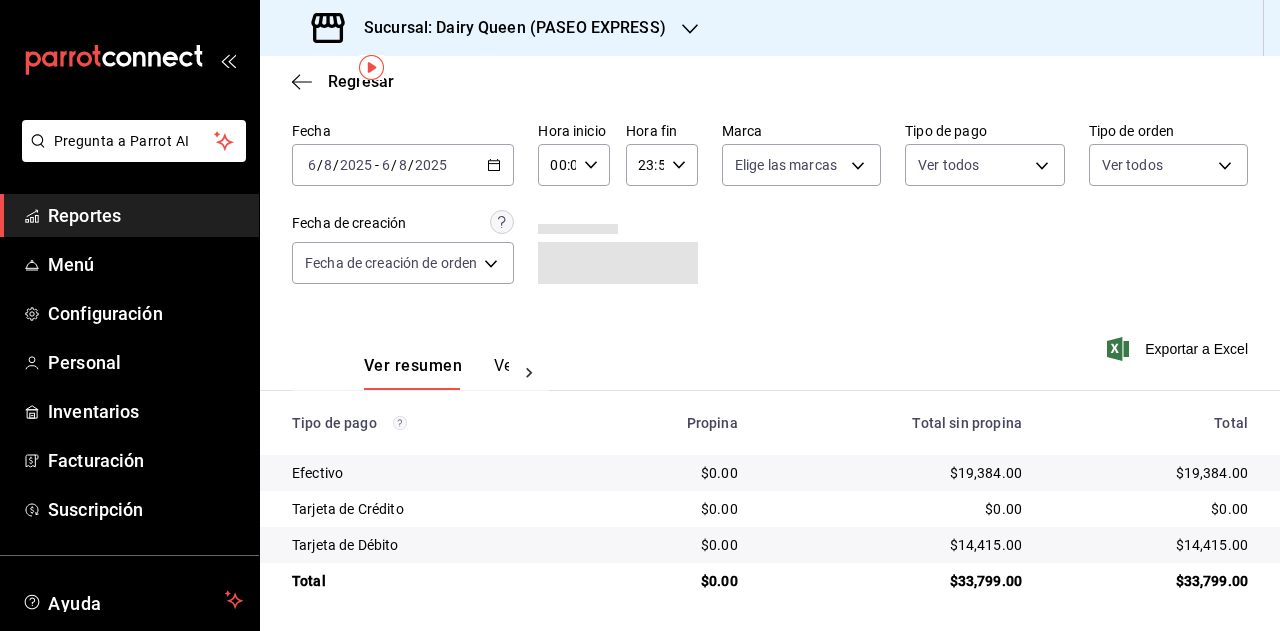 click on "$33,799.00" at bounding box center (1151, 581) 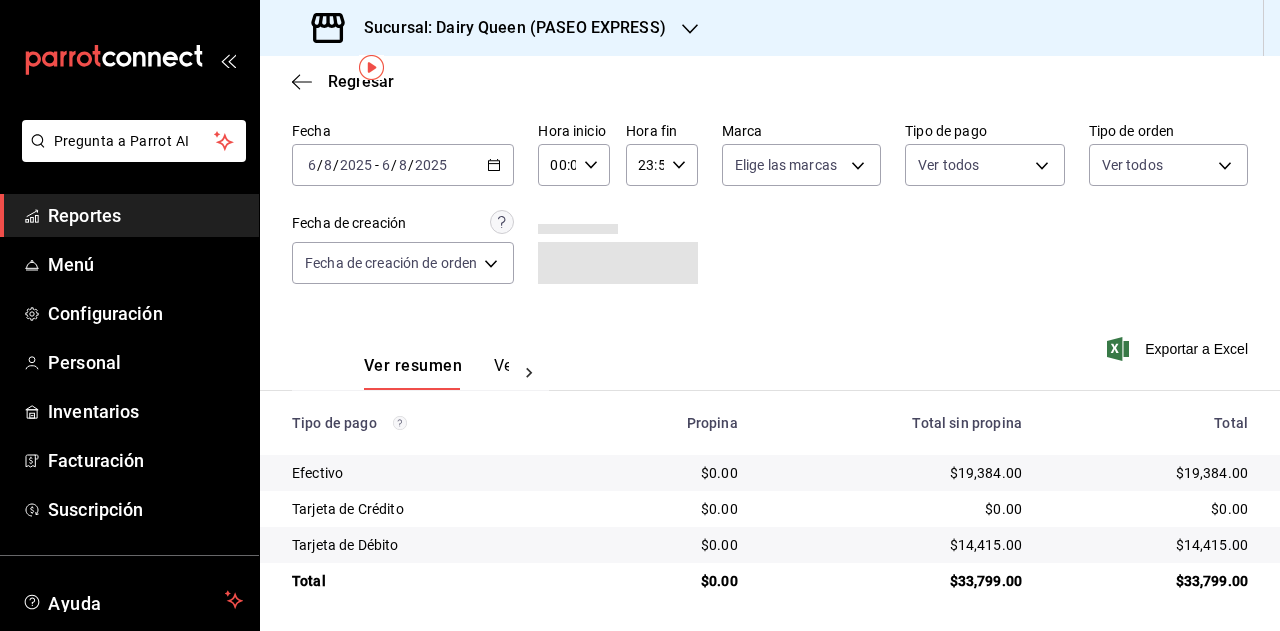 click on "Sucursal: Dairy Queen (PASEO EXPRESS)" at bounding box center [491, 28] 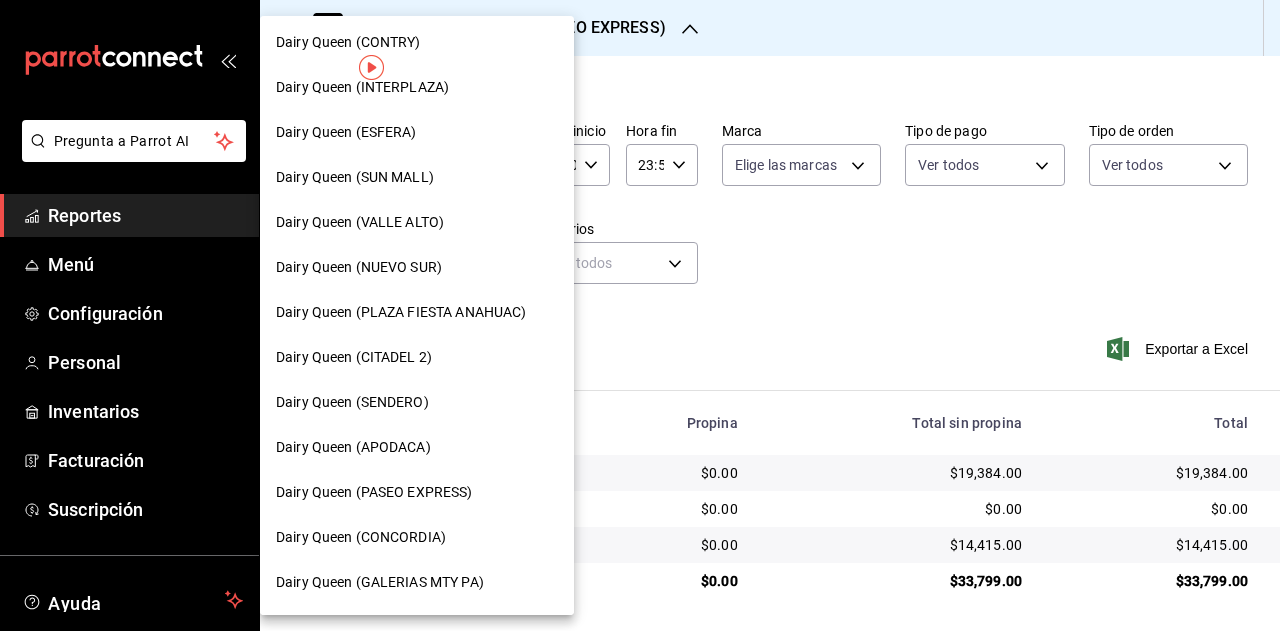 scroll, scrollTop: 300, scrollLeft: 0, axis: vertical 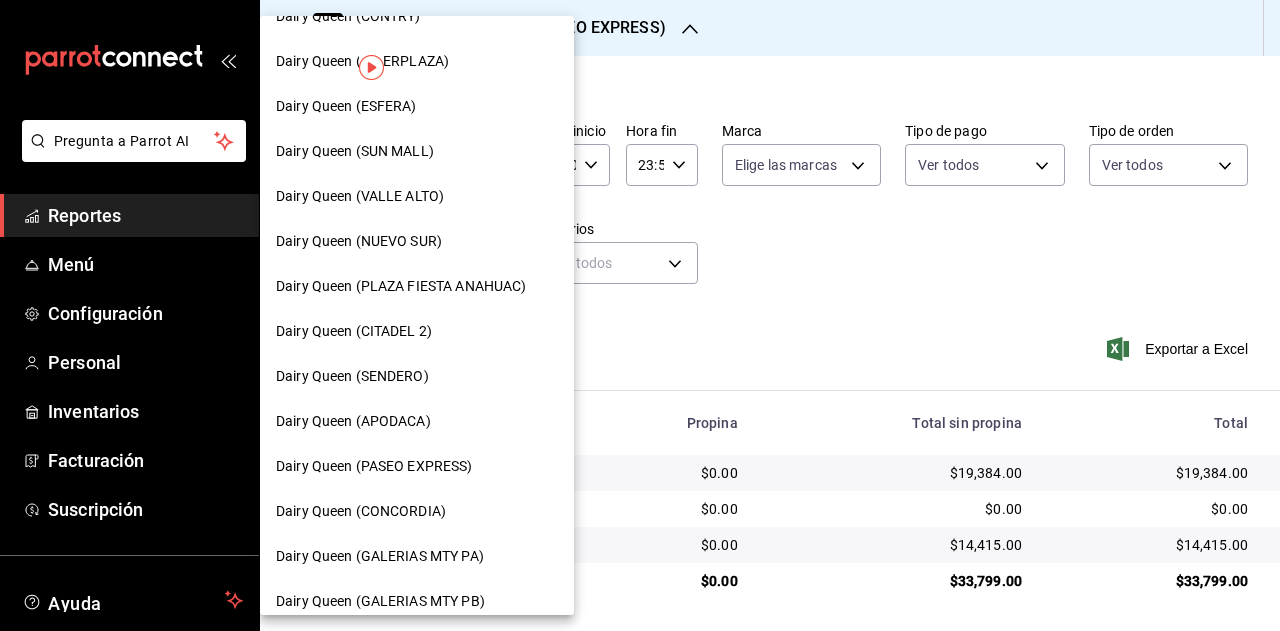 click on "Dairy Queen (CONCORDIA)" at bounding box center [361, 511] 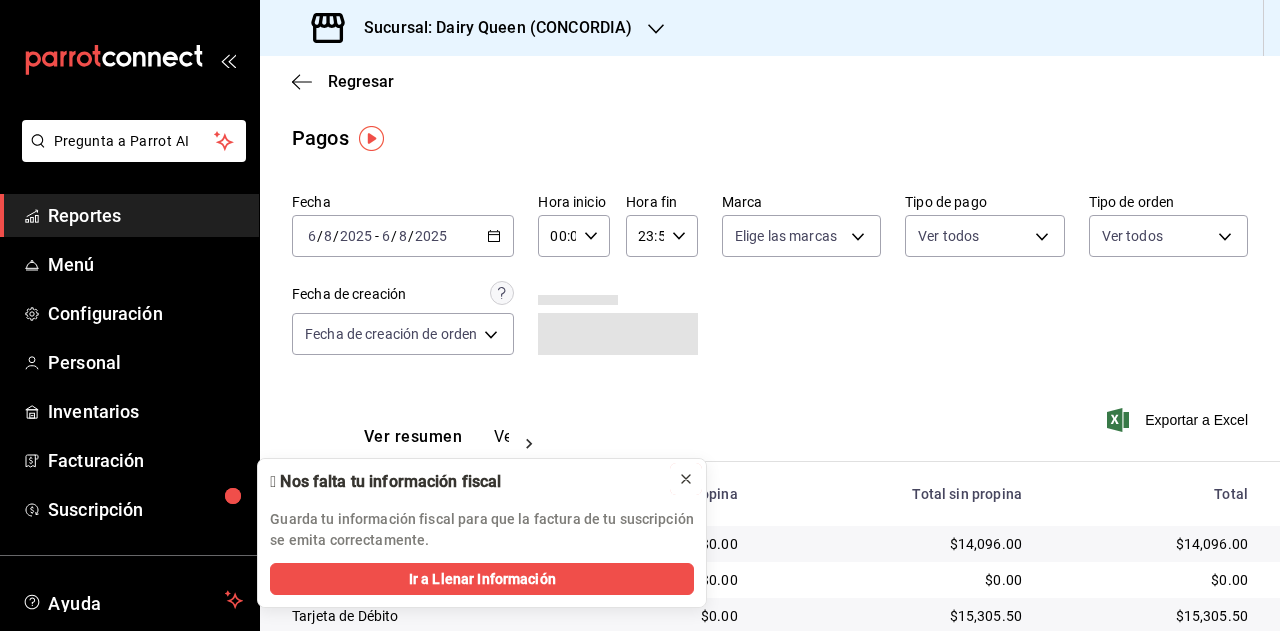 click 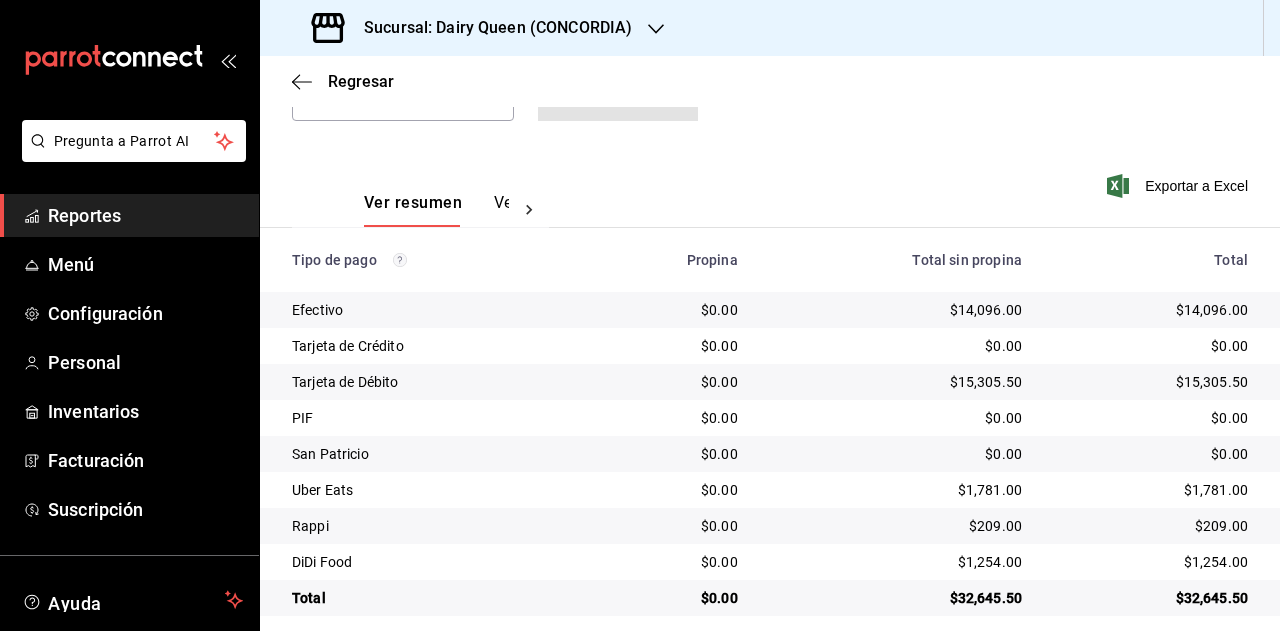 scroll, scrollTop: 251, scrollLeft: 0, axis: vertical 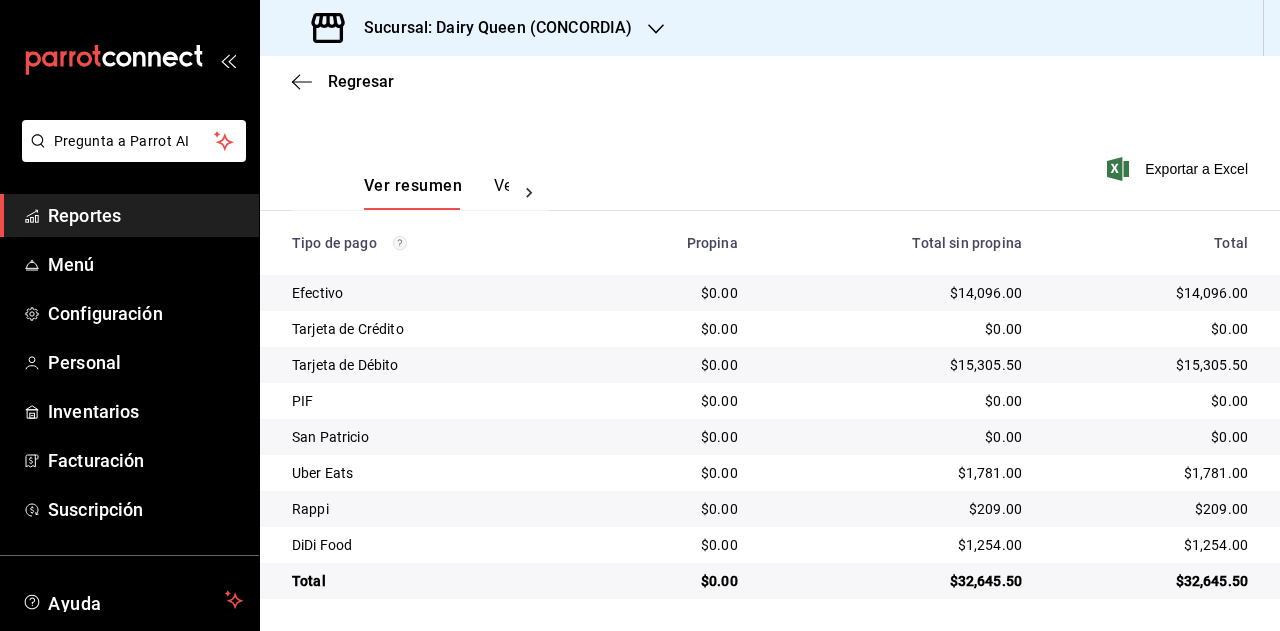 click on "$32,645.50" at bounding box center (1151, 581) 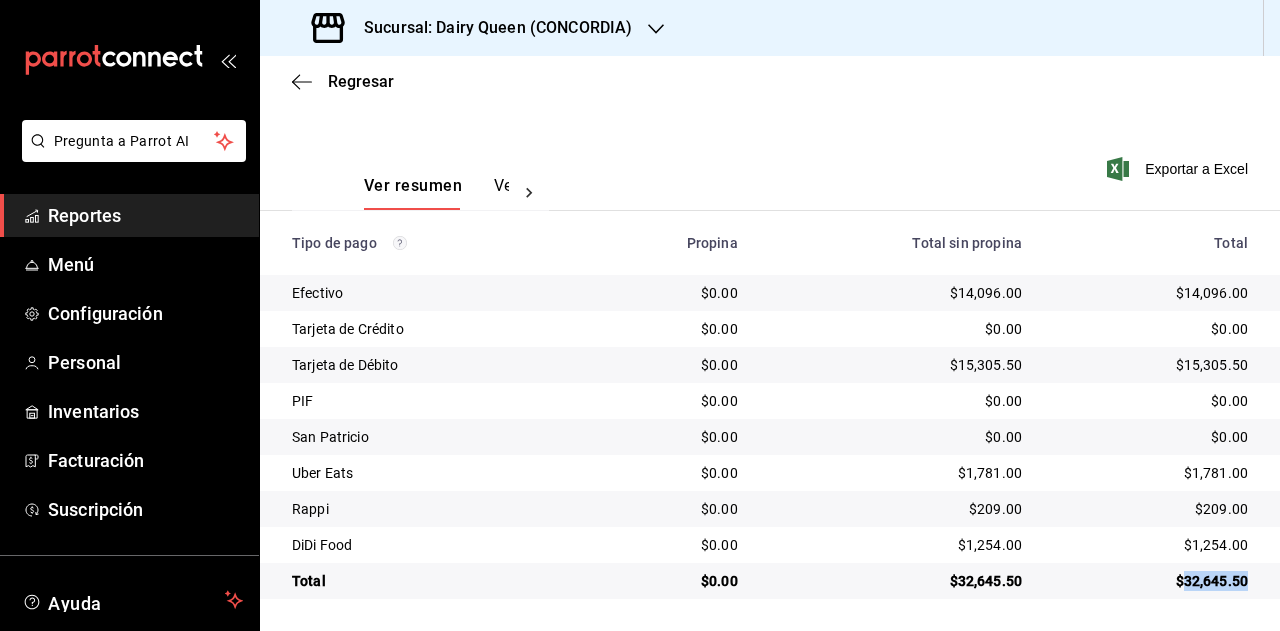 click on "$32,645.50" at bounding box center [1151, 581] 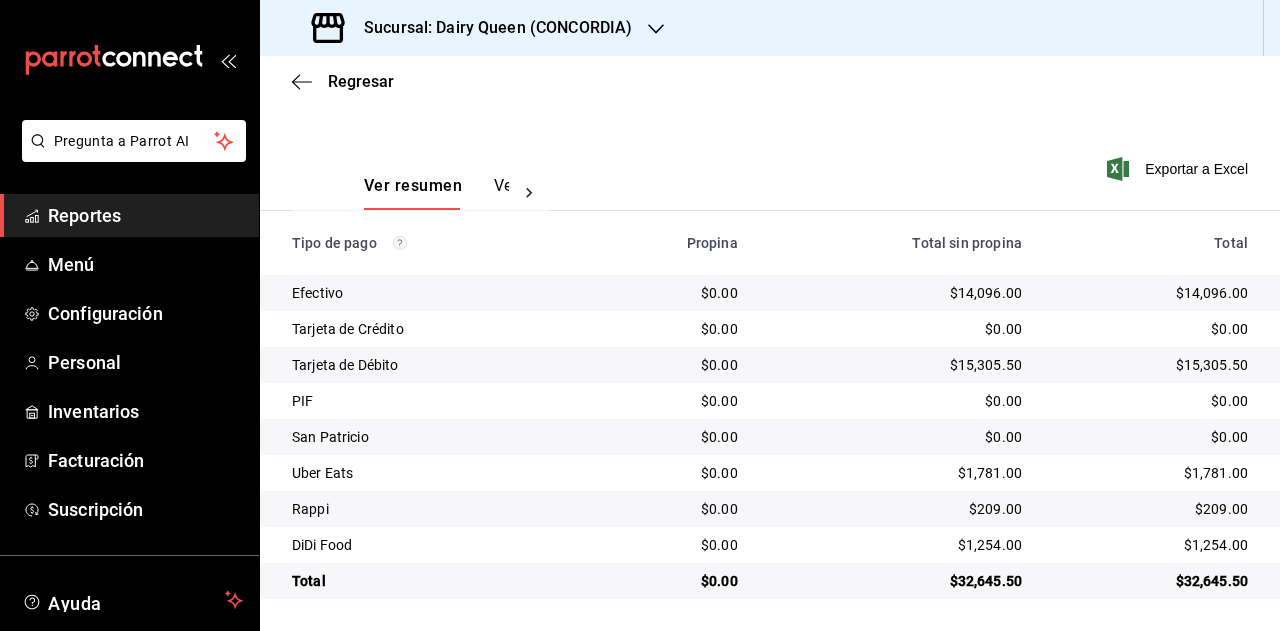 click on "$1,781.00" at bounding box center [1151, 473] 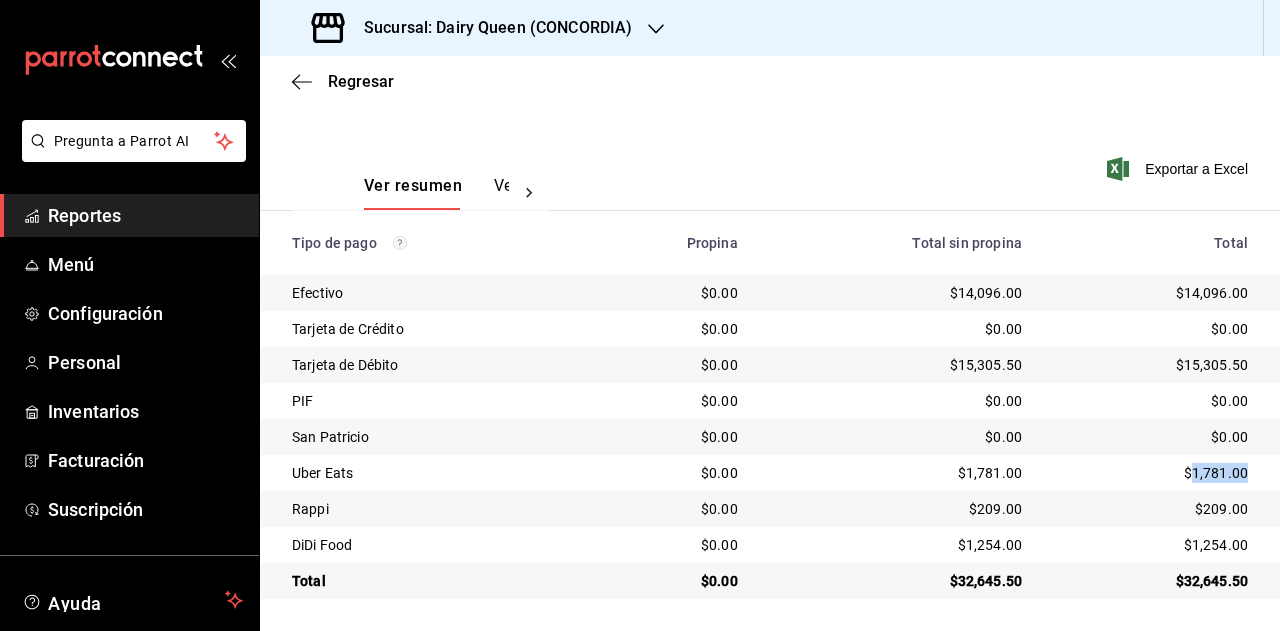 click on "$1,781.00" at bounding box center [1151, 473] 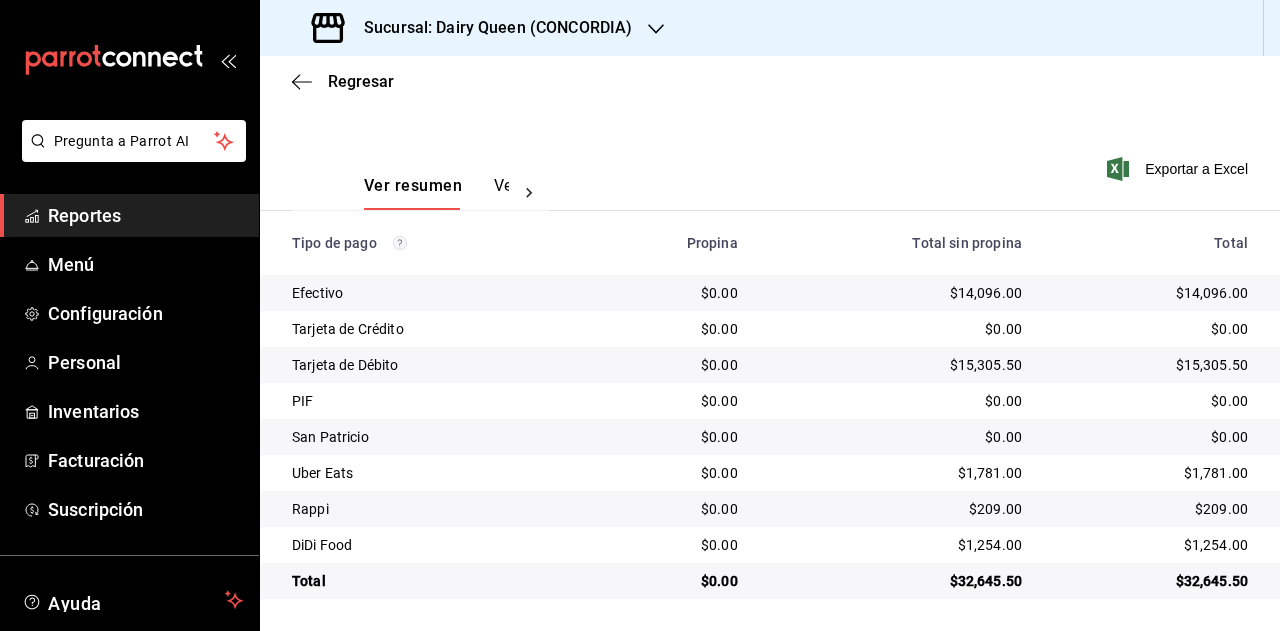 click on "$209.00" at bounding box center [1151, 509] 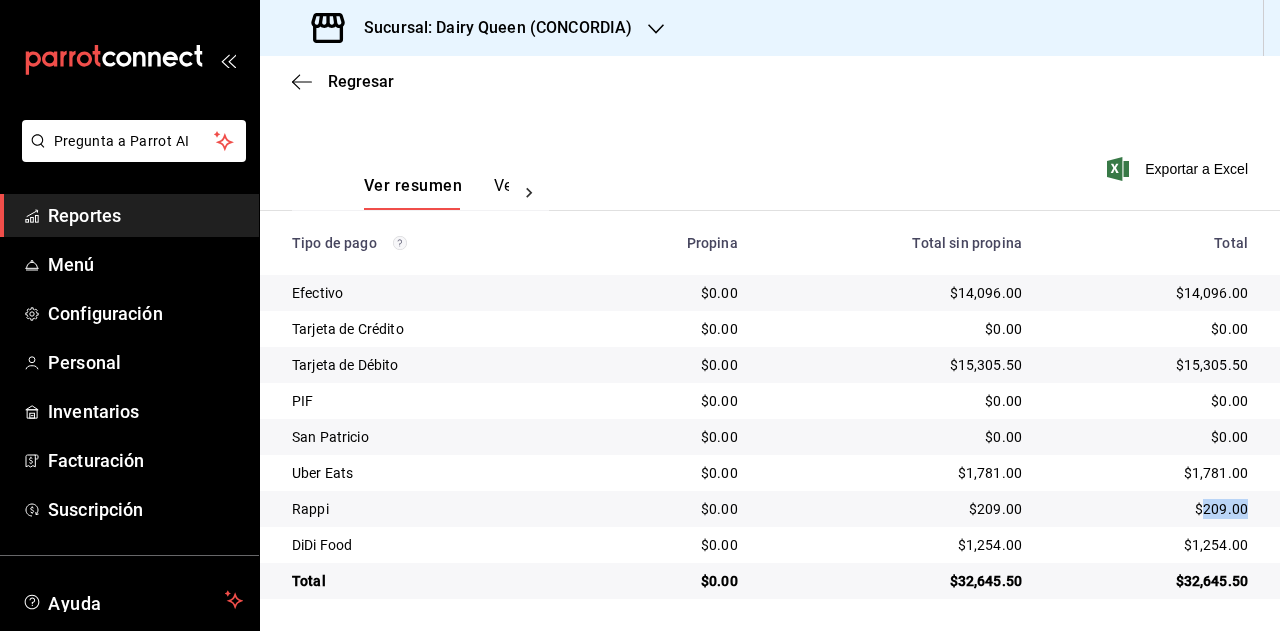 click on "$209.00" at bounding box center [1151, 509] 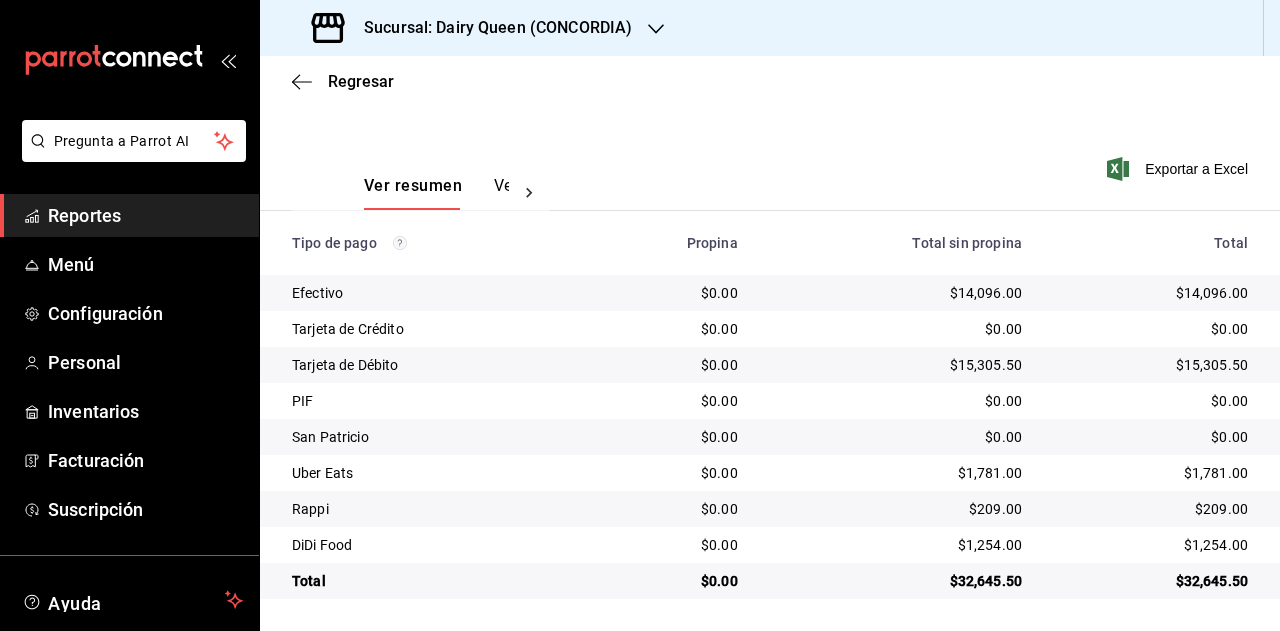 click on "$1,254.00" at bounding box center (1151, 545) 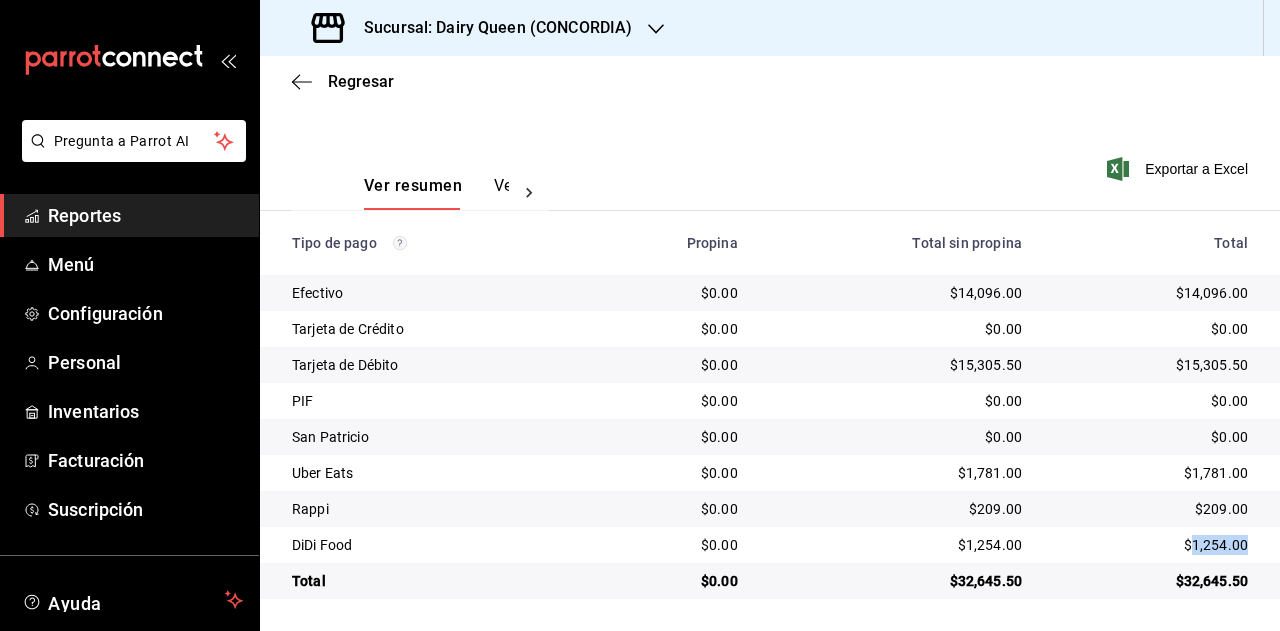 click on "$1,254.00" at bounding box center (1151, 545) 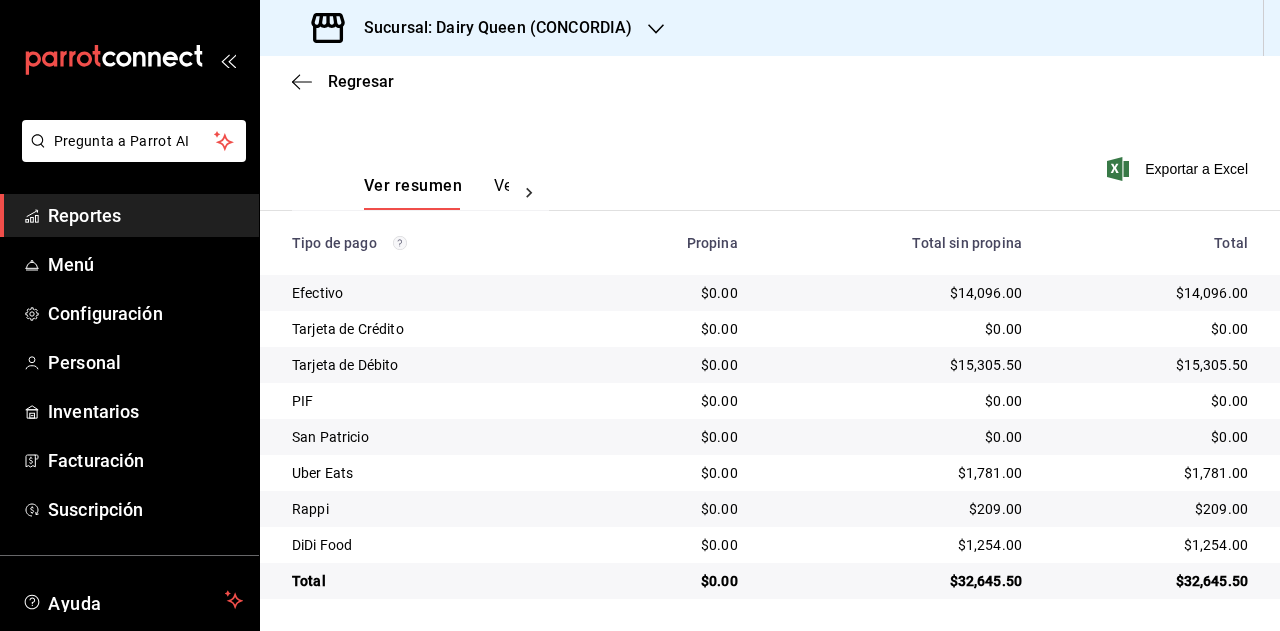 click on "Sucursal: Dairy Queen (CONCORDIA)" at bounding box center (474, 28) 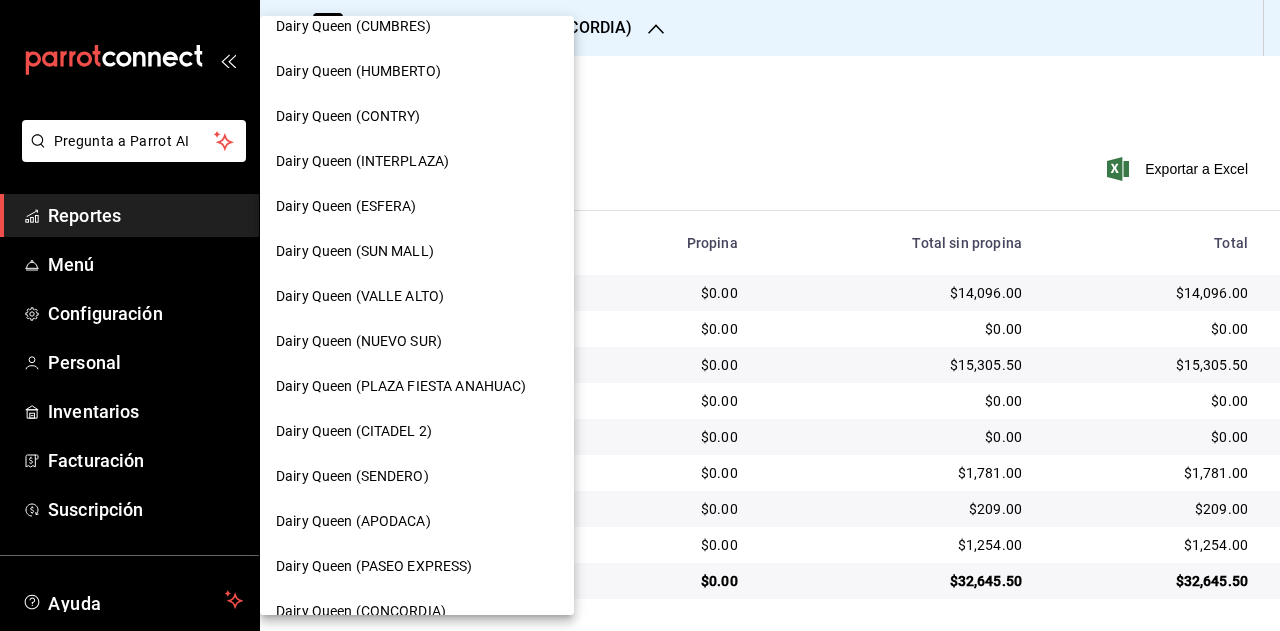 scroll, scrollTop: 300, scrollLeft: 0, axis: vertical 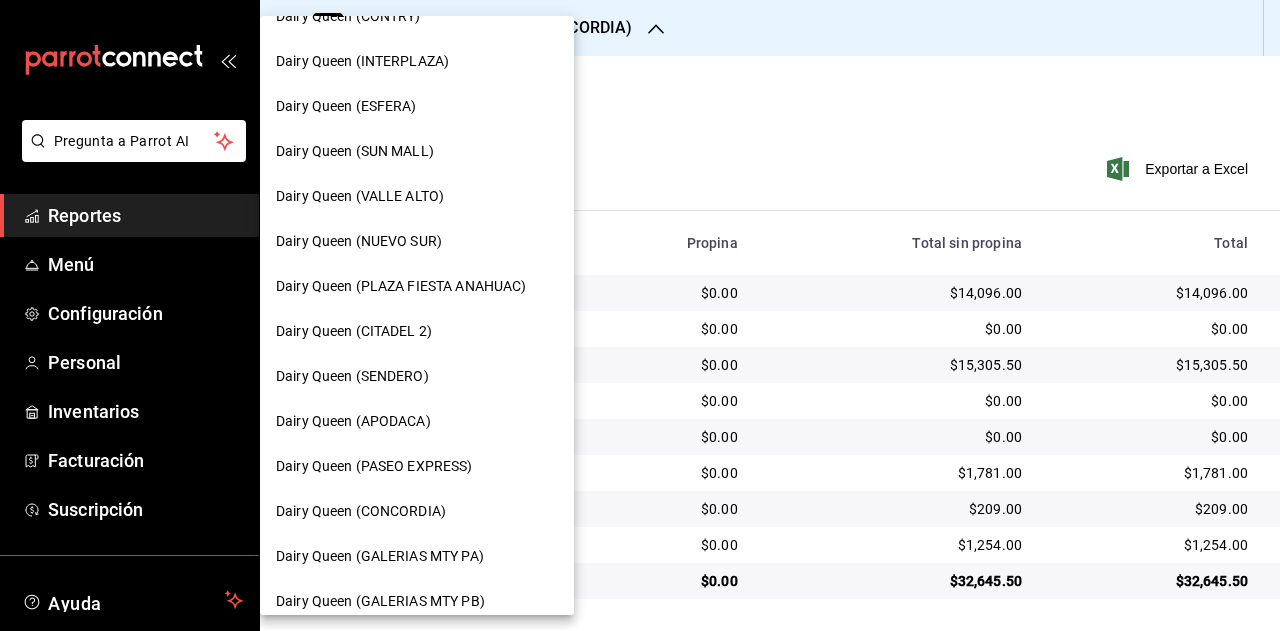click on "Dairy Queen (GALERIAS MTY PA)" at bounding box center [417, 556] 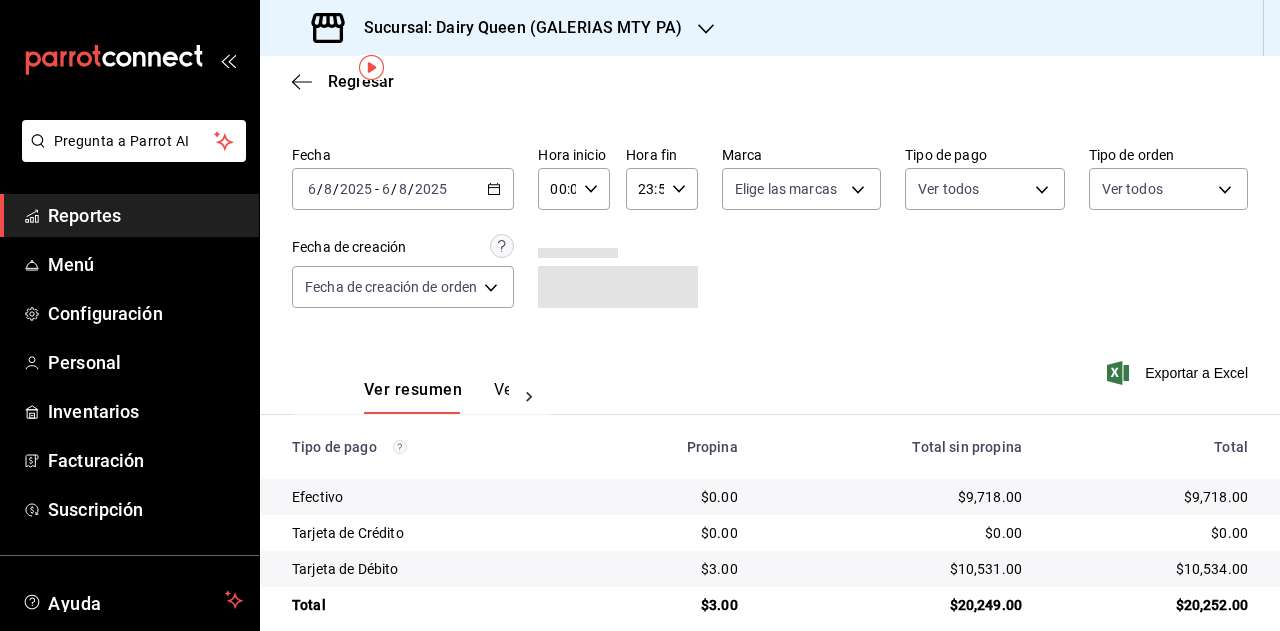 scroll, scrollTop: 71, scrollLeft: 0, axis: vertical 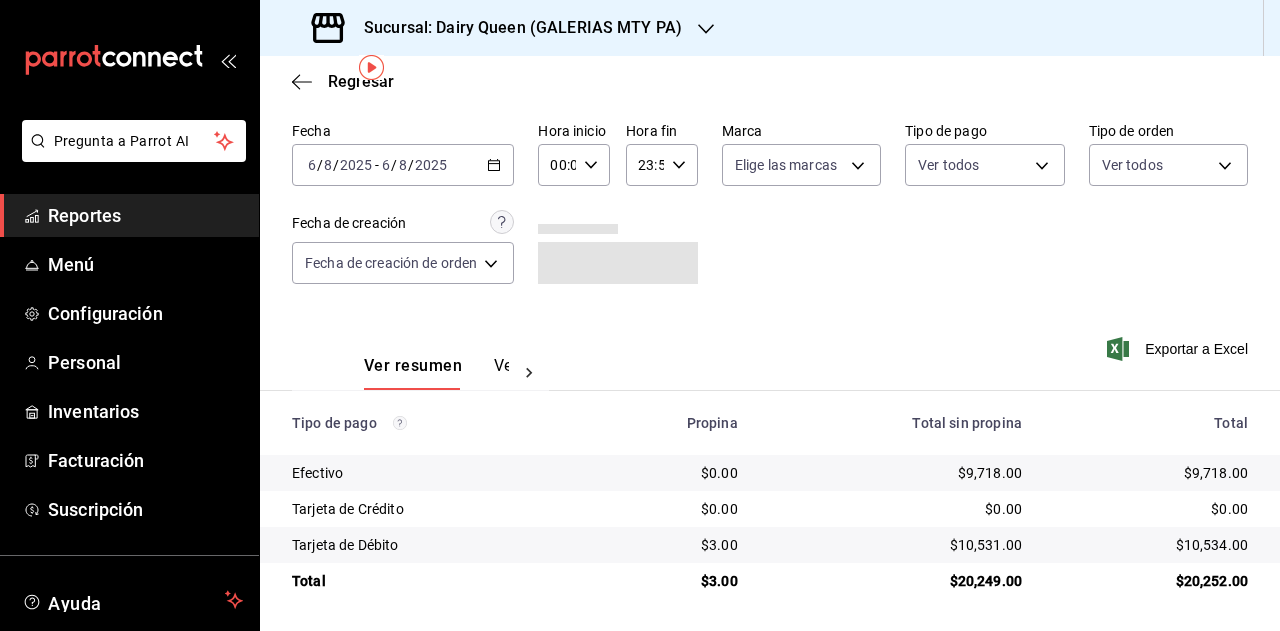 click on "$20,252.00" at bounding box center (1151, 581) 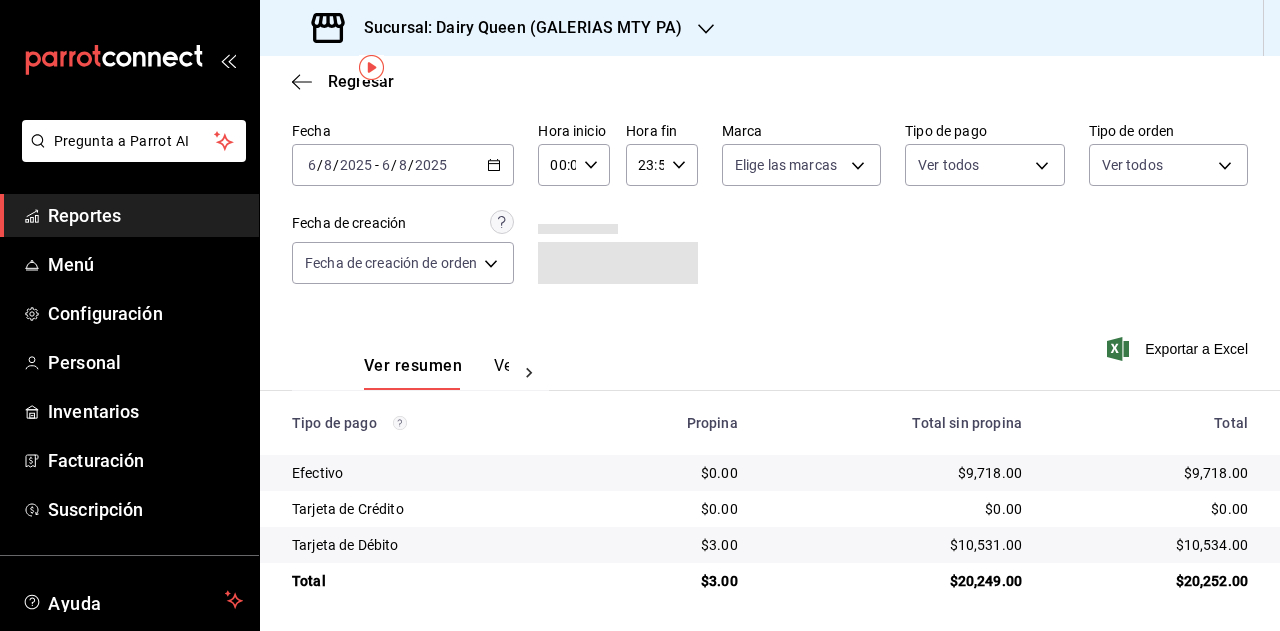 click on "$20,252.00" at bounding box center (1151, 581) 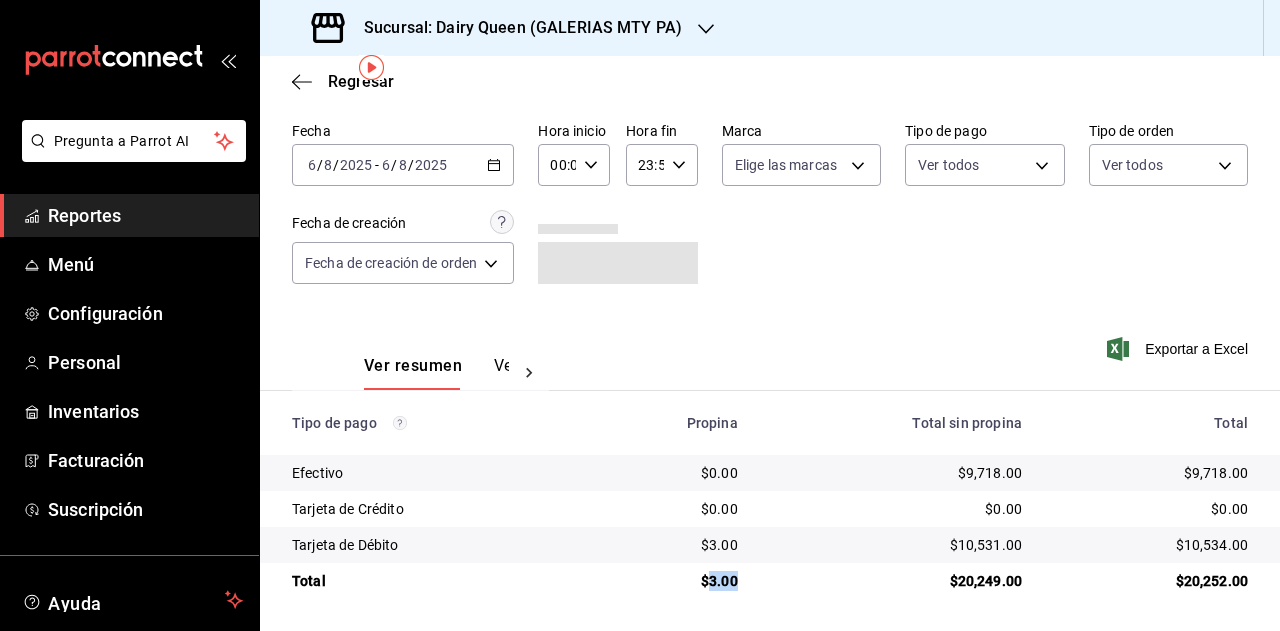click on "$3.00" at bounding box center (670, 581) 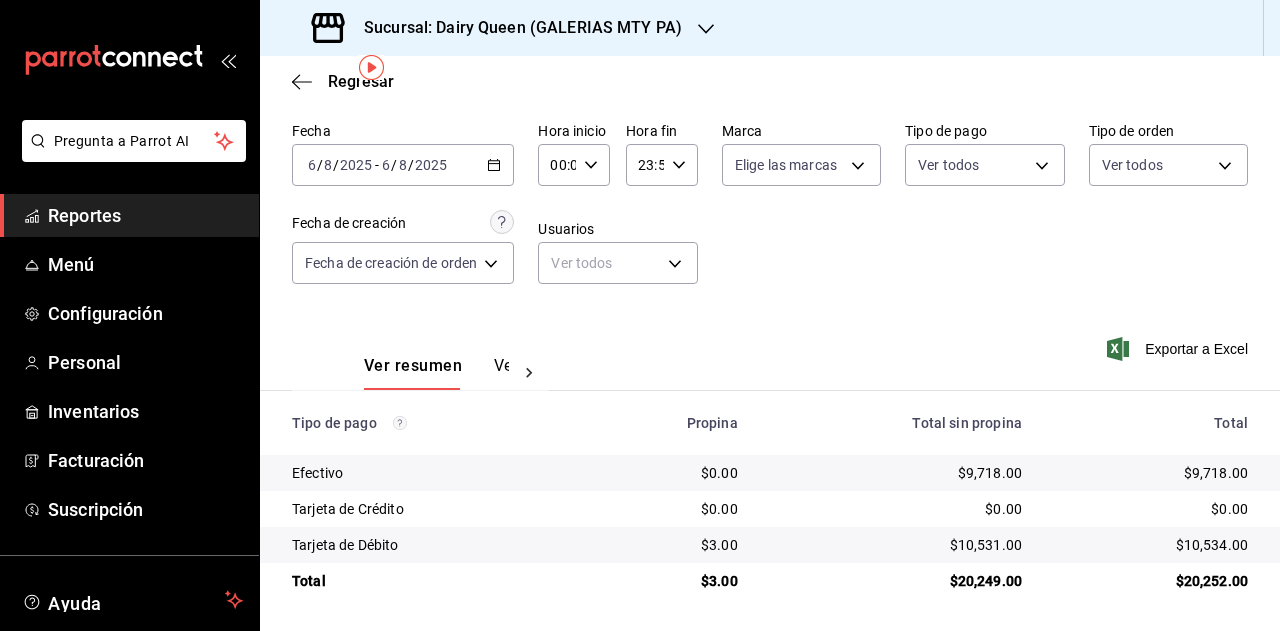 click on "Sucursal: Dairy Queen (GALERIAS MTY PA)" at bounding box center [499, 28] 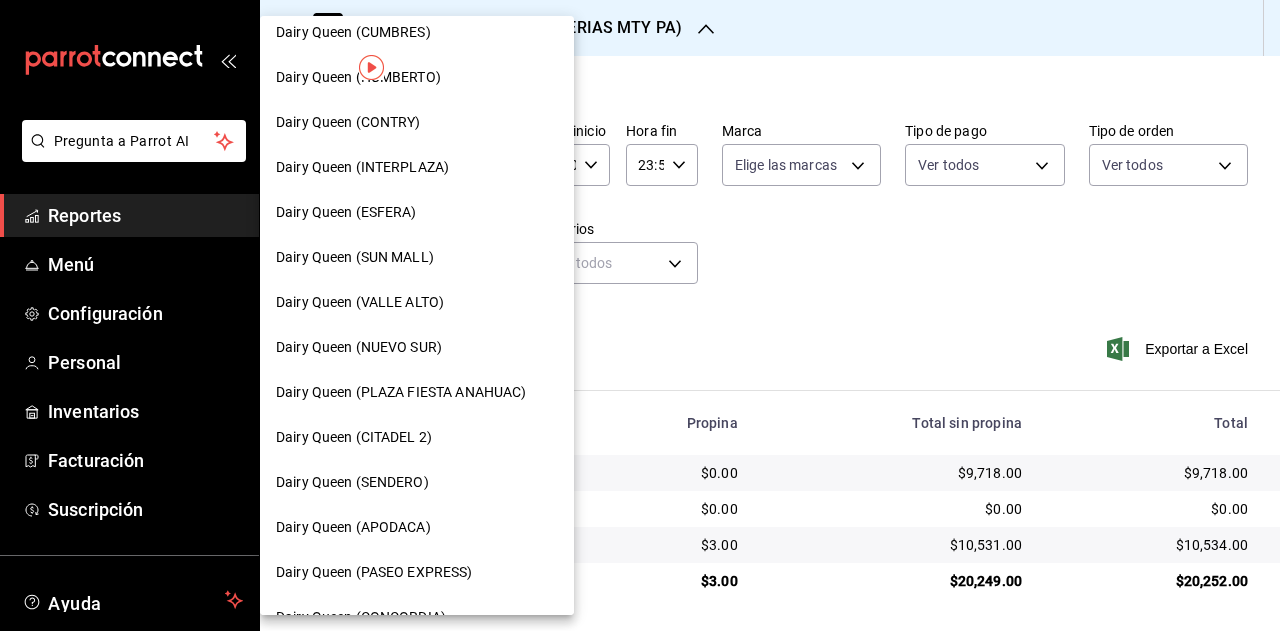 scroll, scrollTop: 300, scrollLeft: 0, axis: vertical 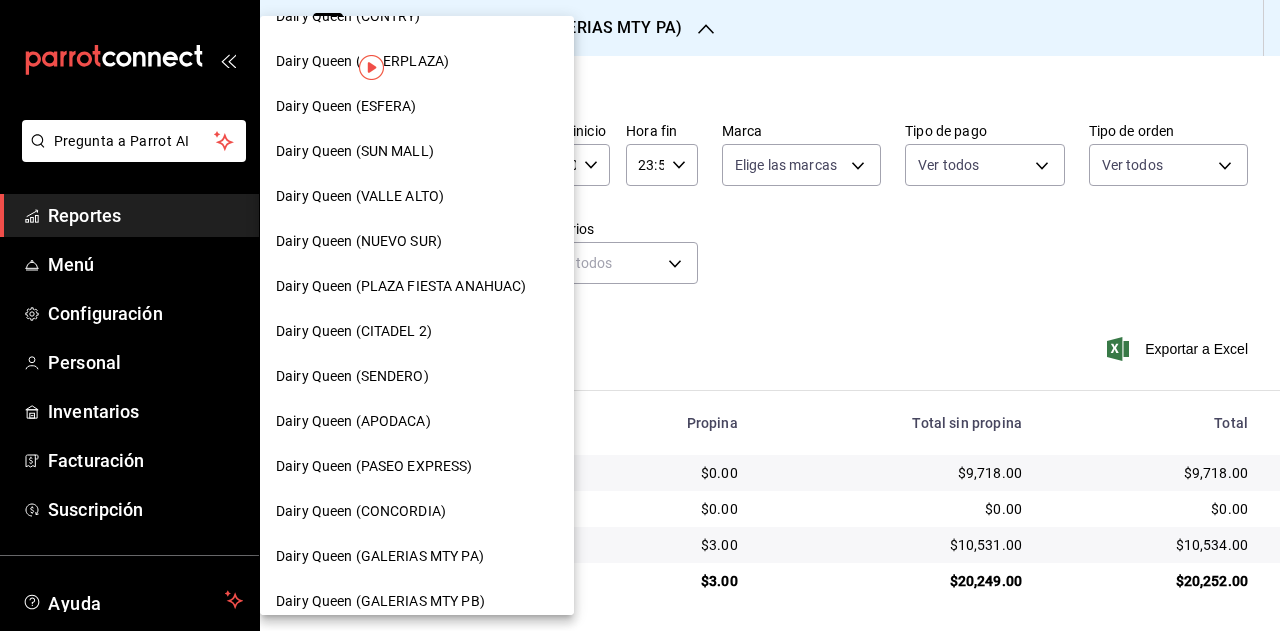 click on "Dairy Queen (GALERIAS MTY PB)" at bounding box center [380, 601] 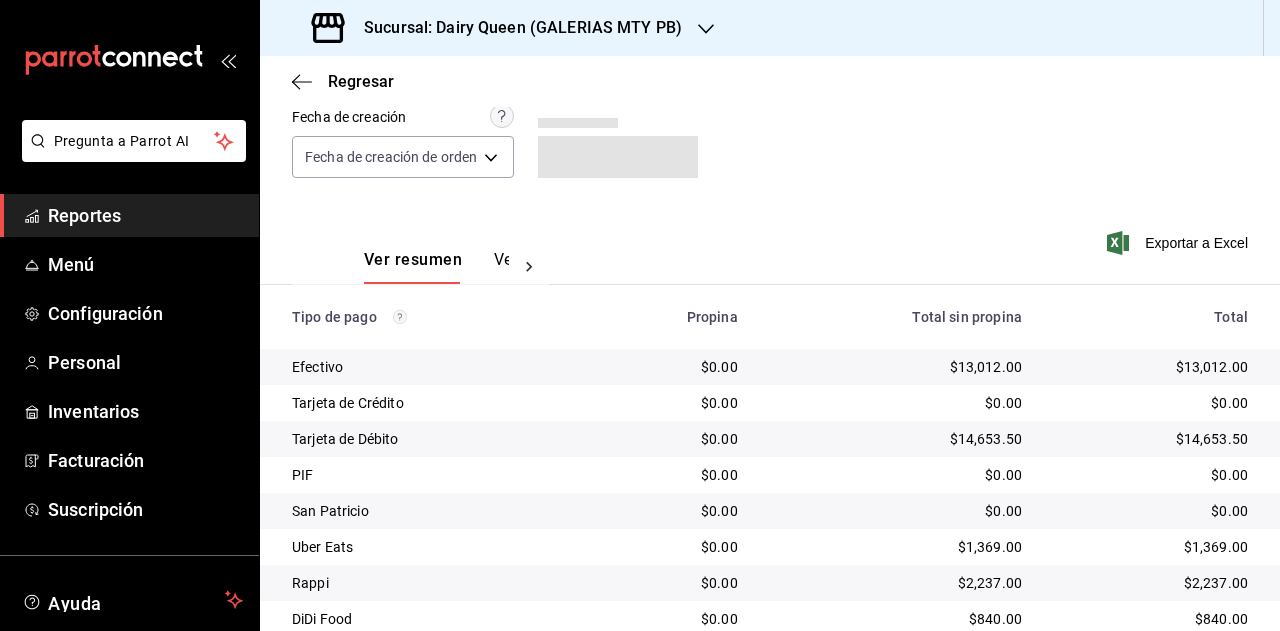 scroll, scrollTop: 251, scrollLeft: 0, axis: vertical 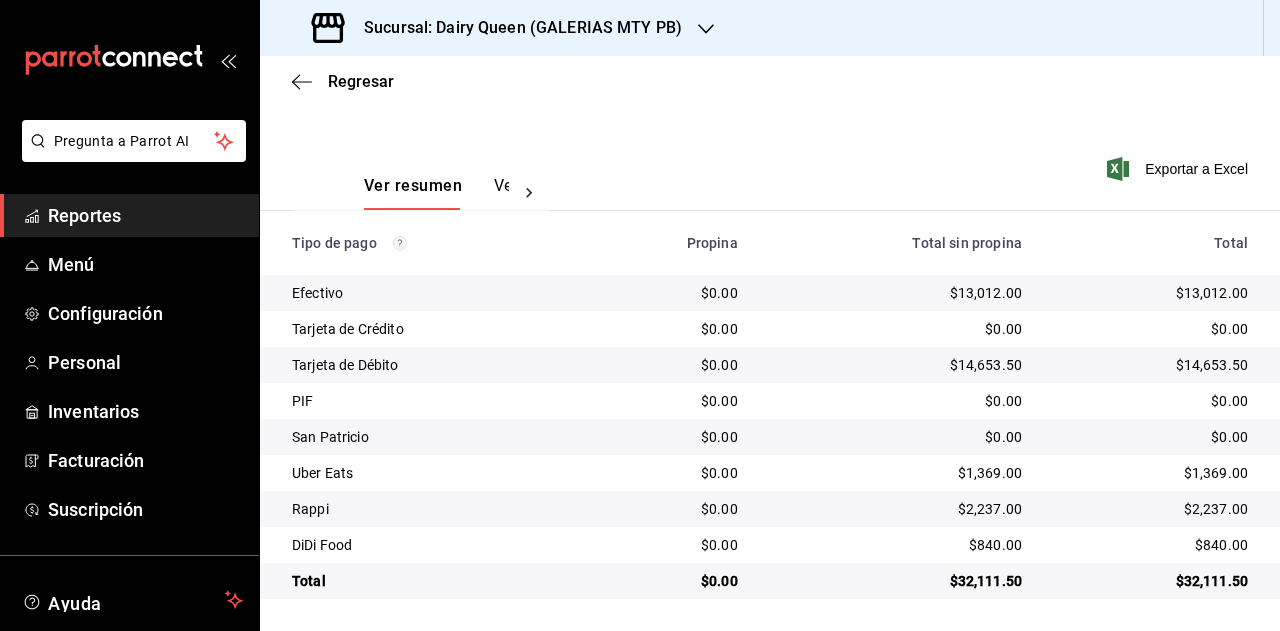 click on "$32,111.50" at bounding box center (1151, 581) 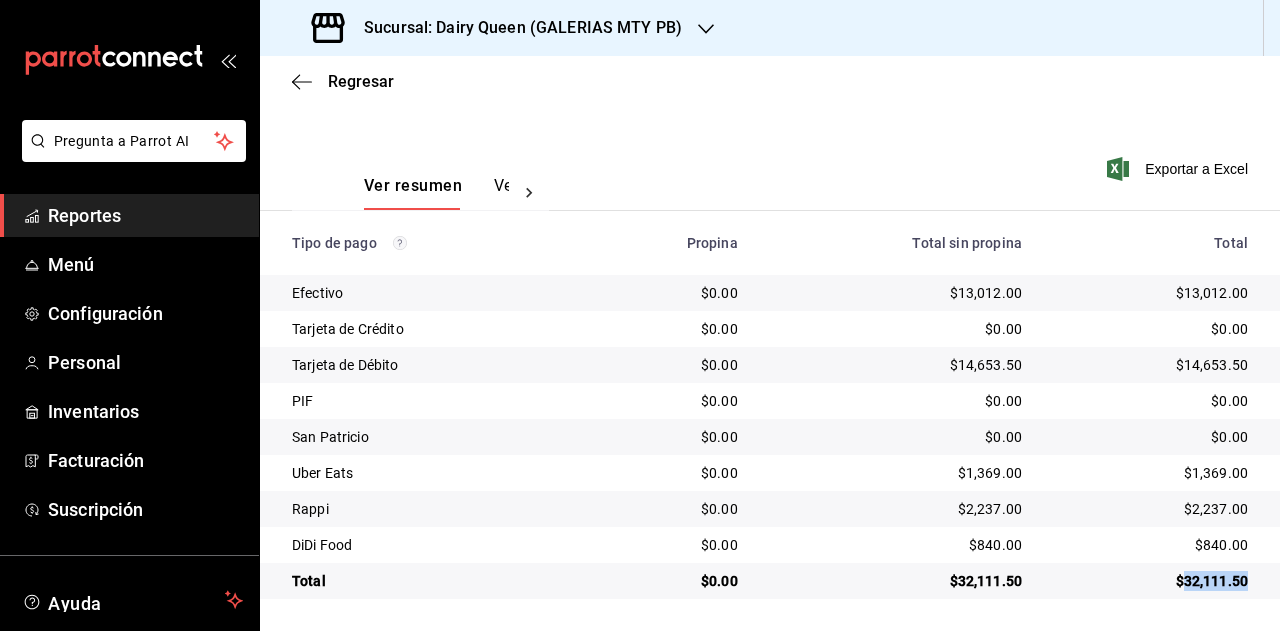 click on "$32,111.50" at bounding box center [1151, 581] 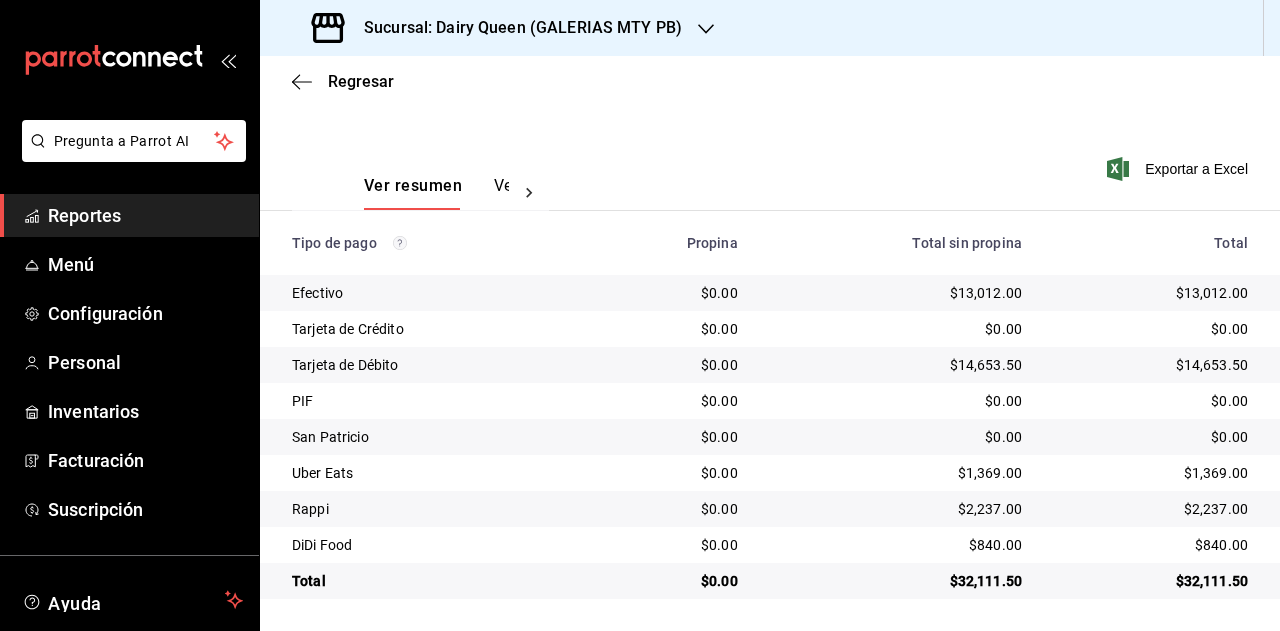 click on "$1,369.00" at bounding box center [1159, 473] 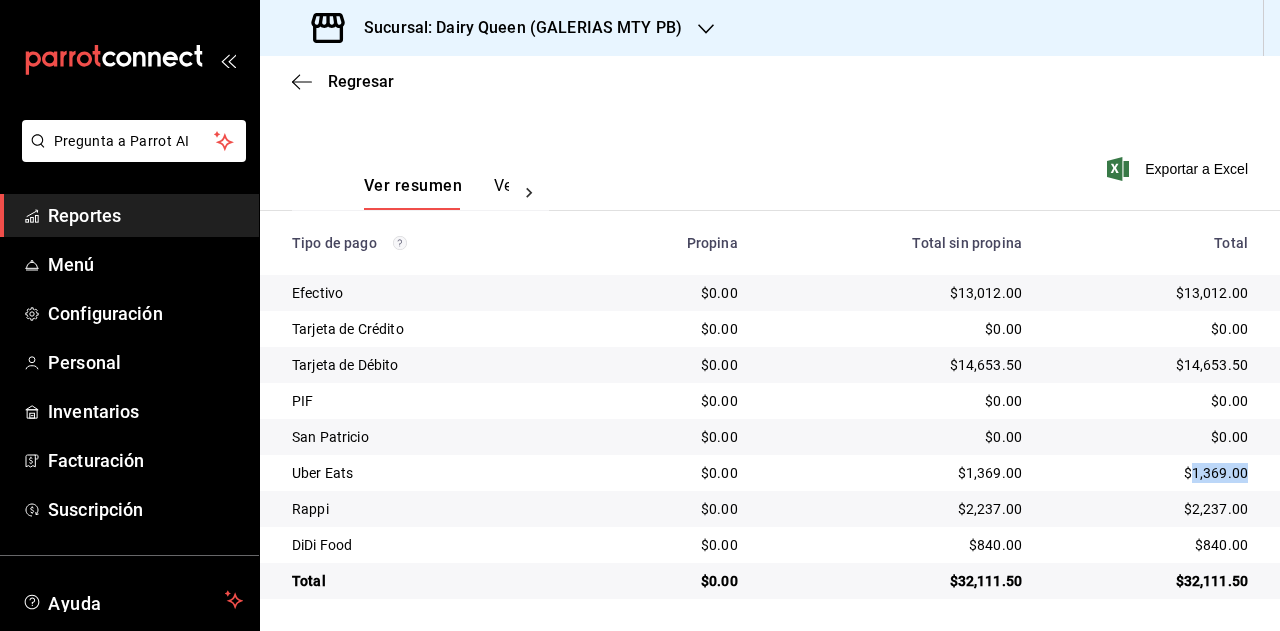 click on "$1,369.00" at bounding box center (1159, 473) 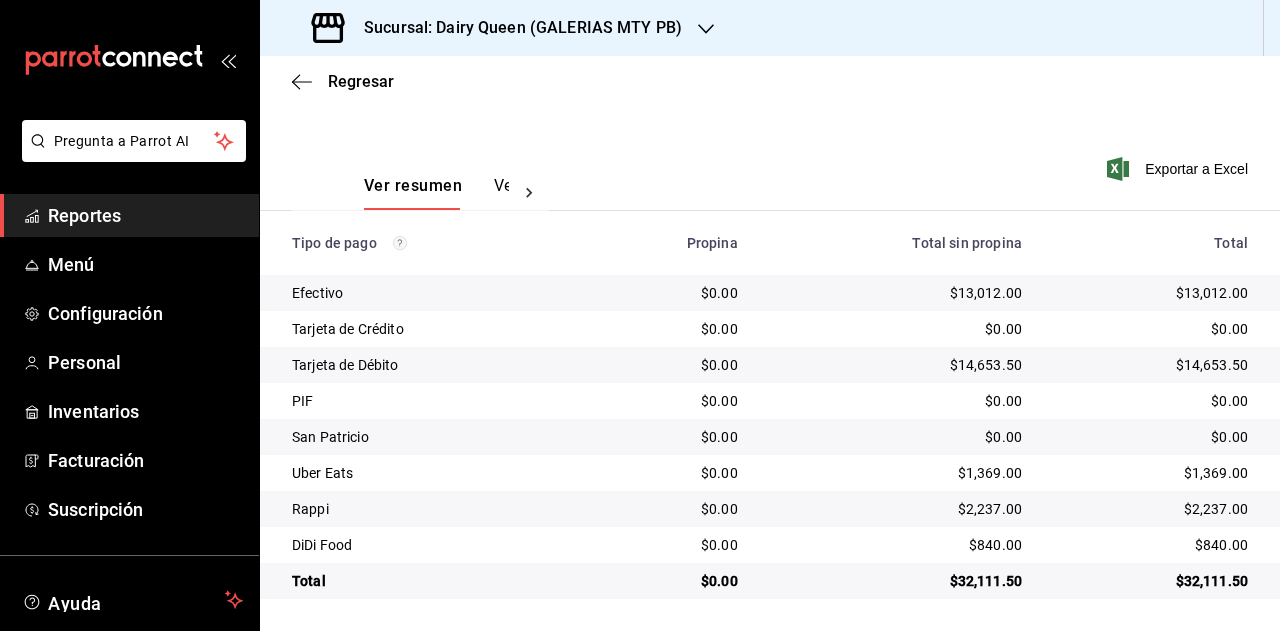 click on "$2,237.00" at bounding box center [1151, 509] 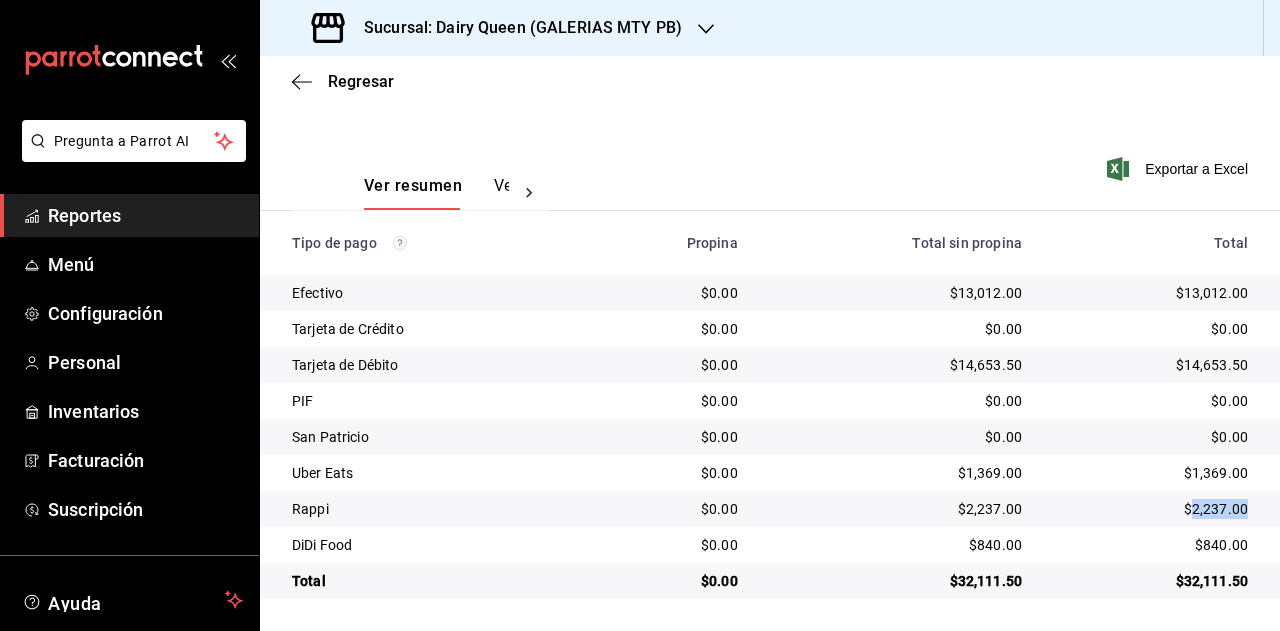 click on "$2,237.00" at bounding box center (1151, 509) 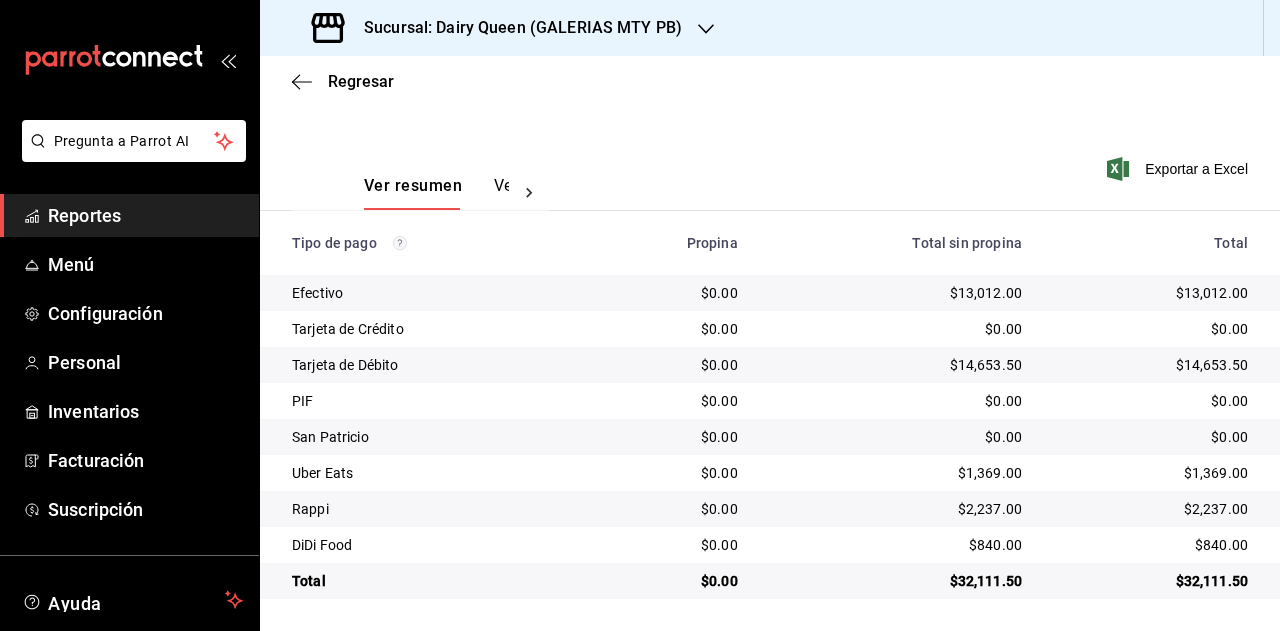 click on "$840.00" at bounding box center (1159, 545) 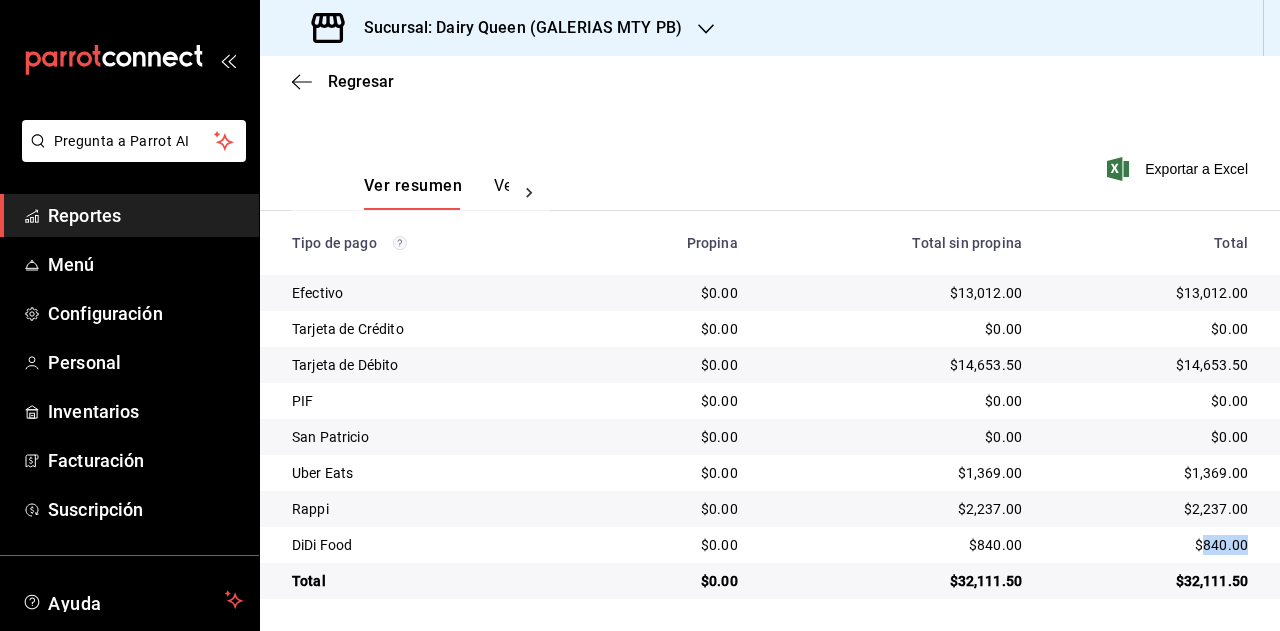 click on "$840.00" at bounding box center (1151, 545) 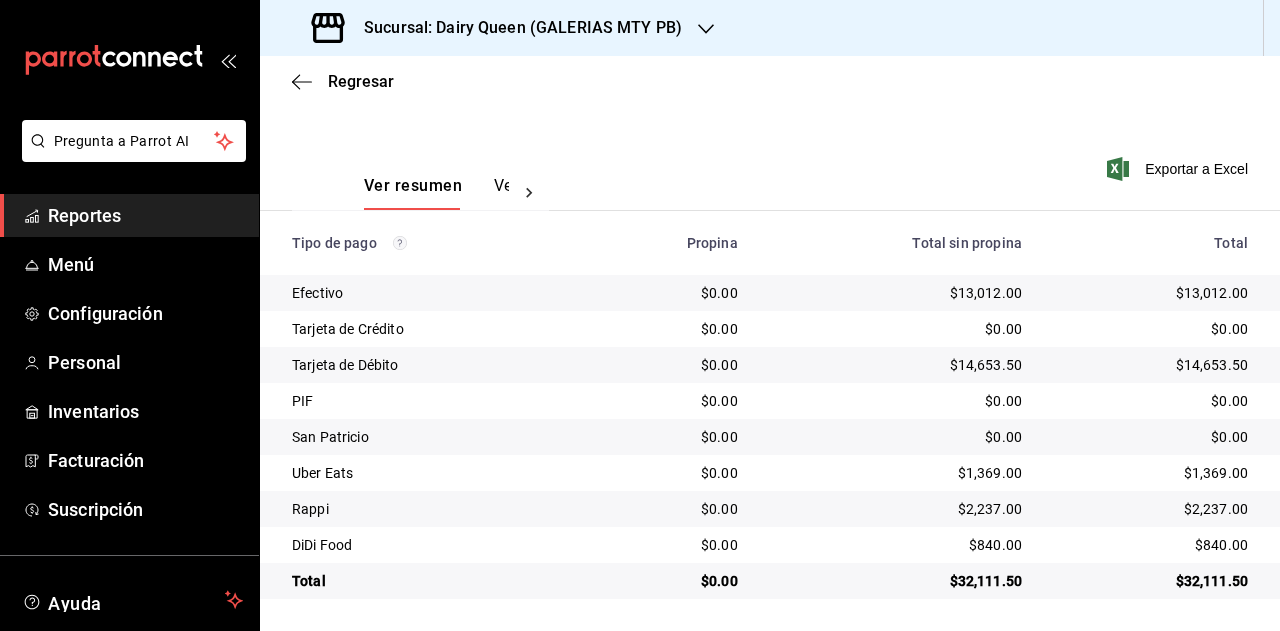click on "Sucursal: Dairy Queen (GALERIAS MTY PB)" at bounding box center [515, 28] 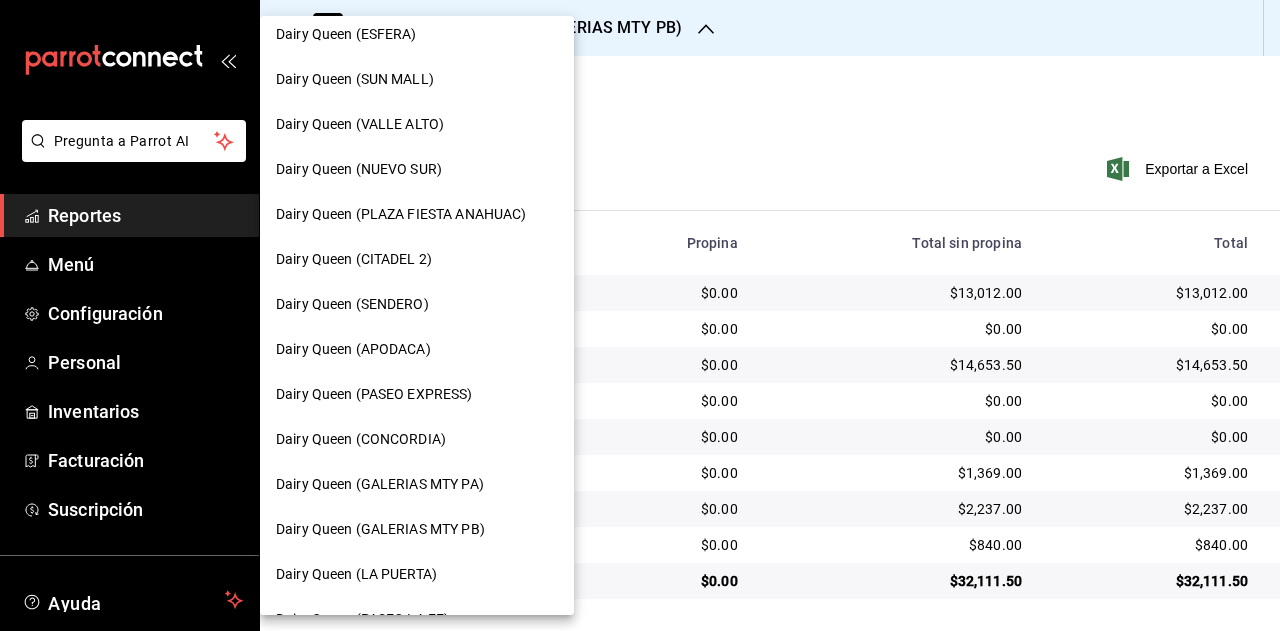 scroll, scrollTop: 400, scrollLeft: 0, axis: vertical 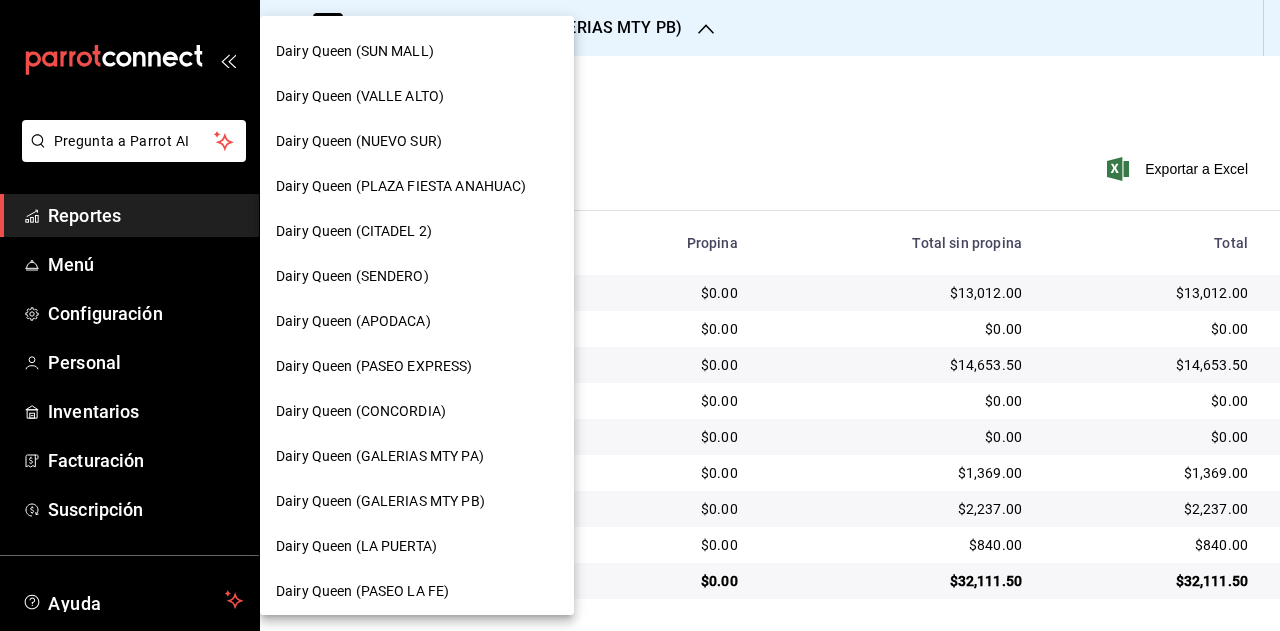 click on "Dairy Queen (LA PUERTA)" at bounding box center (417, 546) 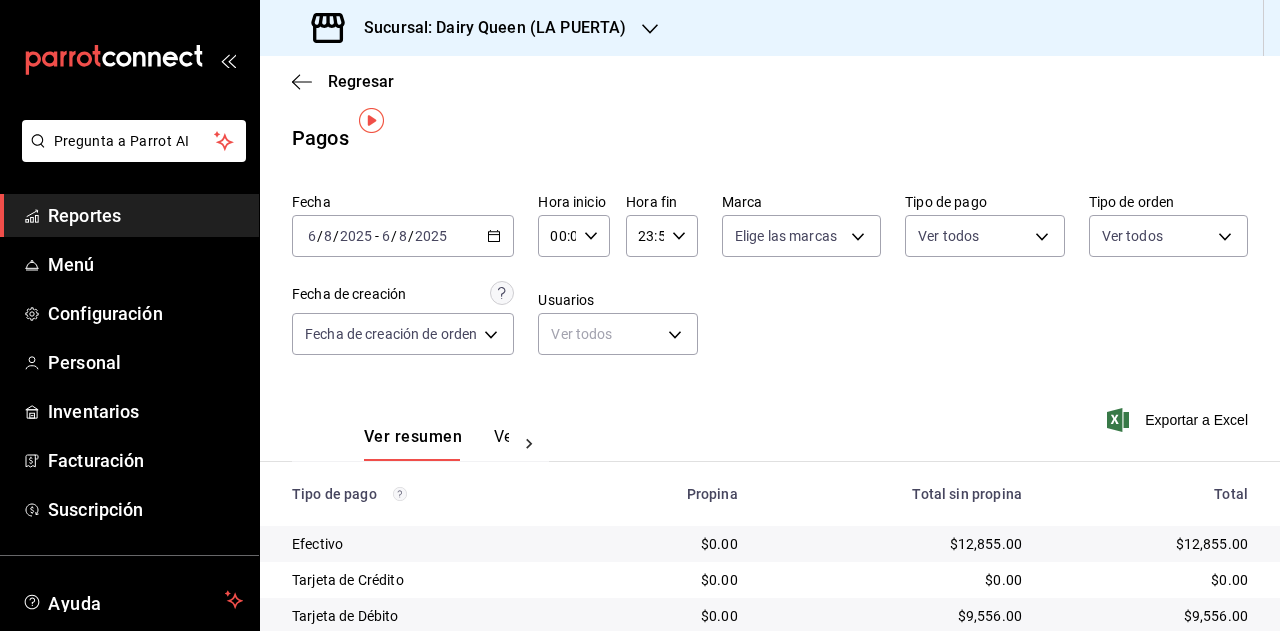 scroll, scrollTop: 179, scrollLeft: 0, axis: vertical 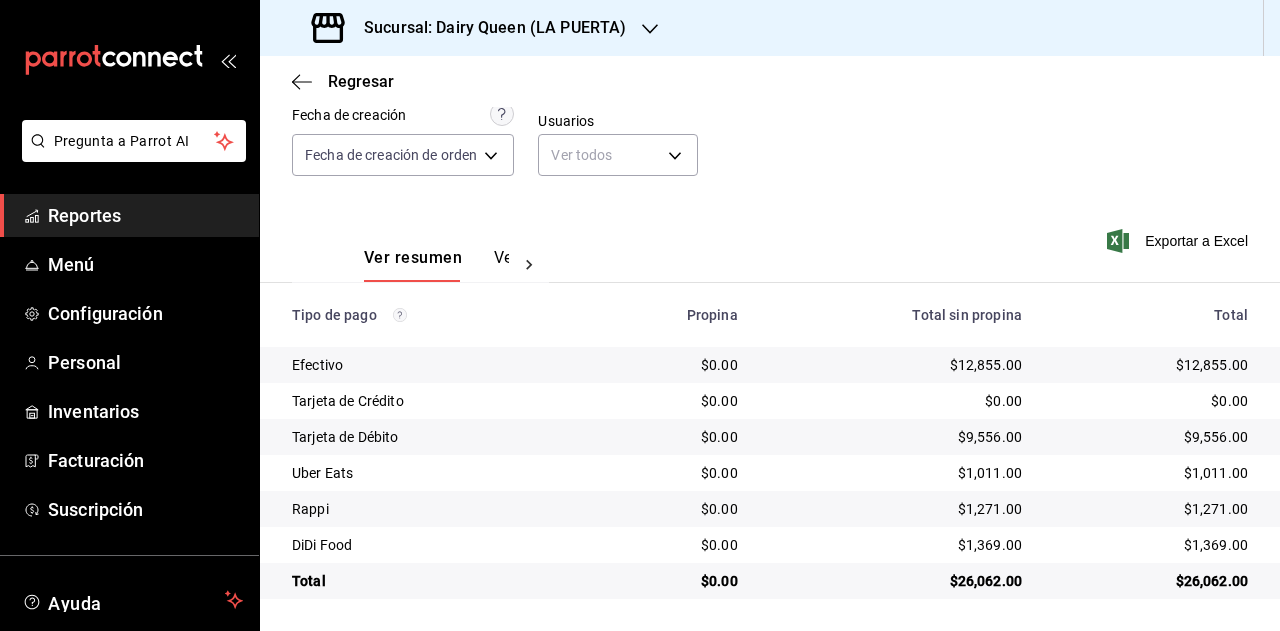 click on "$26,062.00" at bounding box center [1151, 581] 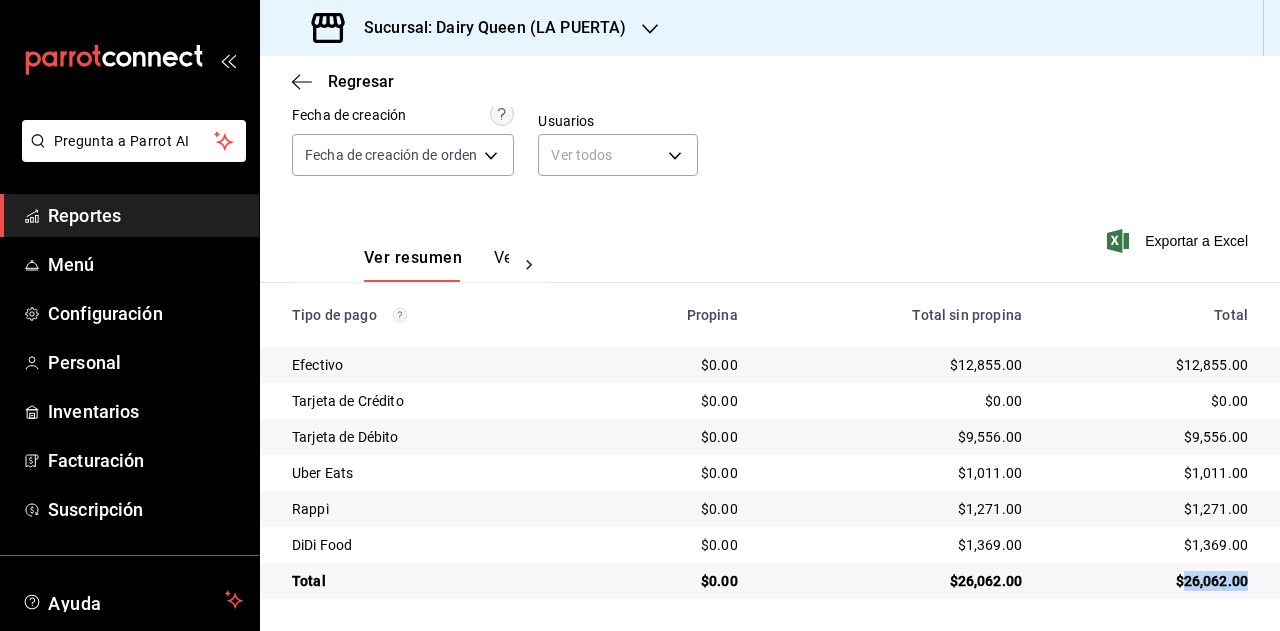 click on "$26,062.00" at bounding box center (1151, 581) 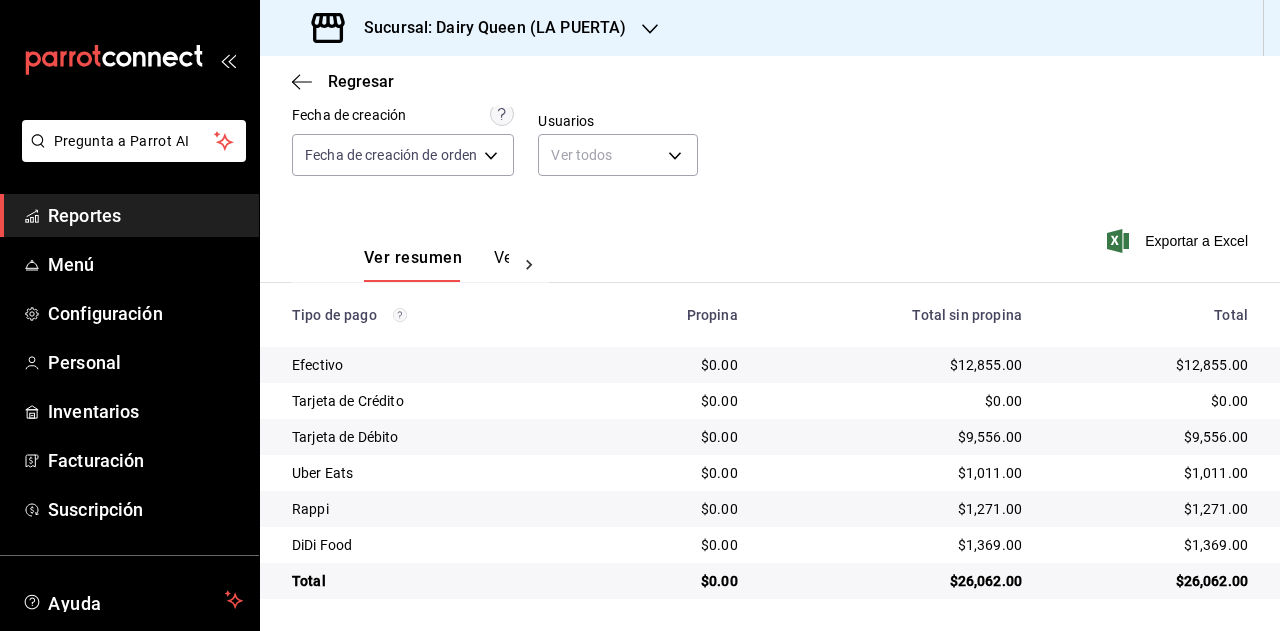 click on "$1,011.00" at bounding box center (1151, 473) 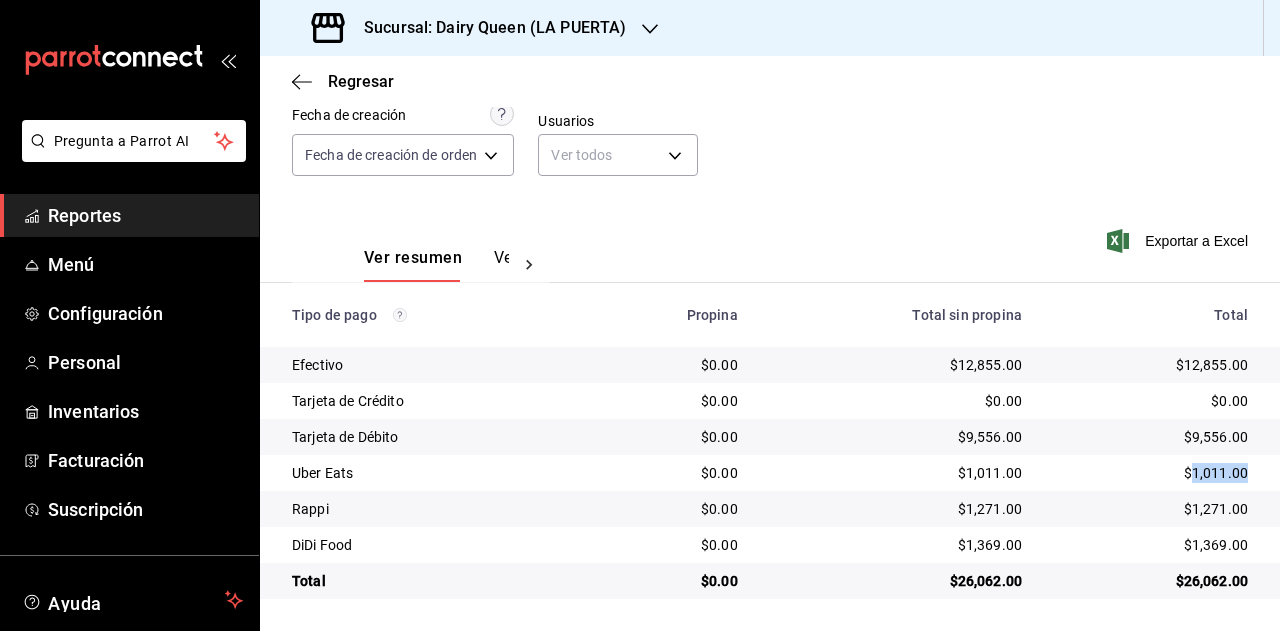 click on "$1,011.00" at bounding box center (1151, 473) 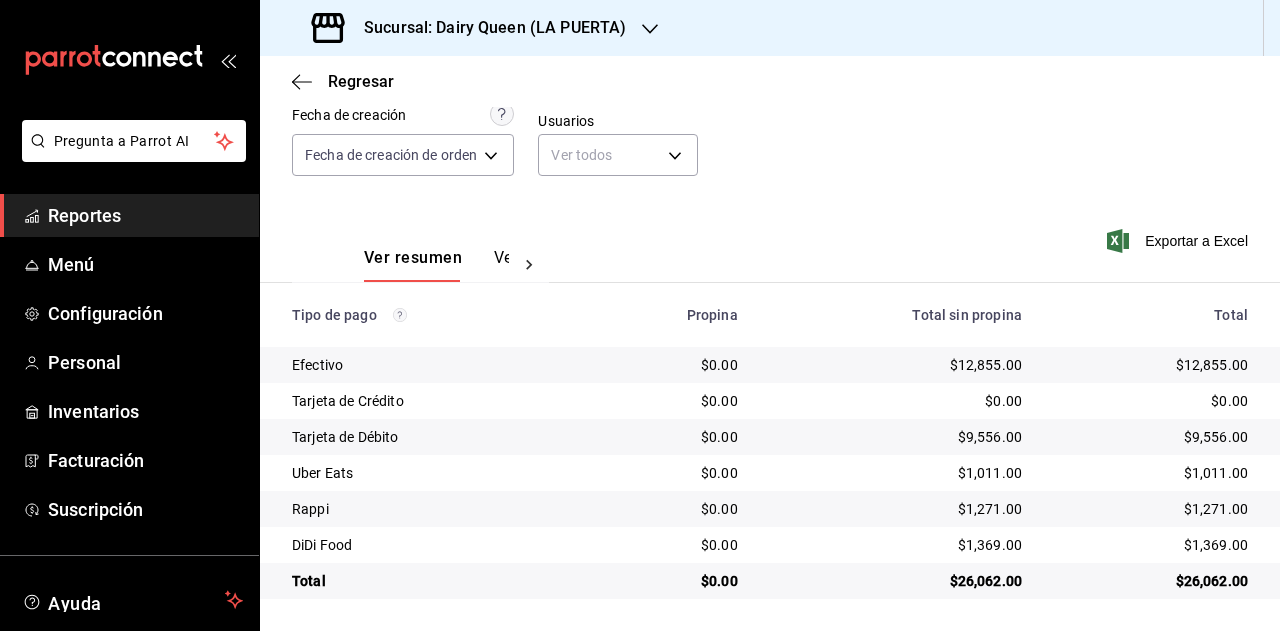 click on "$1,271.00" at bounding box center (1151, 509) 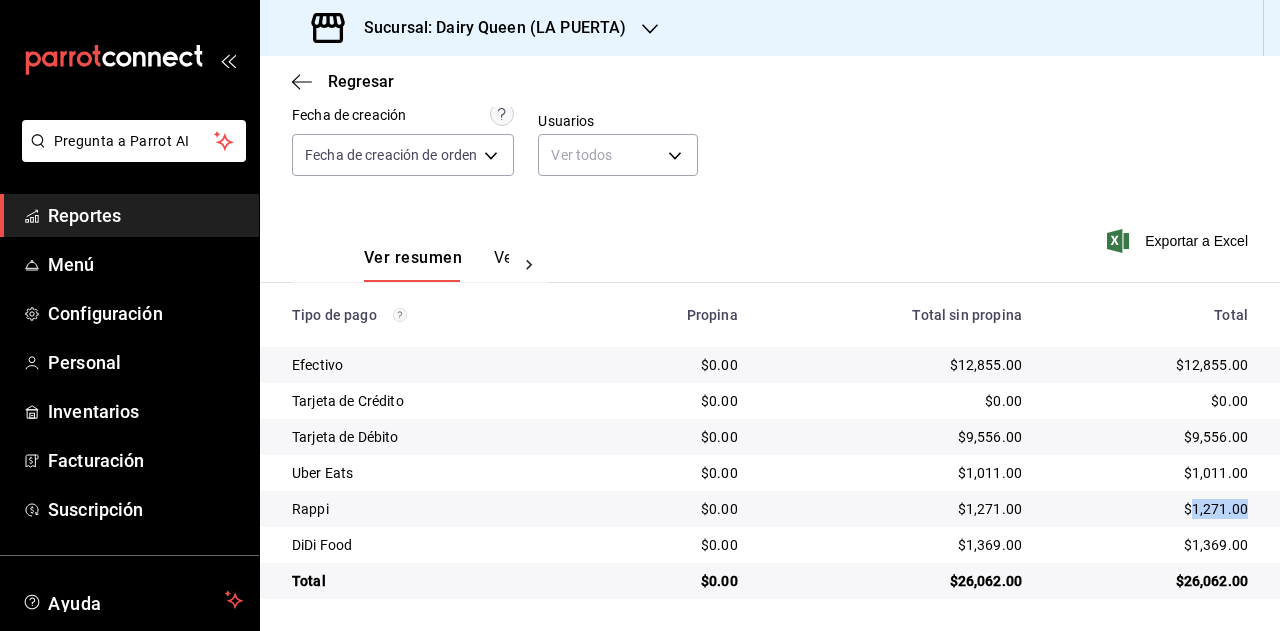 click on "$1,271.00" at bounding box center (1151, 509) 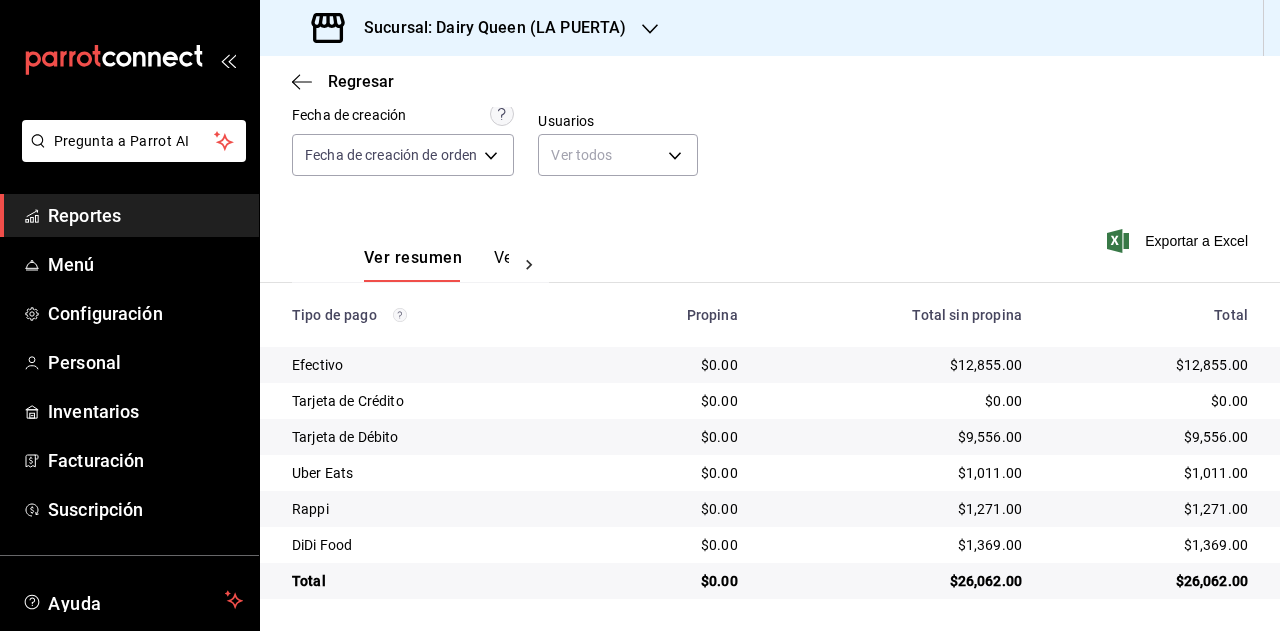 click on "$1,369.00" at bounding box center (1151, 545) 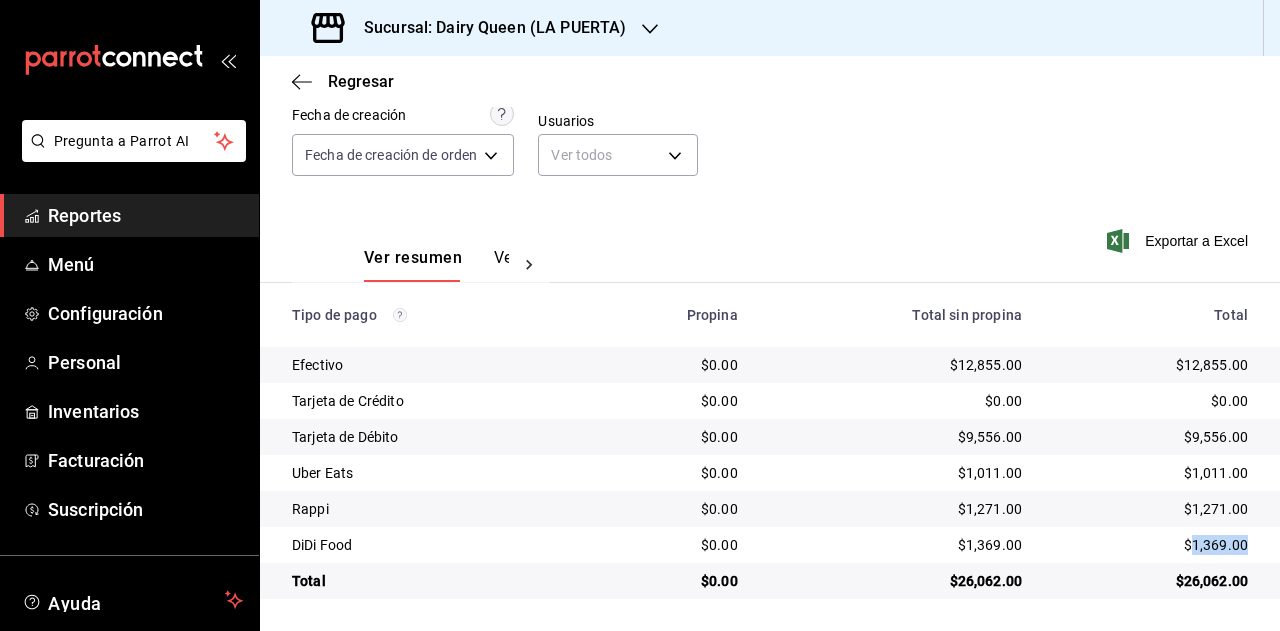 click on "$1,369.00" at bounding box center [1151, 545] 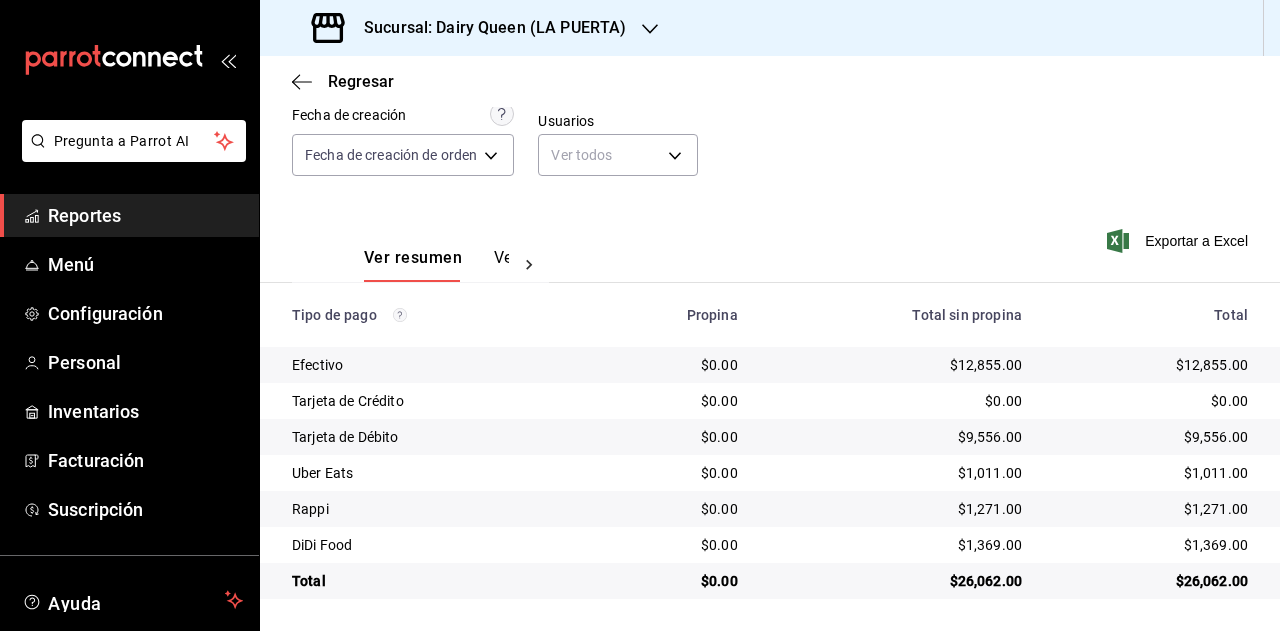 click on "Sucursal: Dairy Queen (LA PUERTA)" at bounding box center (487, 28) 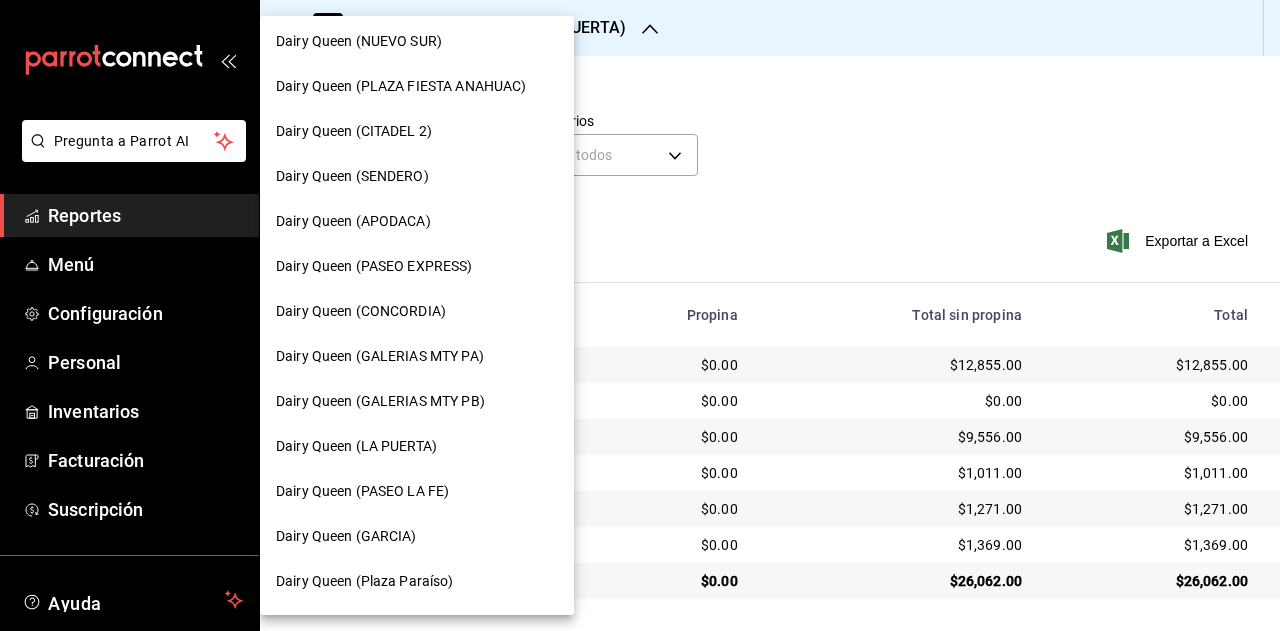 scroll, scrollTop: 700, scrollLeft: 0, axis: vertical 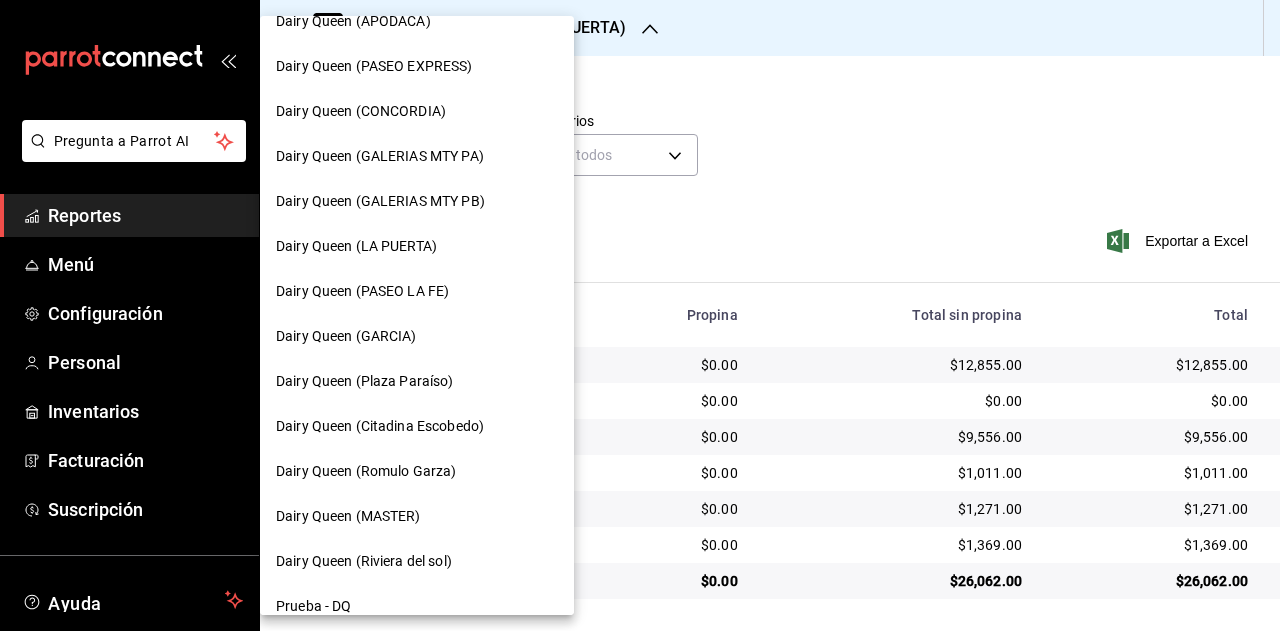 click on "Dairy Queen (GARCIA)" at bounding box center [417, 336] 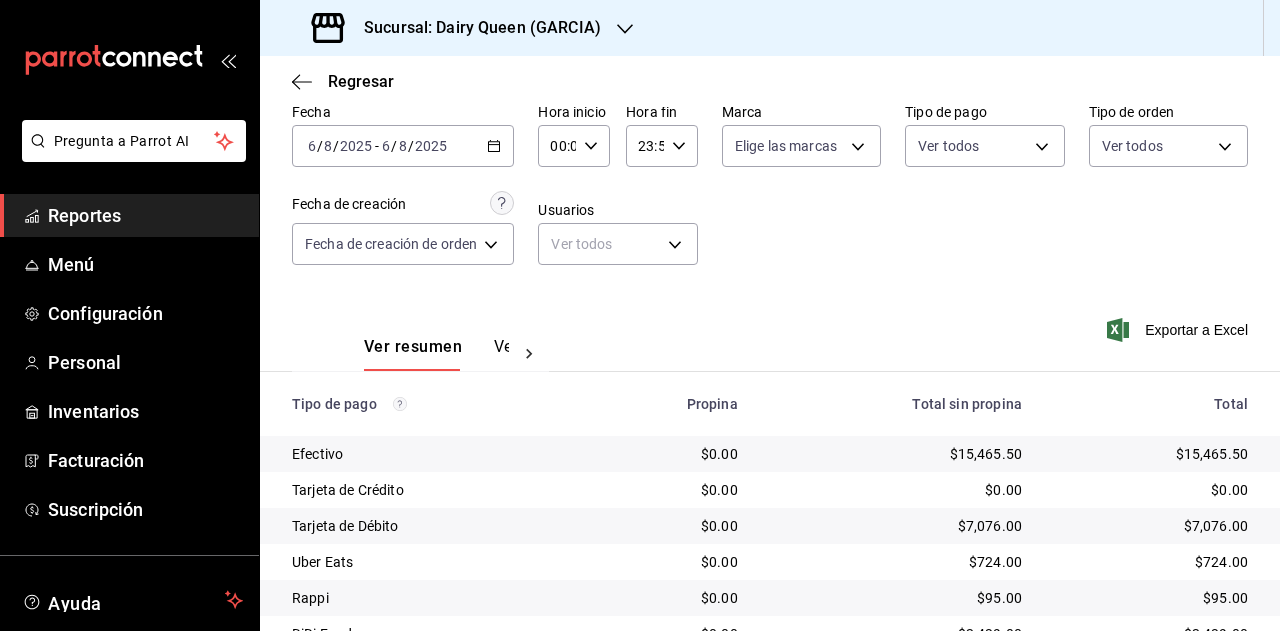 scroll, scrollTop: 179, scrollLeft: 0, axis: vertical 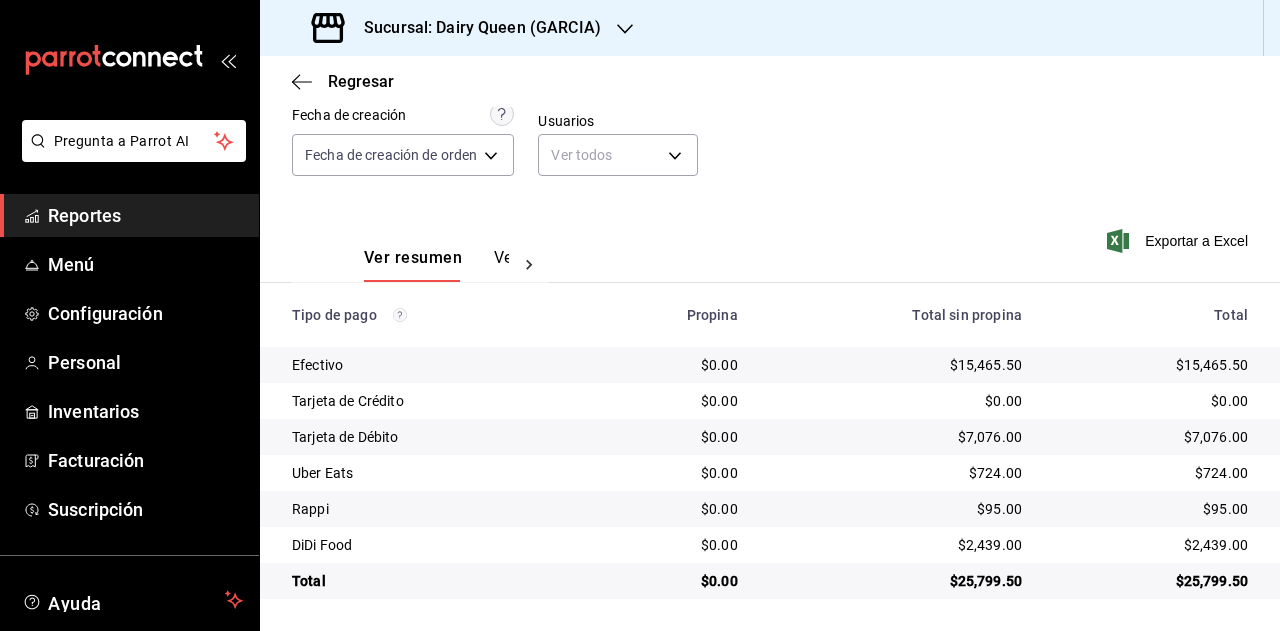 click on "$25,799.50" at bounding box center (1151, 581) 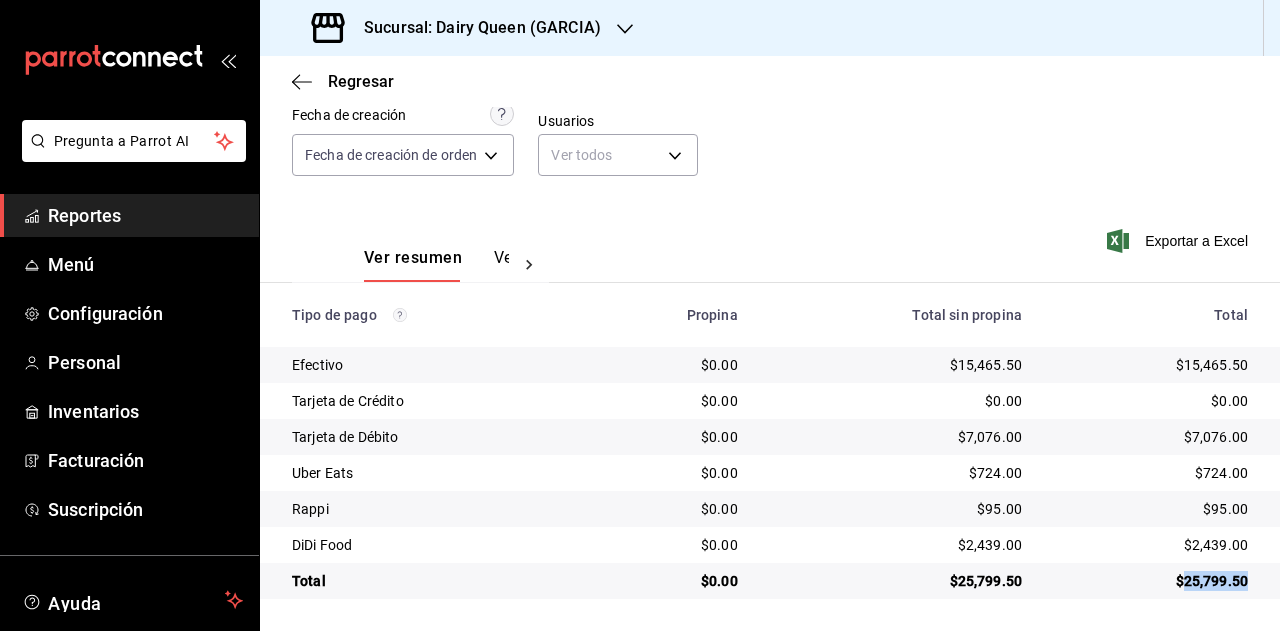 click on "$25,799.50" at bounding box center [1151, 581] 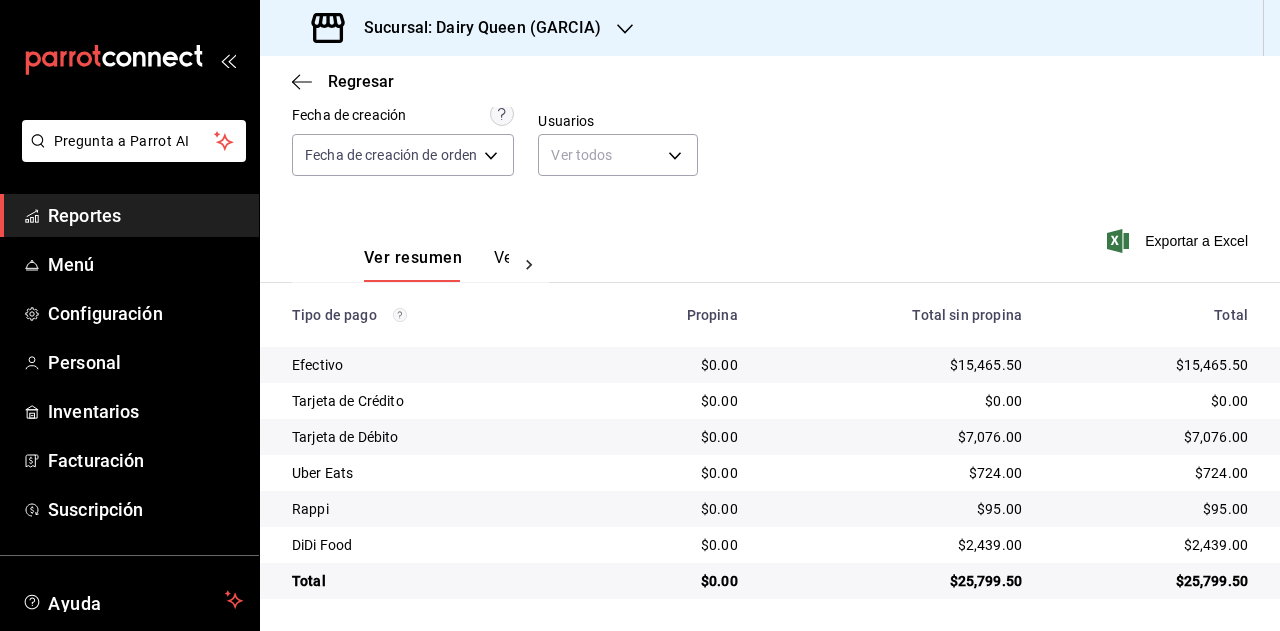 click on "$724.00" at bounding box center [1151, 473] 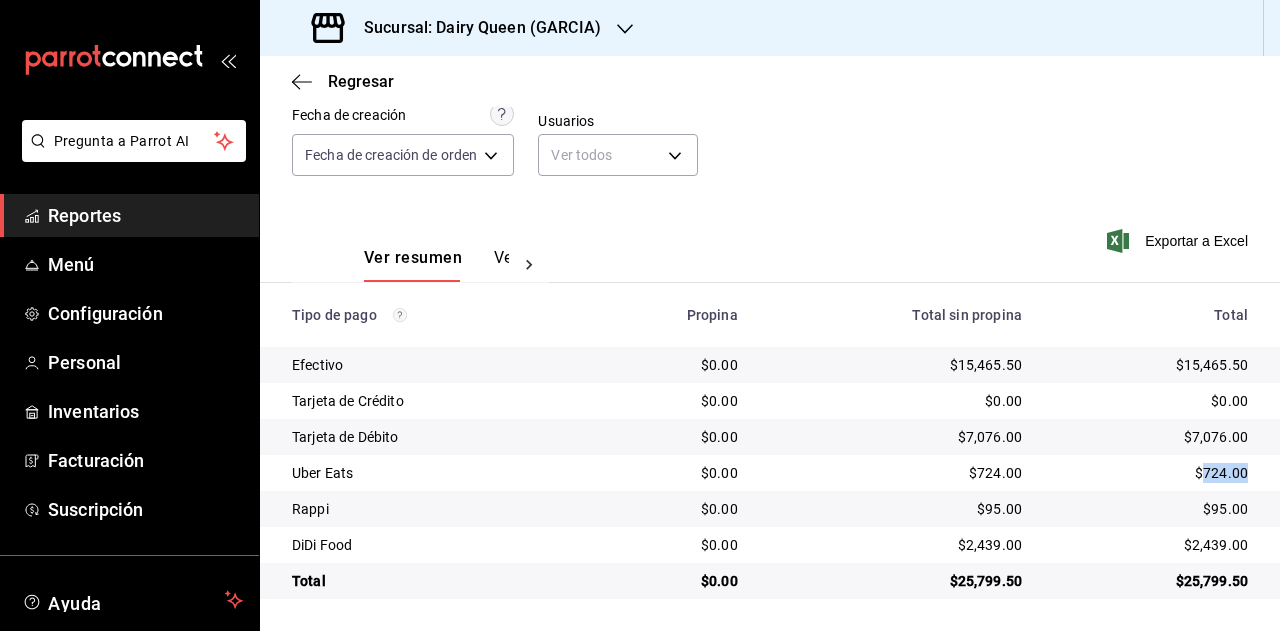 click on "$724.00" at bounding box center (1151, 473) 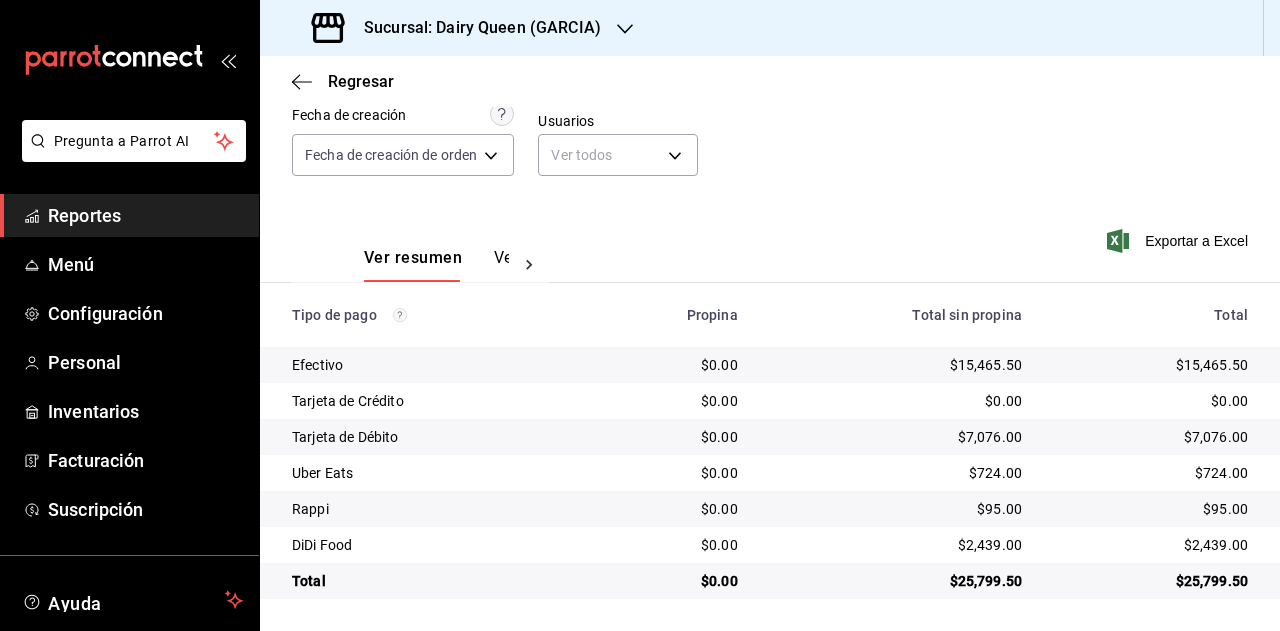 click on "$95.00" at bounding box center (1151, 509) 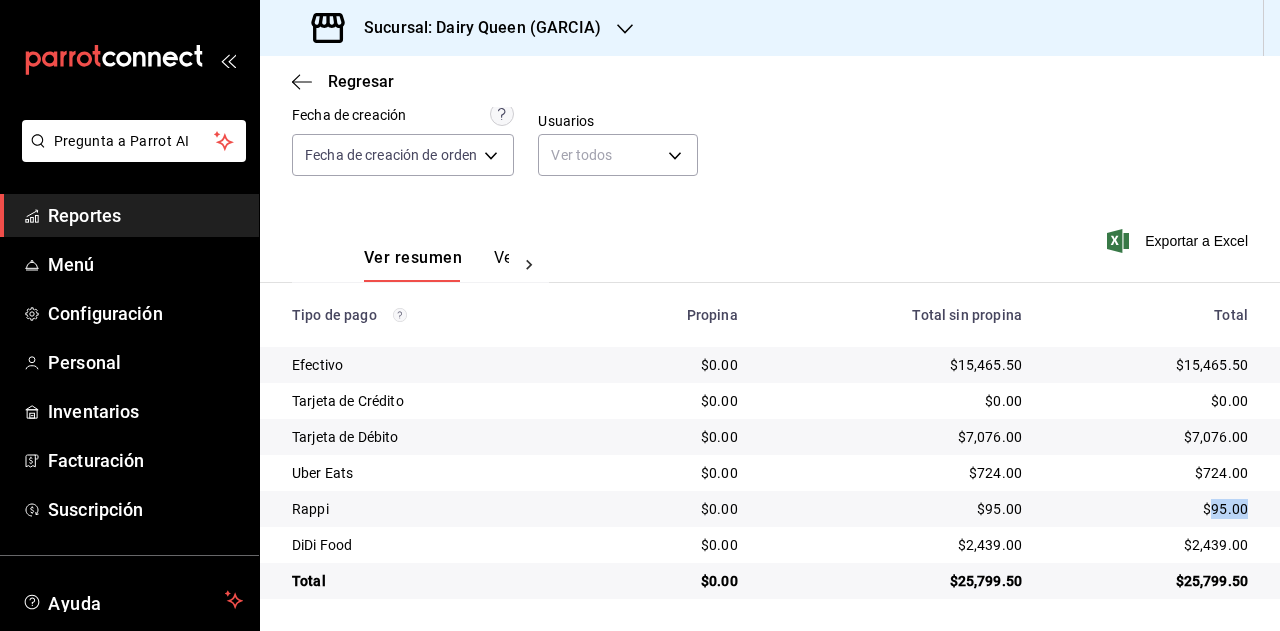 click on "$95.00" at bounding box center (1151, 509) 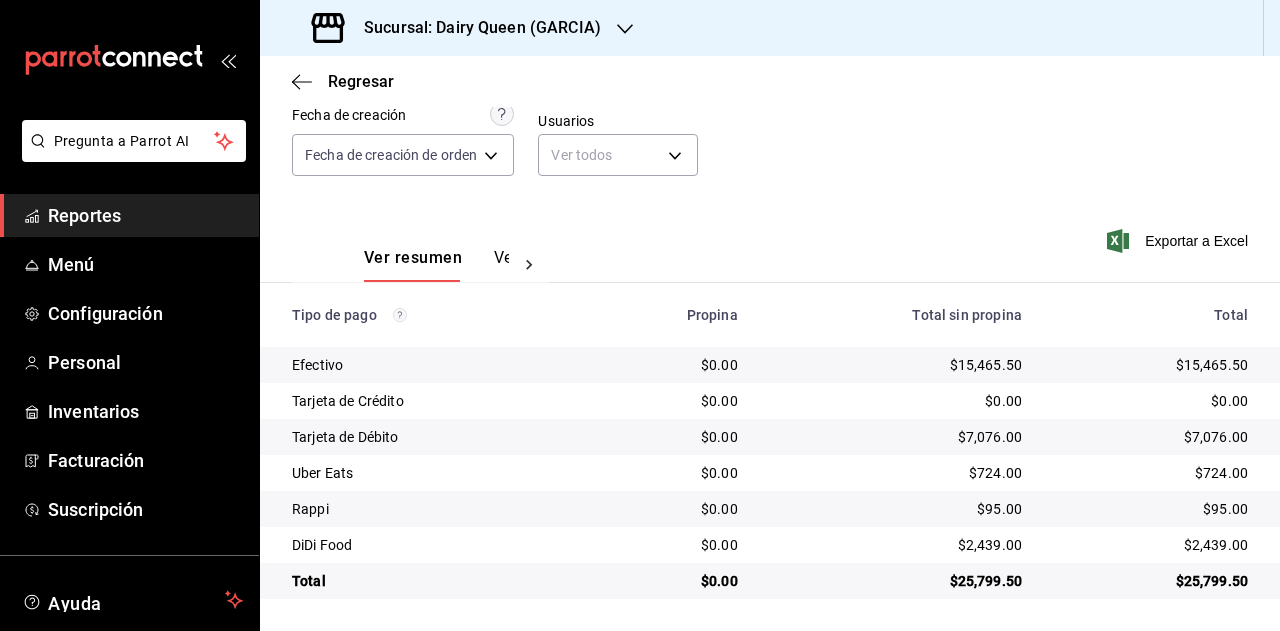 click on "$2,439.00" at bounding box center [1151, 545] 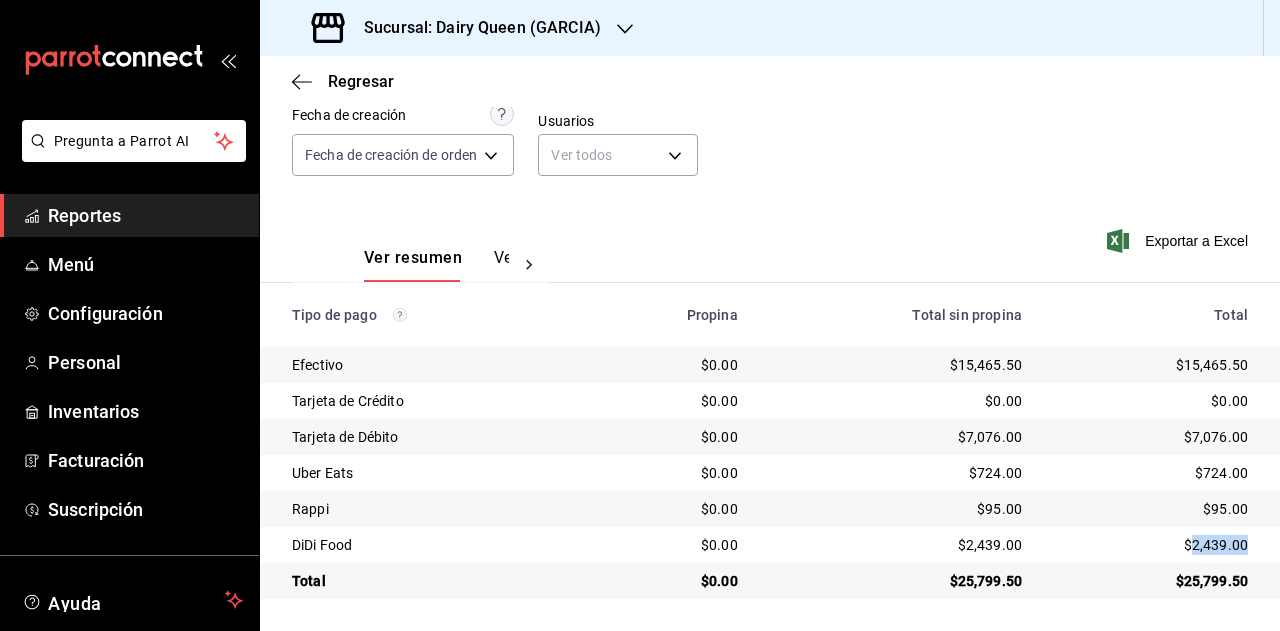 click on "$2,439.00" at bounding box center (1151, 545) 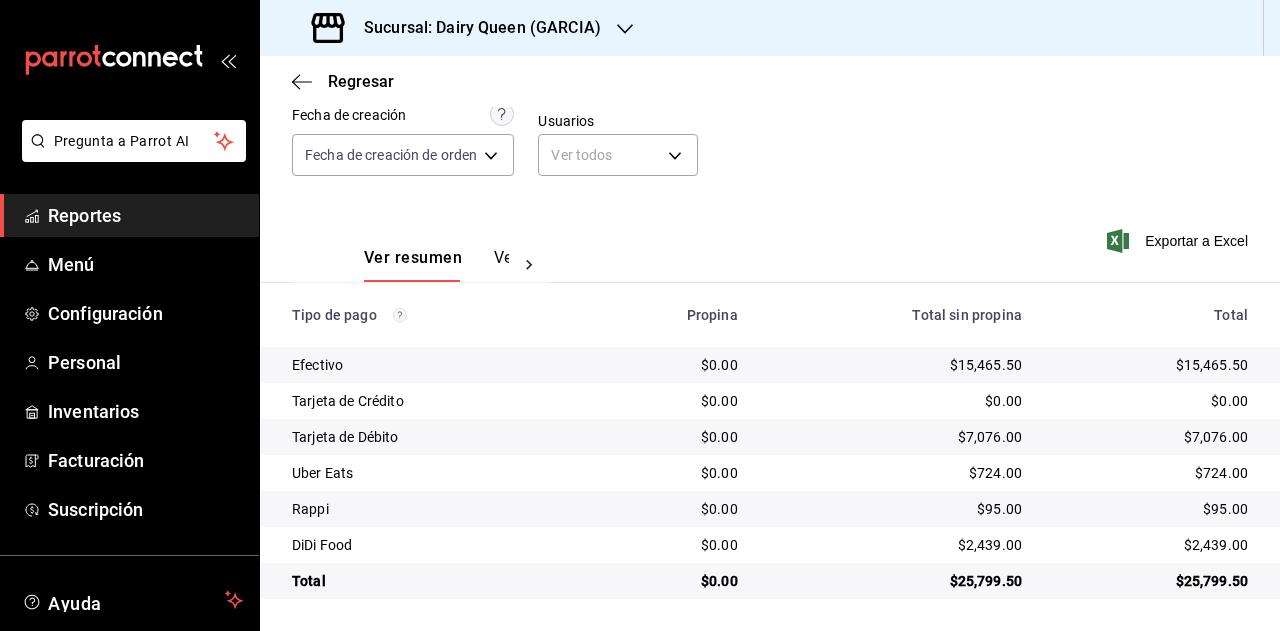 click on "Sucursal: Dairy Queen (GARCIA)" at bounding box center (458, 28) 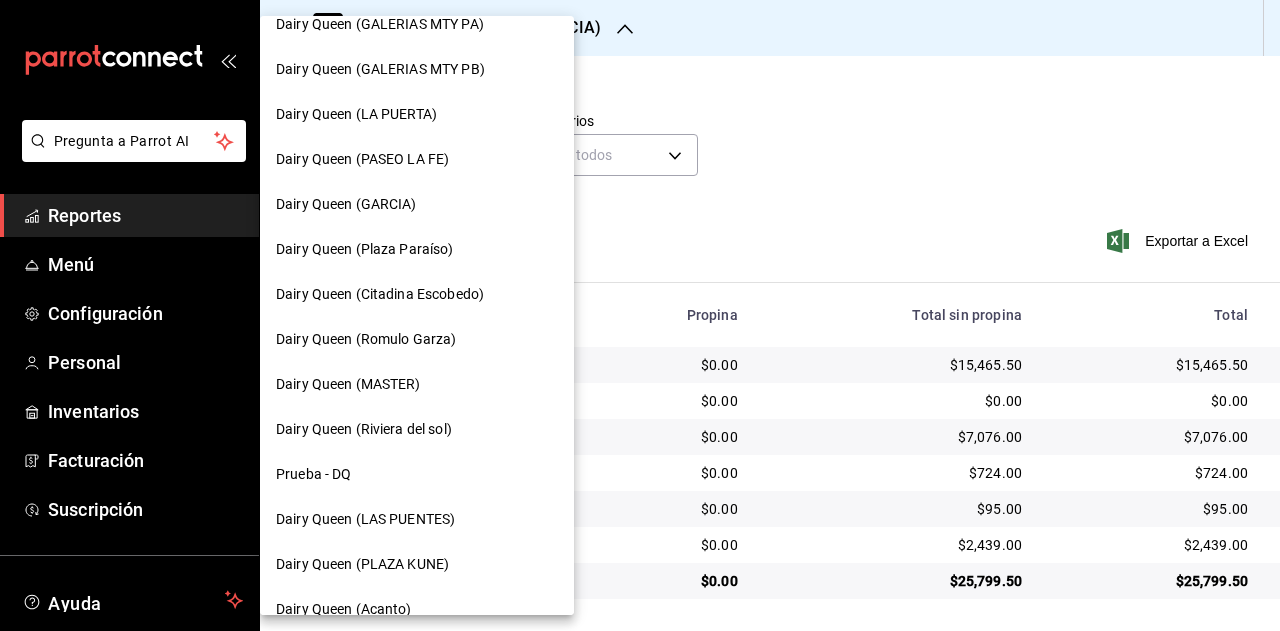 scroll, scrollTop: 802, scrollLeft: 0, axis: vertical 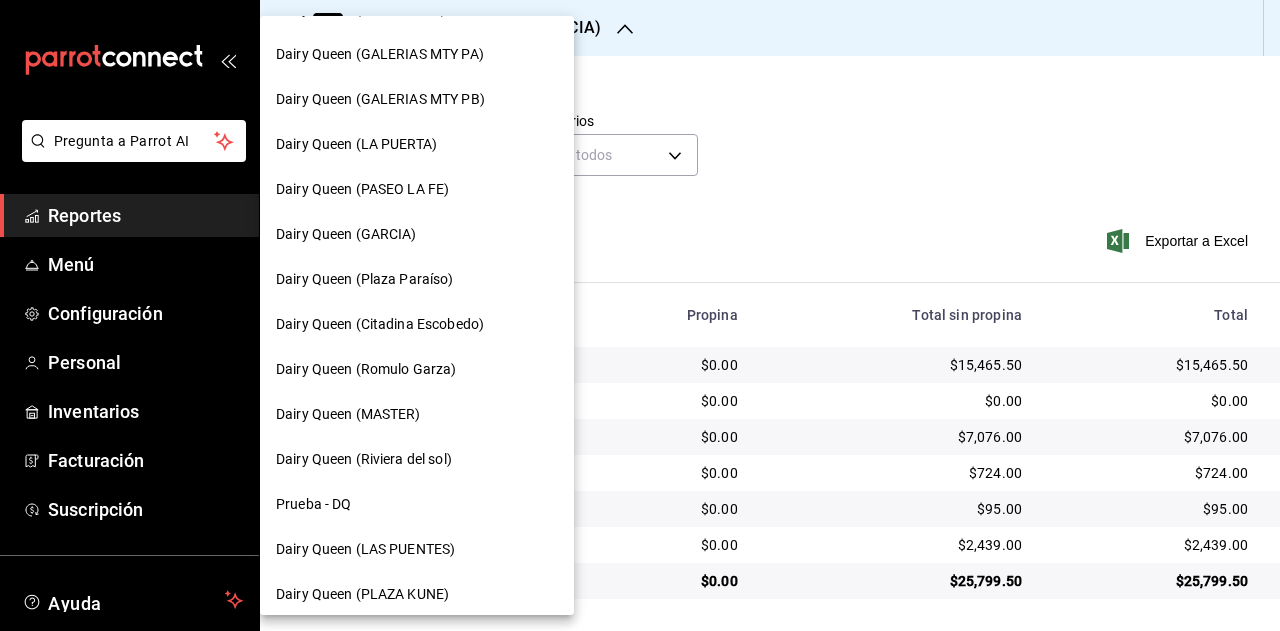 click on "Dairy Queen (Plaza Paraíso)" at bounding box center (417, 279) 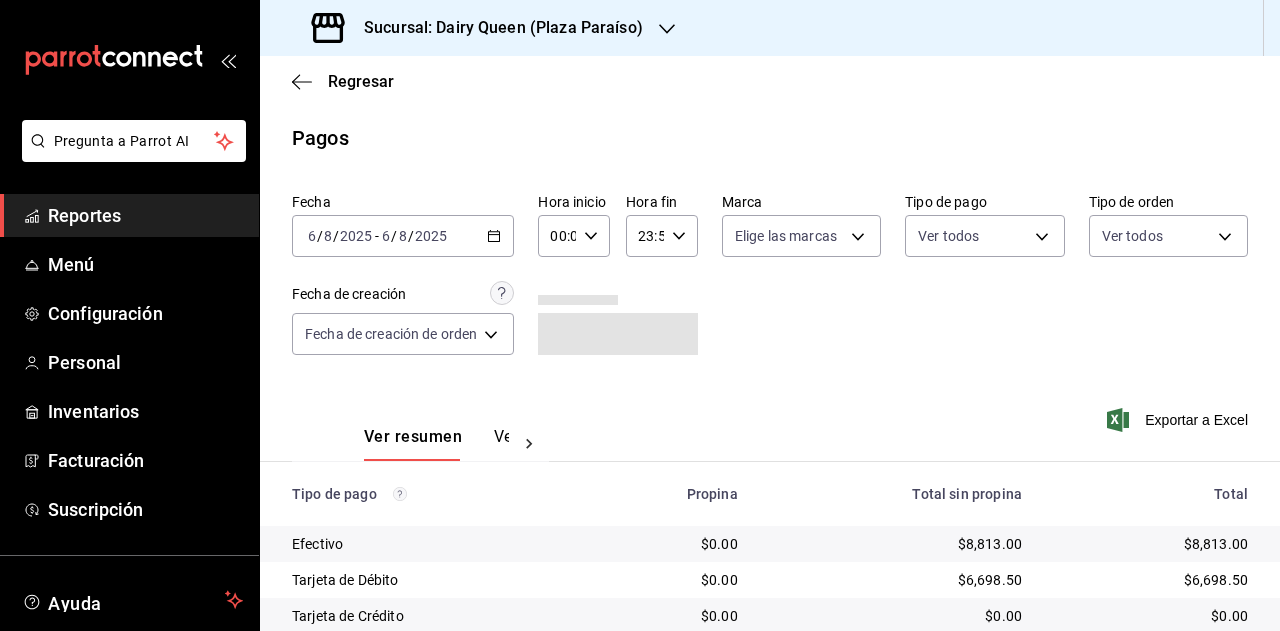 scroll, scrollTop: 179, scrollLeft: 0, axis: vertical 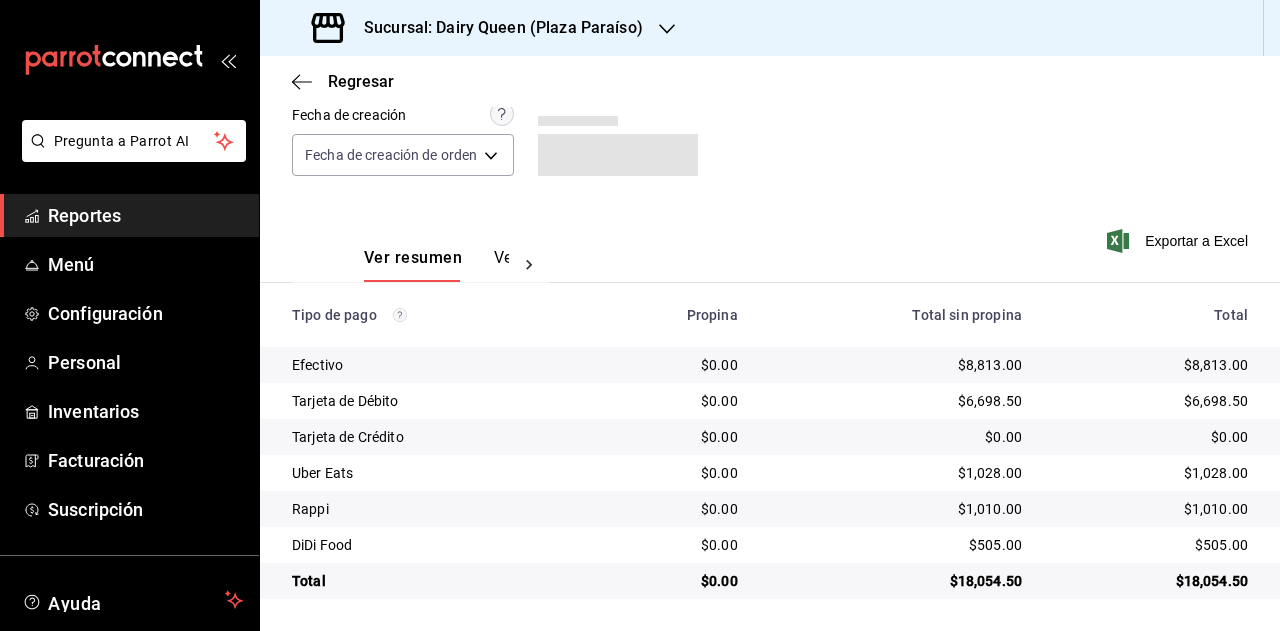 click on "$18,054.50" at bounding box center (1151, 581) 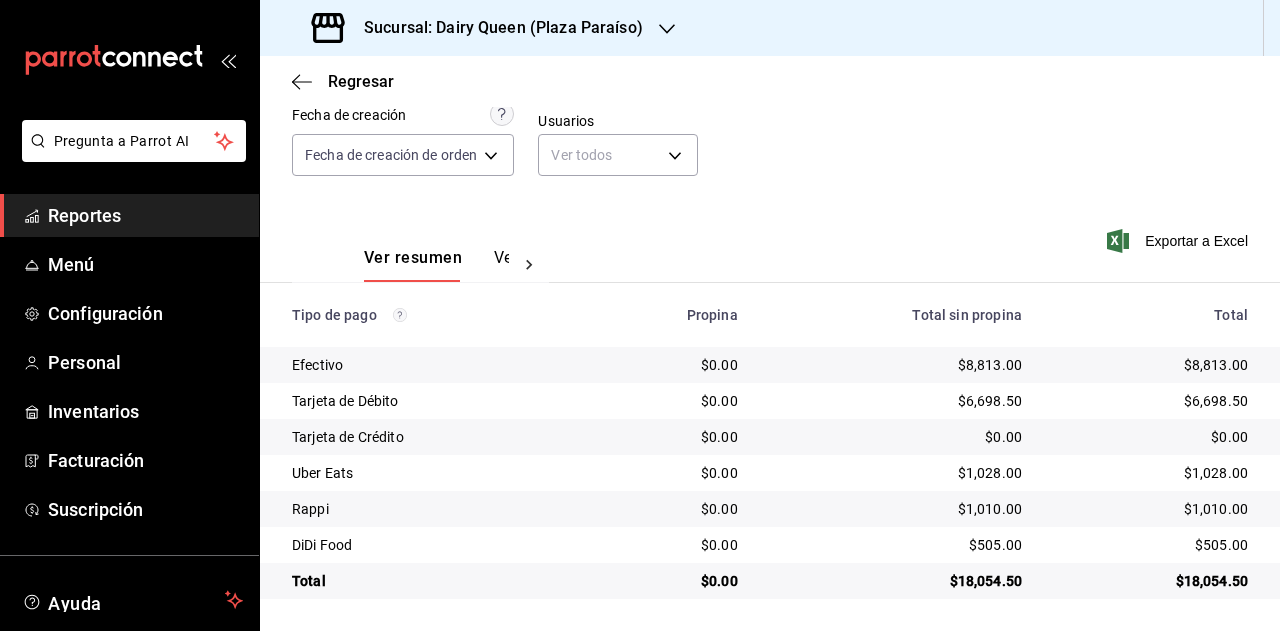 click on "$1,028.00" at bounding box center [1151, 473] 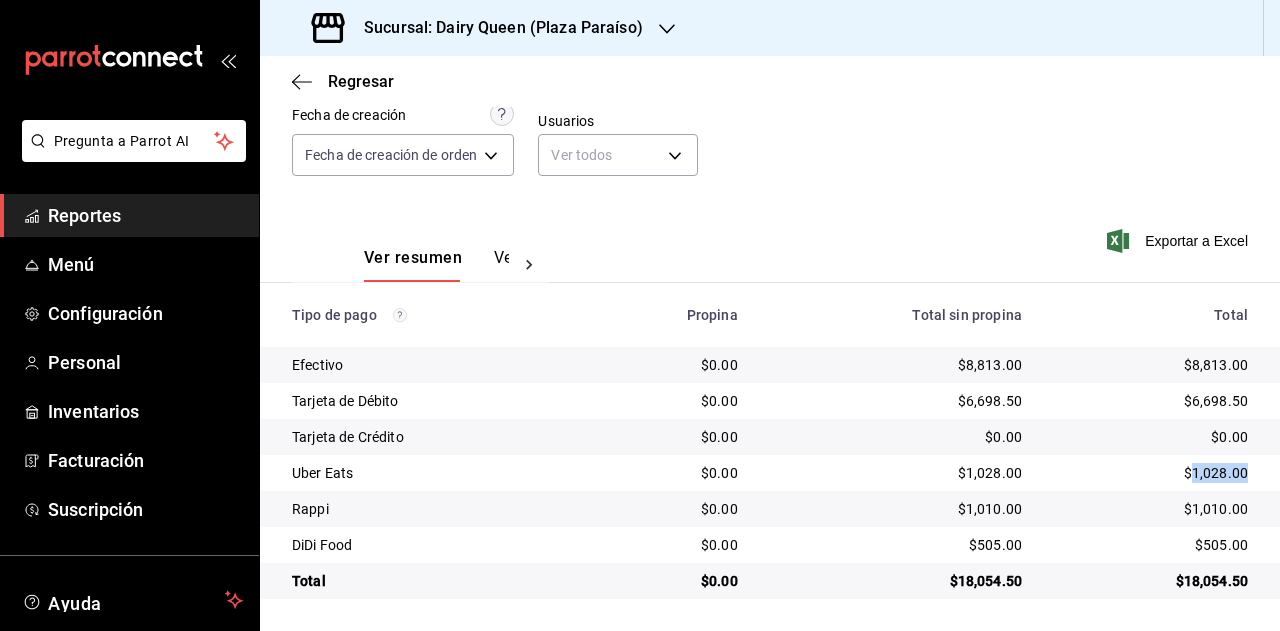 click on "$1,028.00" at bounding box center (1151, 473) 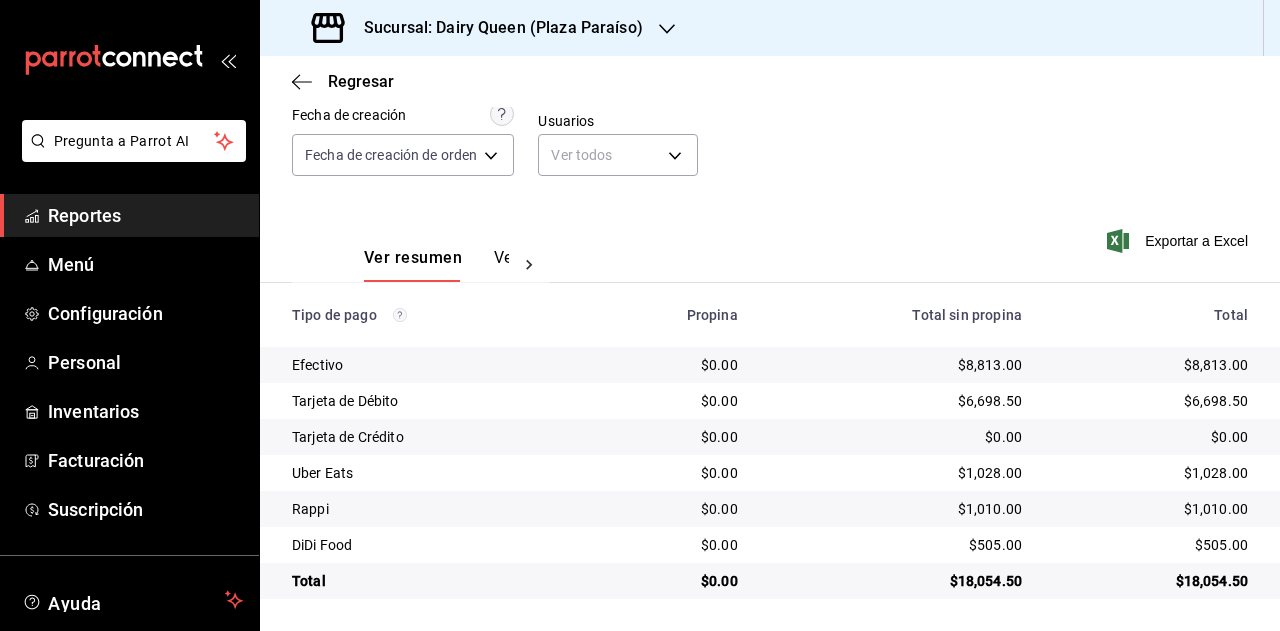click on "$1,010.00" at bounding box center [1151, 509] 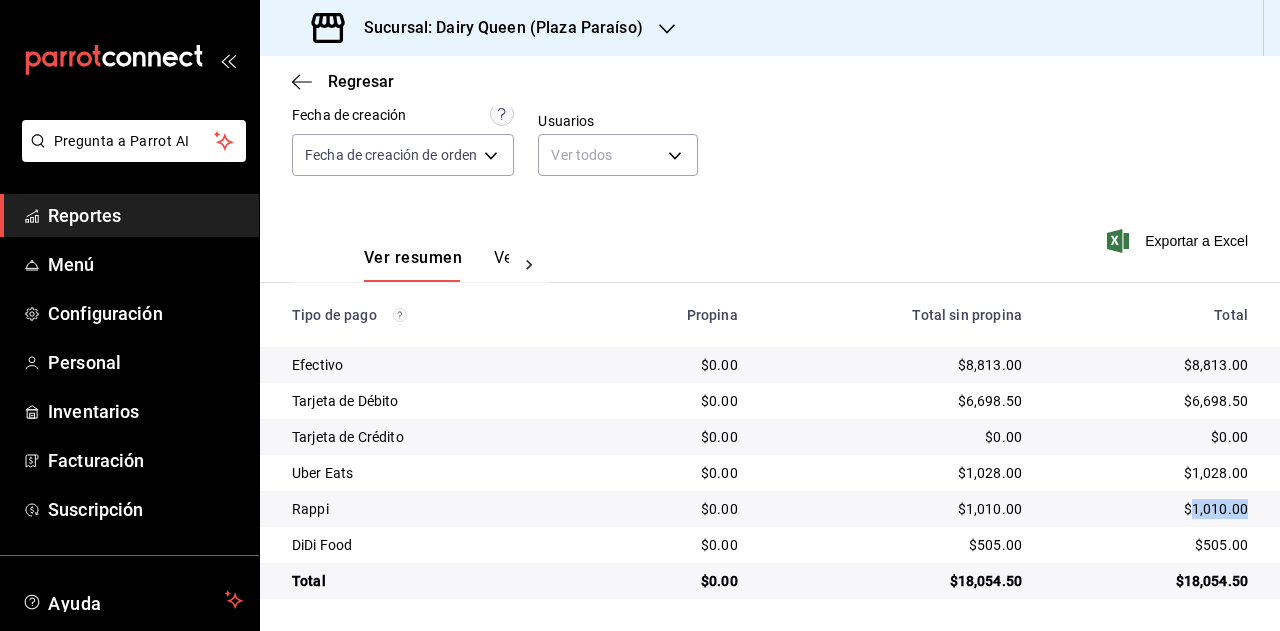 drag, startPoint x: 1197, startPoint y: 505, endPoint x: 1168, endPoint y: 529, distance: 37.64306 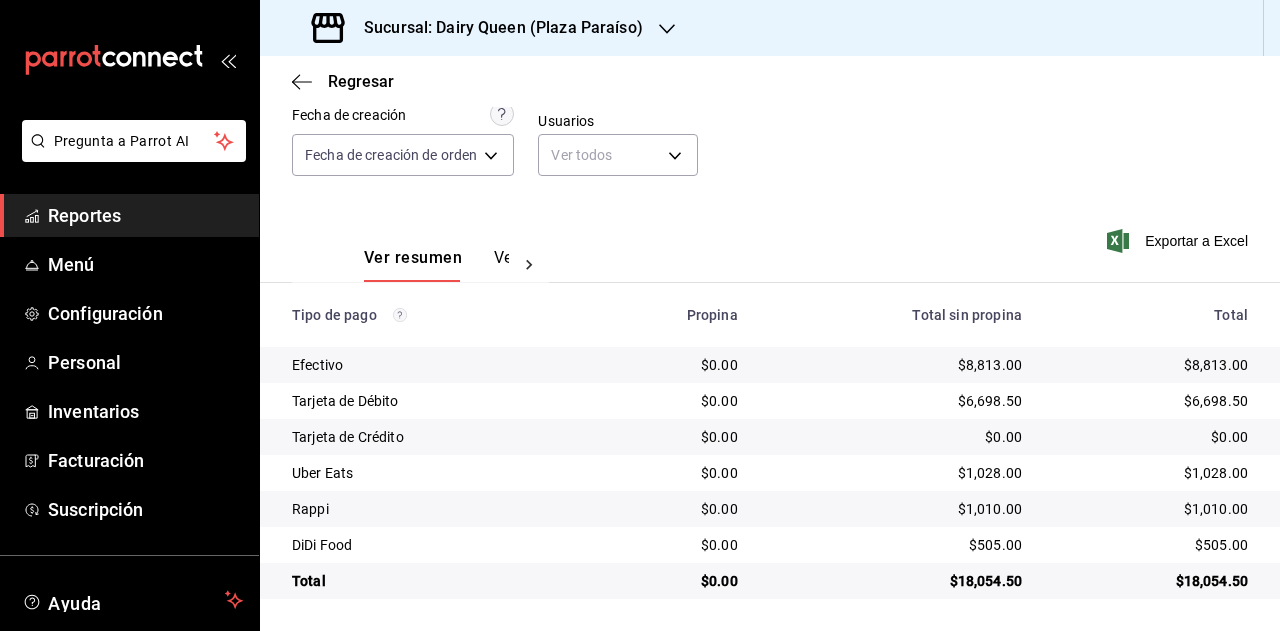 click on "$505.00" at bounding box center (1151, 545) 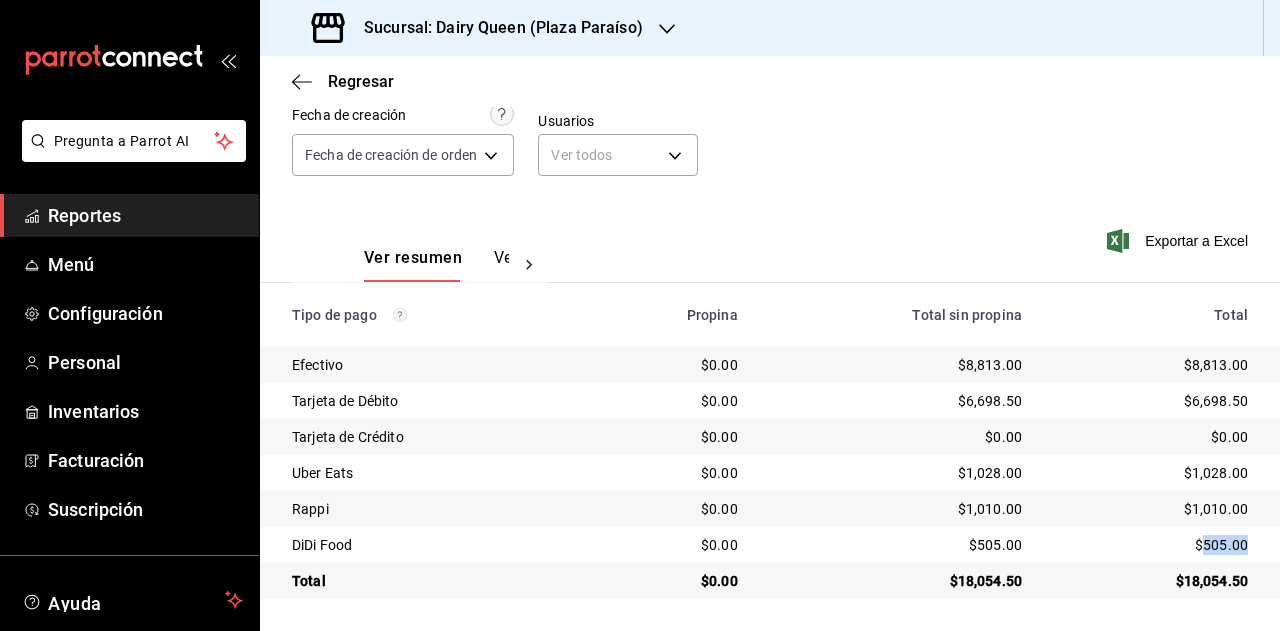 click on "$505.00" at bounding box center (1151, 545) 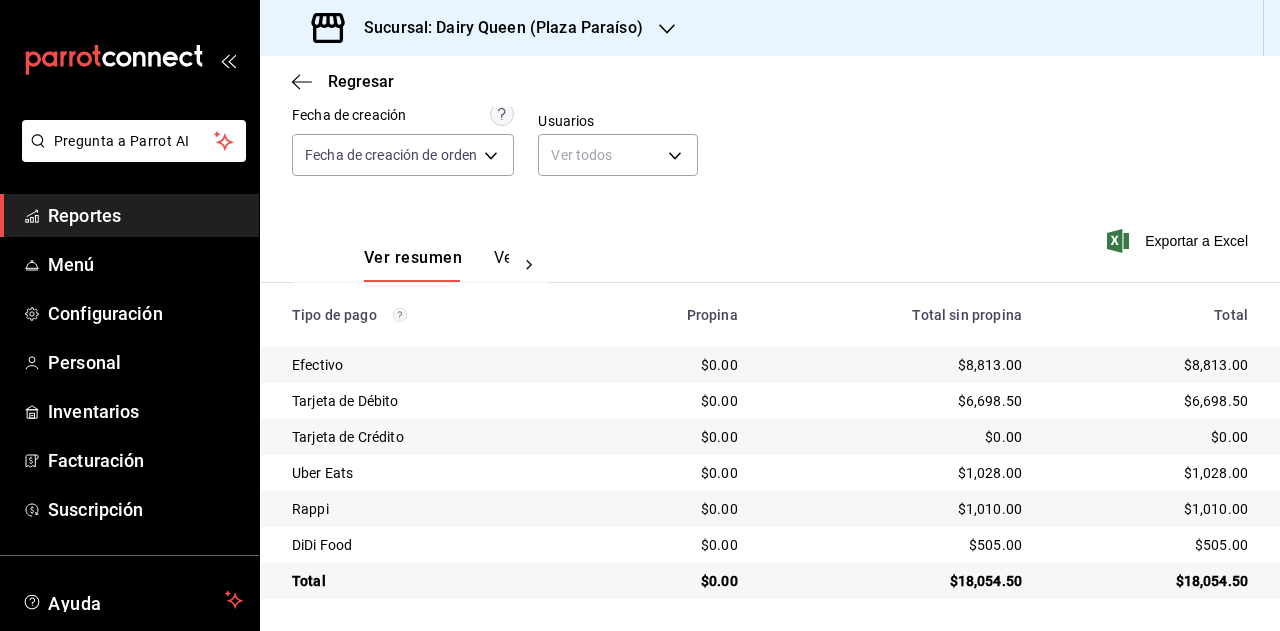 click on "Sucursal: Dairy Queen (Plaza Paraíso)" at bounding box center (495, 28) 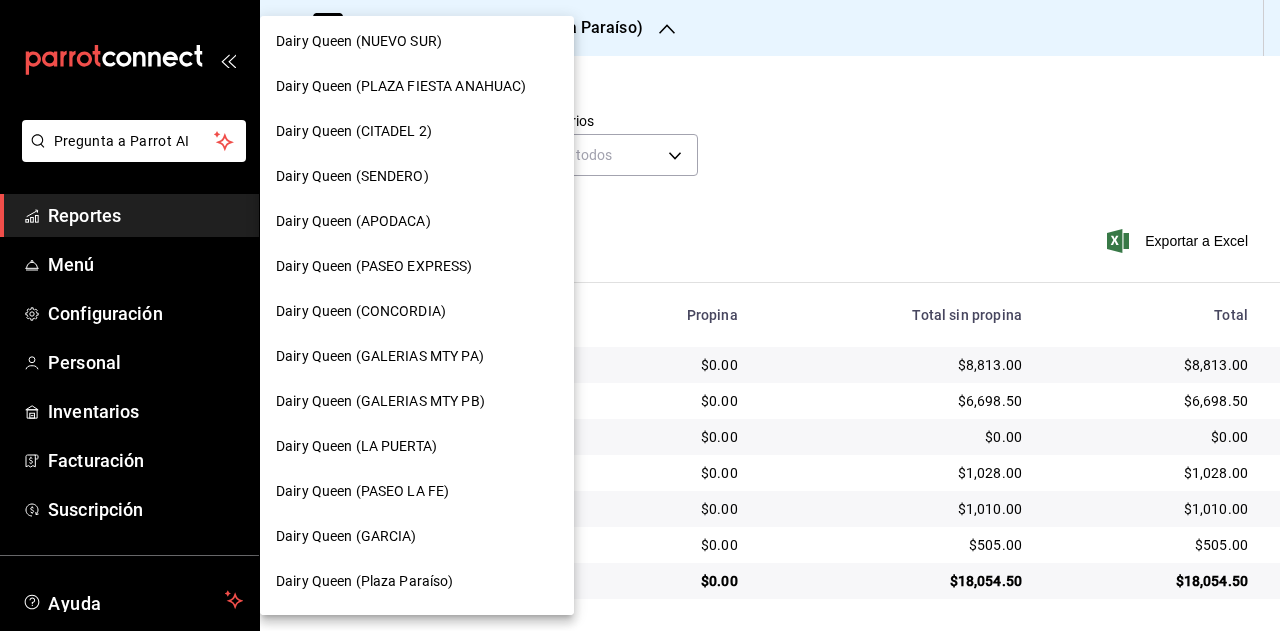 scroll, scrollTop: 700, scrollLeft: 0, axis: vertical 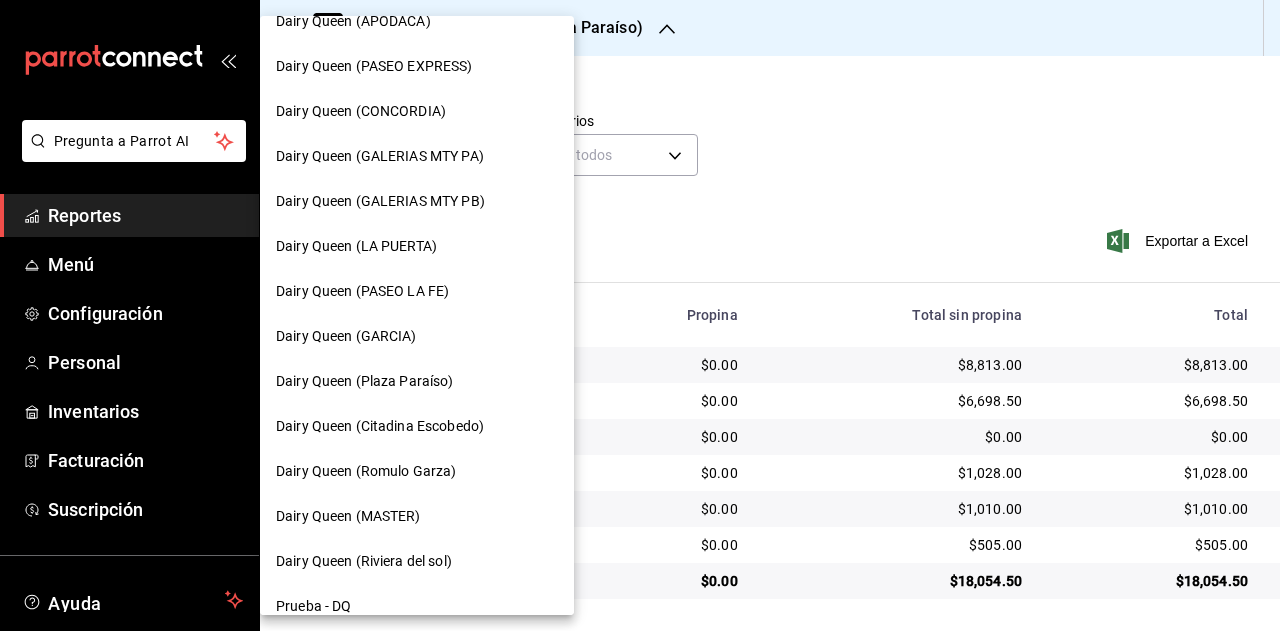 click on "Dairy Queen (Citadina Escobedo)" at bounding box center (380, 426) 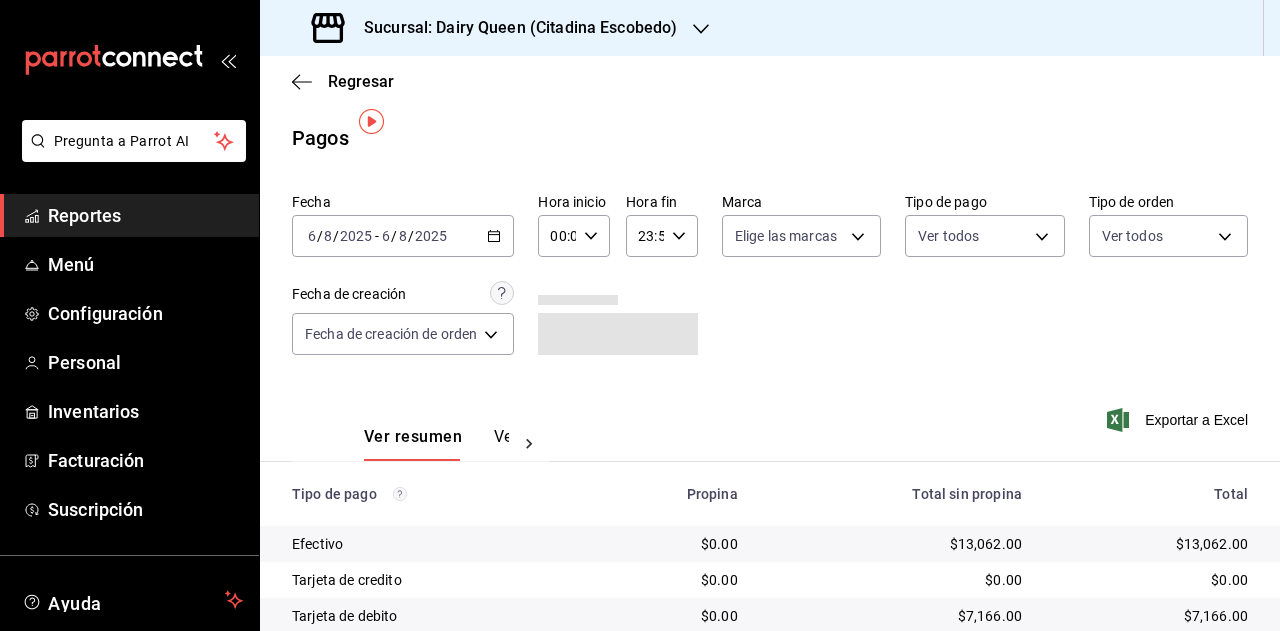 scroll, scrollTop: 179, scrollLeft: 0, axis: vertical 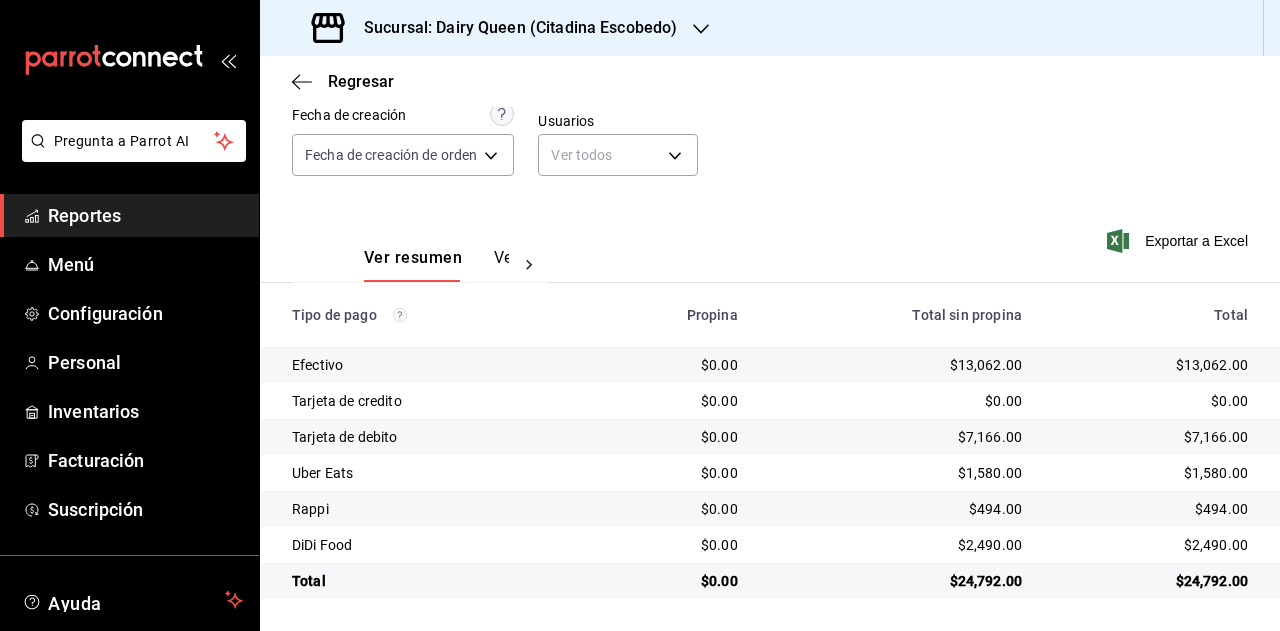 click on "$24,792.00" at bounding box center [1151, 581] 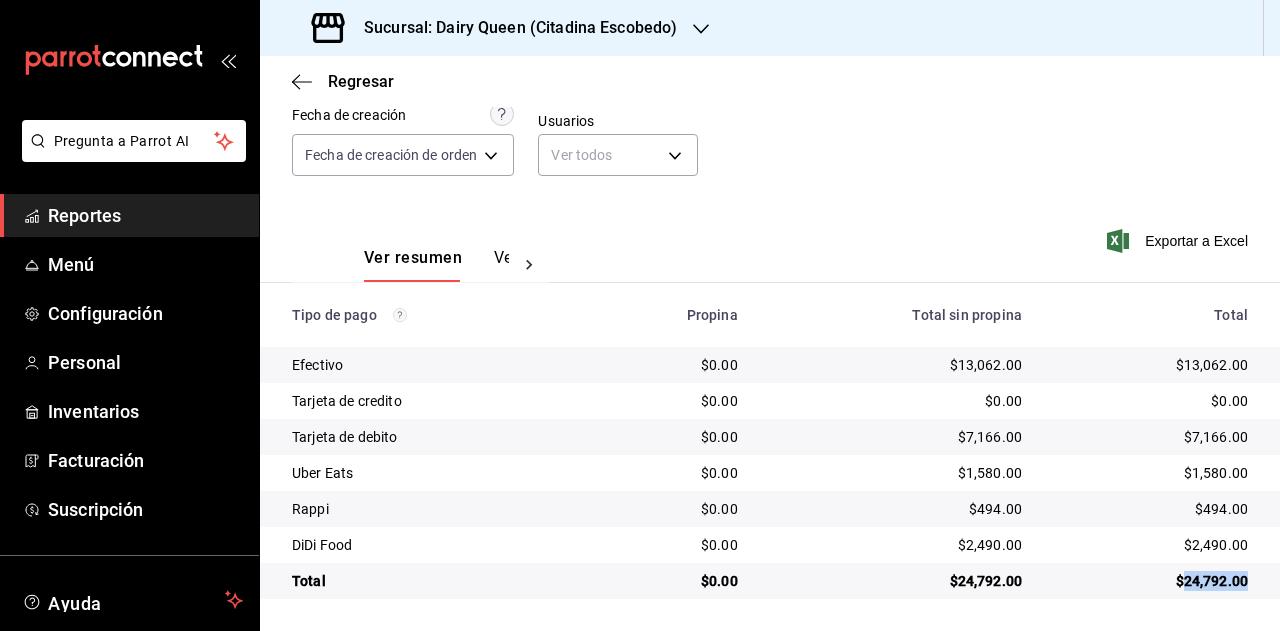 click on "$24,792.00" at bounding box center [1151, 581] 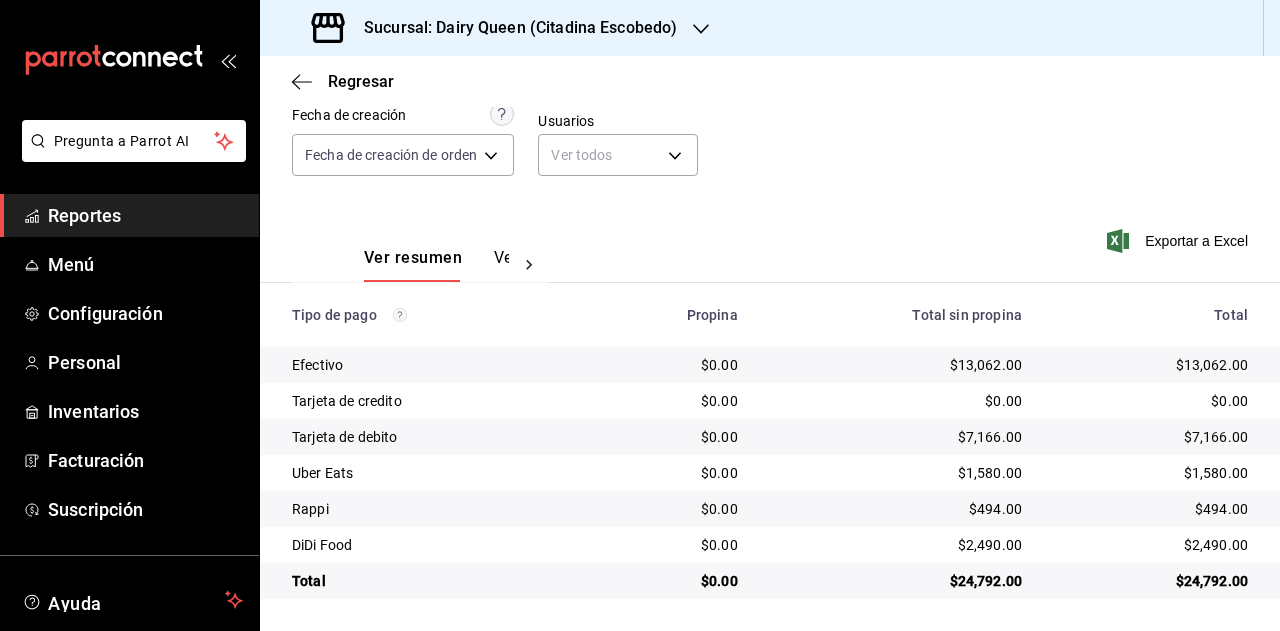 click on "$1,580.00" at bounding box center (1151, 473) 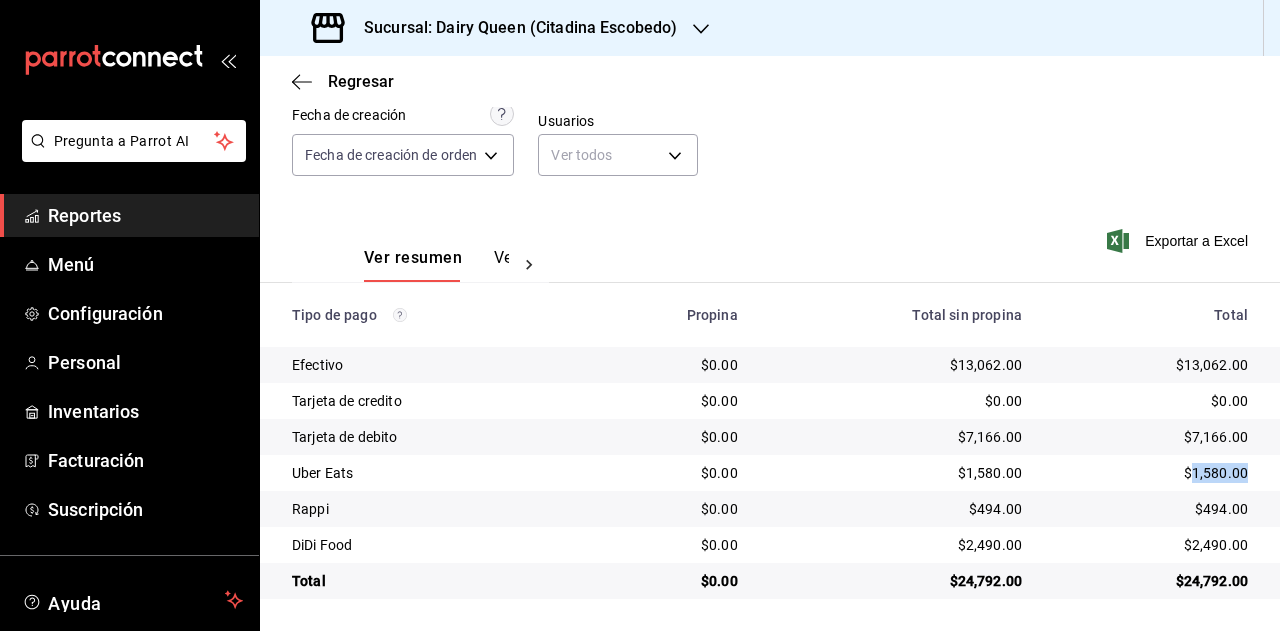 click on "$1,580.00" at bounding box center [1151, 473] 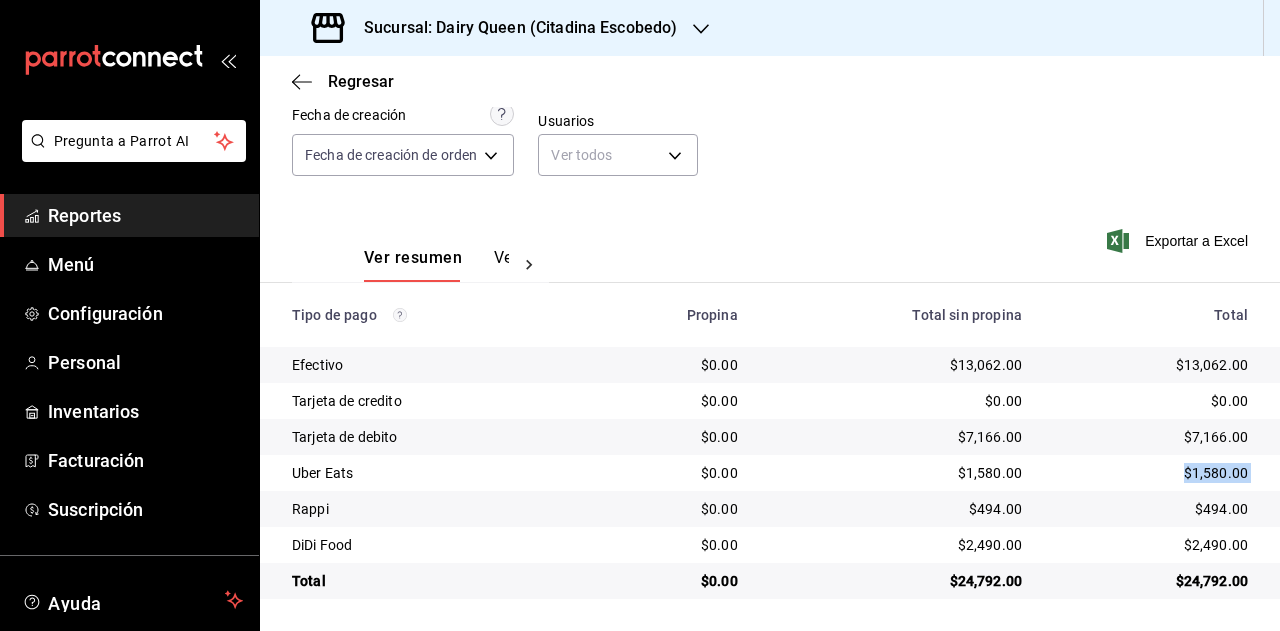 click on "$1,580.00" at bounding box center (1151, 473) 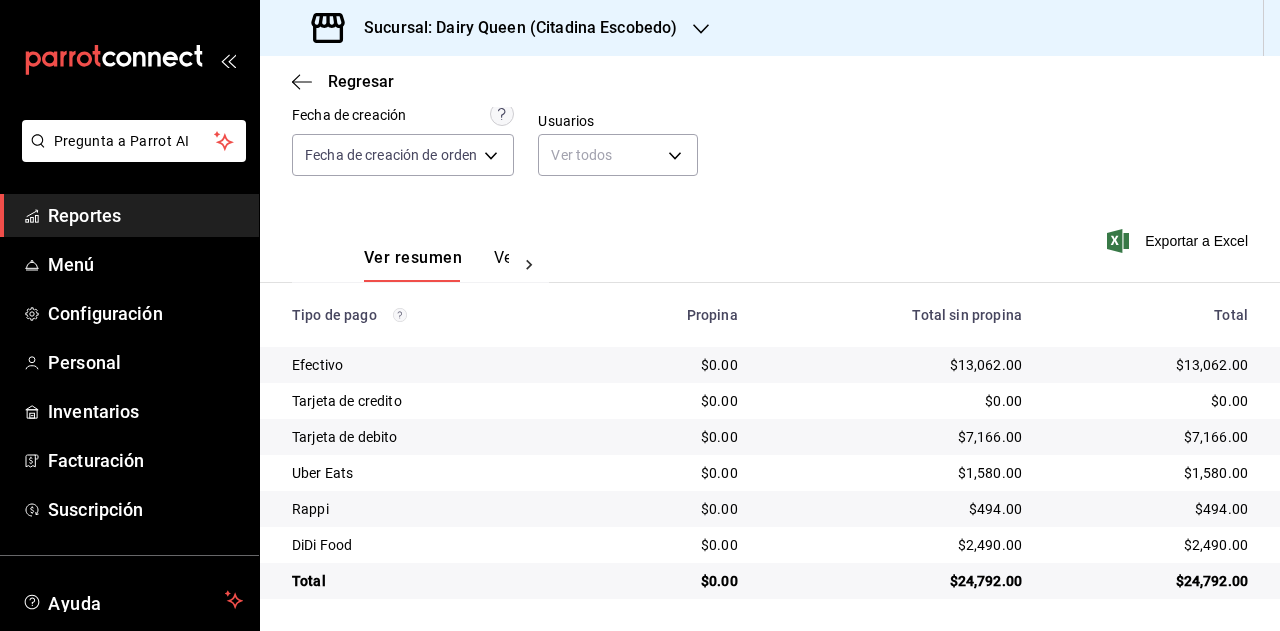 drag, startPoint x: 1195, startPoint y: 449, endPoint x: 1200, endPoint y: 471, distance: 22.561028 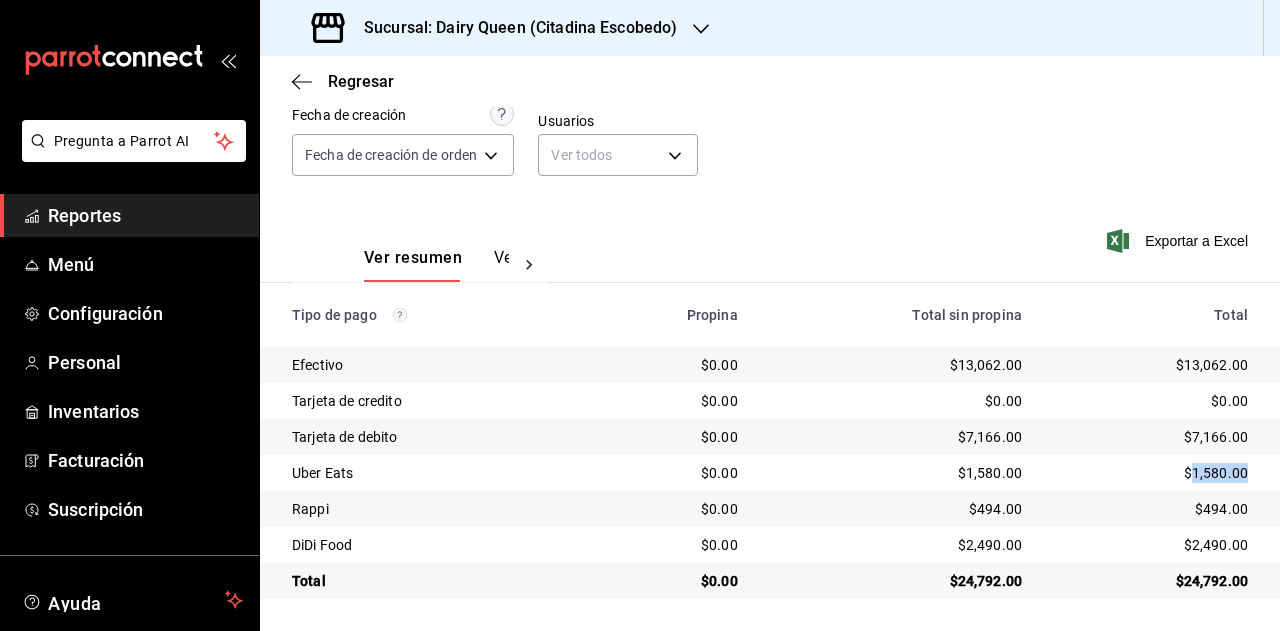 click on "$1,580.00" at bounding box center [1151, 473] 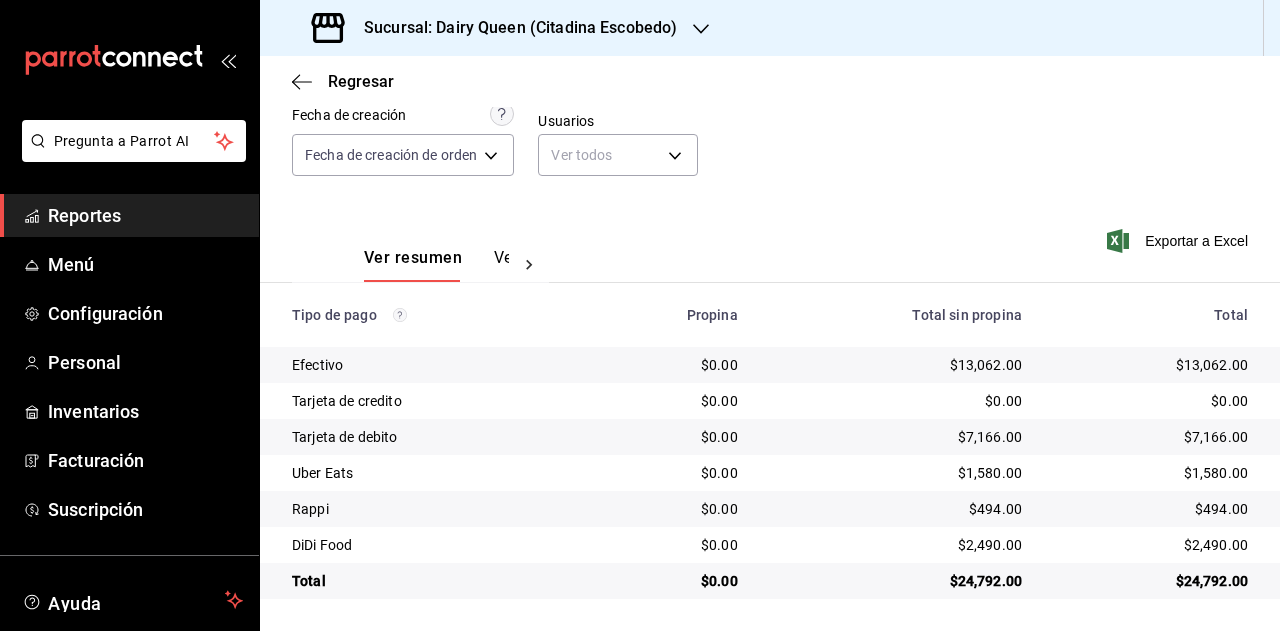 click on "$494.00" at bounding box center [1151, 509] 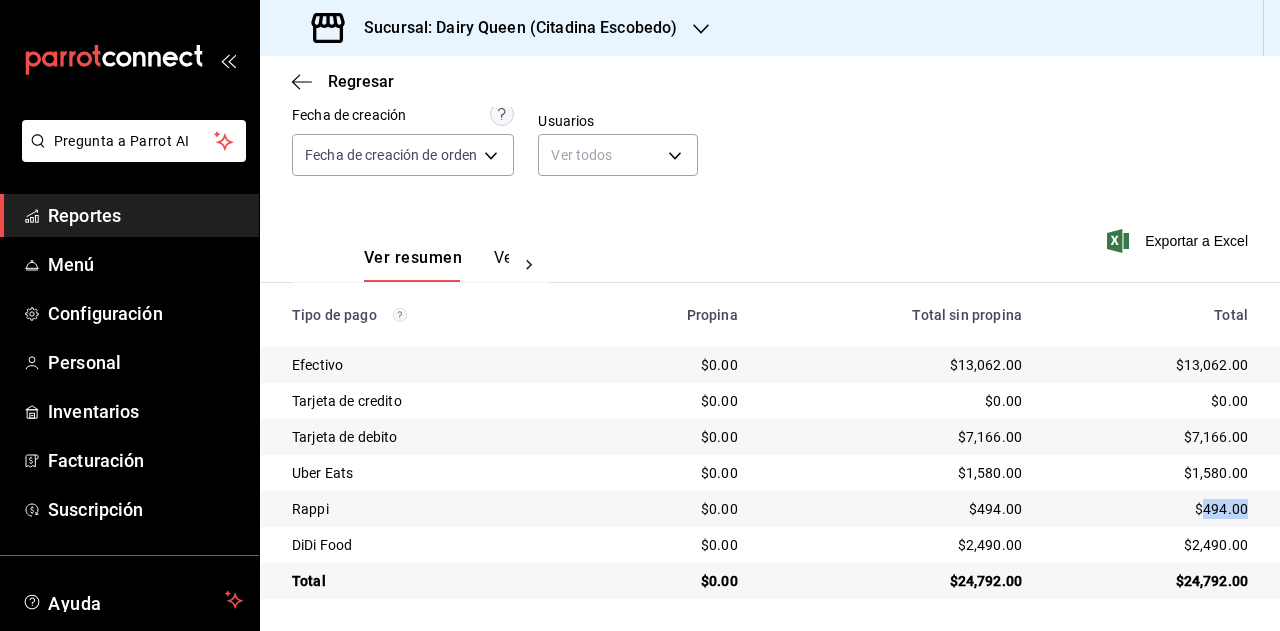 click on "$494.00" at bounding box center [1151, 509] 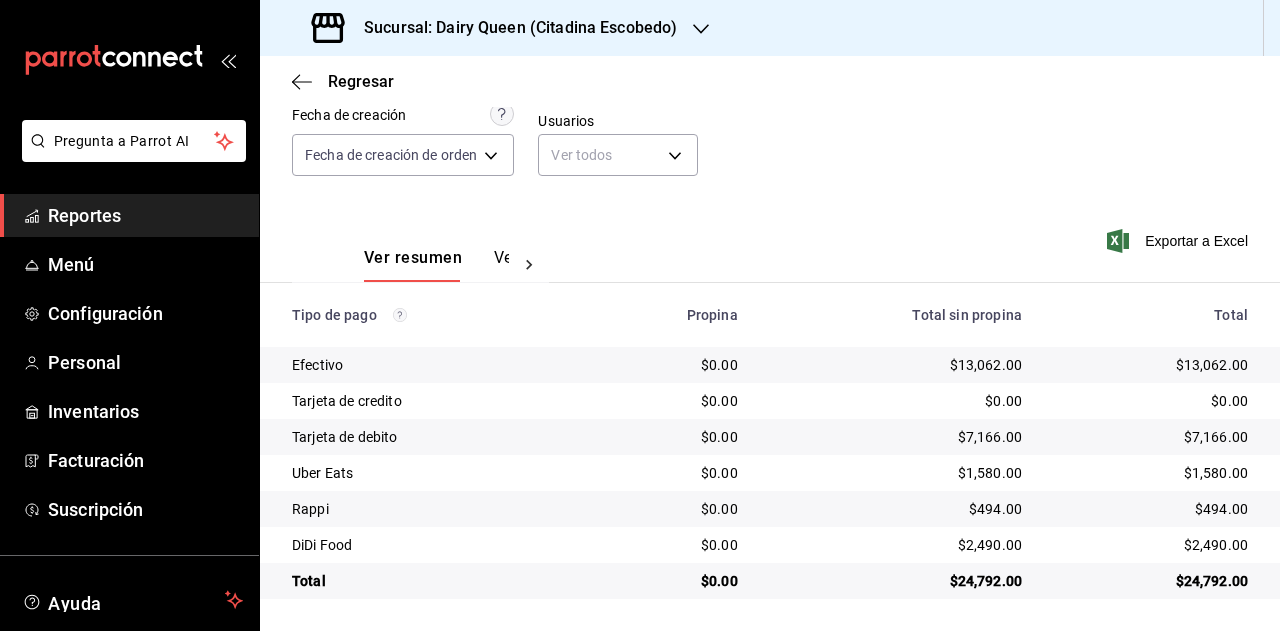 click on "$2,490.00" at bounding box center [1151, 545] 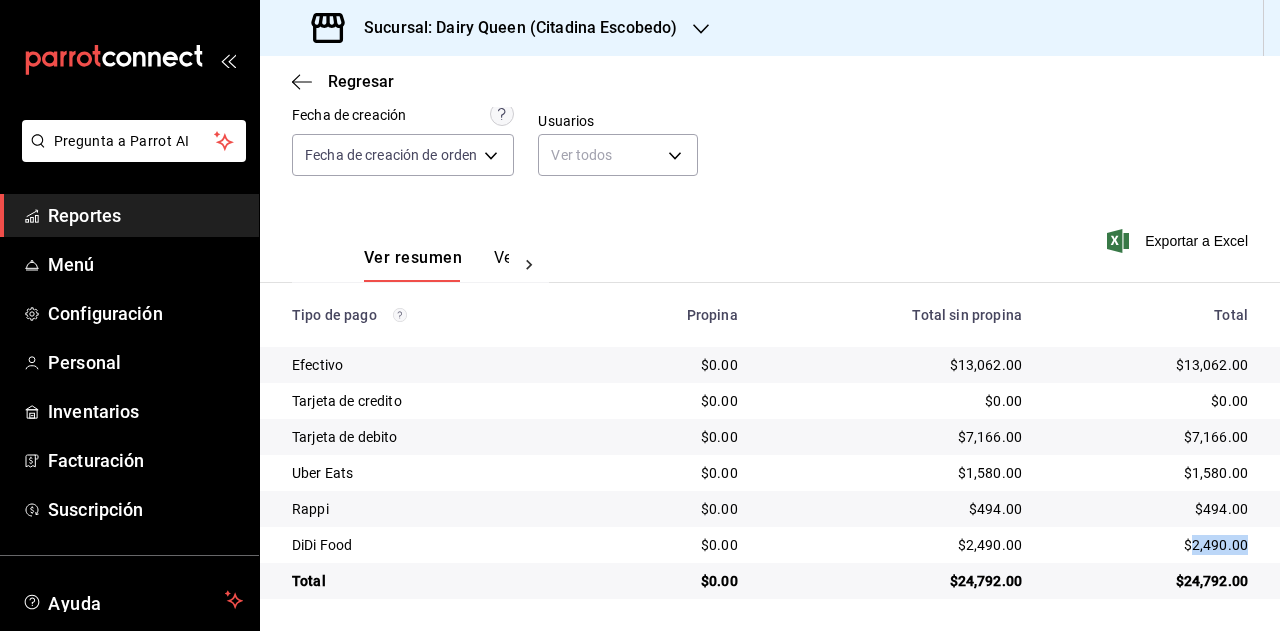 click on "$2,490.00" at bounding box center [1151, 545] 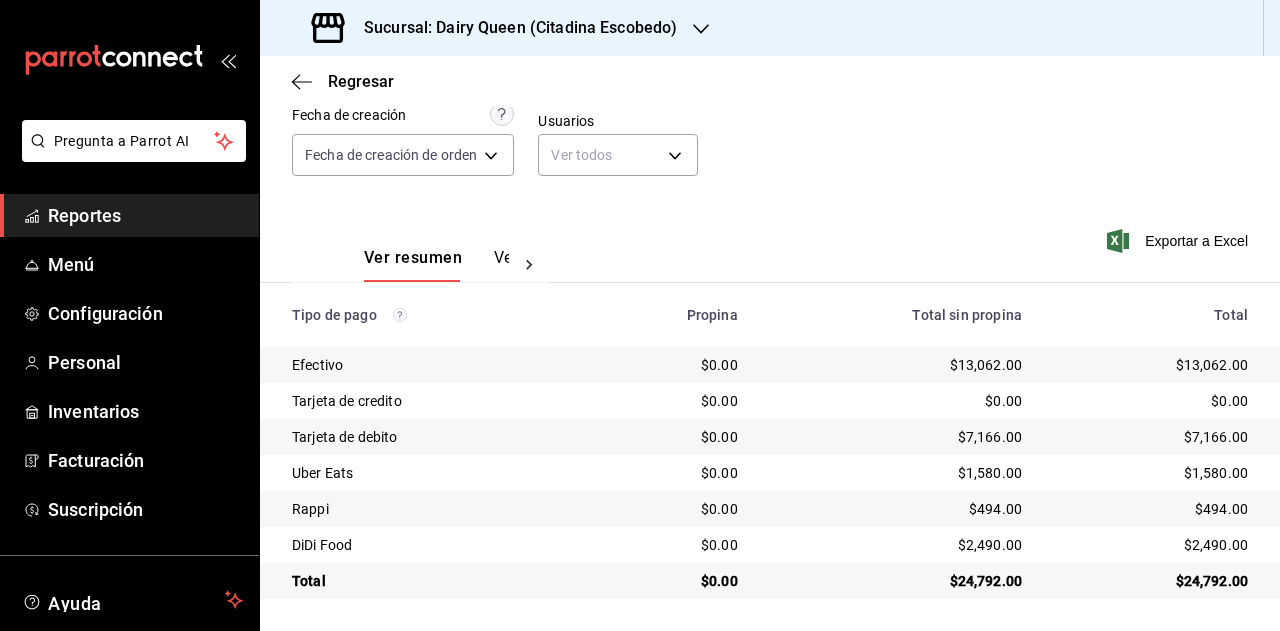 click on "Sucursal: Dairy Queen (Citadina Escobedo)" at bounding box center (496, 28) 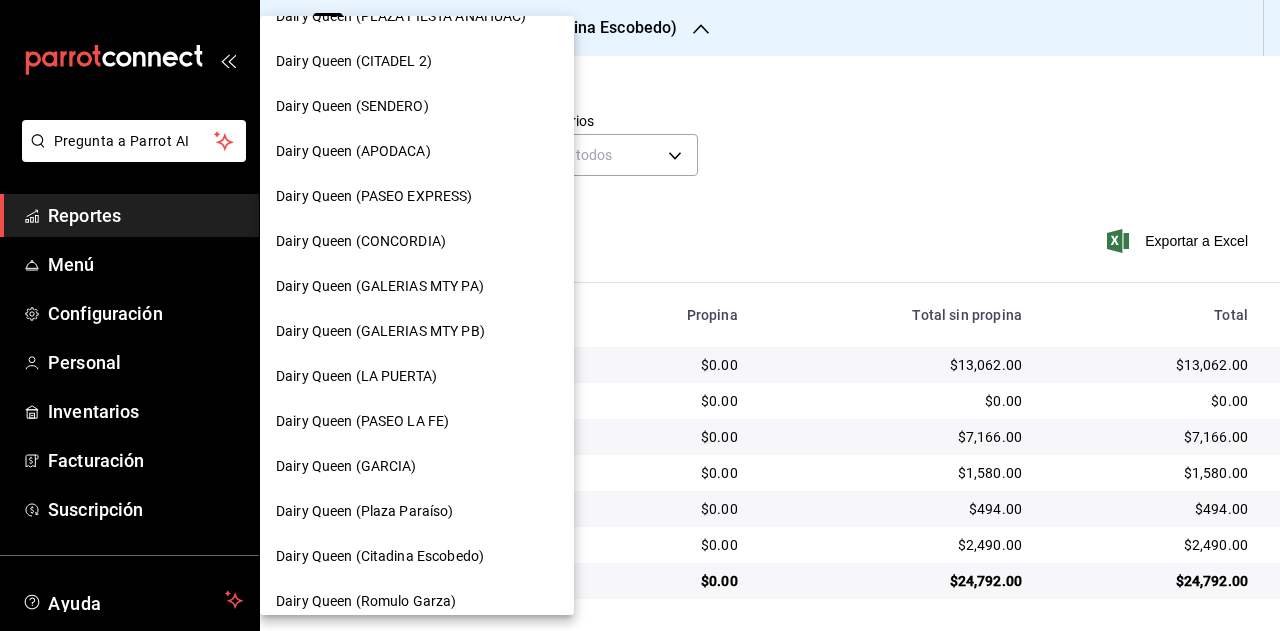 scroll, scrollTop: 600, scrollLeft: 0, axis: vertical 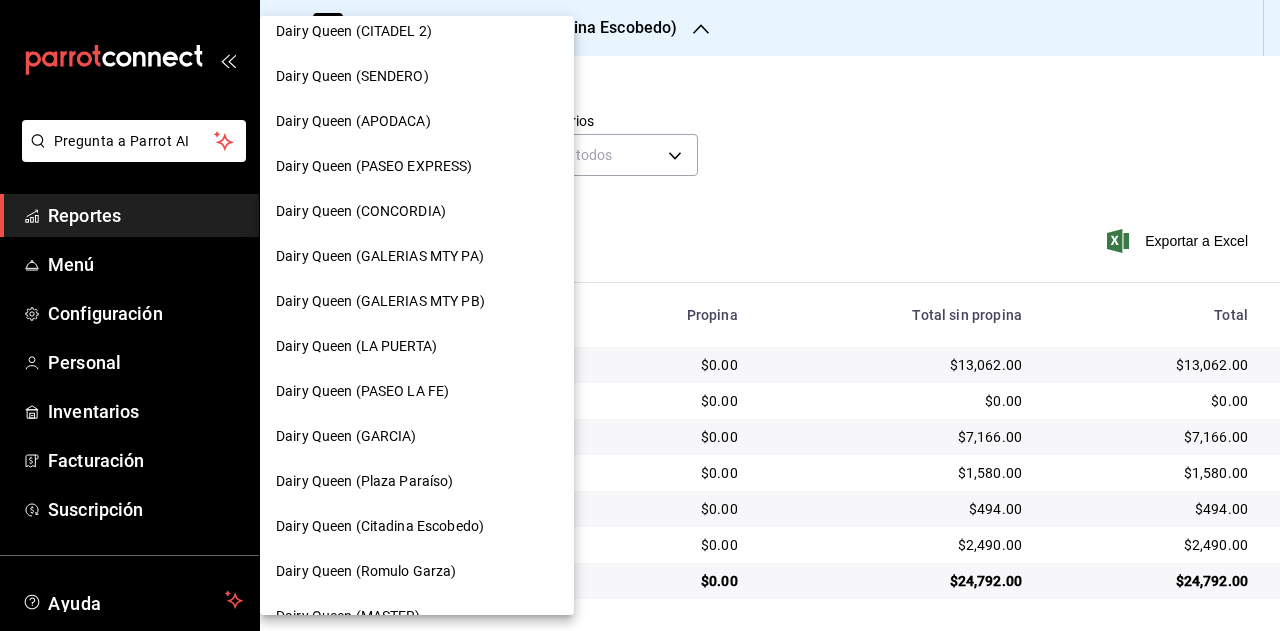 click on "Dairy Queen (Romulo Garza)" at bounding box center (417, 571) 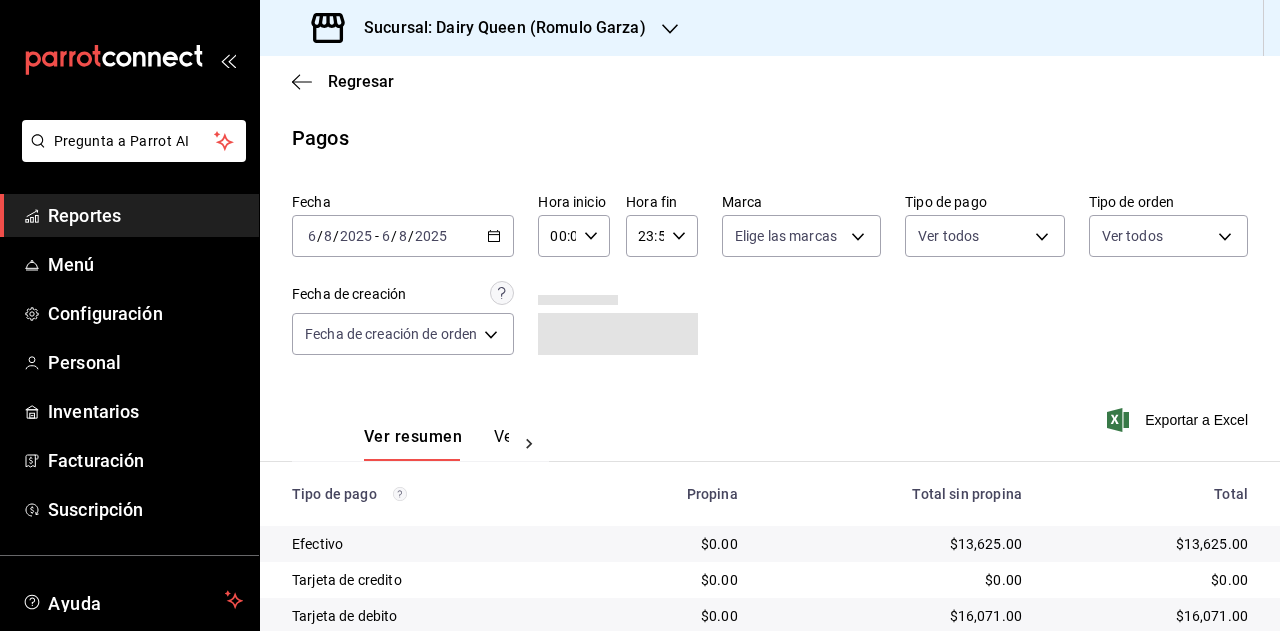 click on "$33,796.00" at bounding box center (1151, 760) 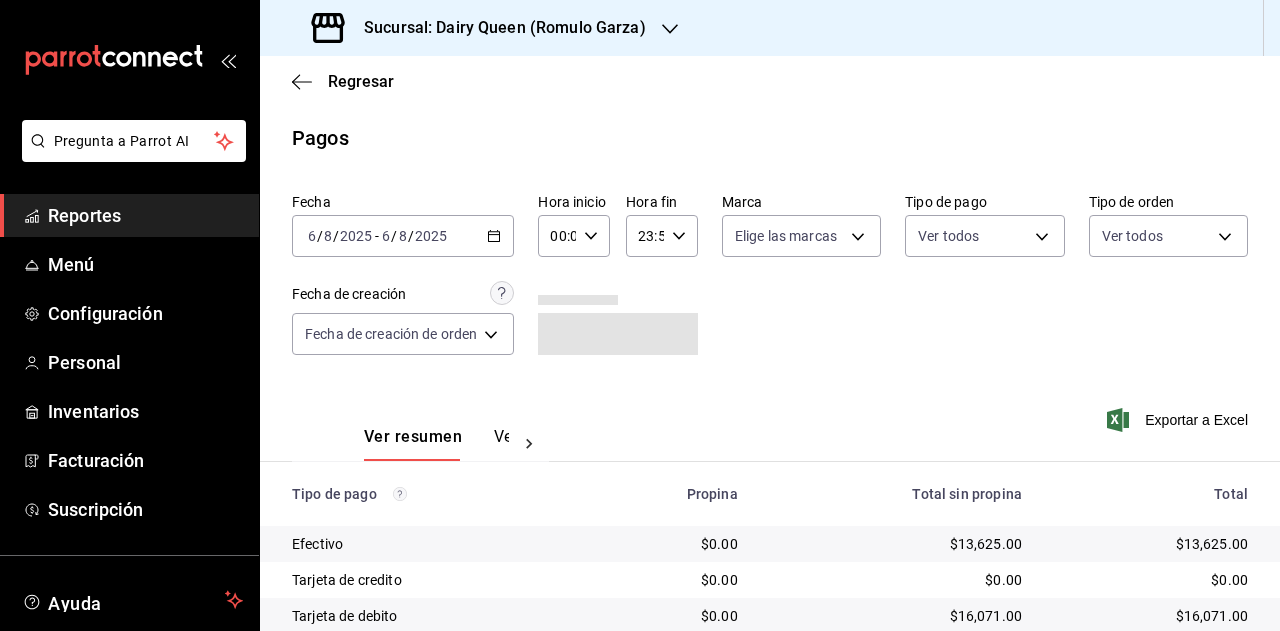 scroll, scrollTop: 179, scrollLeft: 0, axis: vertical 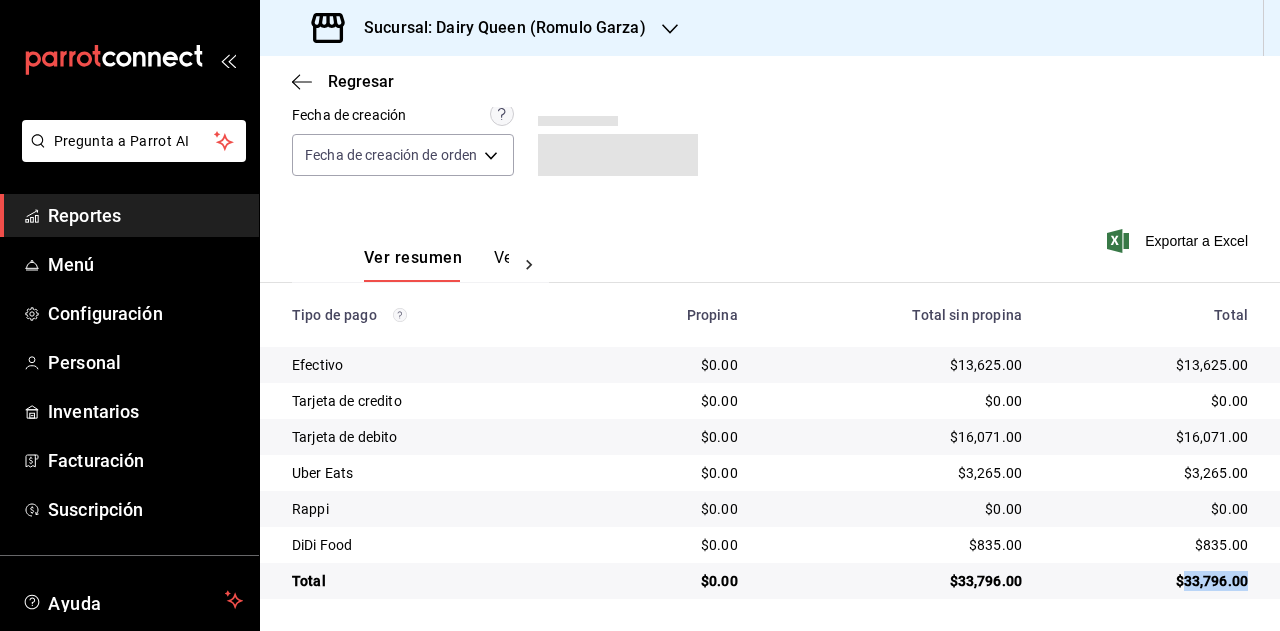 click on "$33,796.00" at bounding box center (1151, 581) 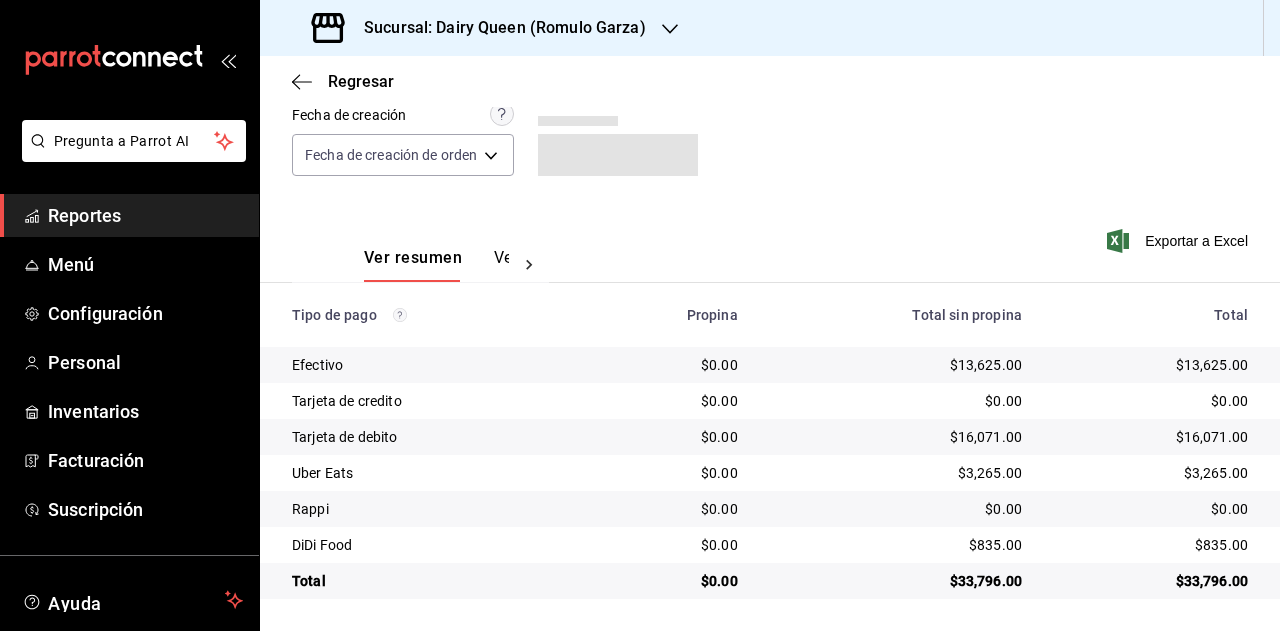 click on "$3,265.00" at bounding box center (1151, 473) 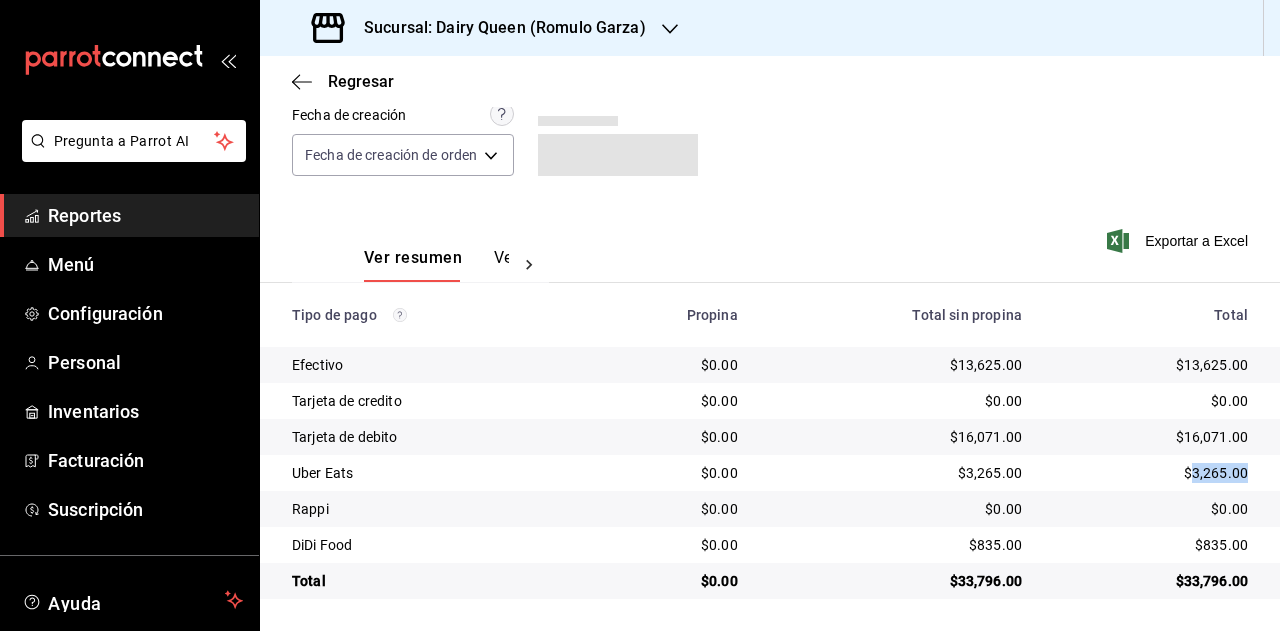 click on "$3,265.00" at bounding box center (1151, 473) 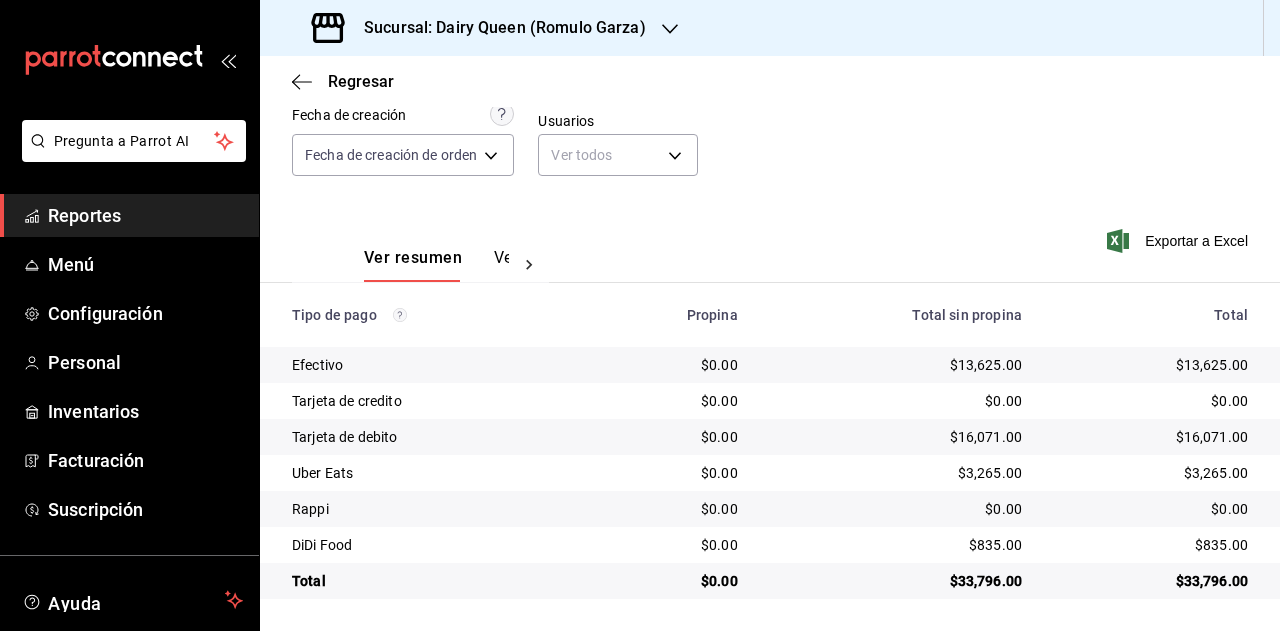 click on "$835.00" at bounding box center (1151, 545) 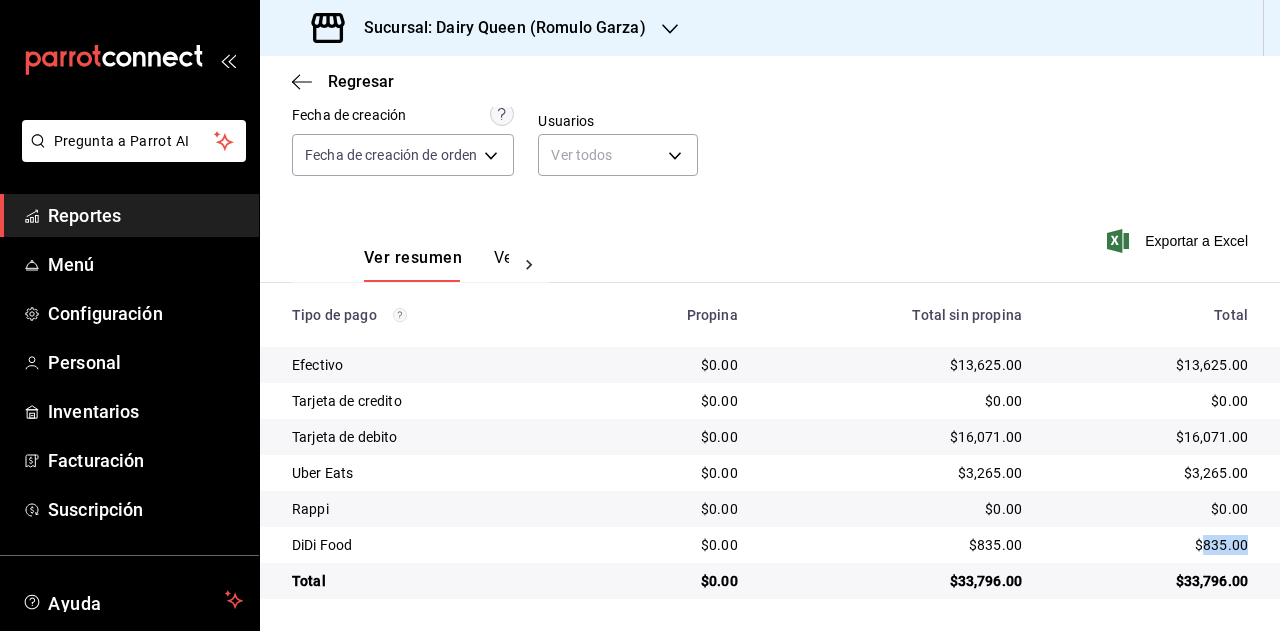 click on "$835.00" at bounding box center [1151, 545] 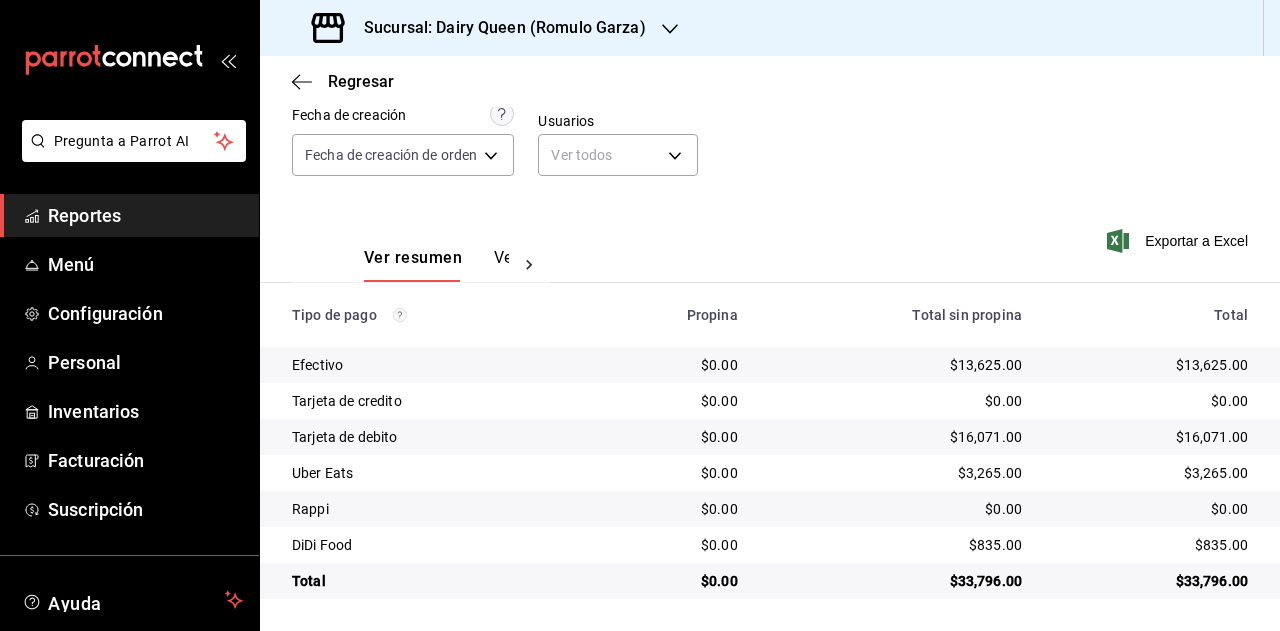 click on "Sucursal: Dairy Queen (Romulo Garza)" at bounding box center [497, 28] 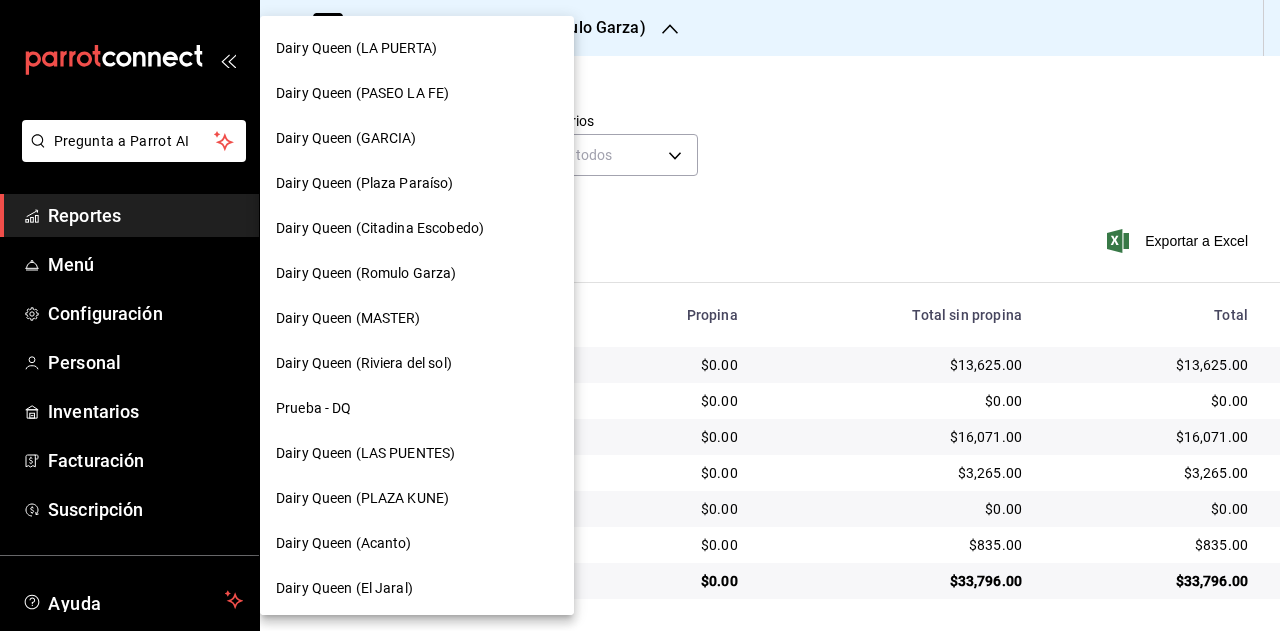 scroll, scrollTop: 900, scrollLeft: 0, axis: vertical 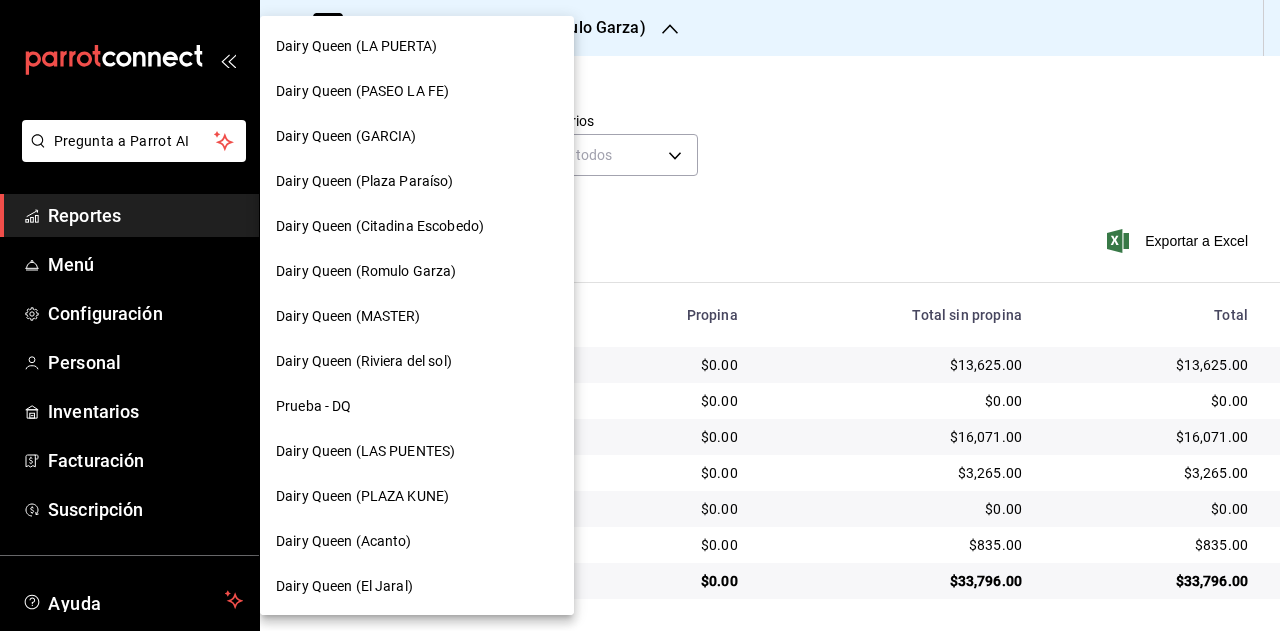 click on "Dairy Queen (Riviera del sol)" at bounding box center [417, 361] 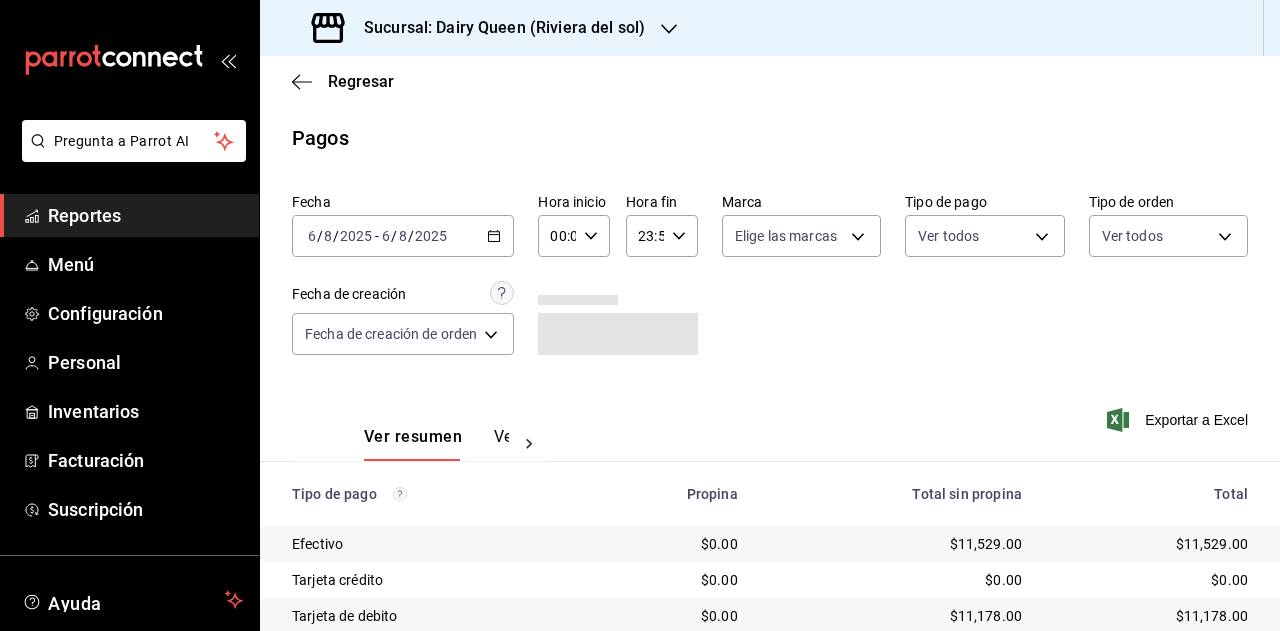 scroll, scrollTop: 179, scrollLeft: 0, axis: vertical 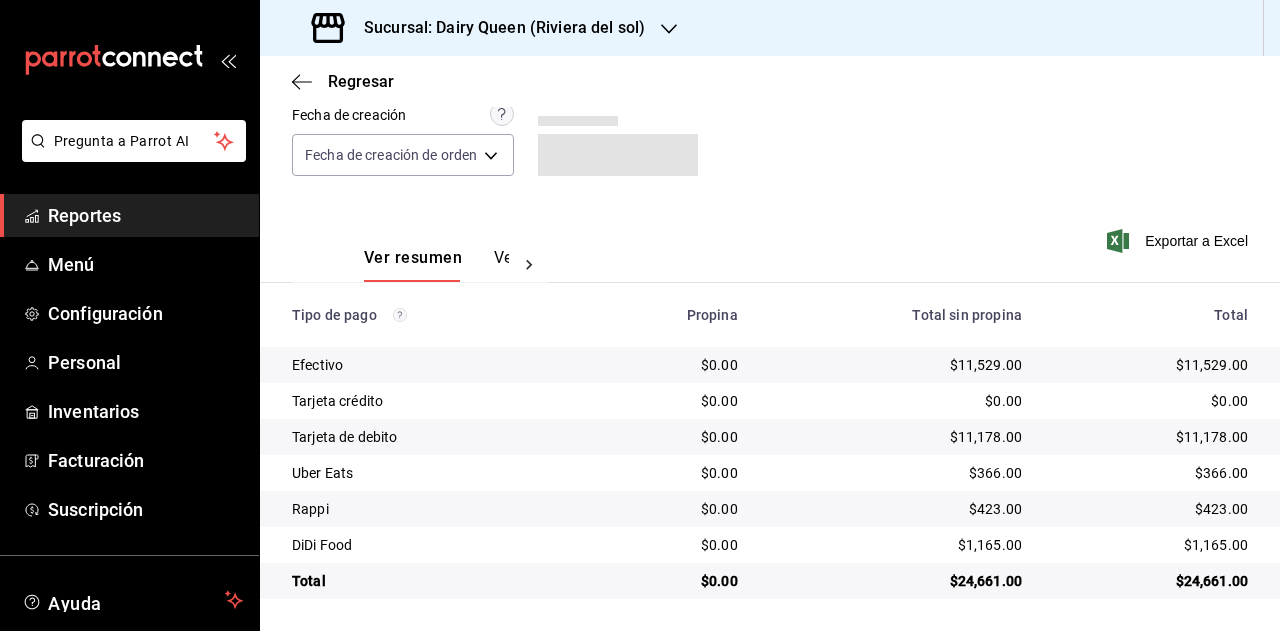 click on "$24,661.00" at bounding box center [1151, 581] 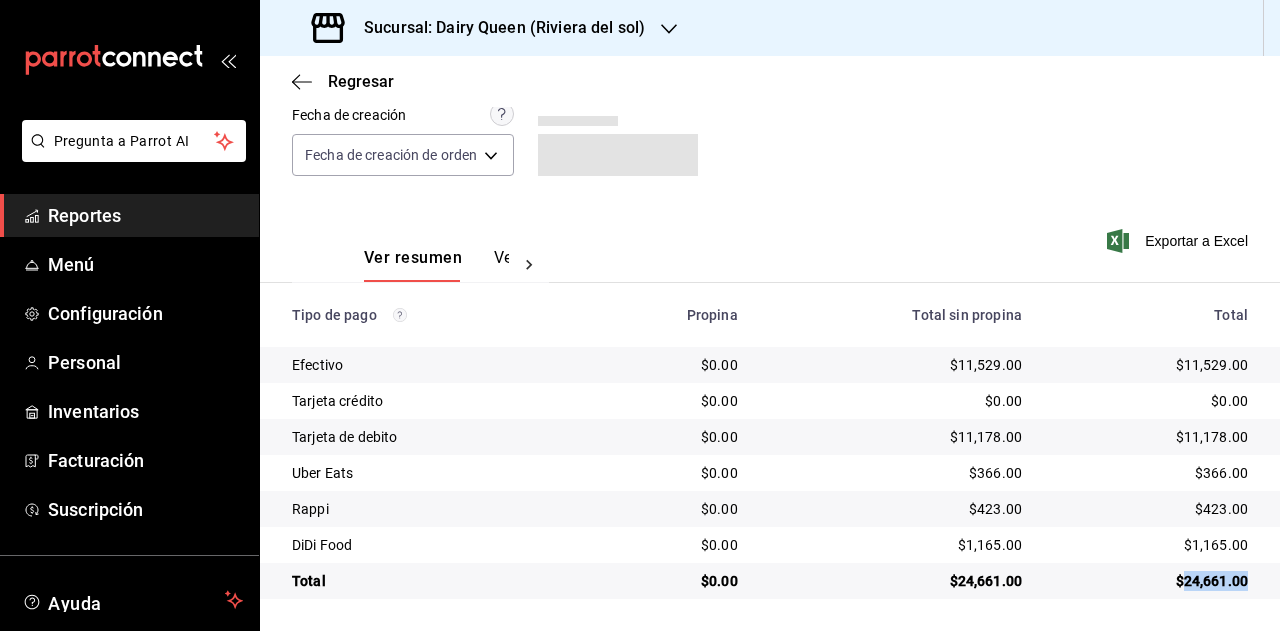 click on "$24,661.00" at bounding box center [1151, 581] 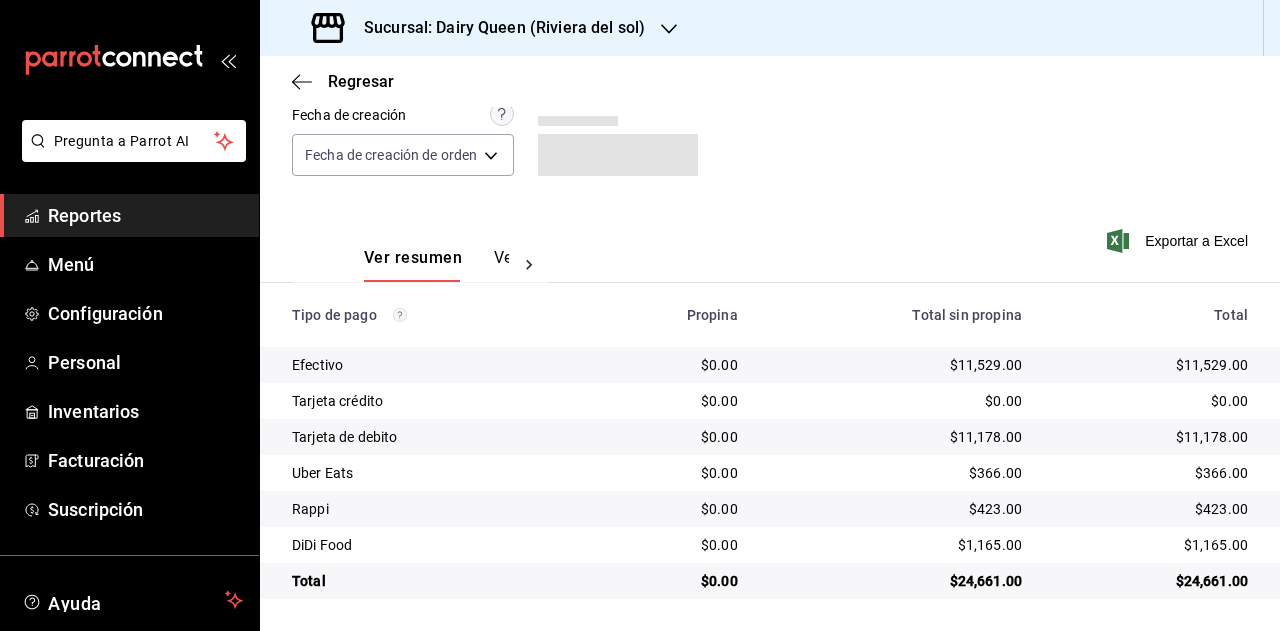 click on "$366.00" at bounding box center (1151, 473) 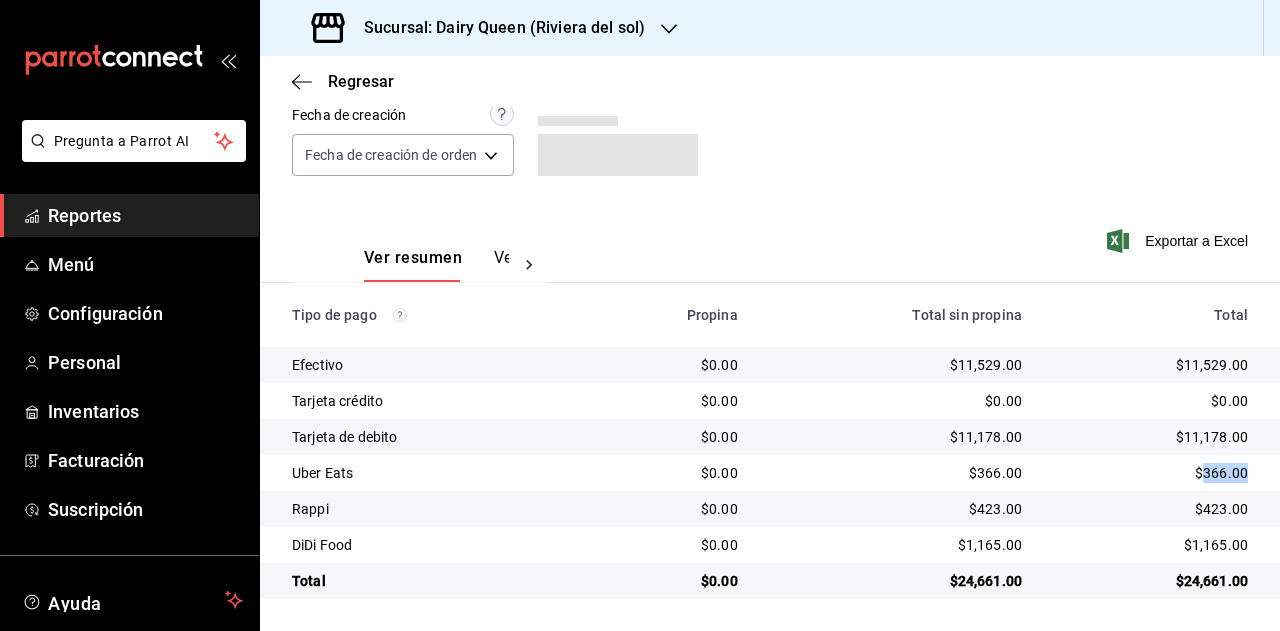click on "$366.00" at bounding box center [1151, 473] 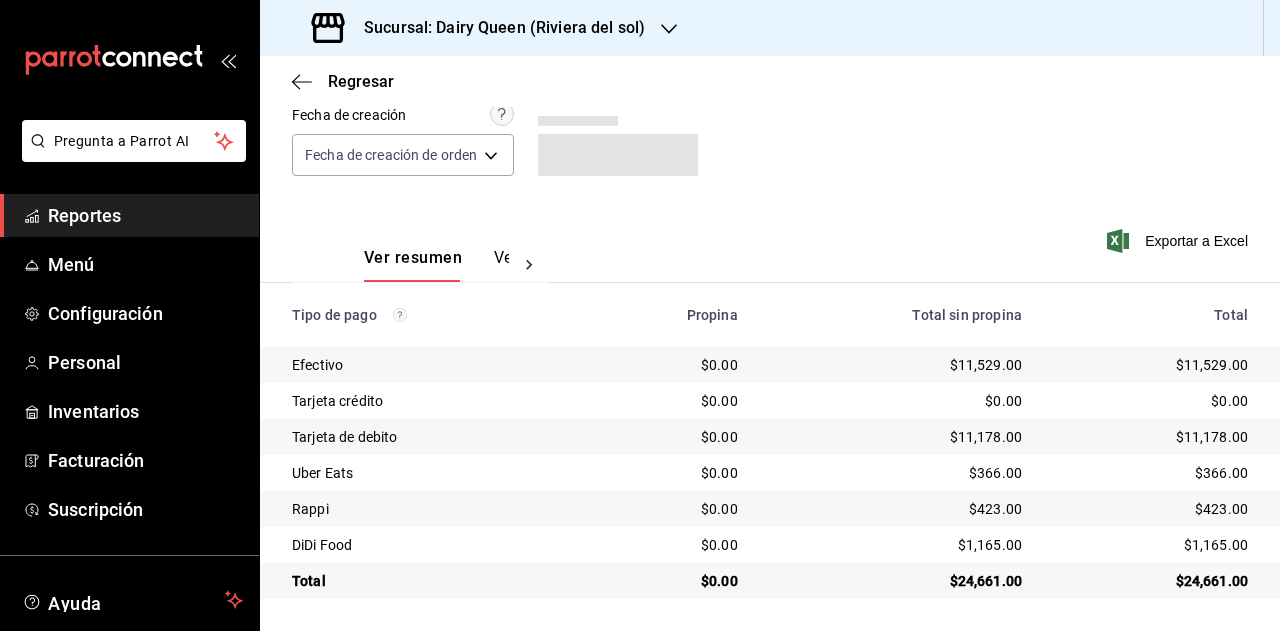 click on "$423.00" at bounding box center [1159, 509] 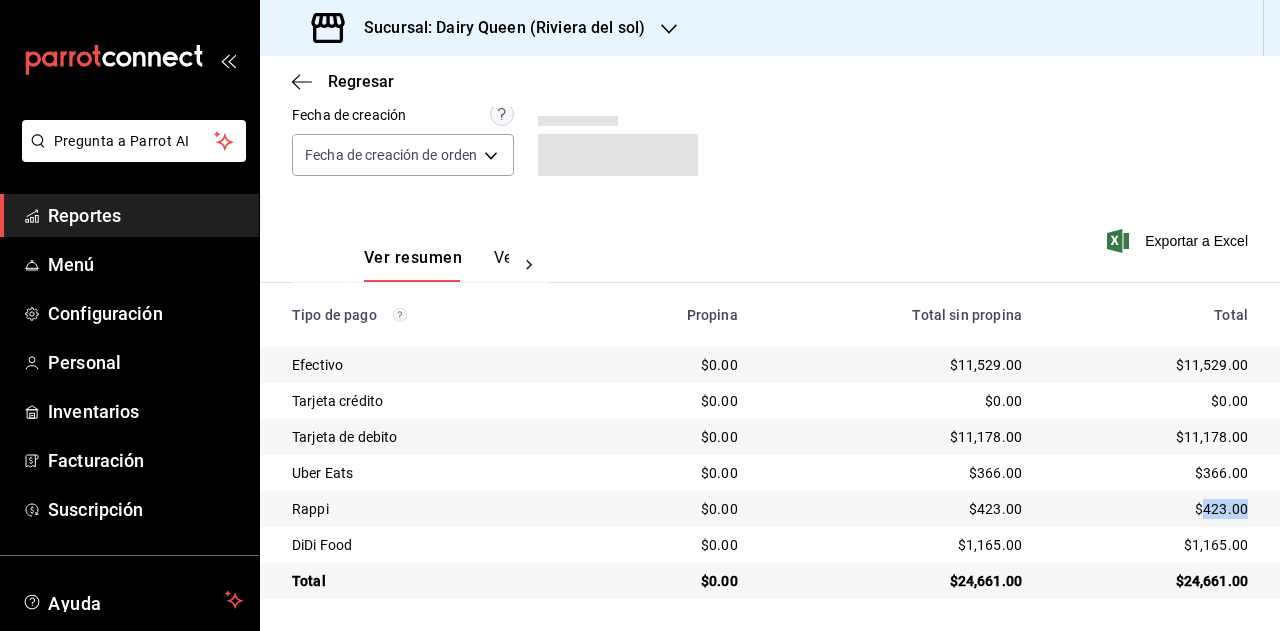 click on "$423.00" at bounding box center (1159, 509) 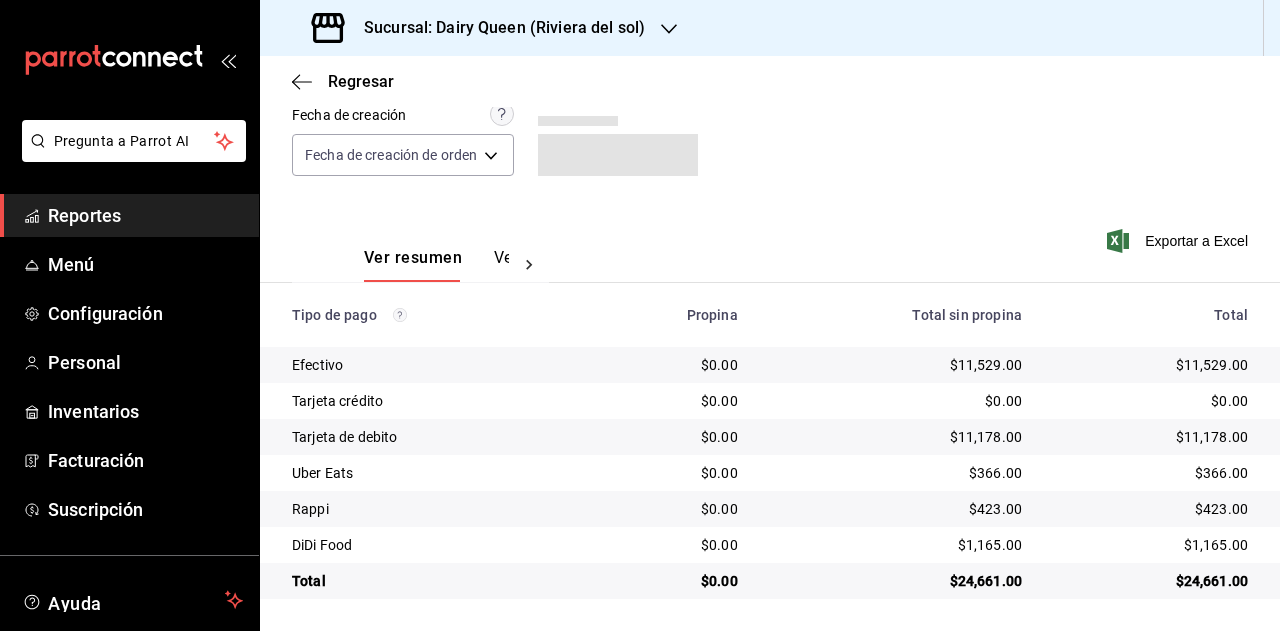 click on "$1,165.00" at bounding box center [1151, 545] 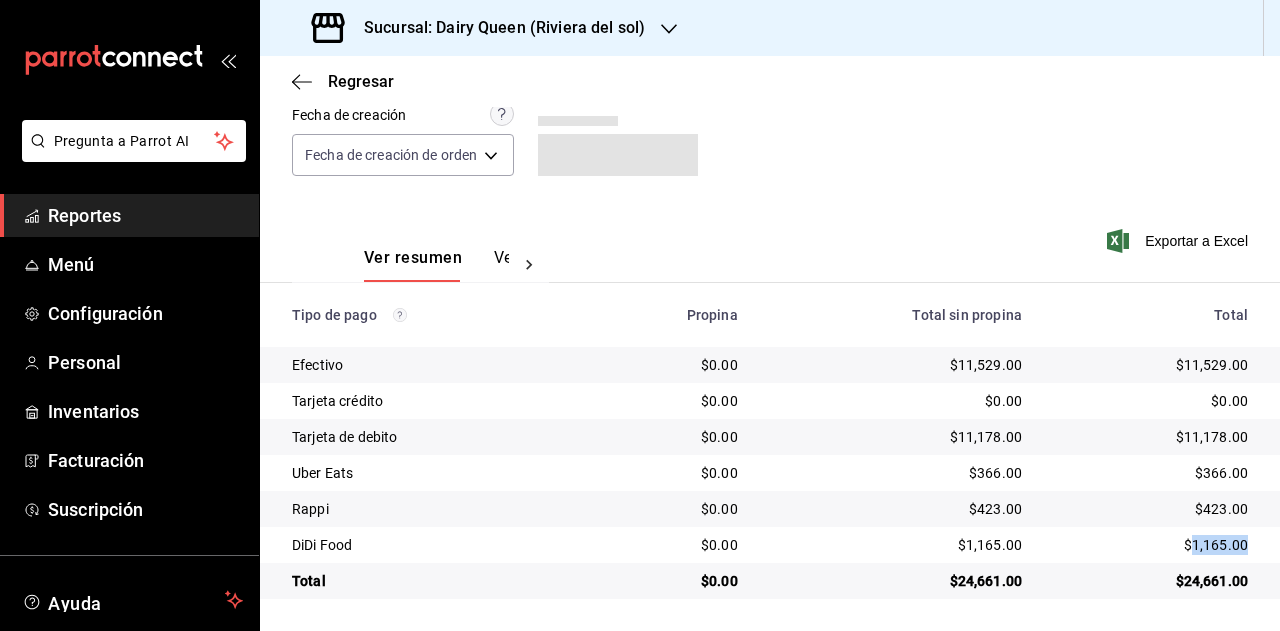 click on "$1,165.00" at bounding box center (1151, 545) 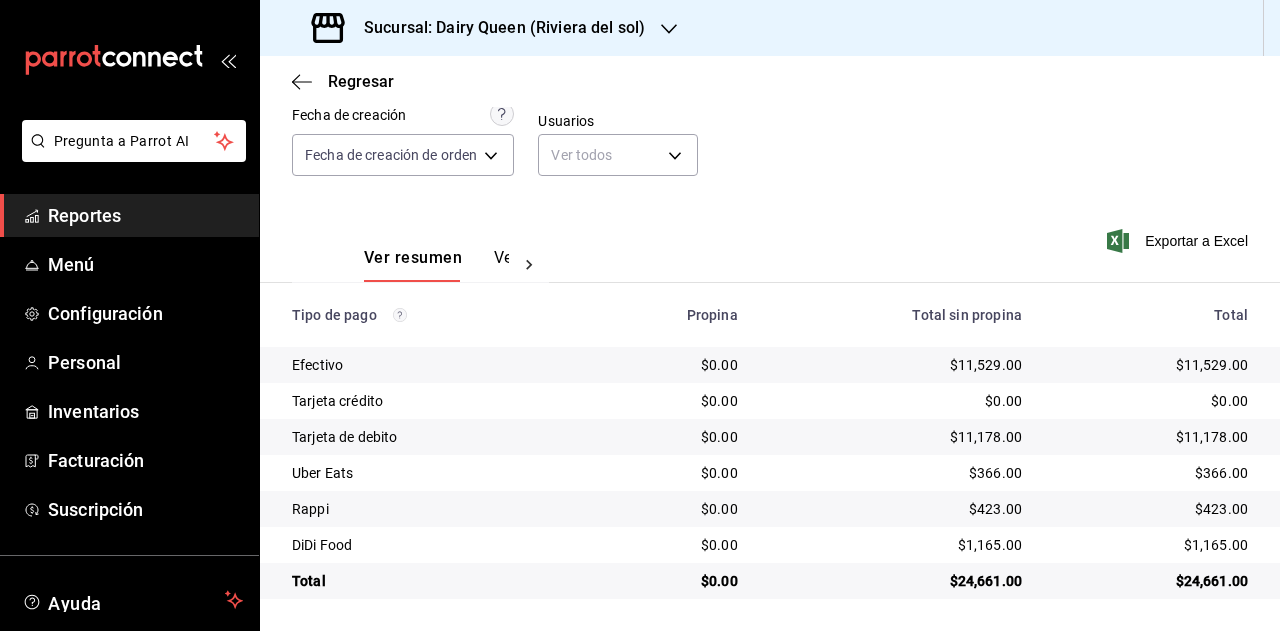 click on "Sucursal: Dairy Queen (Riviera del sol)" at bounding box center [496, 28] 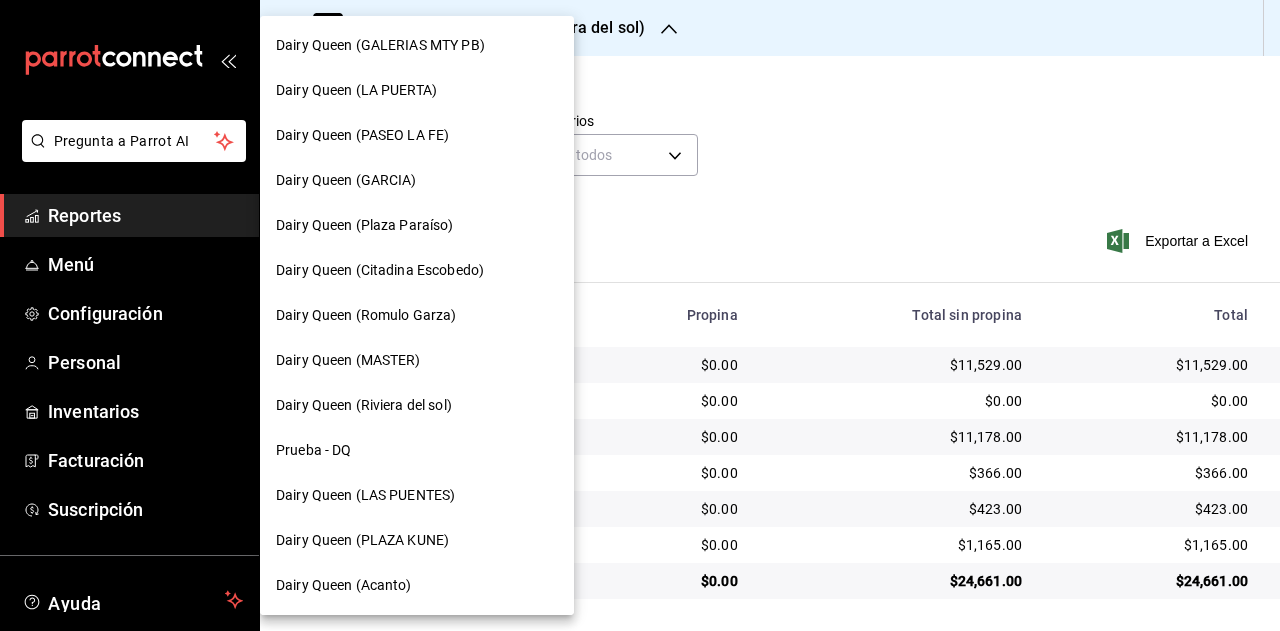 scroll, scrollTop: 902, scrollLeft: 0, axis: vertical 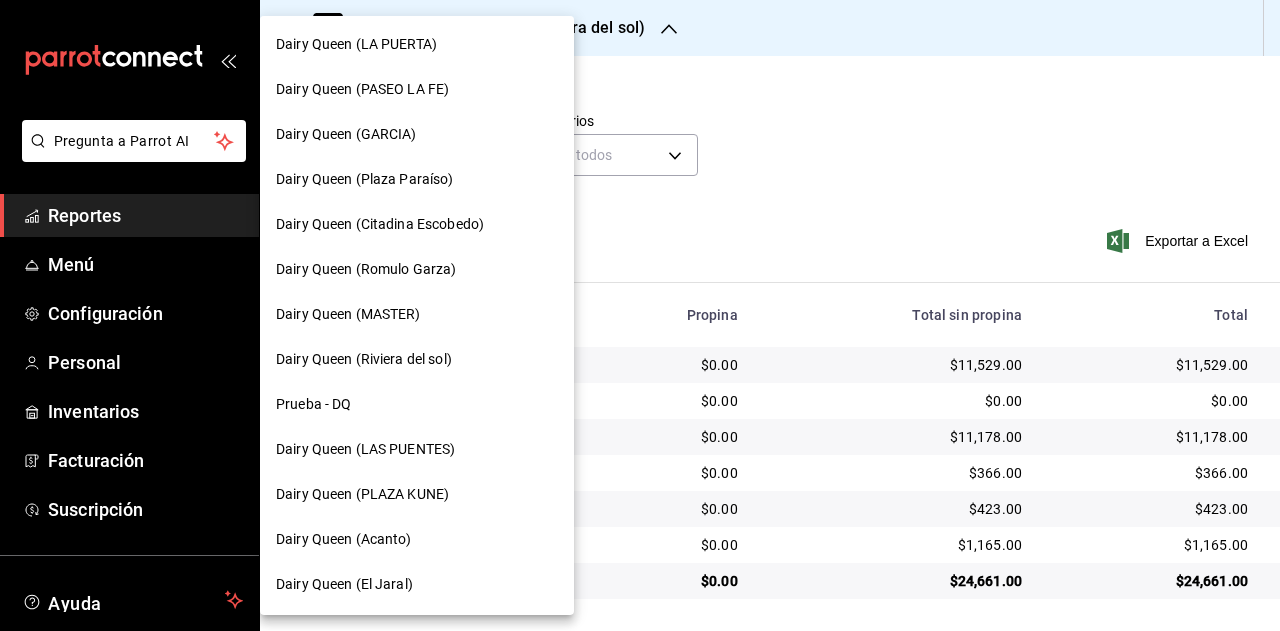 click on "Dairy Queen (LAS PUENTES)" at bounding box center [365, 449] 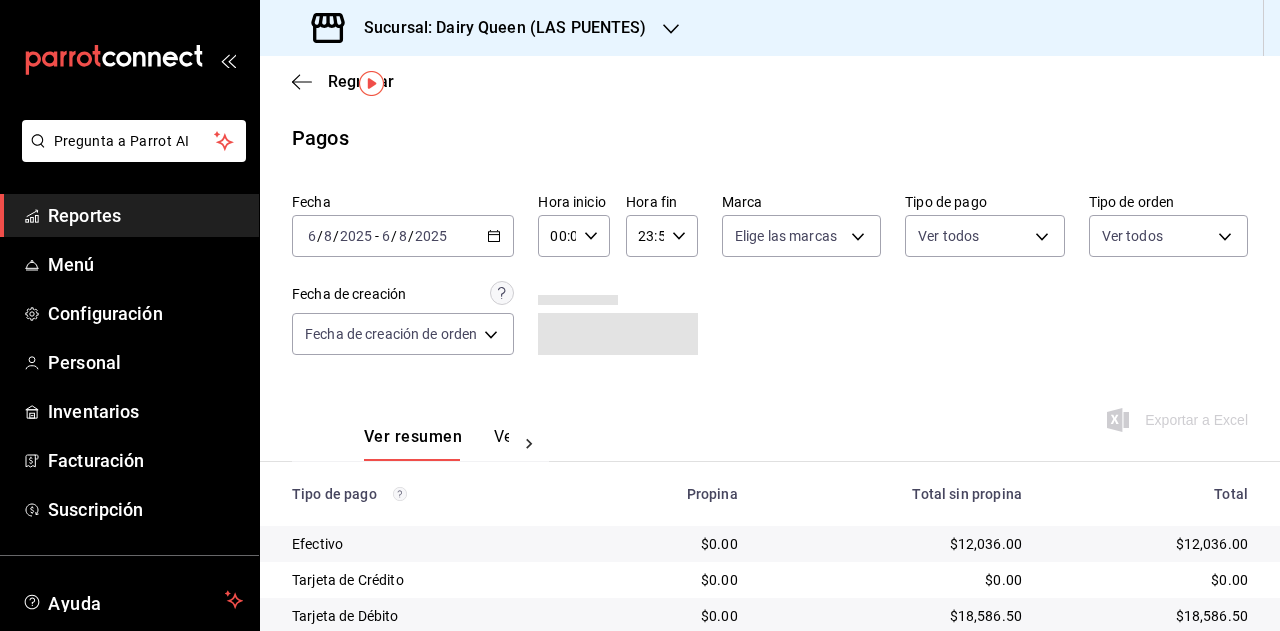 scroll, scrollTop: 179, scrollLeft: 0, axis: vertical 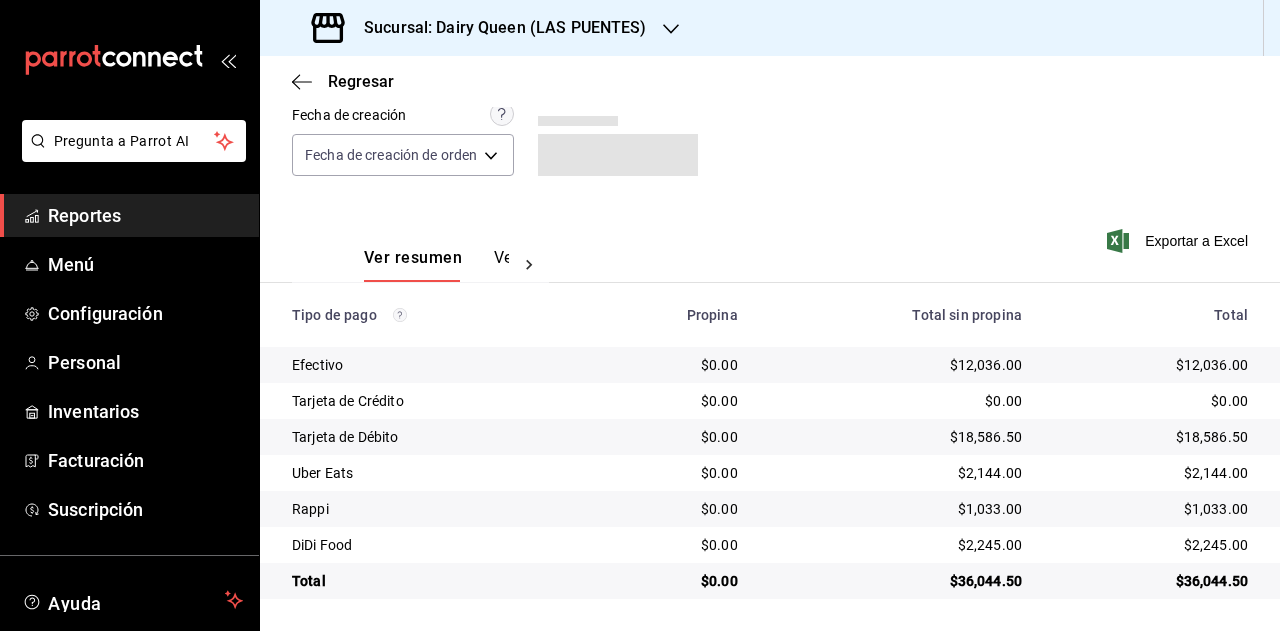 click on "$36,044.50" at bounding box center (1151, 581) 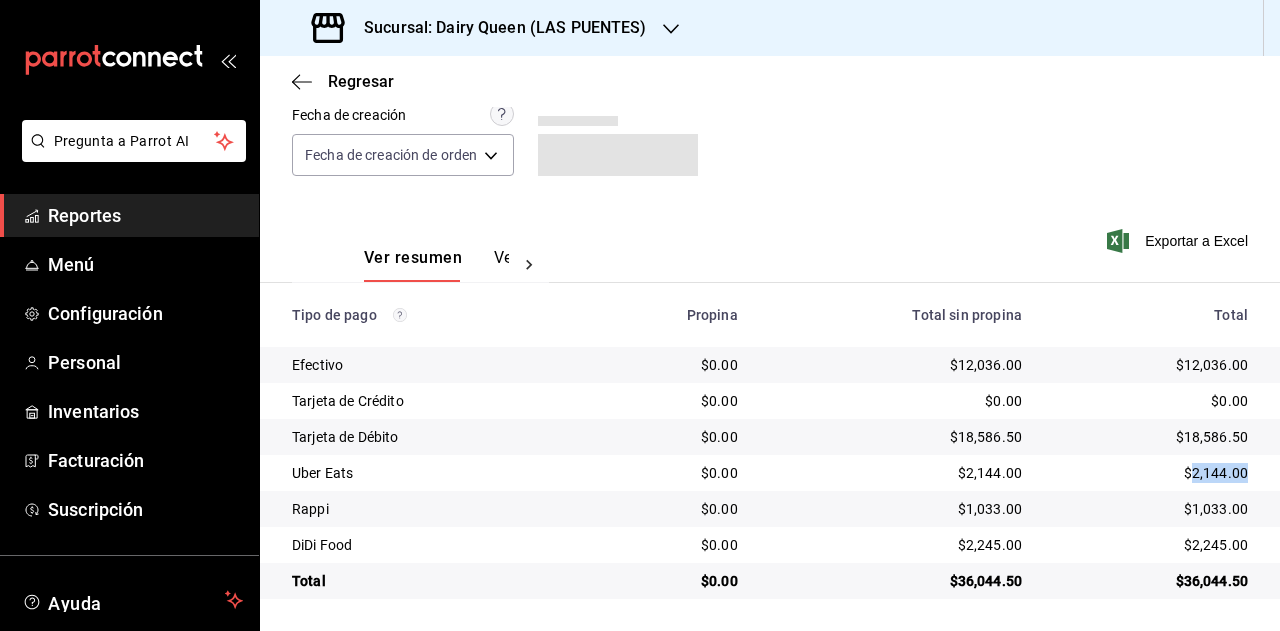 click on "$2,144.00" at bounding box center (1151, 473) 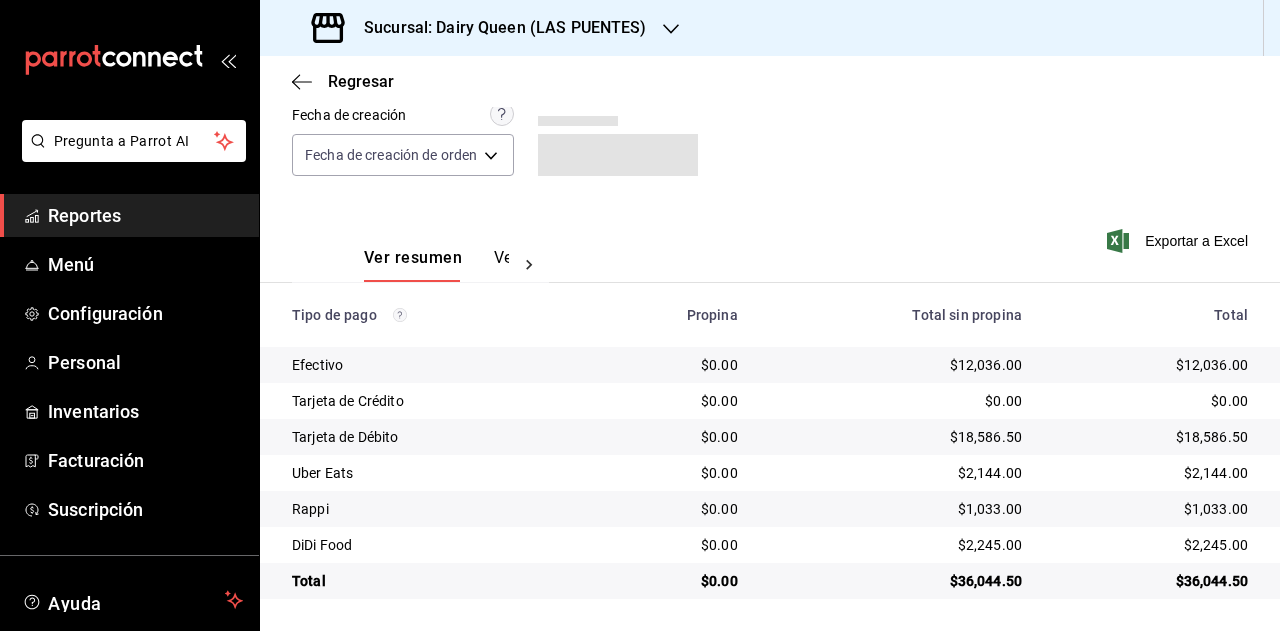 click on "$1,033.00" at bounding box center [1151, 509] 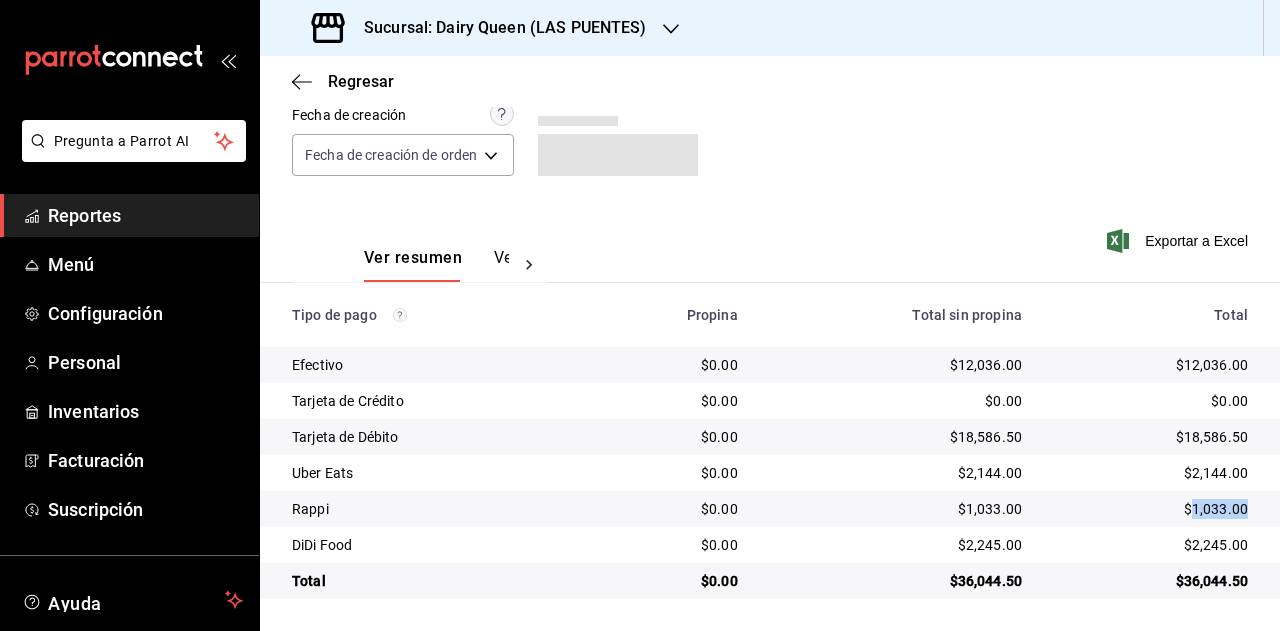 click on "$1,033.00" at bounding box center [1151, 509] 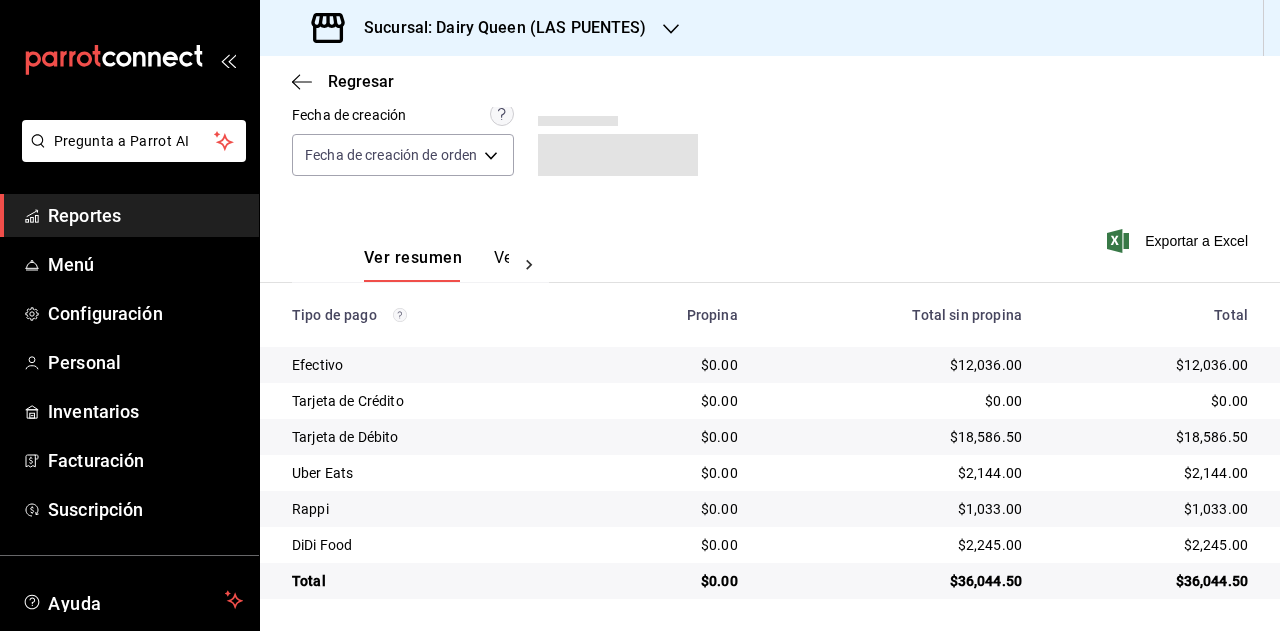click on "$2,245.00" at bounding box center (1151, 545) 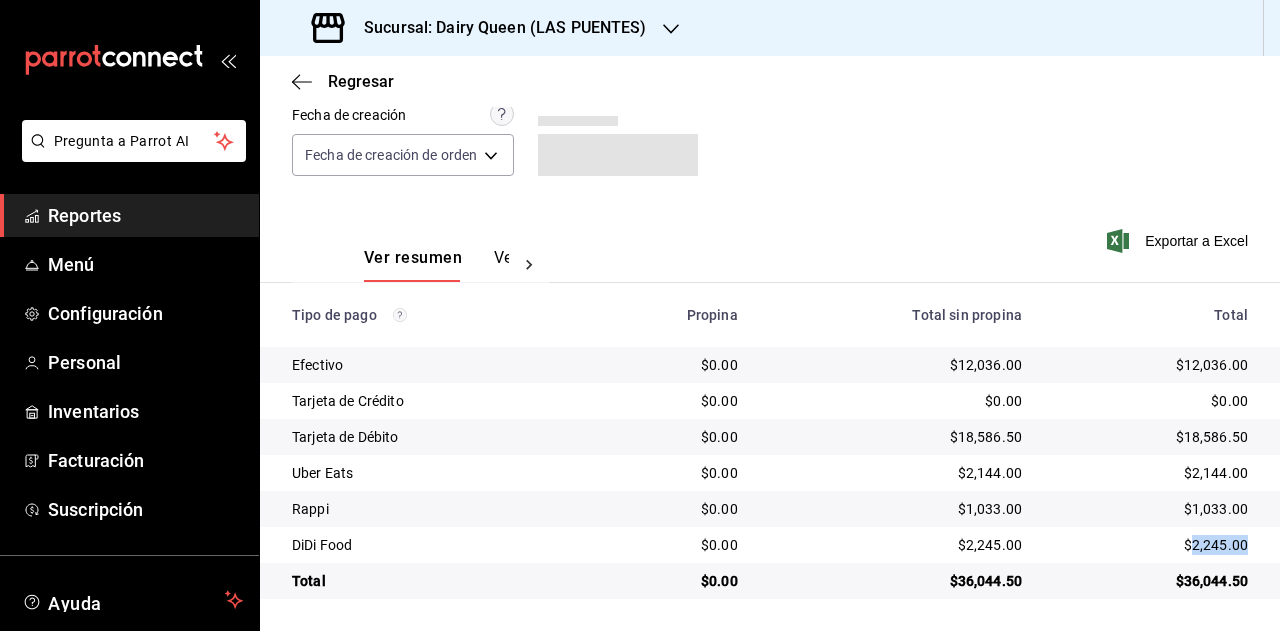 click on "$2,245.00" at bounding box center (1151, 545) 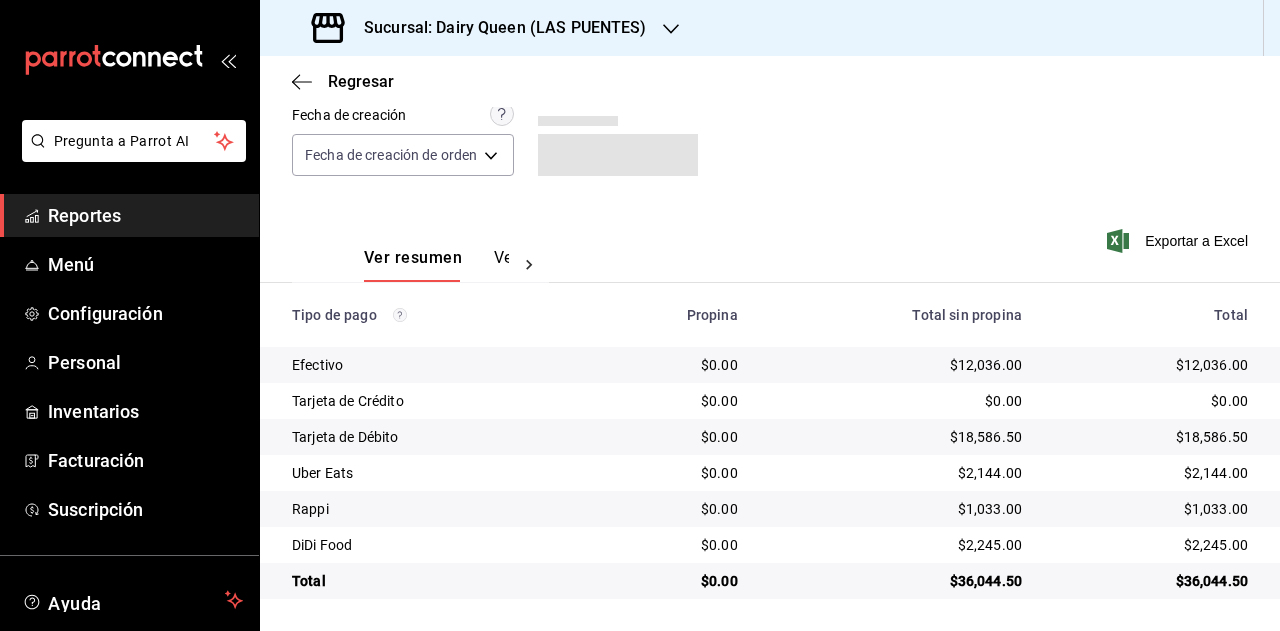 click on "Sucursal: Dairy Queen (LAS PUENTES)" at bounding box center [481, 28] 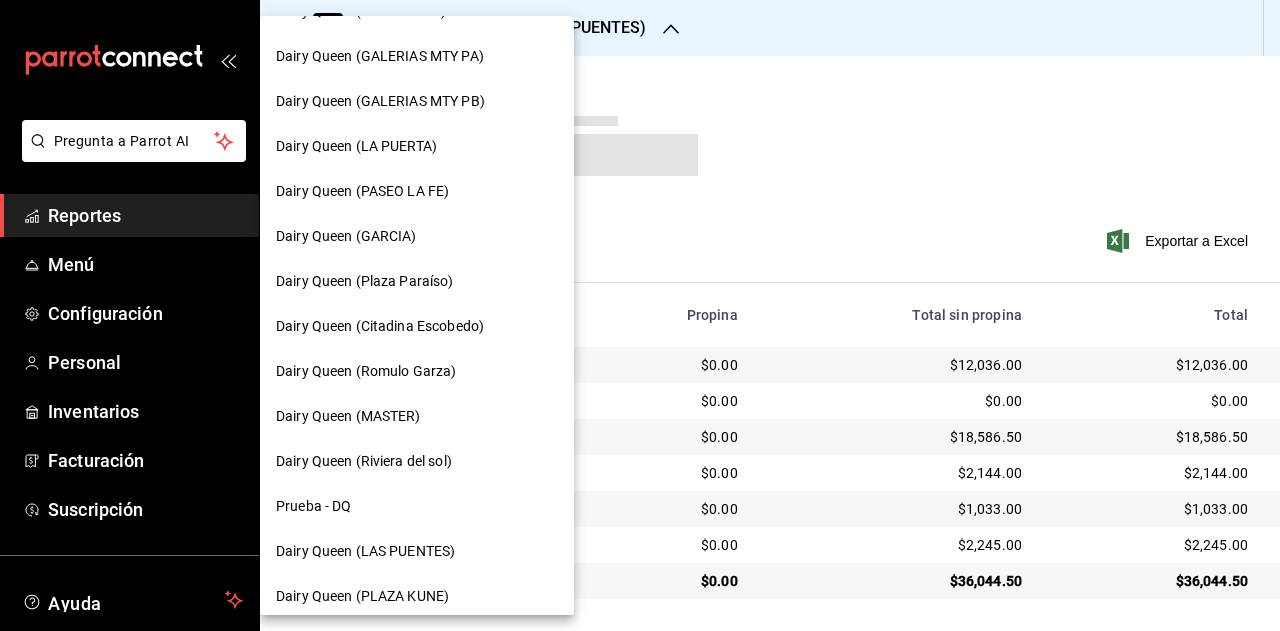 scroll, scrollTop: 900, scrollLeft: 0, axis: vertical 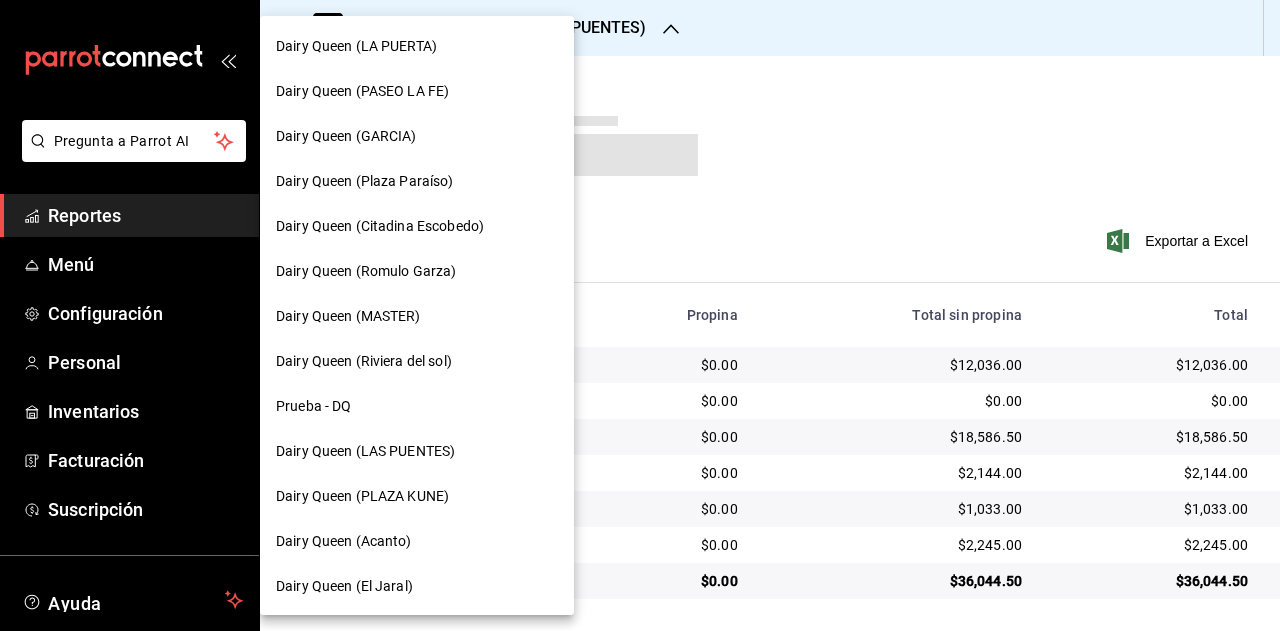 click on "Dairy Queen (PLAZA KUNE)" at bounding box center (417, 496) 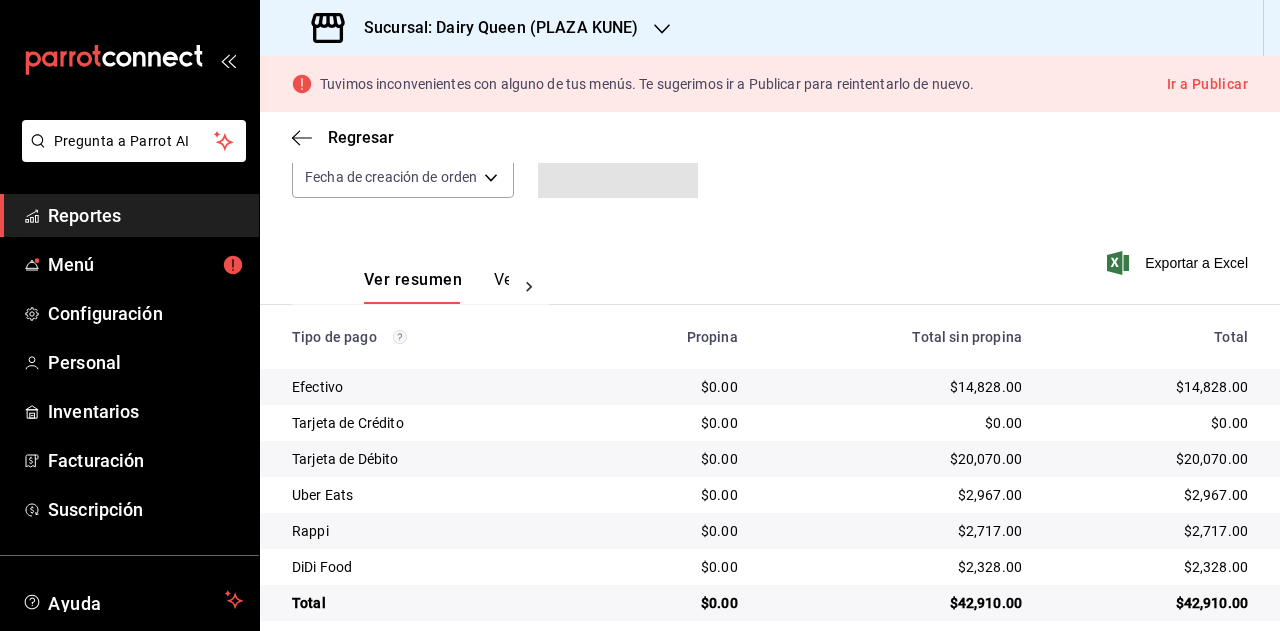 scroll, scrollTop: 235, scrollLeft: 0, axis: vertical 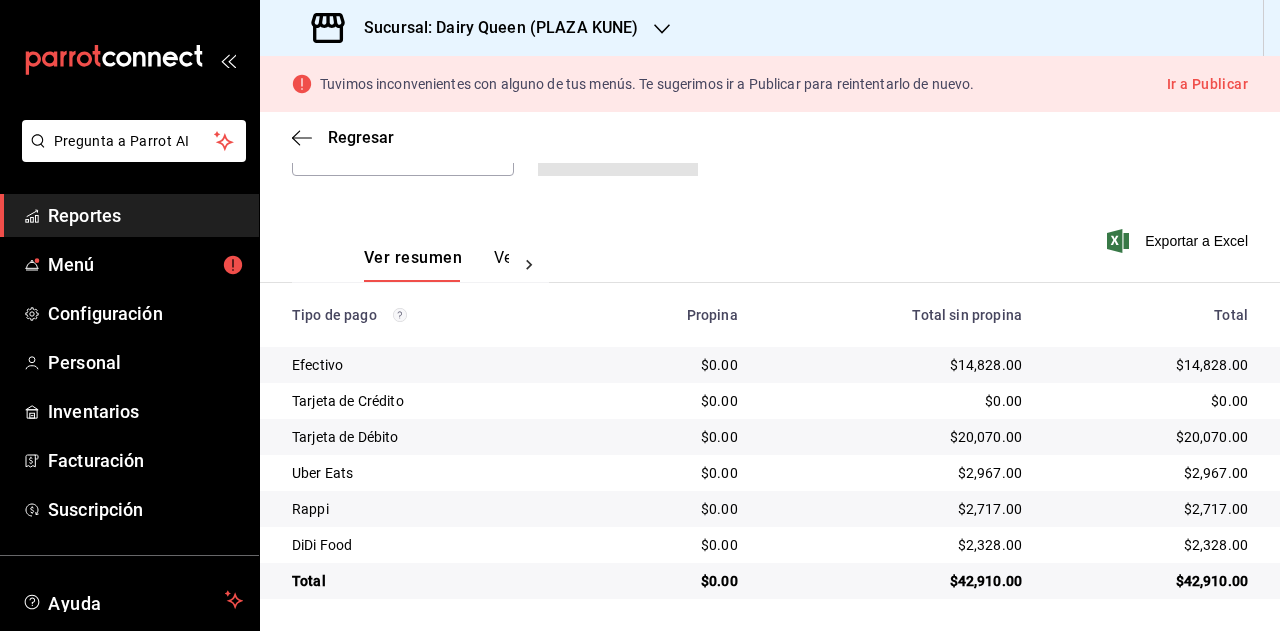 click on "$42,910.00" at bounding box center [1159, 581] 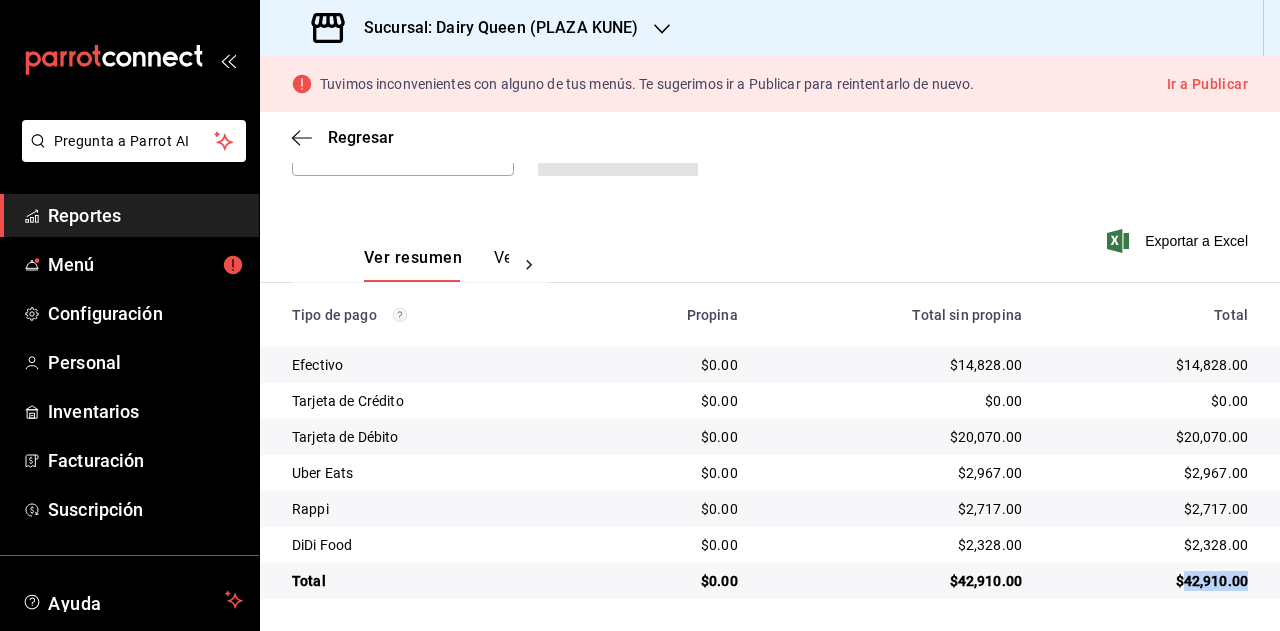 click on "$42,910.00" at bounding box center (1151, 581) 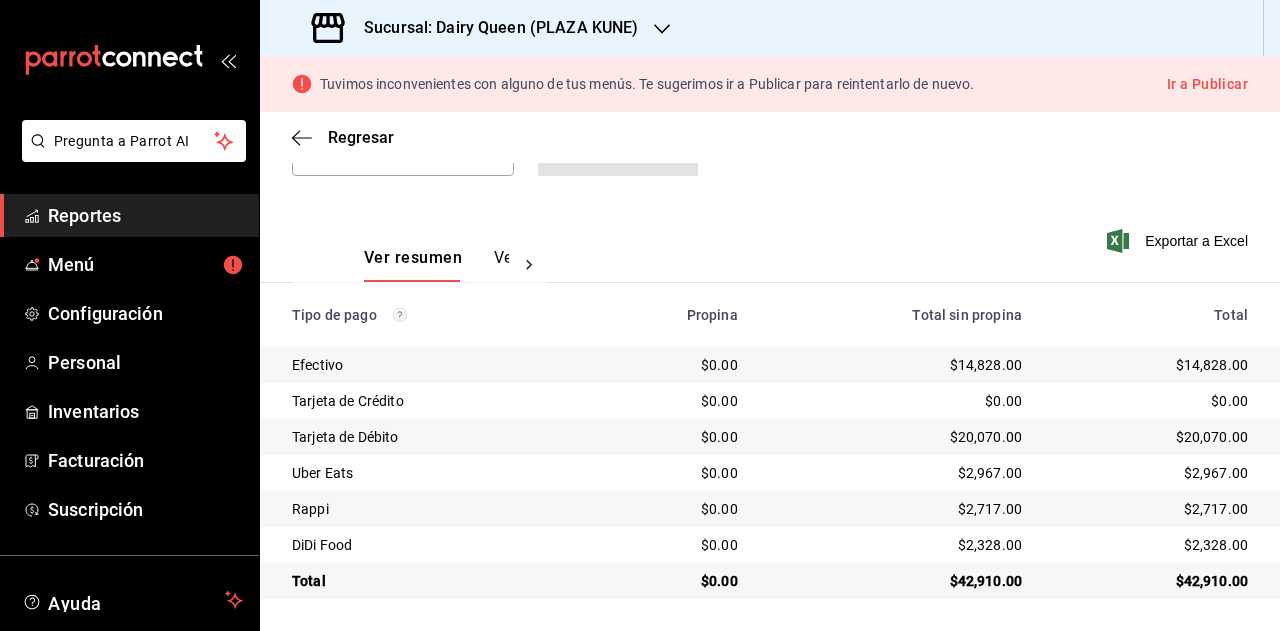 click on "$2,967.00" at bounding box center [1151, 473] 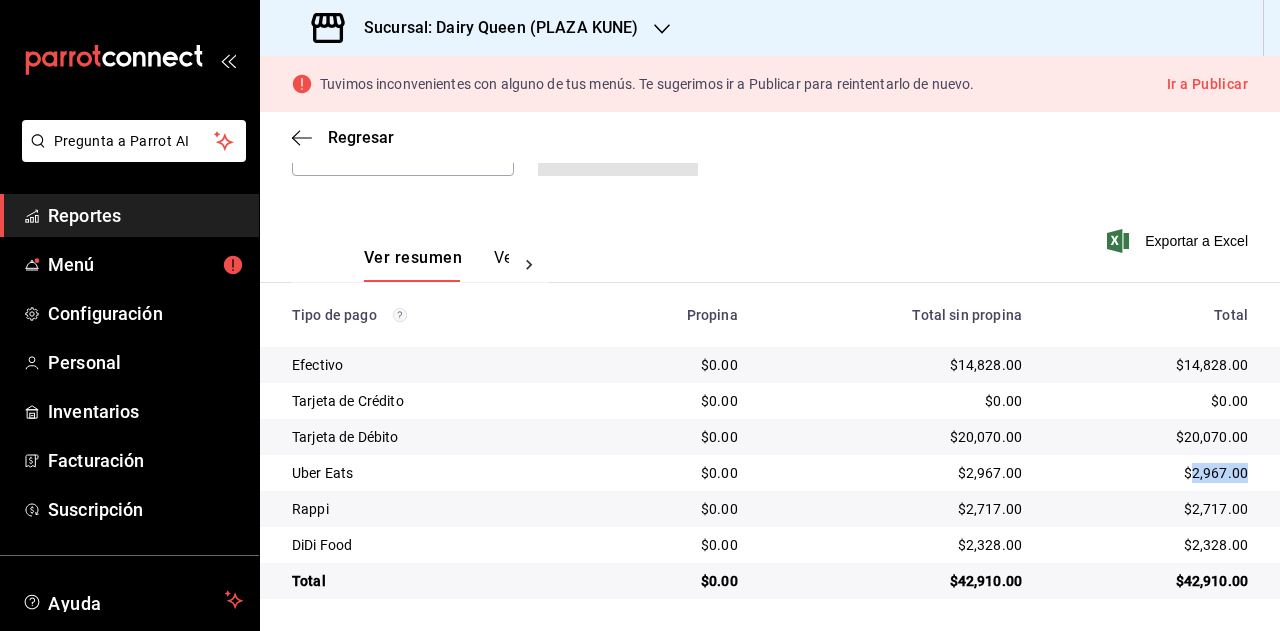 click on "$2,967.00" at bounding box center [1151, 473] 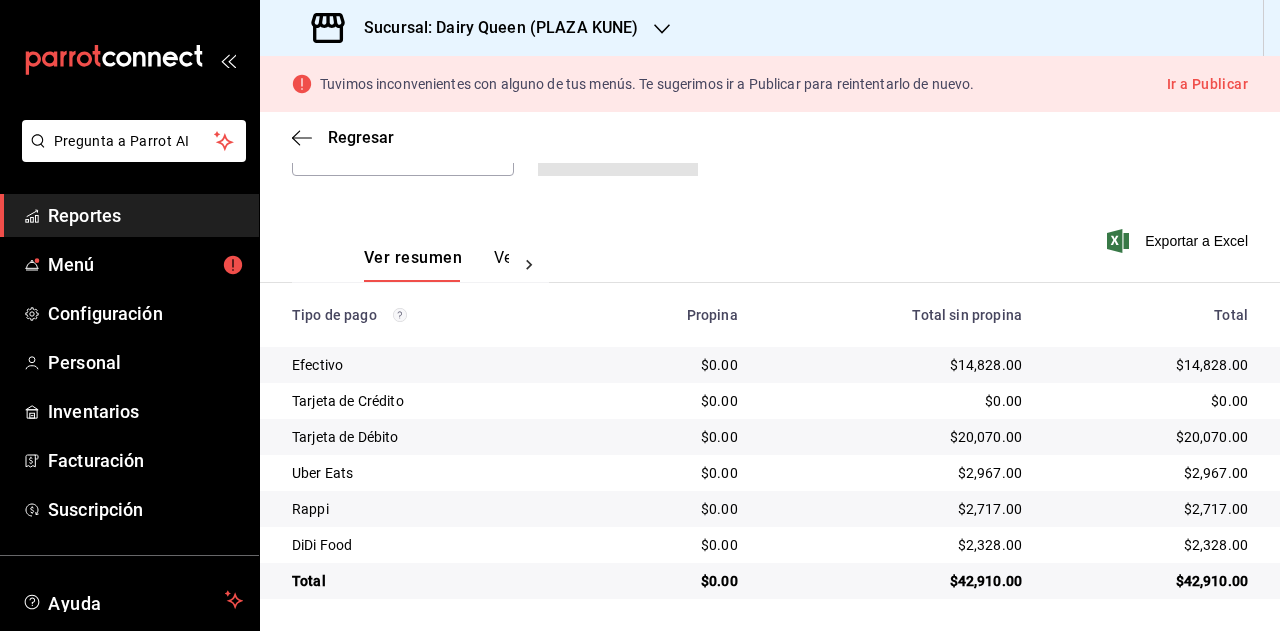 click on "$2,717.00" at bounding box center [1151, 509] 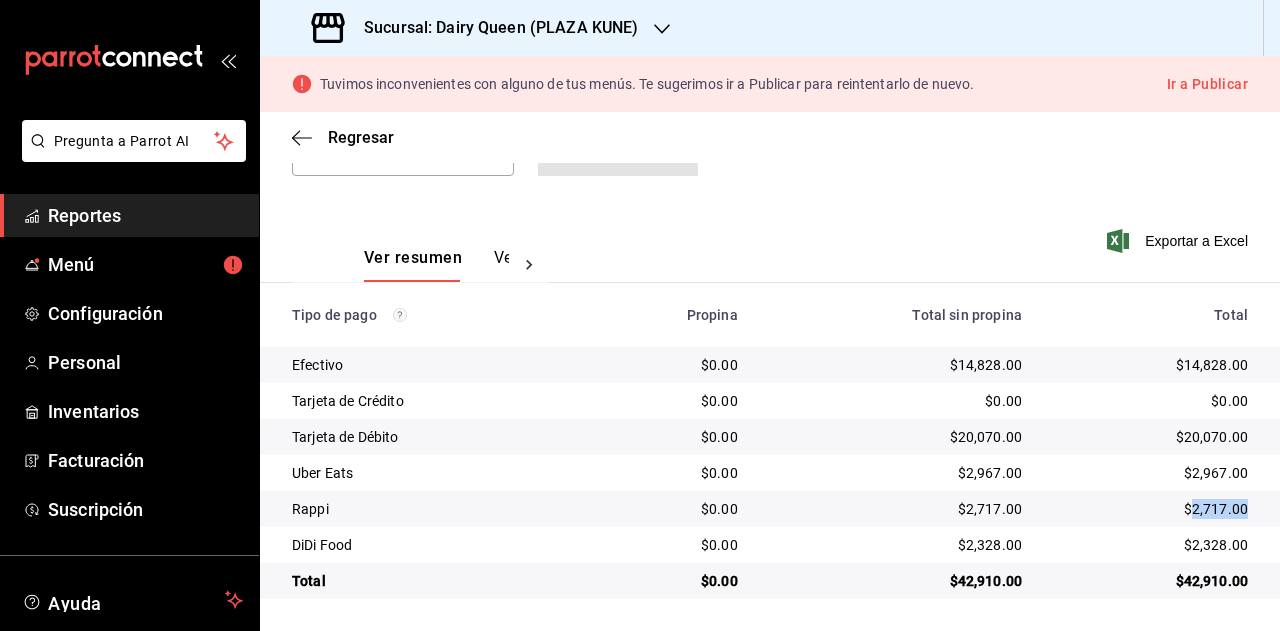 click on "$2,717.00" at bounding box center (1151, 509) 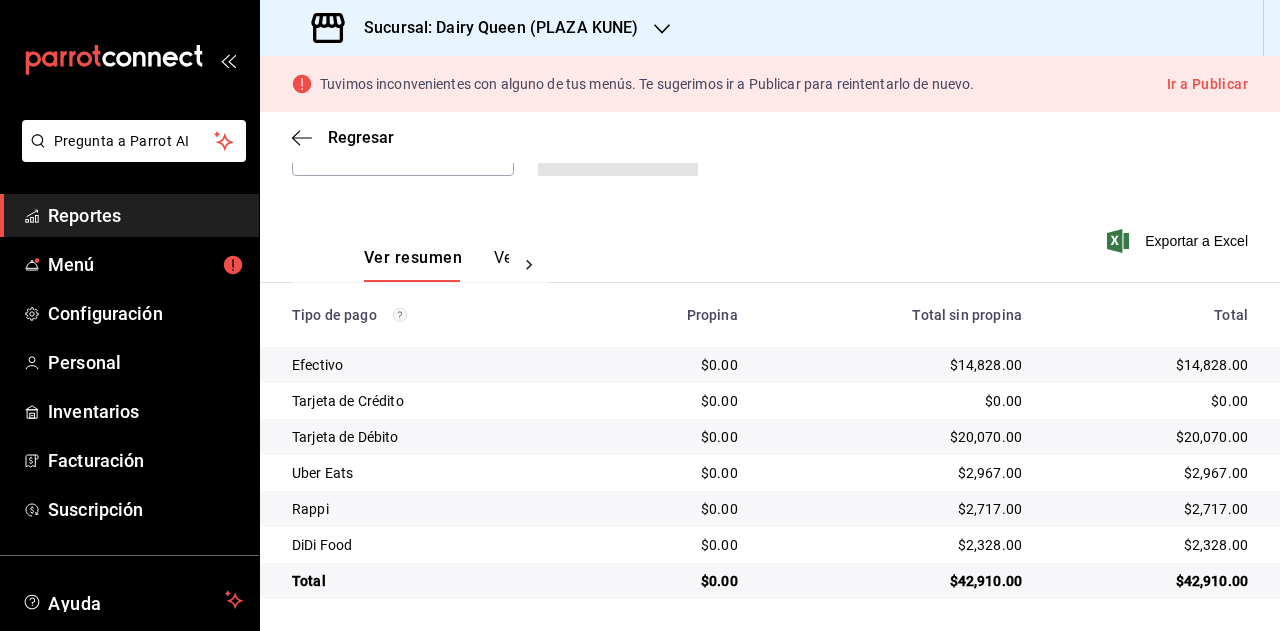 click on "$2,328.00" at bounding box center (1151, 545) 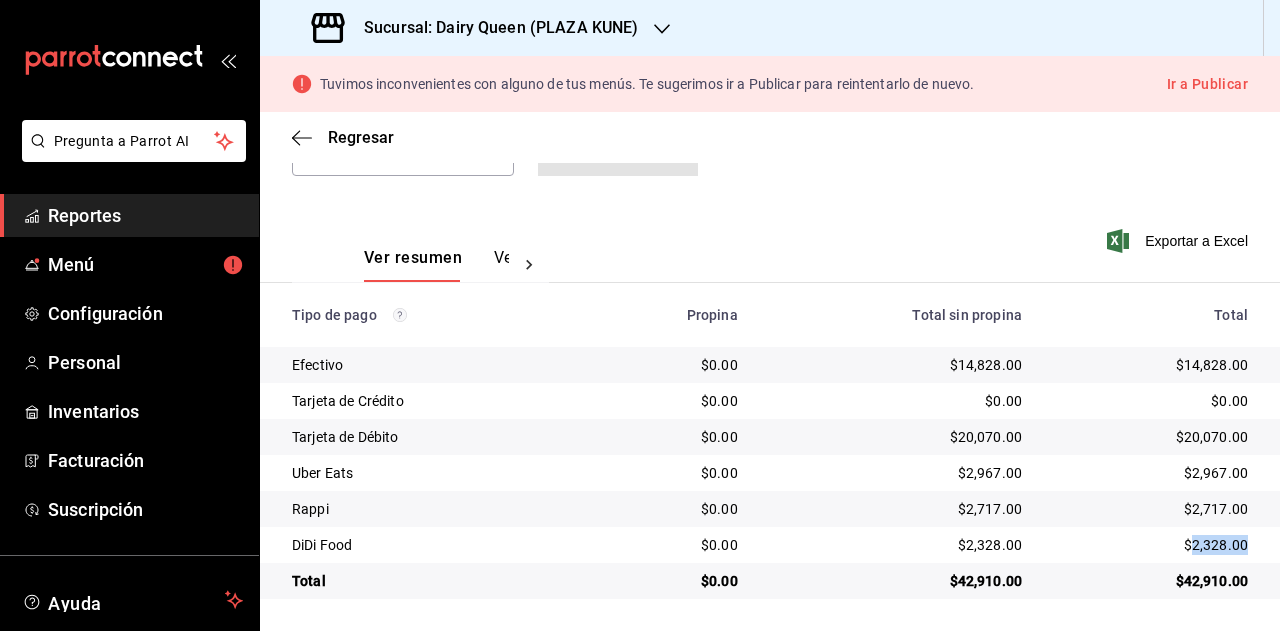 click on "$2,328.00" at bounding box center [1151, 545] 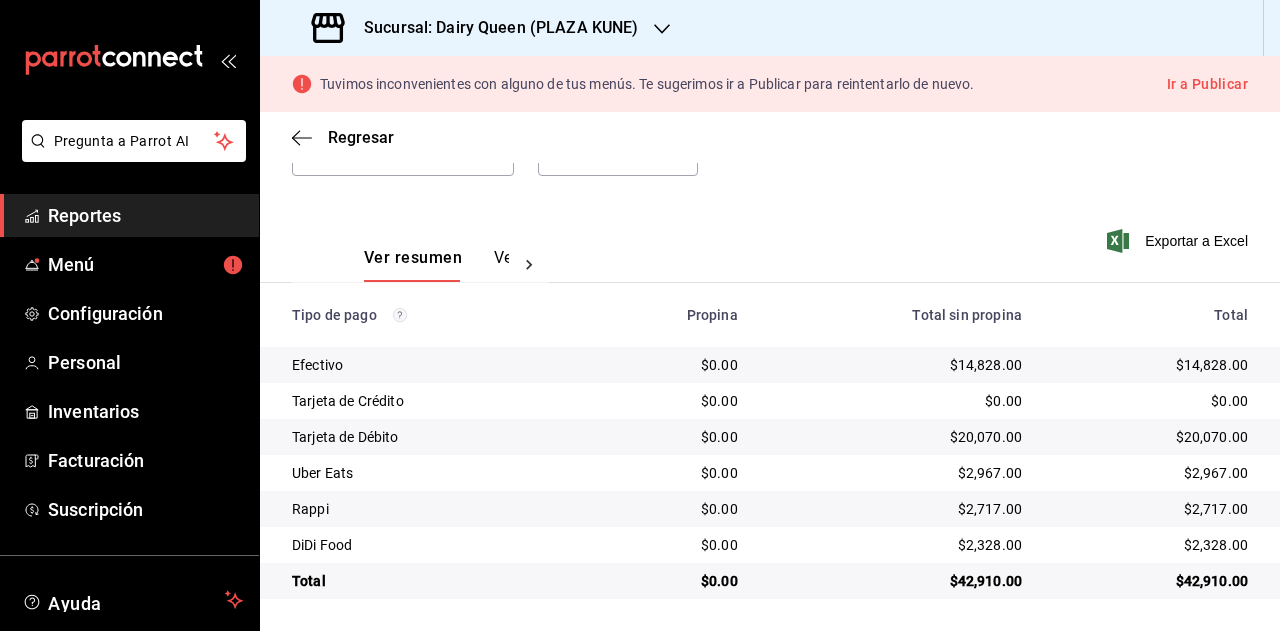 click on "Sucursal: Dairy Queen (PLAZA KUNE)" at bounding box center (493, 28) 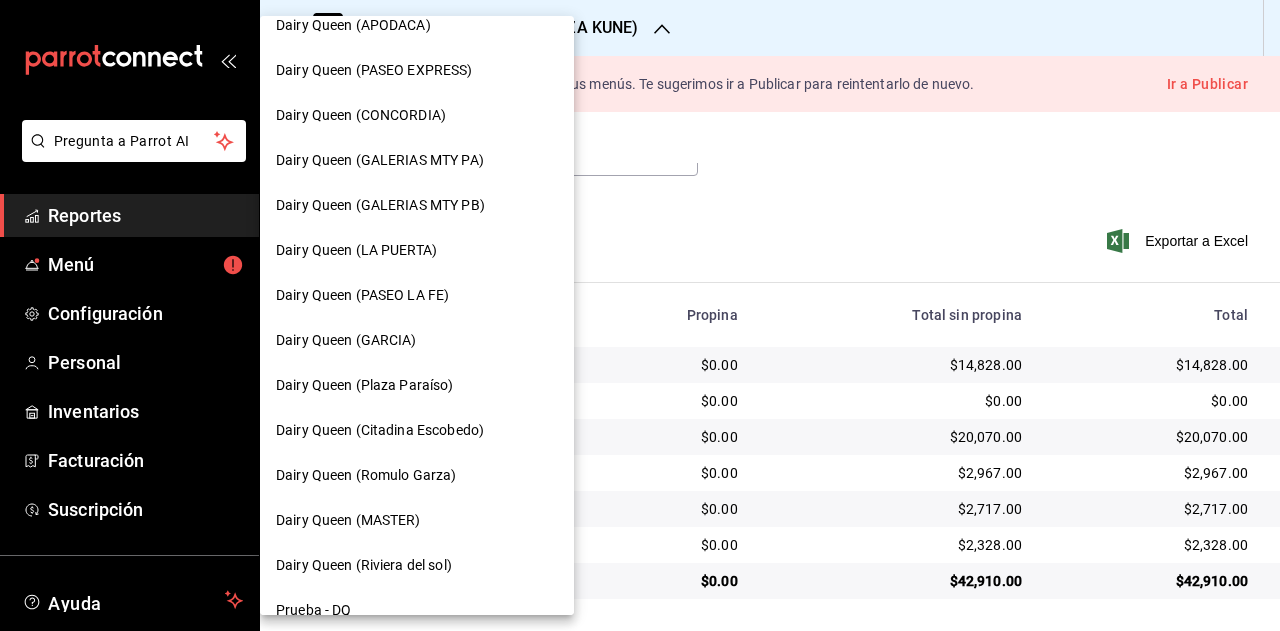 scroll, scrollTop: 902, scrollLeft: 0, axis: vertical 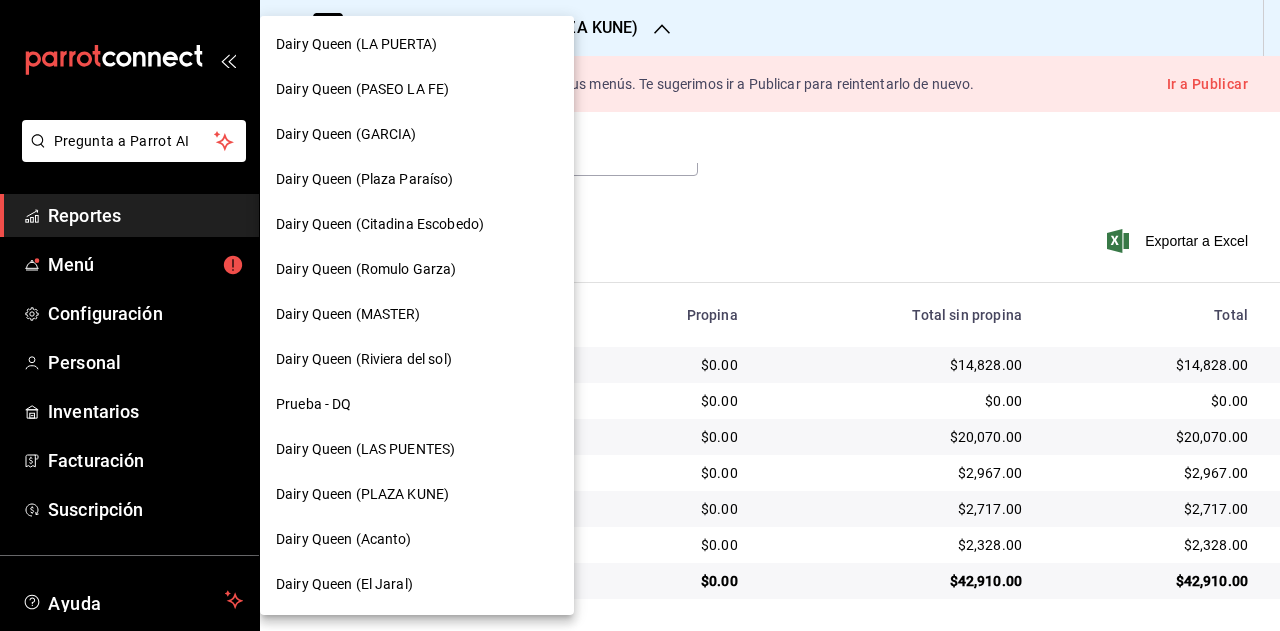 click on "Dairy Queen (Acanto)" at bounding box center [417, 539] 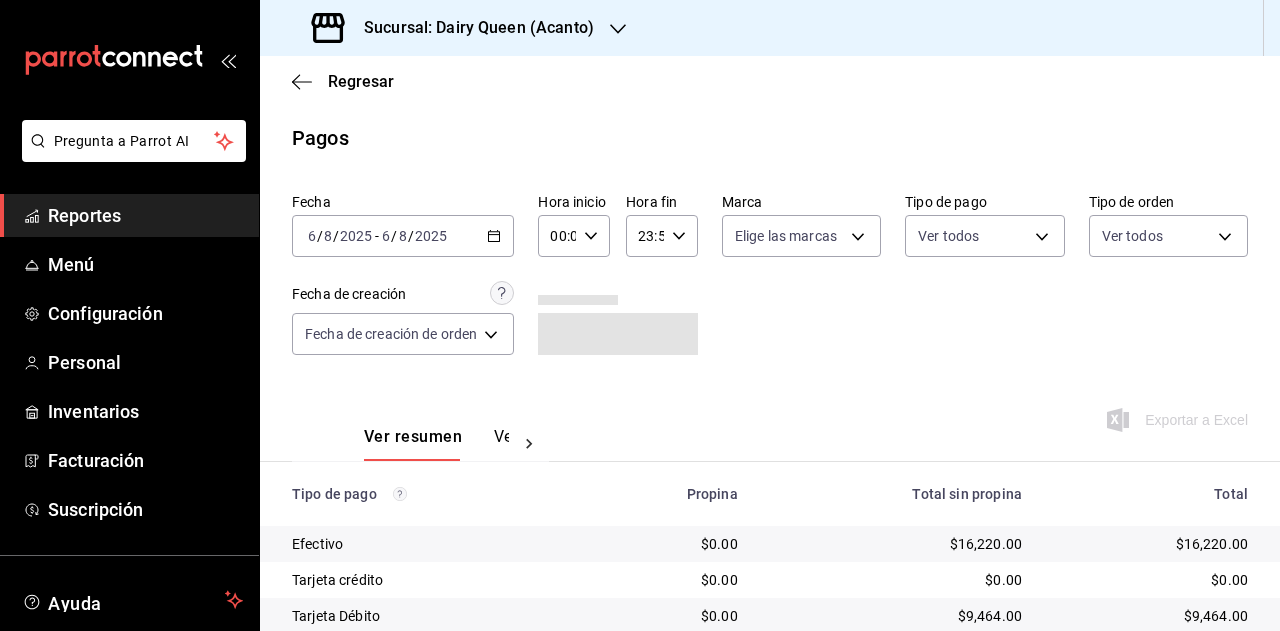 scroll, scrollTop: 179, scrollLeft: 0, axis: vertical 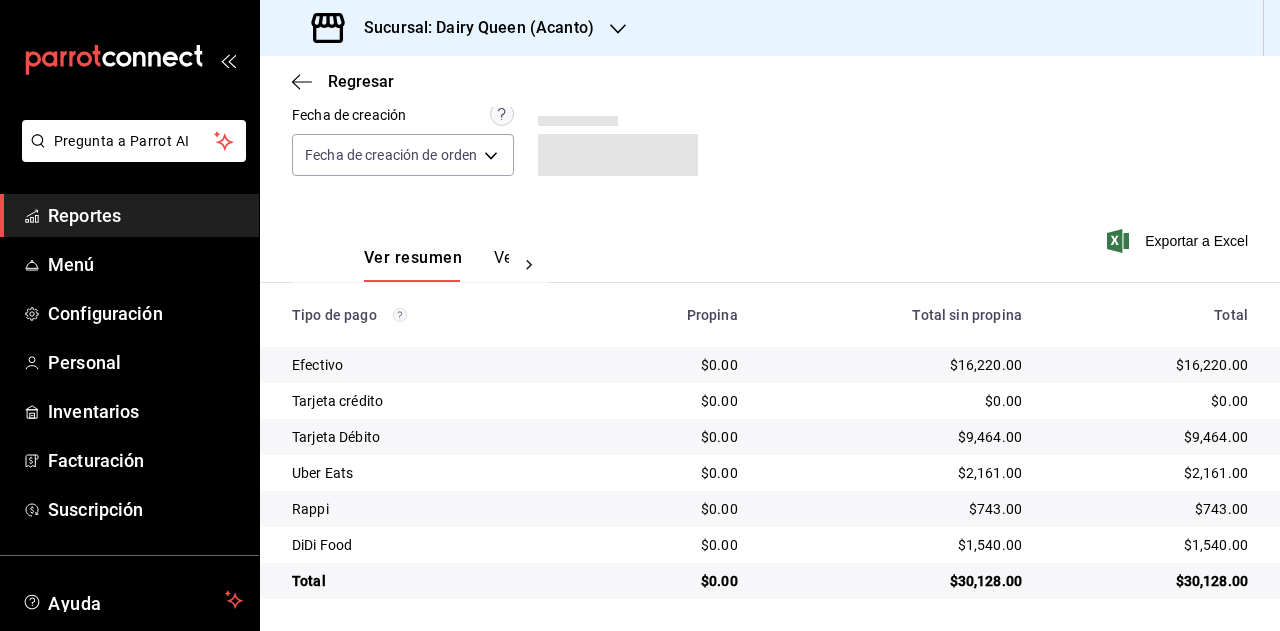 click on "$30,128.00" at bounding box center (1151, 581) 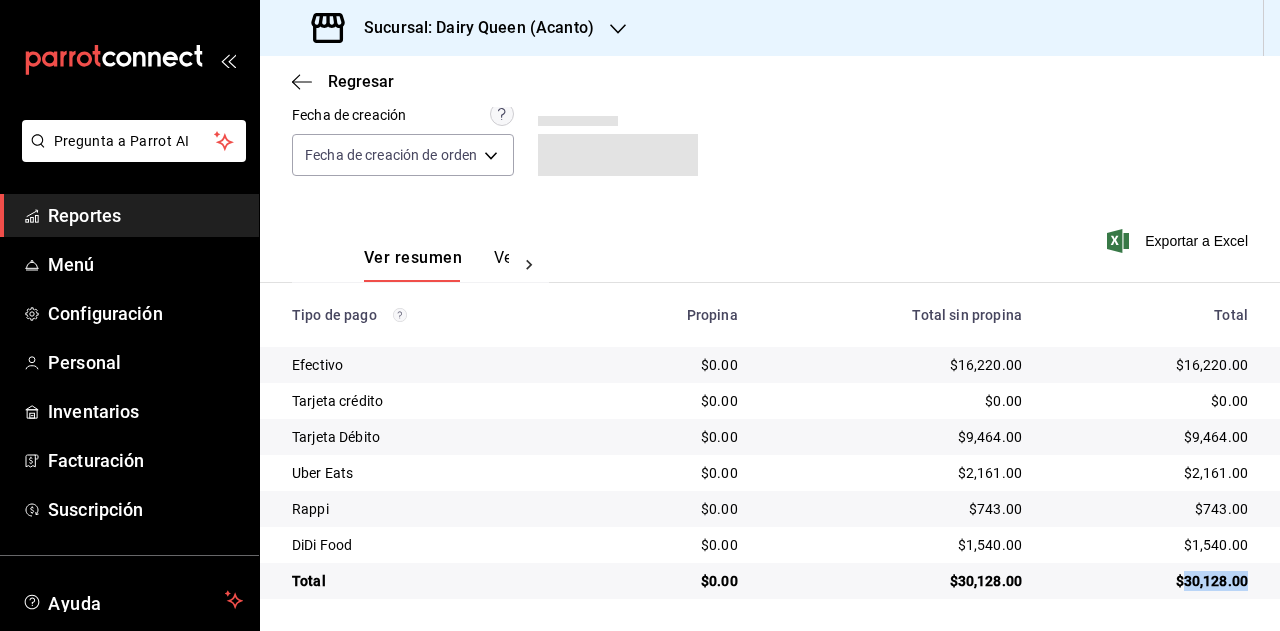 click on "$30,128.00" at bounding box center (1151, 581) 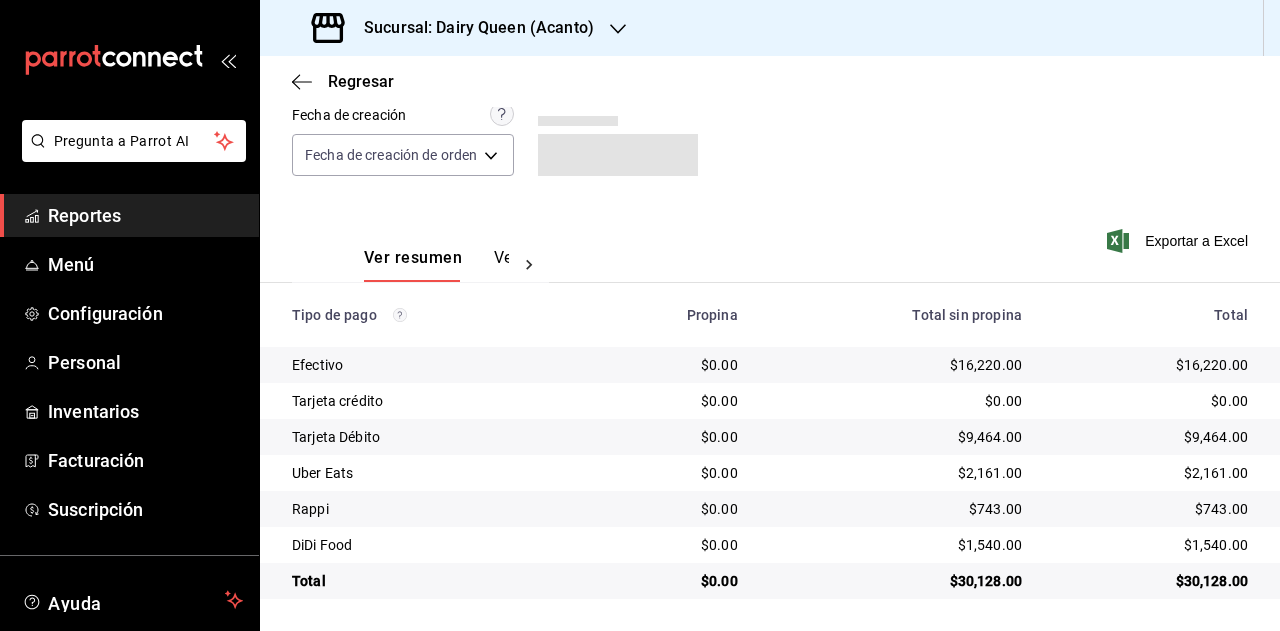 click on "$2,161.00" at bounding box center (1151, 473) 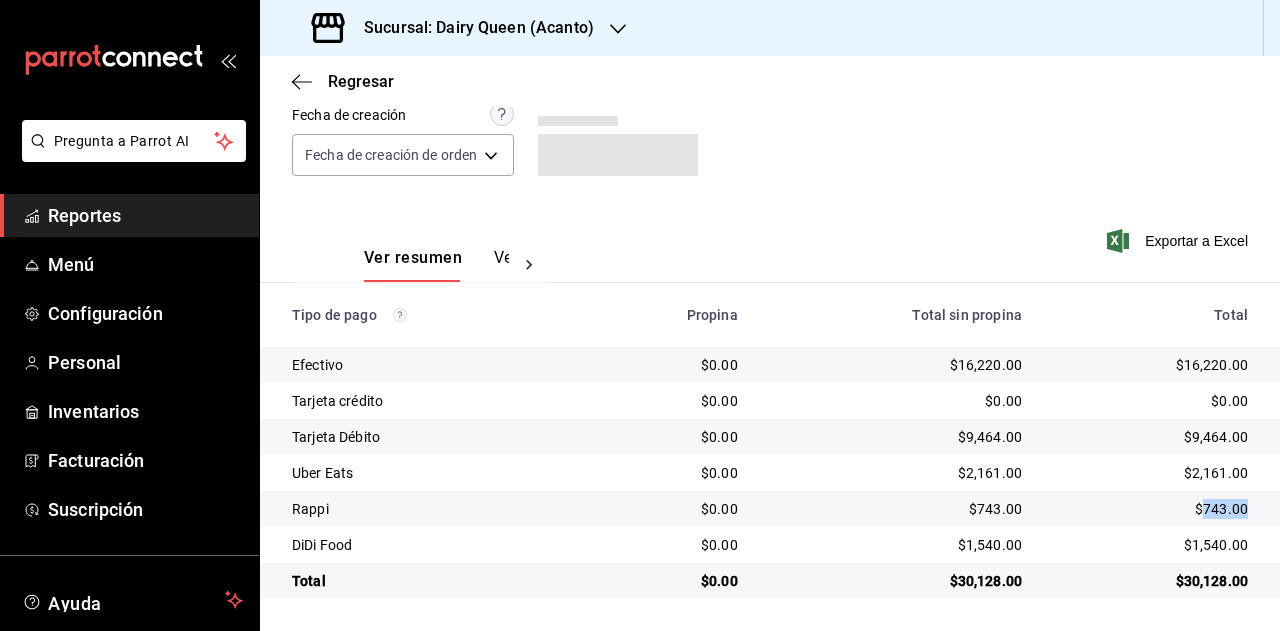 click on "$743.00" at bounding box center [1151, 509] 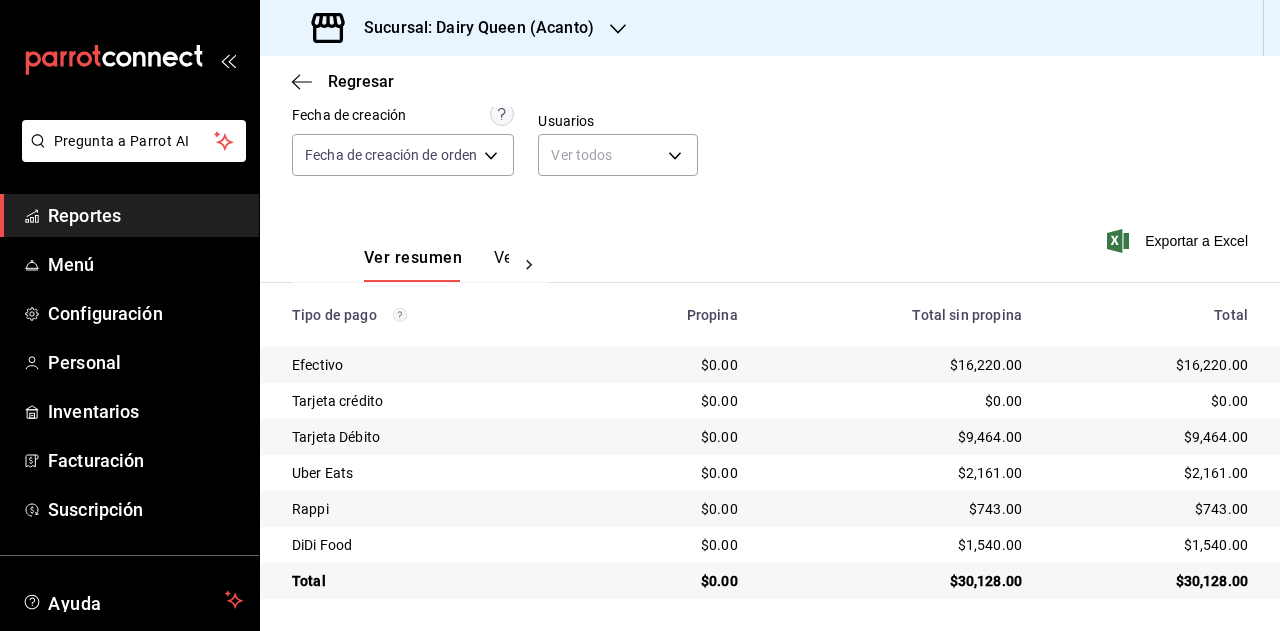 click on "$1,540.00" at bounding box center (1151, 545) 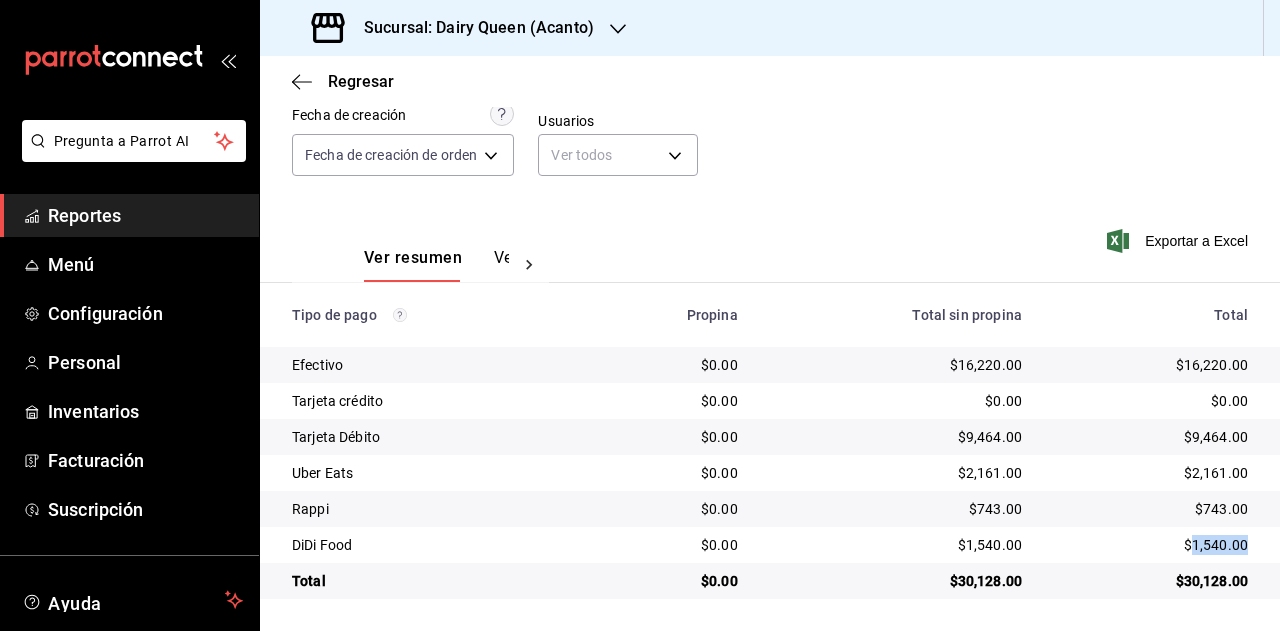click on "$1,540.00" at bounding box center [1151, 545] 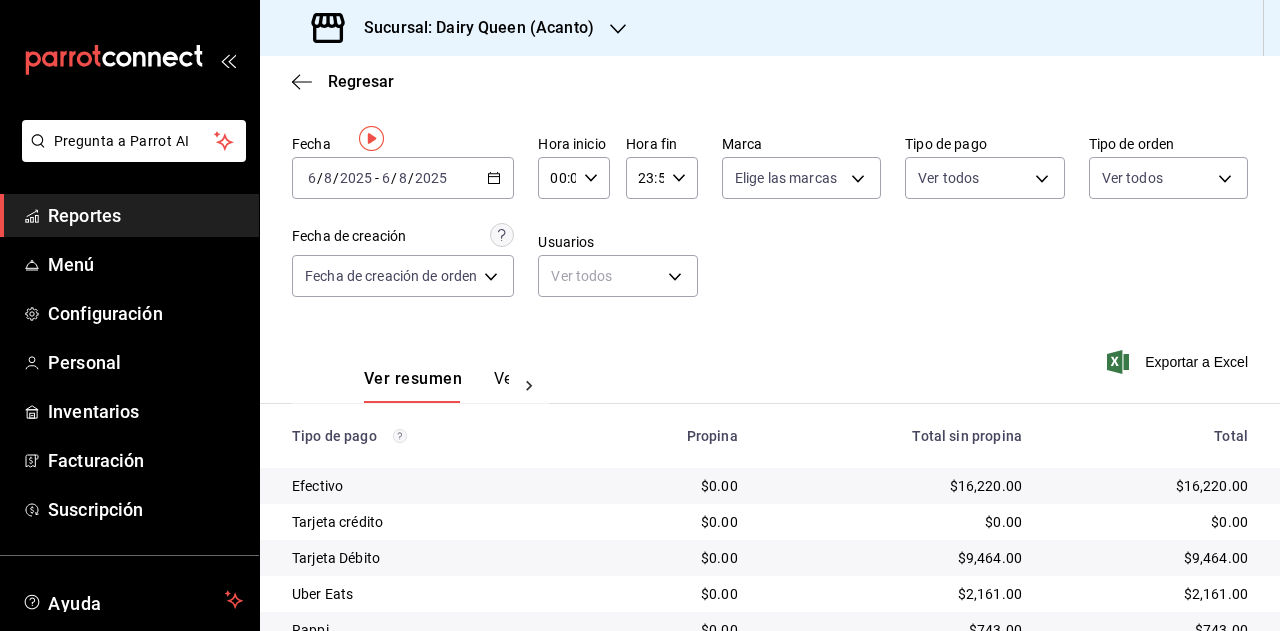 scroll, scrollTop: 0, scrollLeft: 0, axis: both 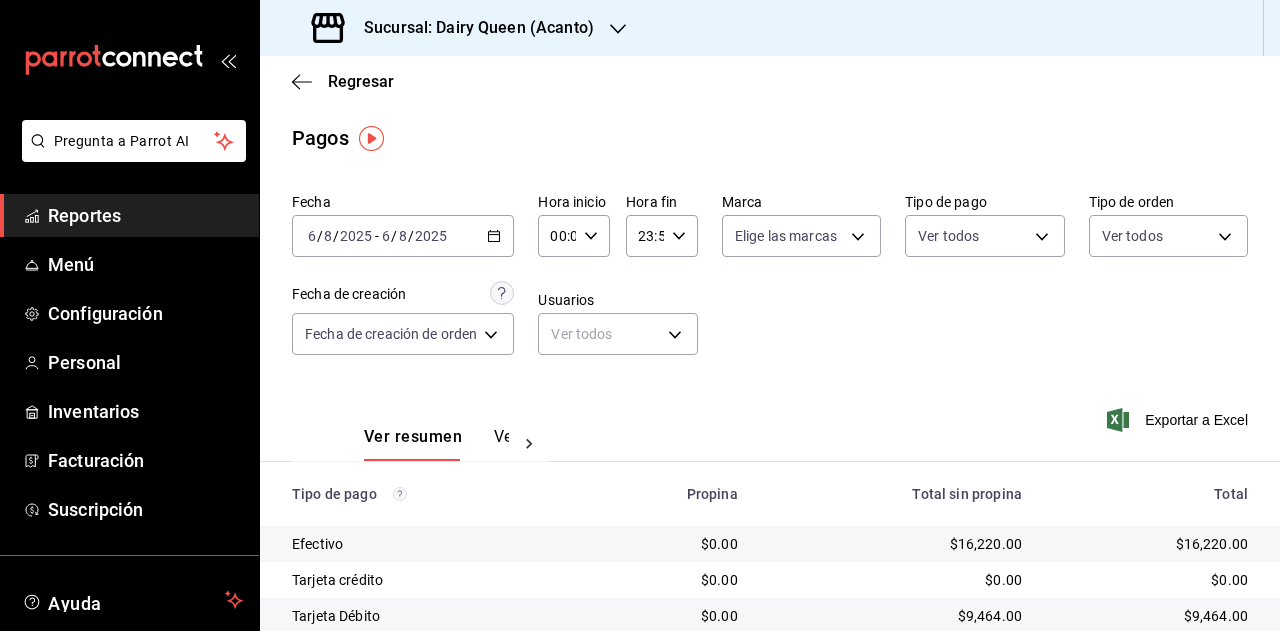 click 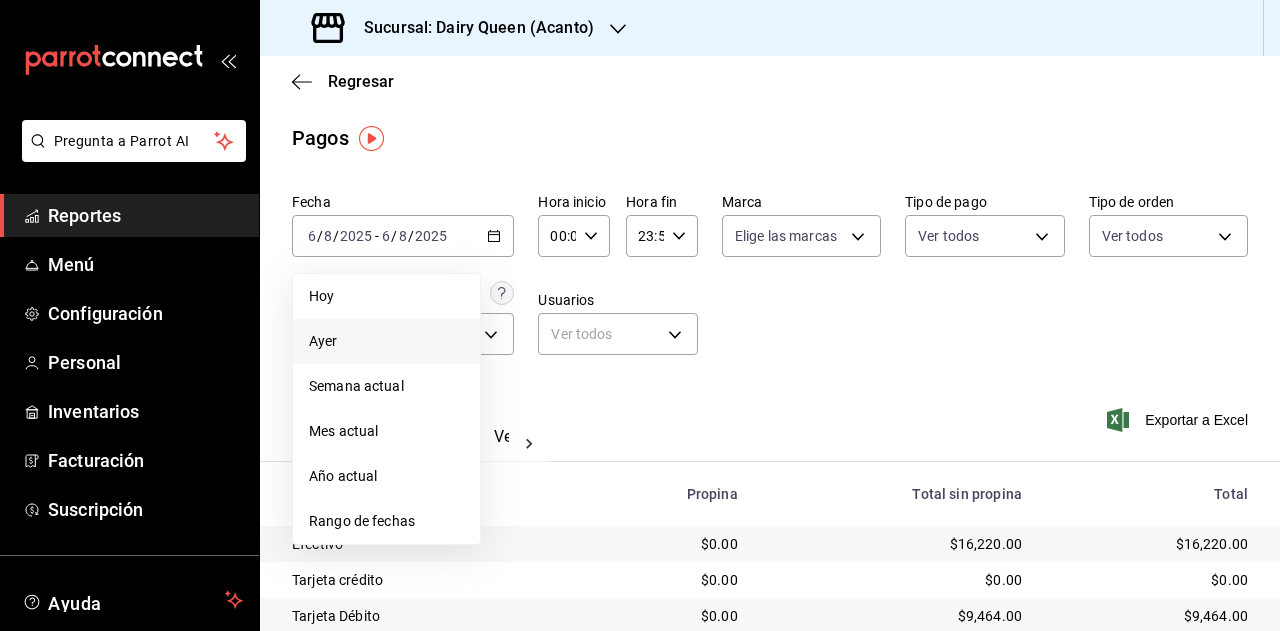 click on "Ayer" at bounding box center (386, 341) 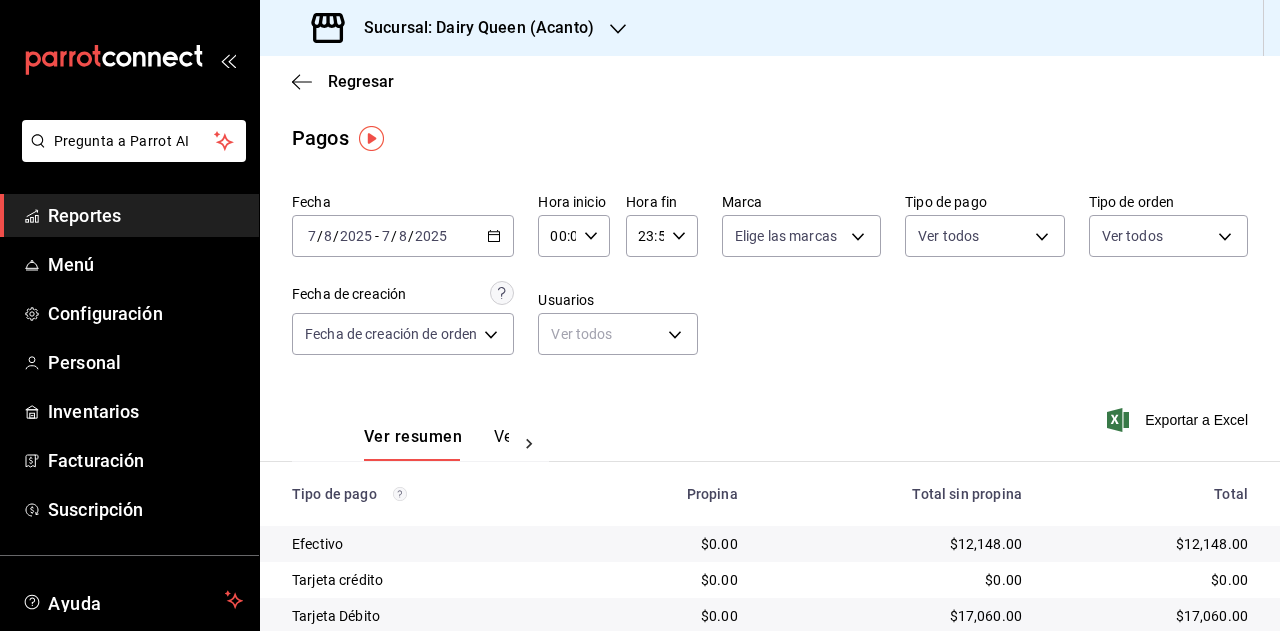 click on "Reportes" at bounding box center (145, 215) 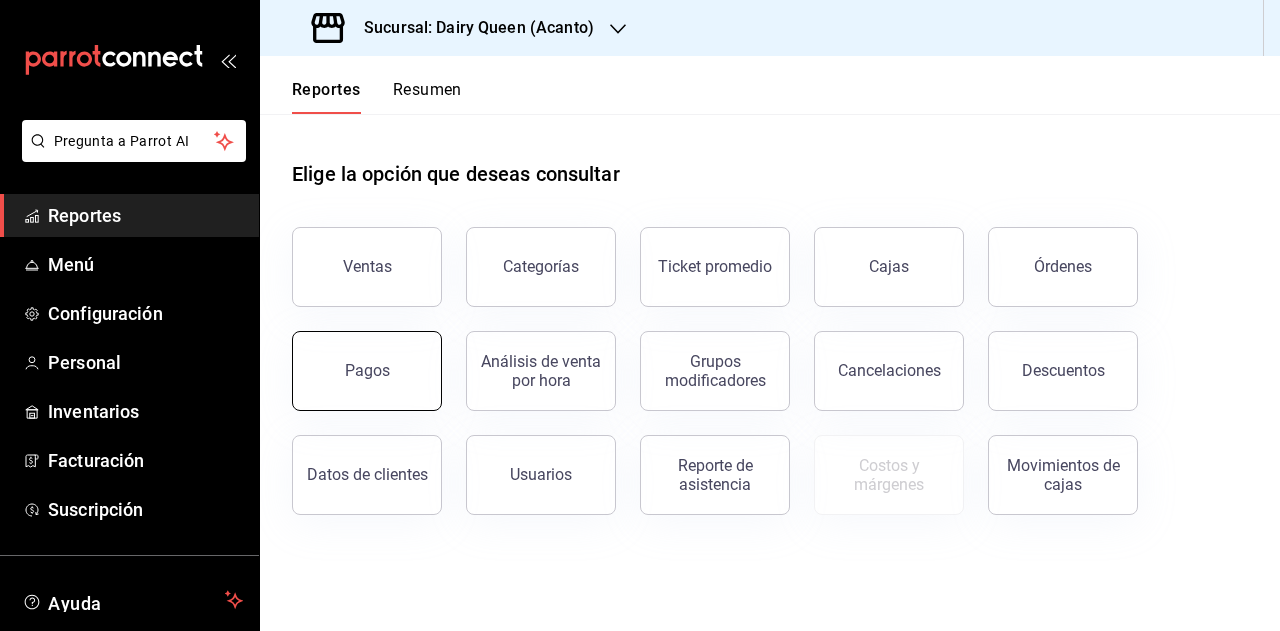 click on "Pagos" at bounding box center [367, 371] 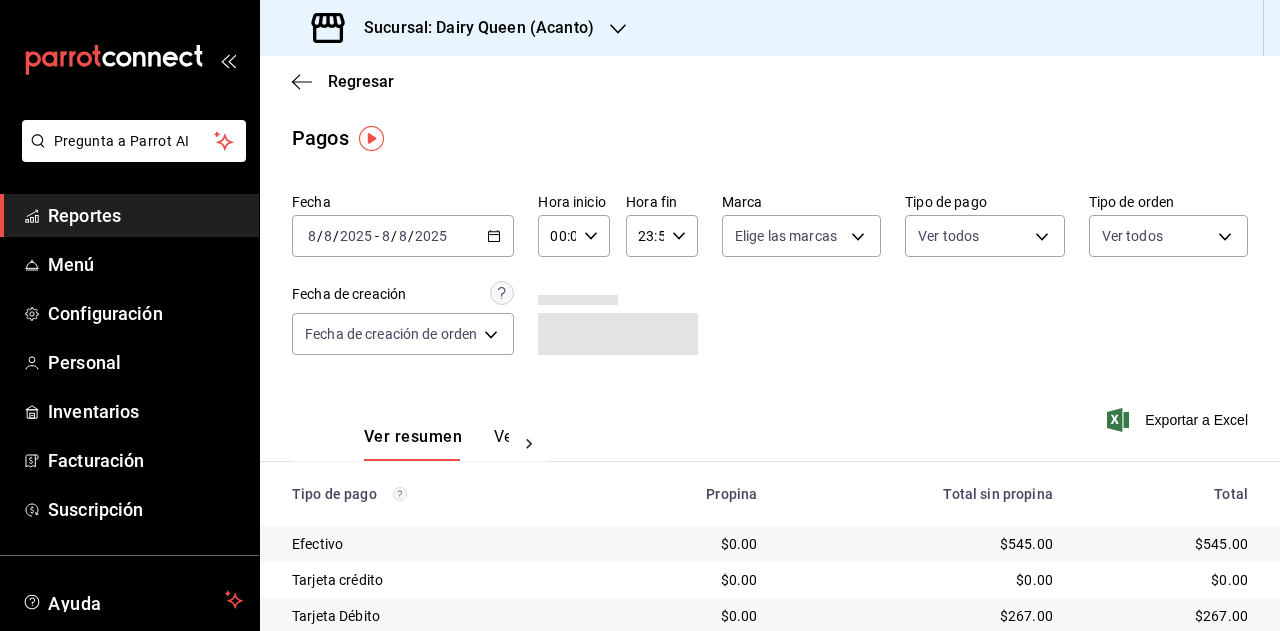 click on "2025-08-08 8 / 8 / 2025 - 2025-08-08 8 / 8 / 2025" at bounding box center [403, 236] 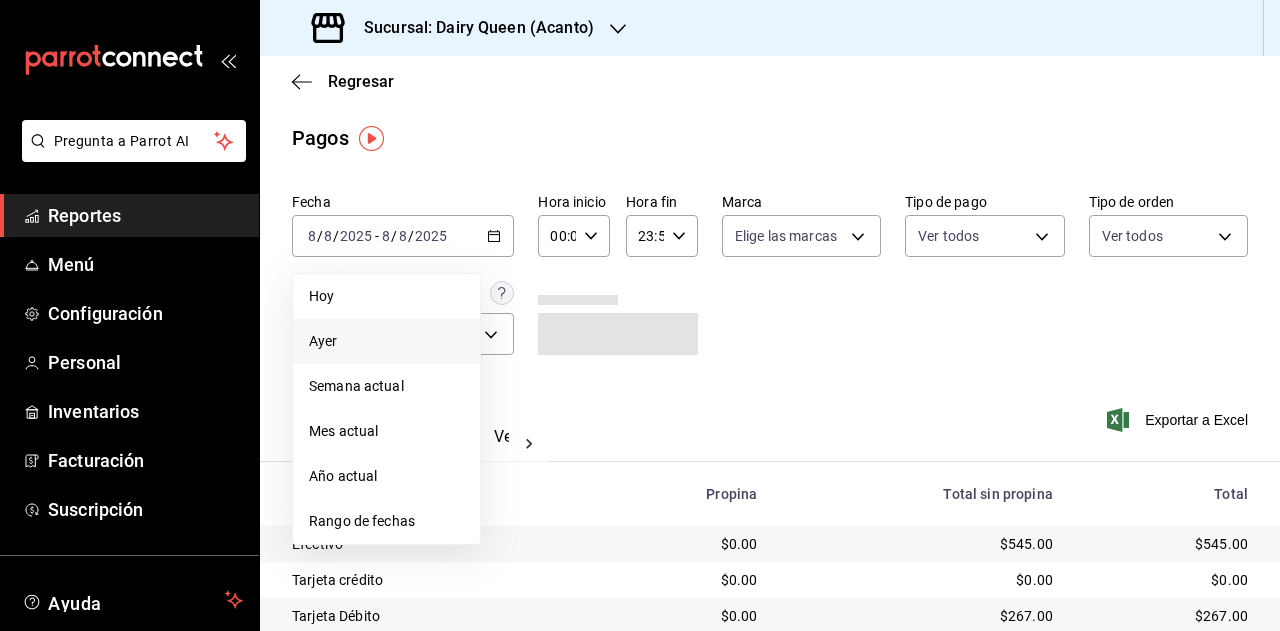 click on "Ayer" at bounding box center (386, 341) 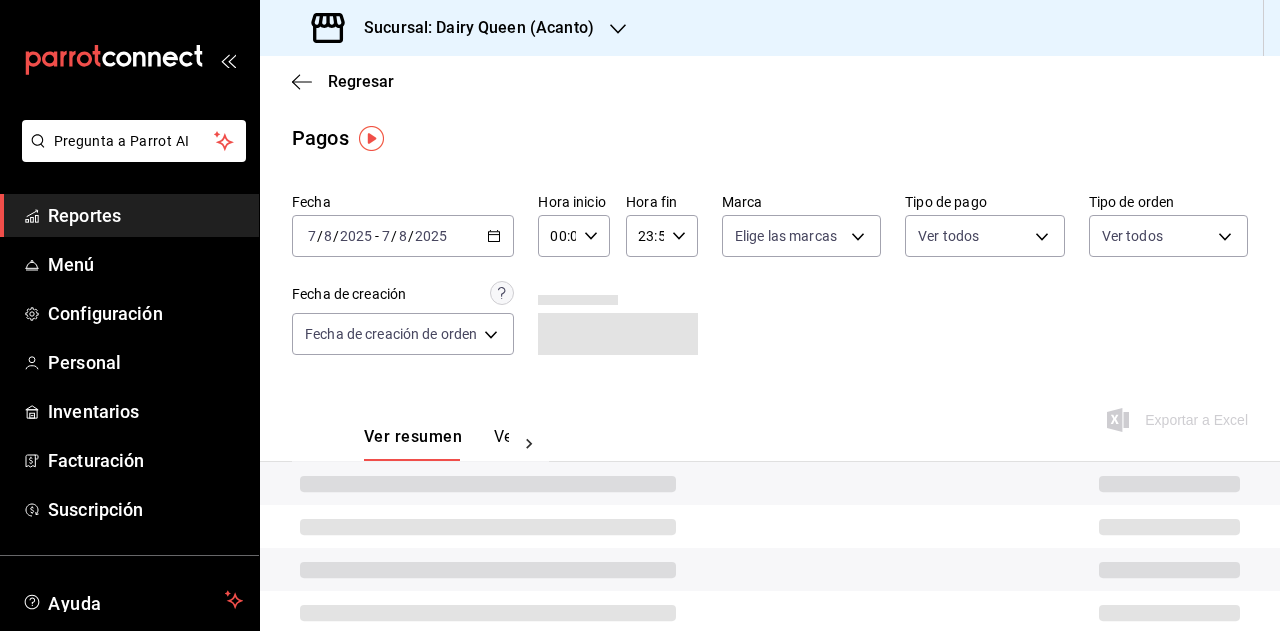 click on "Regresar" at bounding box center (770, 81) 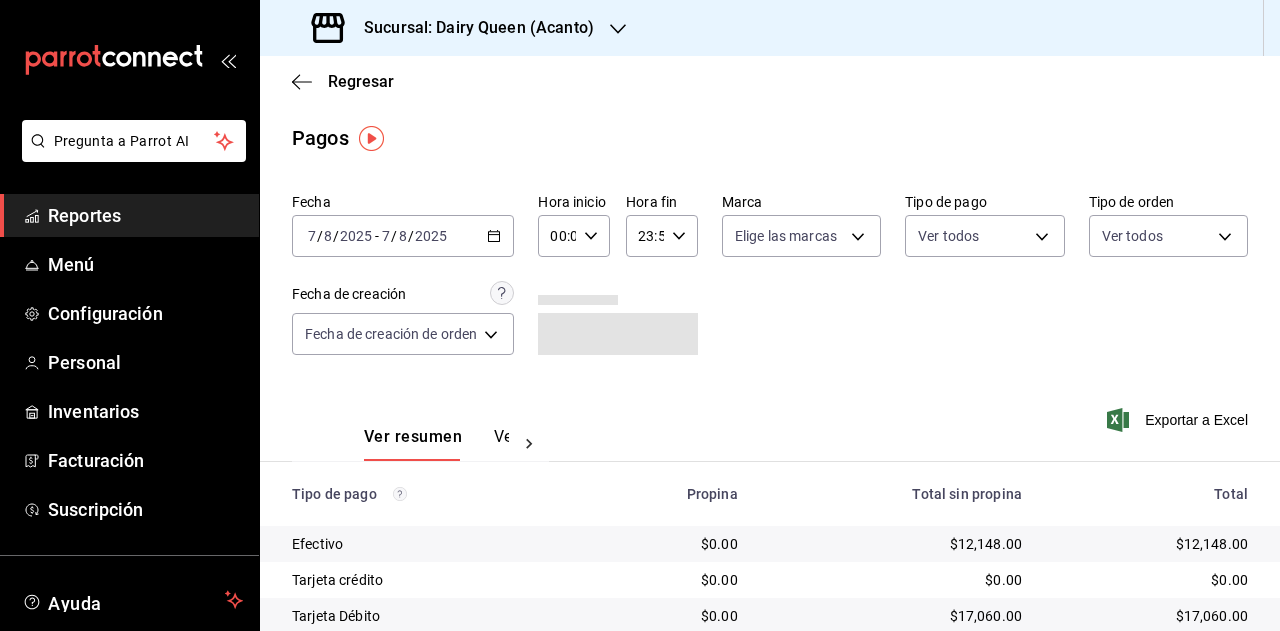 click on "Sucursal: Dairy Queen (Acanto)" at bounding box center [471, 28] 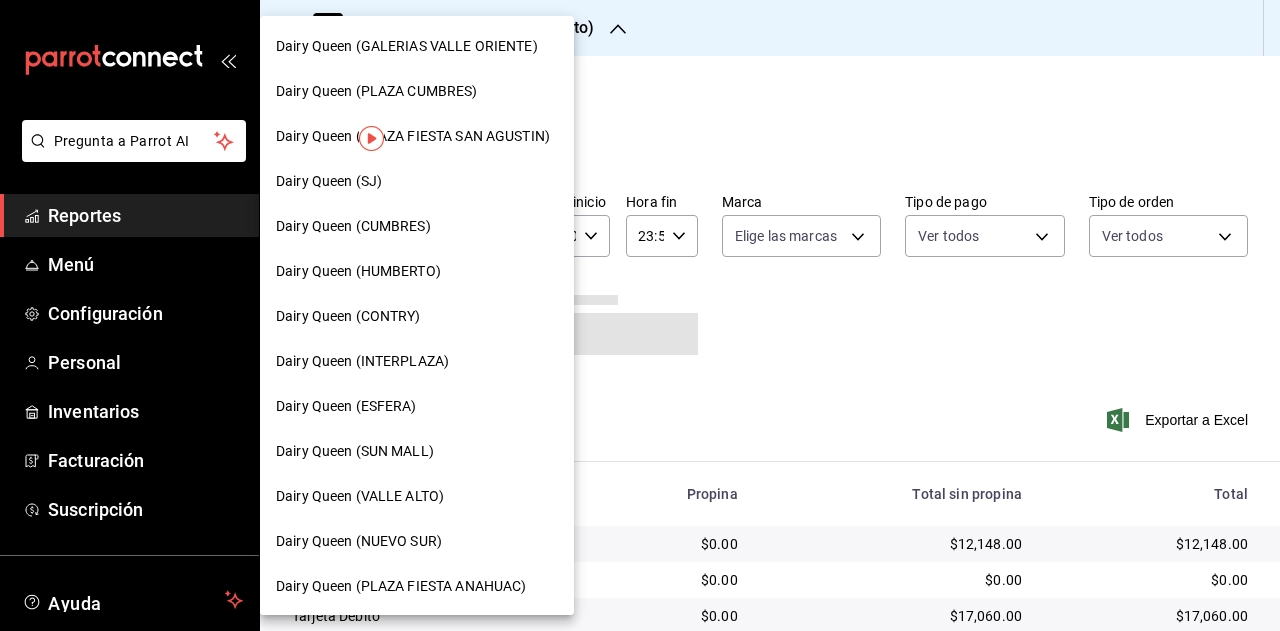 click on "Dairy Queen (GALERIAS VALLE ORIENTE)" at bounding box center [417, 46] 